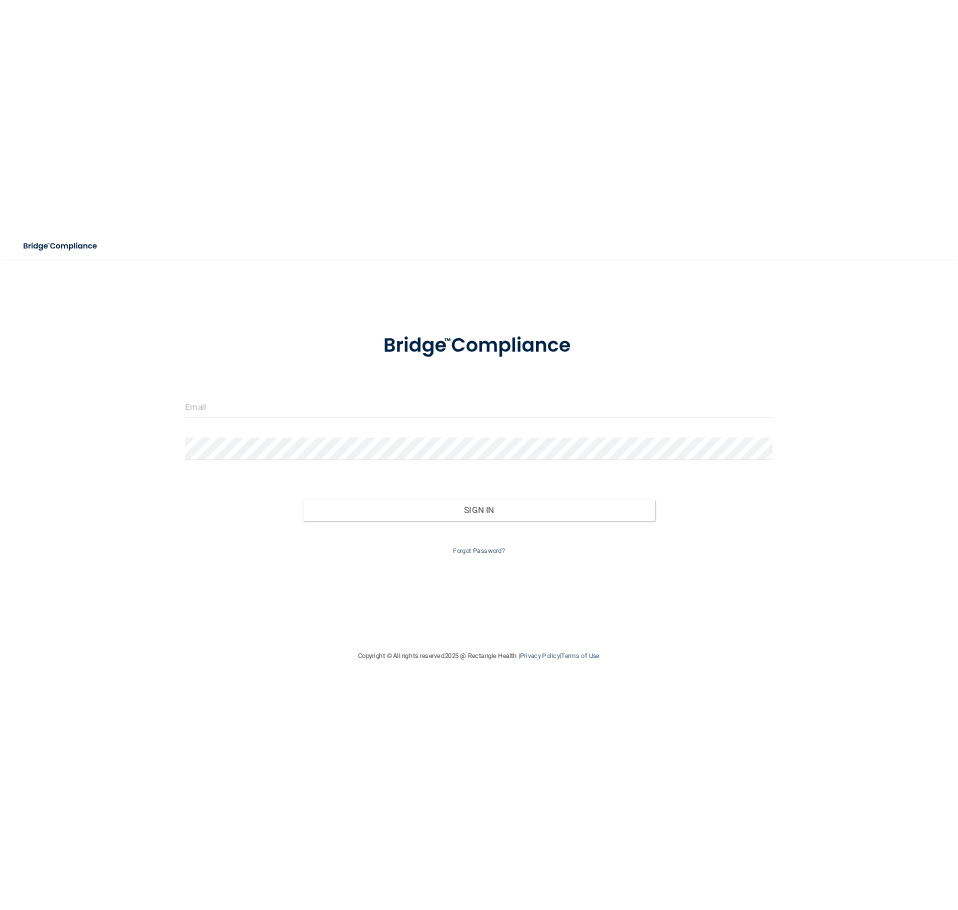 scroll, scrollTop: 0, scrollLeft: 0, axis: both 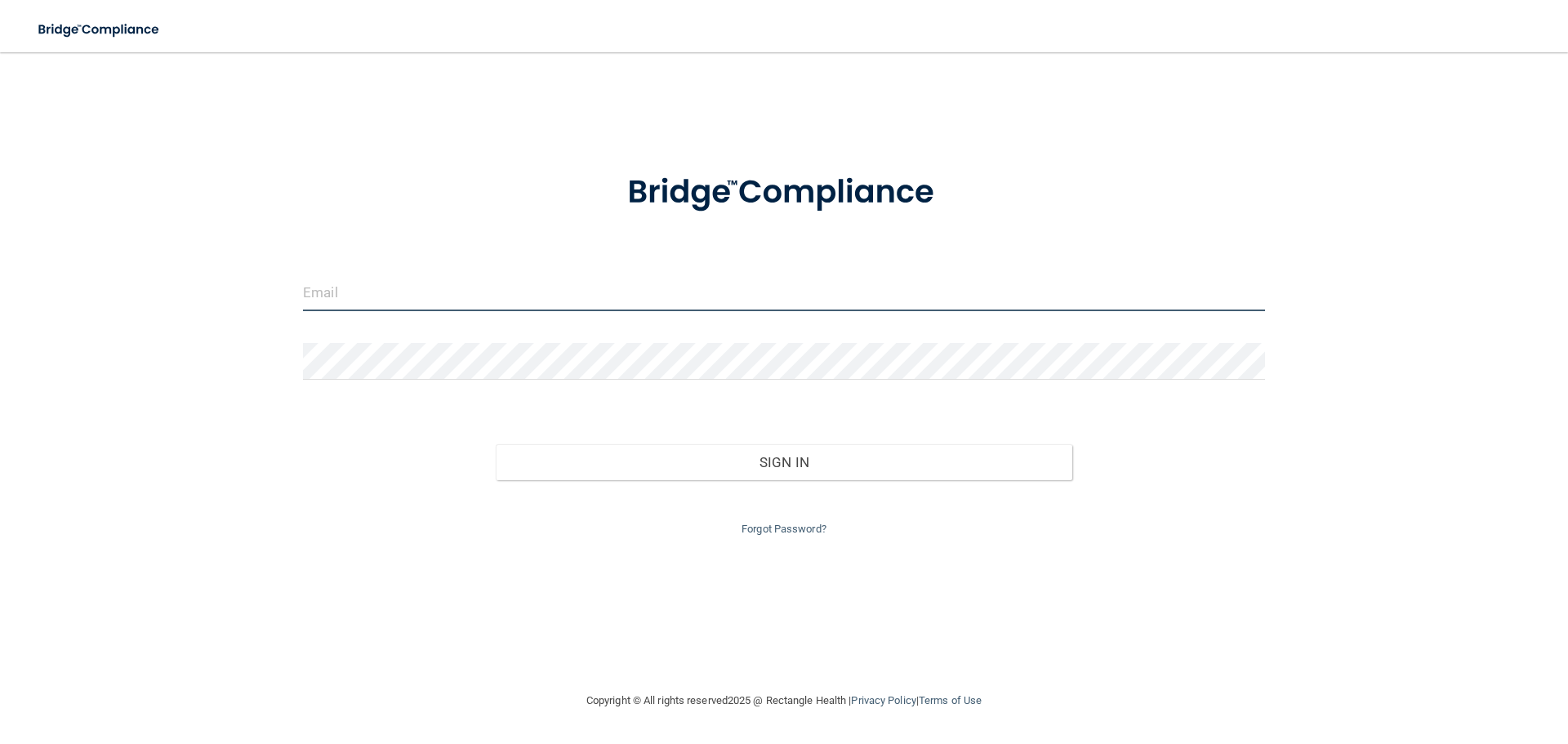 click at bounding box center (784, 292) 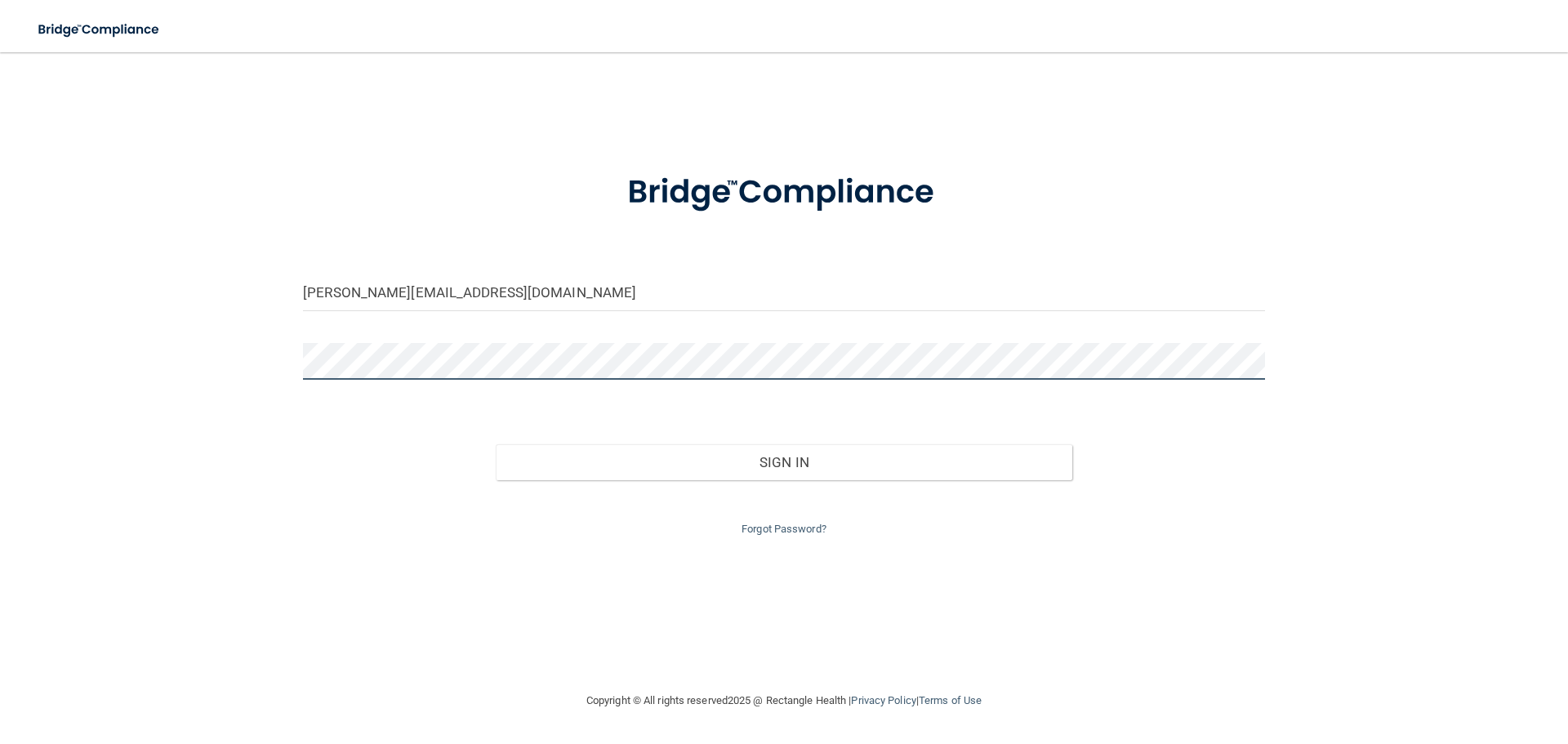 click on "Sign In" at bounding box center (784, 462) 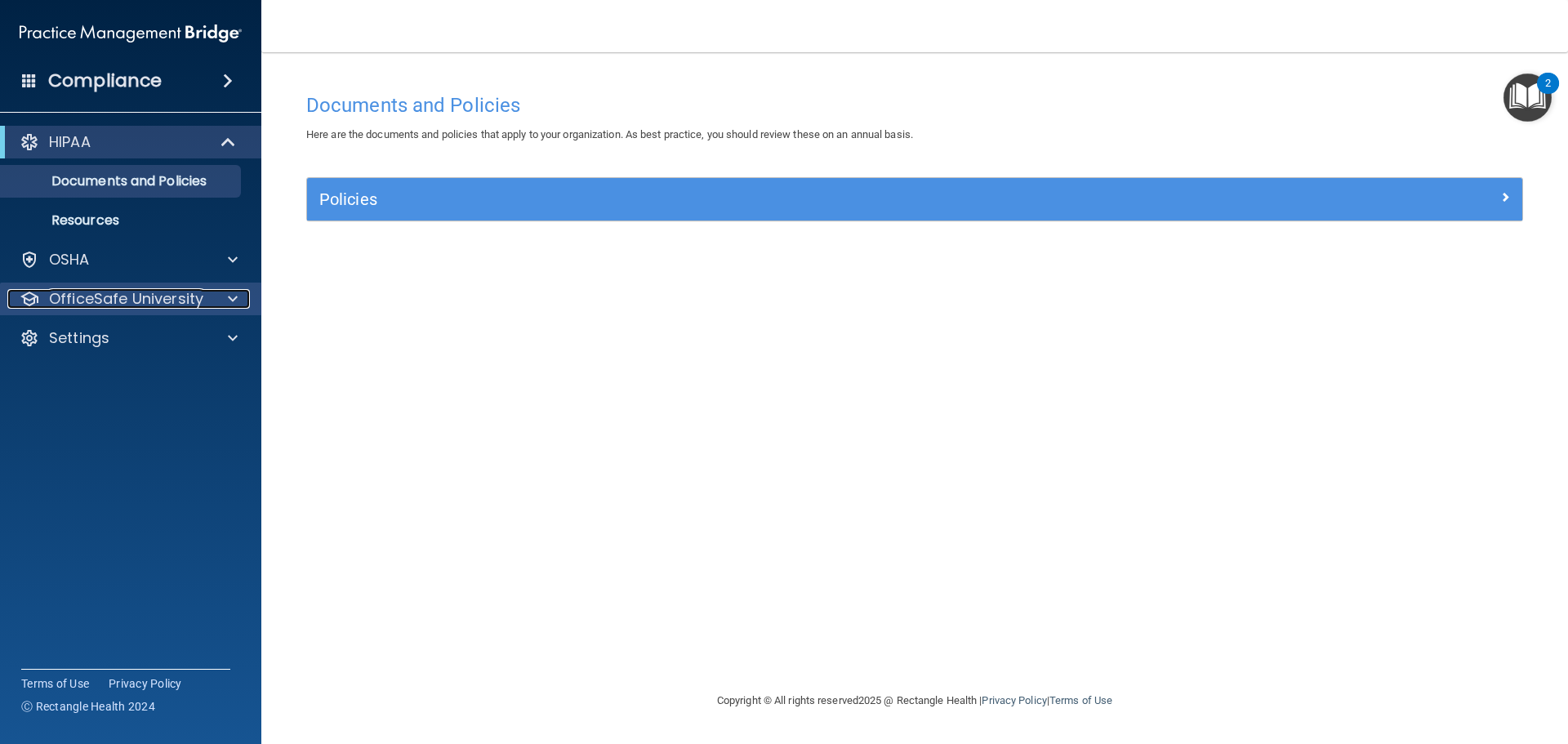 click at bounding box center [230, 299] 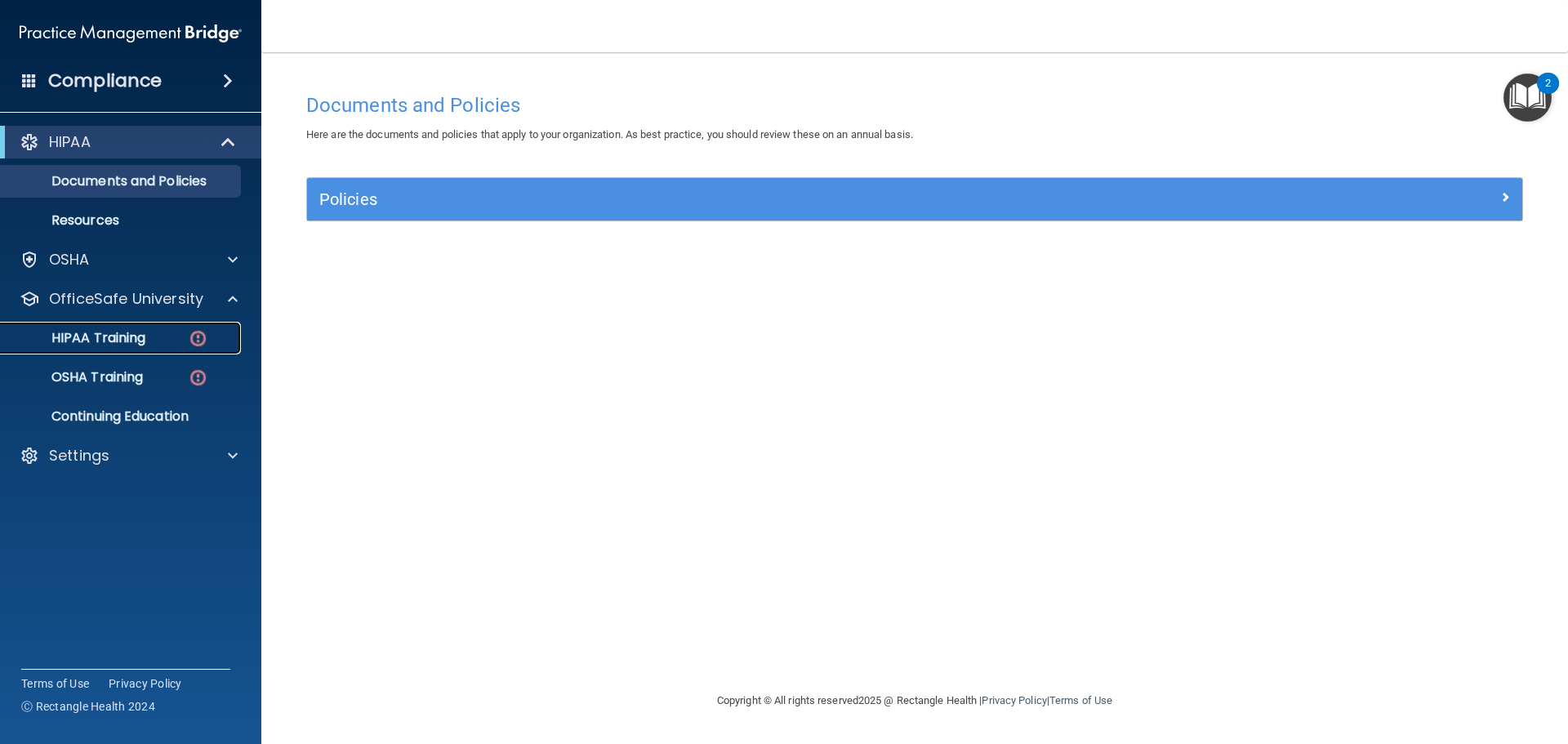 click on "HIPAA Training" at bounding box center [122, 338] 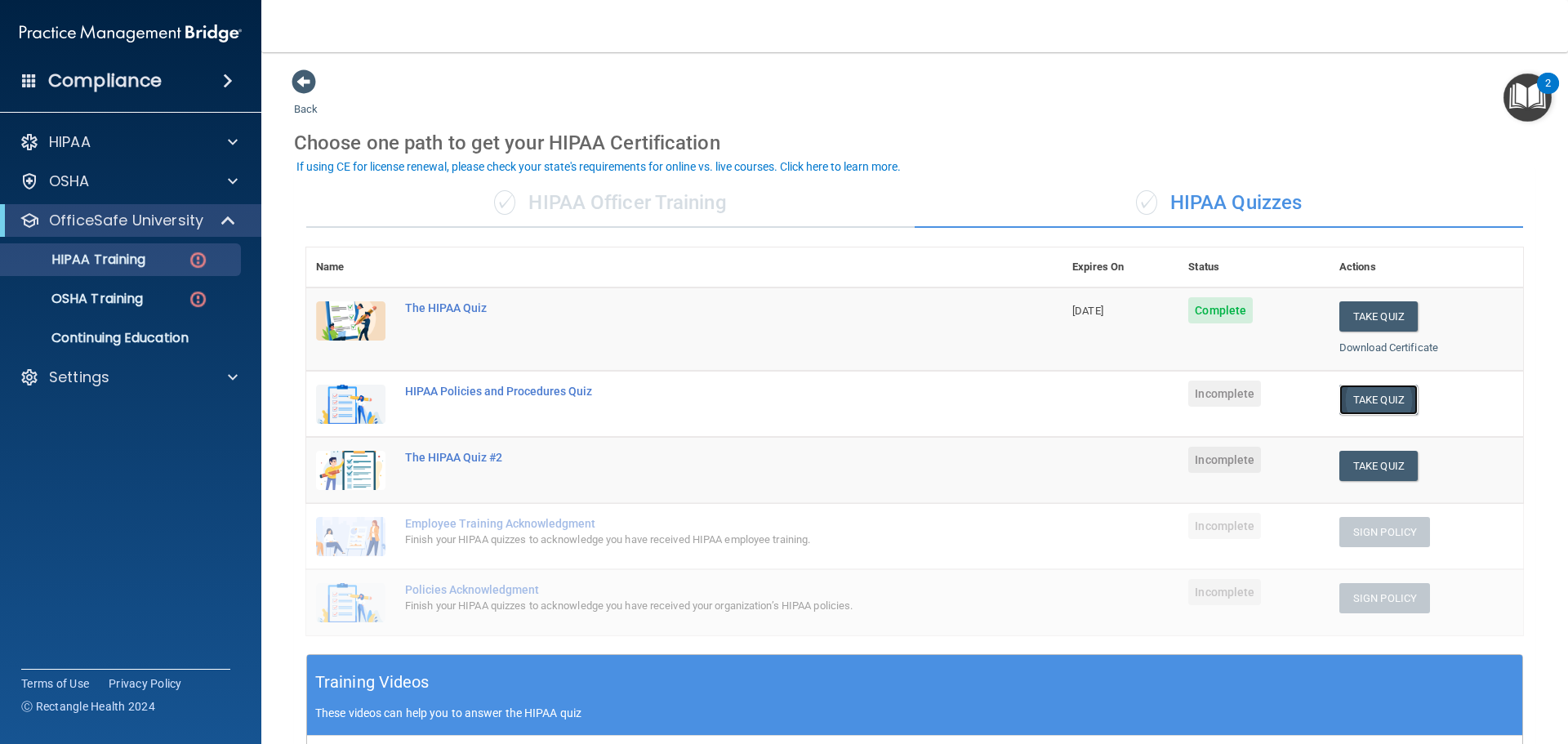 click on "Take Quiz" at bounding box center (1379, 399) 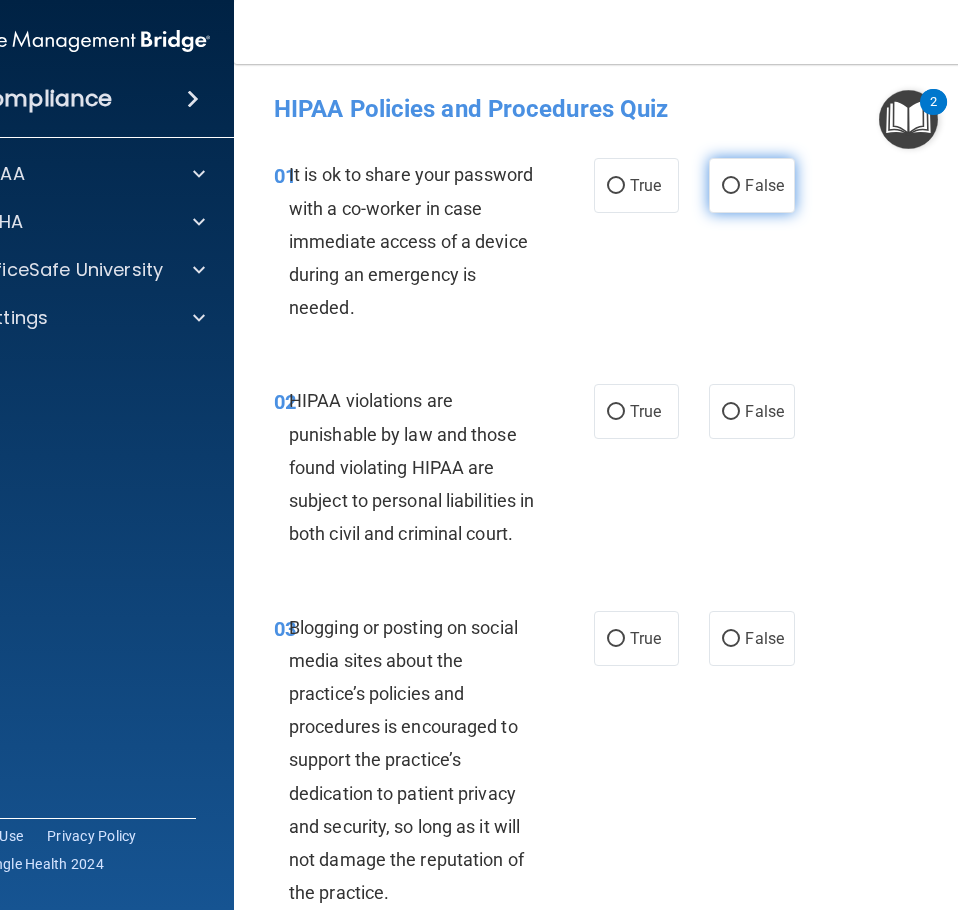 click on "False" at bounding box center (731, 186) 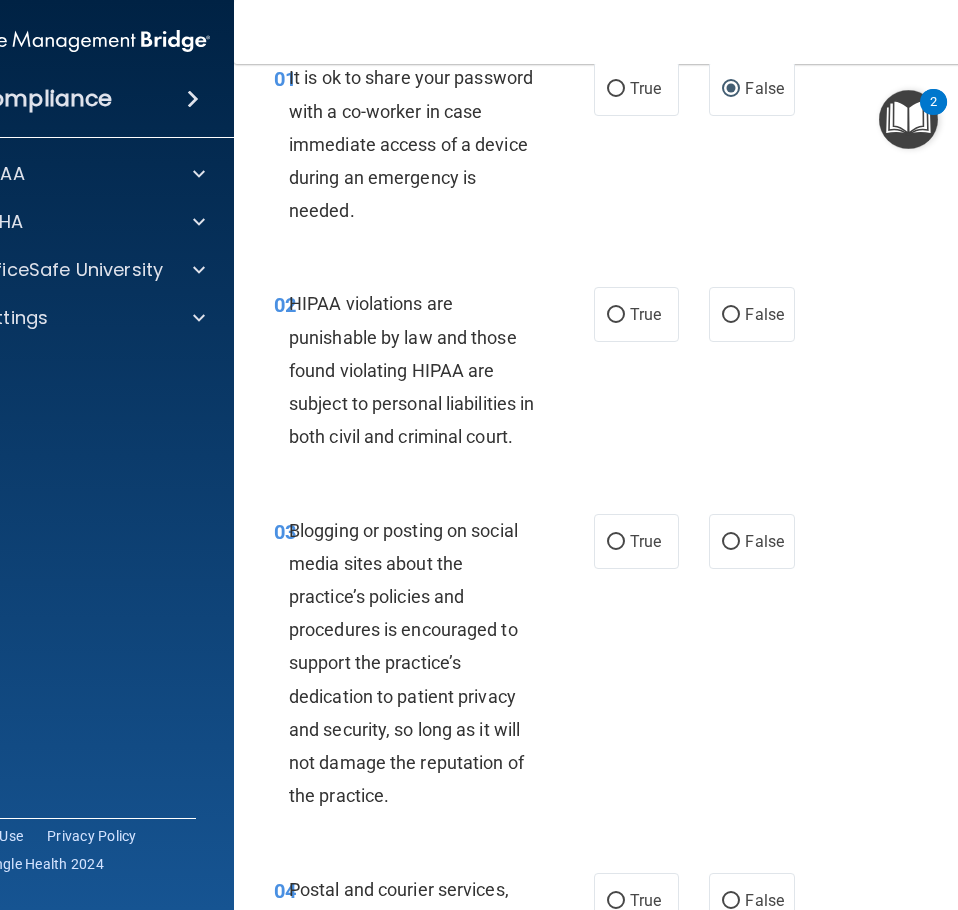 scroll, scrollTop: 100, scrollLeft: 0, axis: vertical 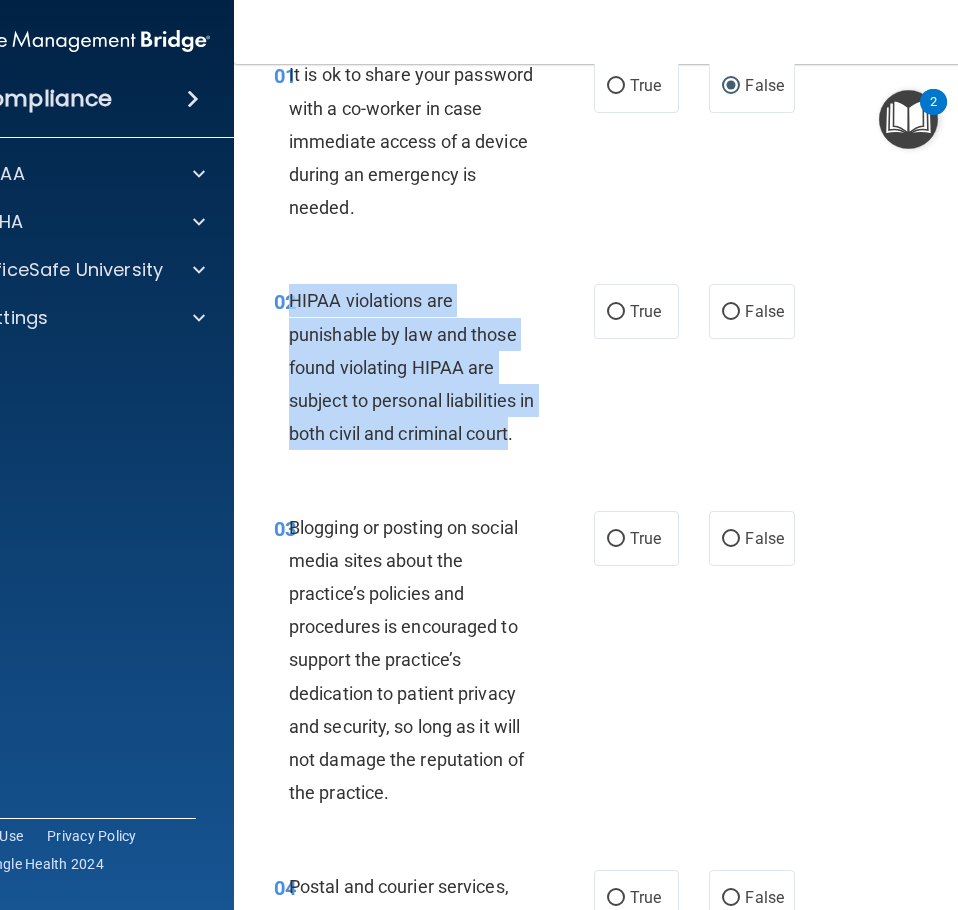 drag, startPoint x: 325, startPoint y: 461, endPoint x: 285, endPoint y: 306, distance: 160.07811 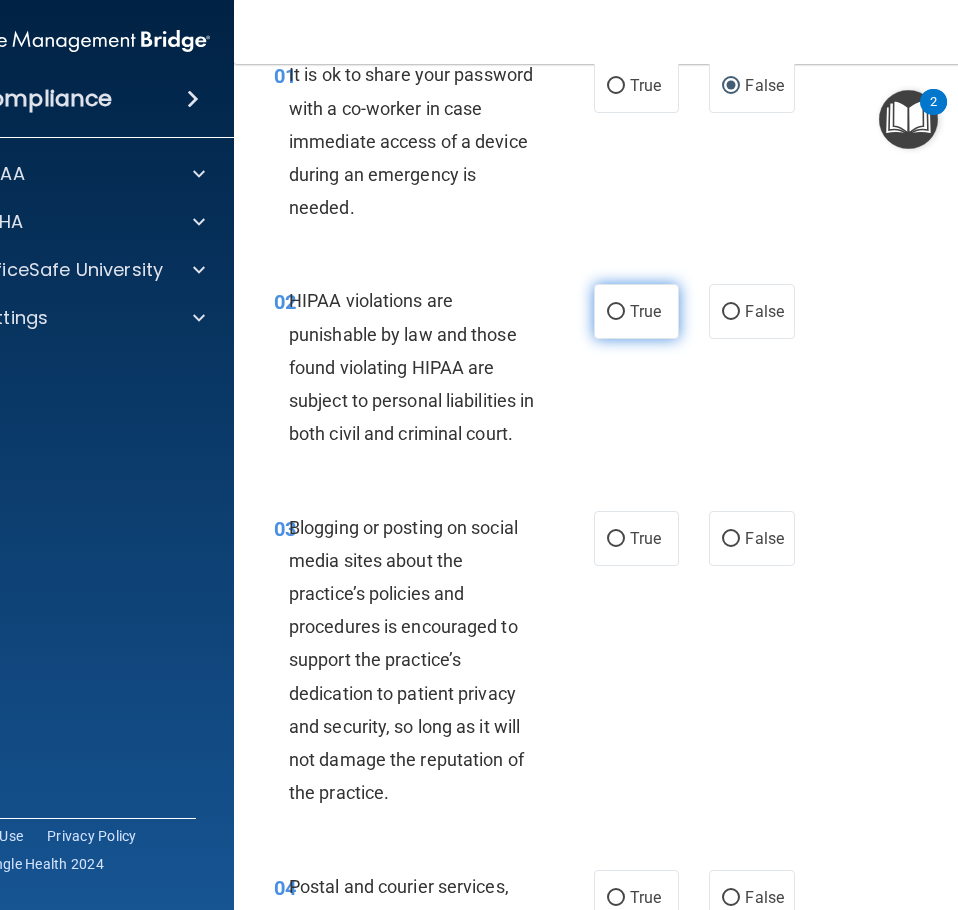 click on "True" at bounding box center [645, 311] 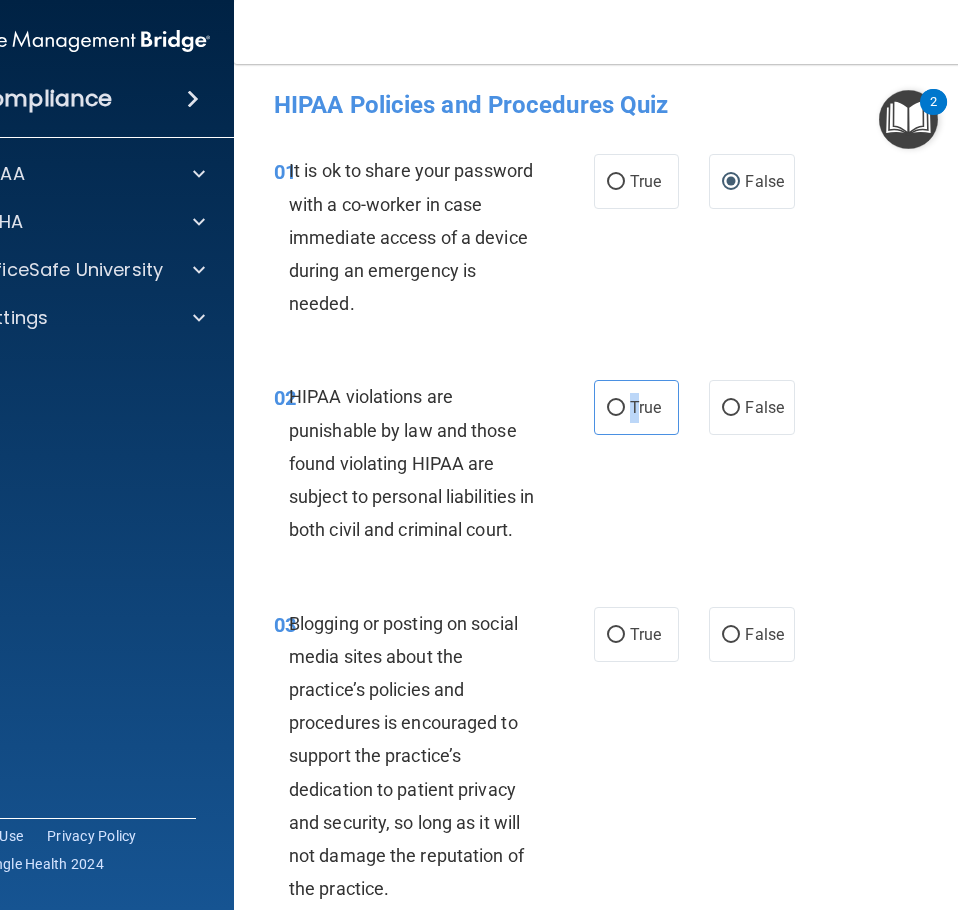 scroll, scrollTop: 0, scrollLeft: 0, axis: both 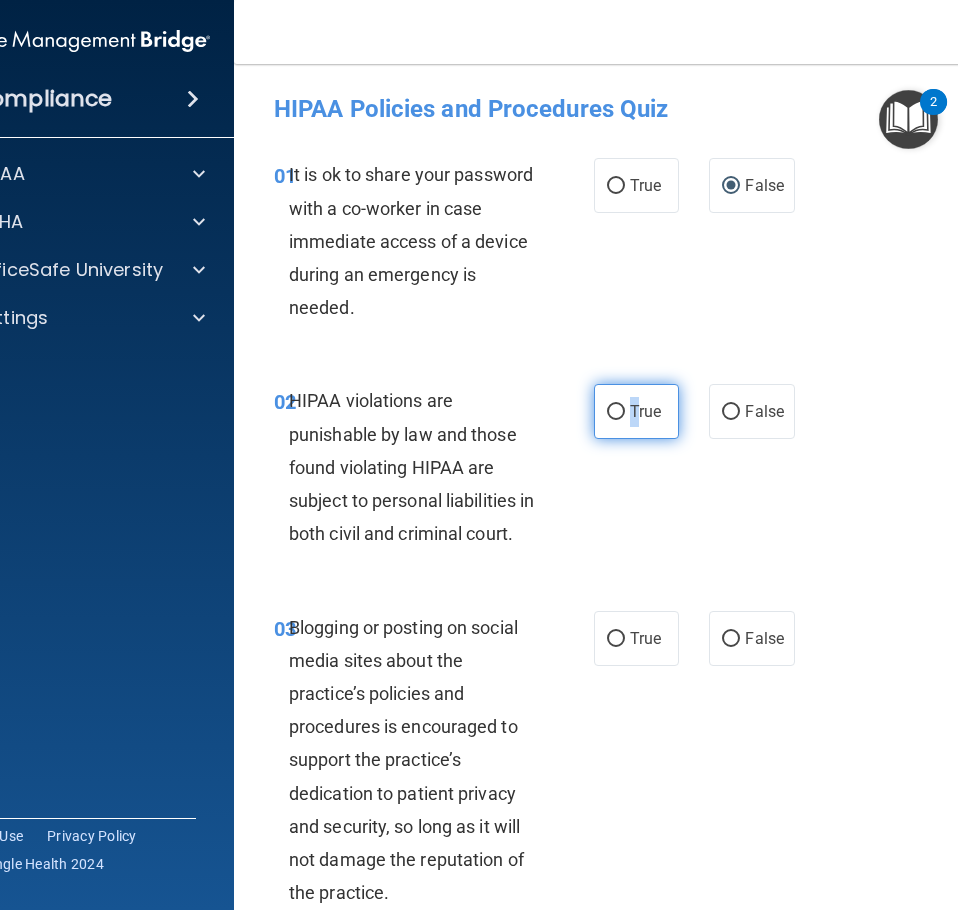 click on "True" at bounding box center [636, 411] 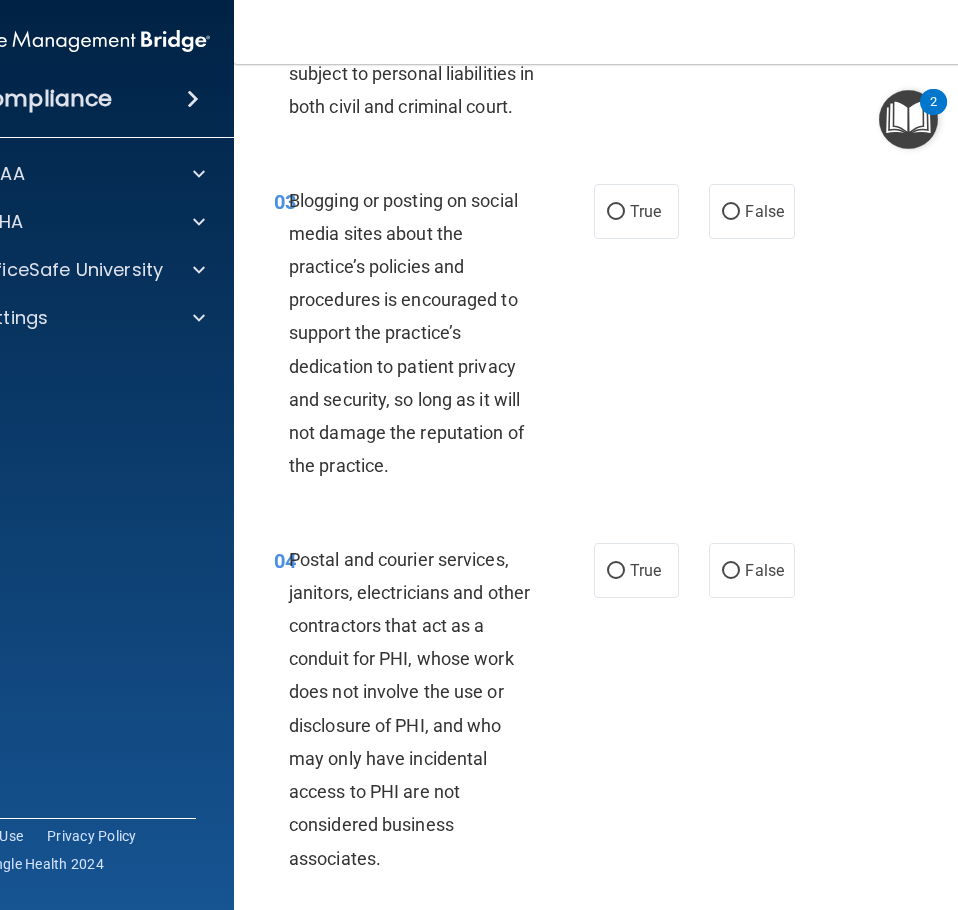 scroll, scrollTop: 450, scrollLeft: 0, axis: vertical 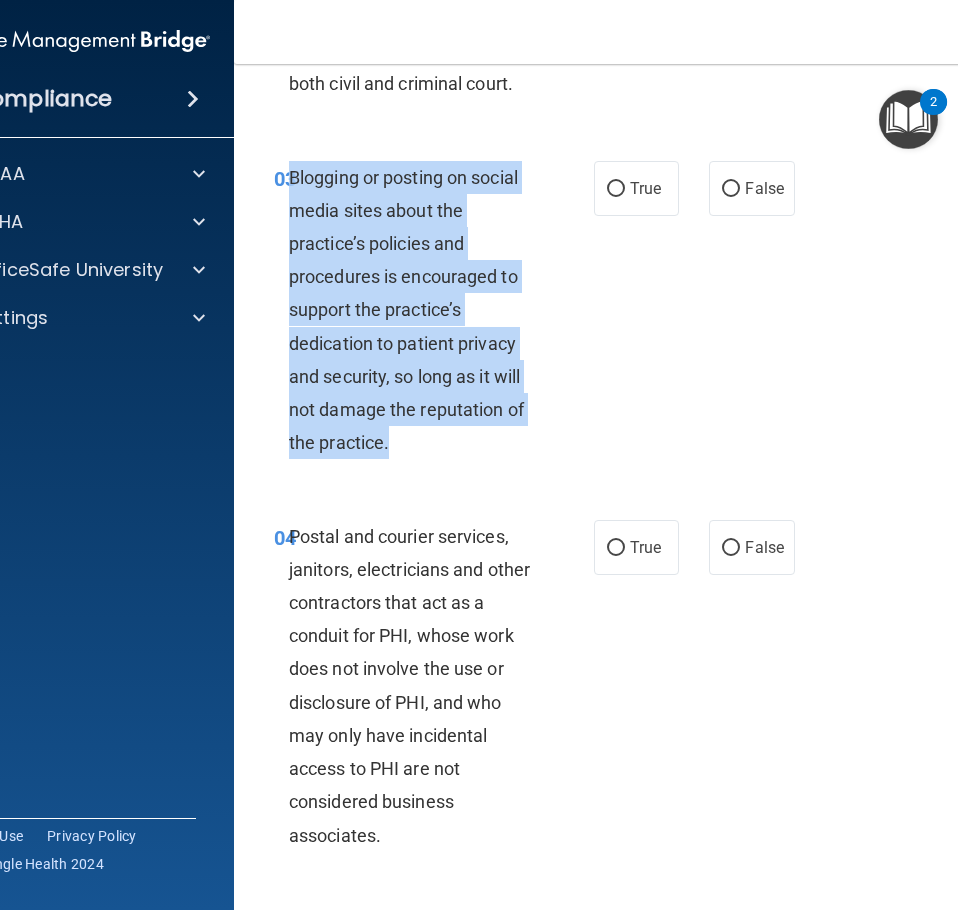 drag, startPoint x: 368, startPoint y: 476, endPoint x: 285, endPoint y: 209, distance: 279.6033 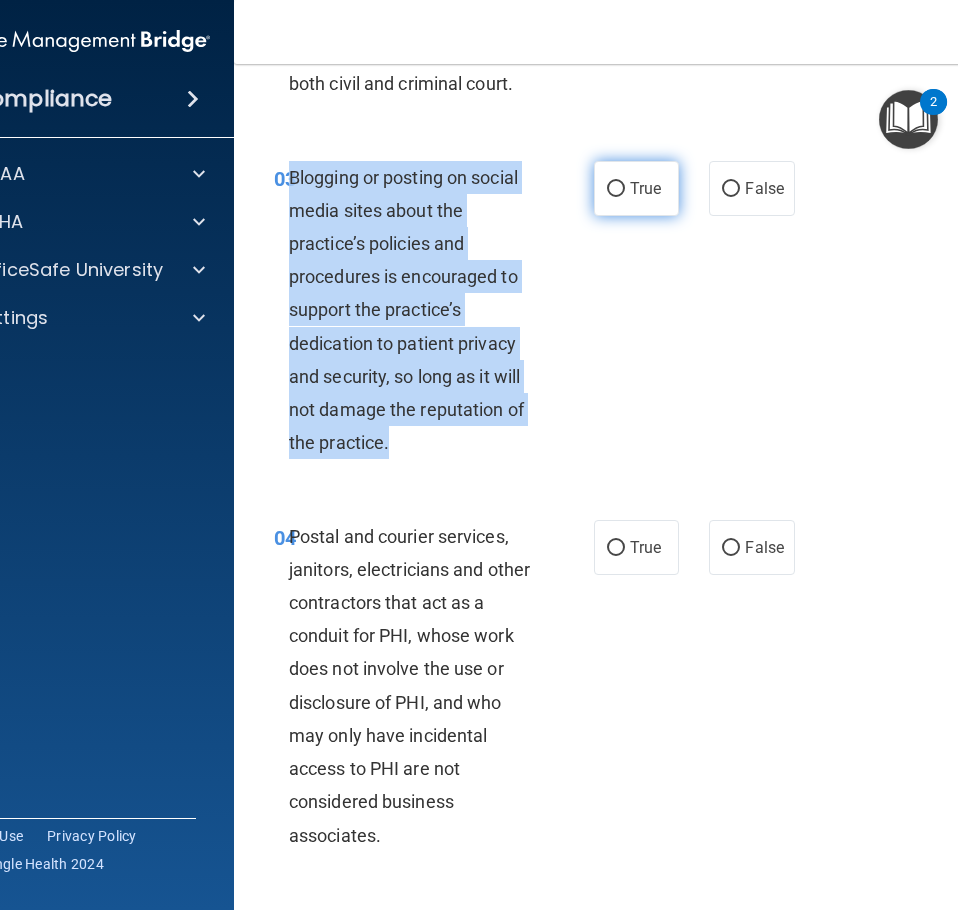 click on "True" at bounding box center (616, 189) 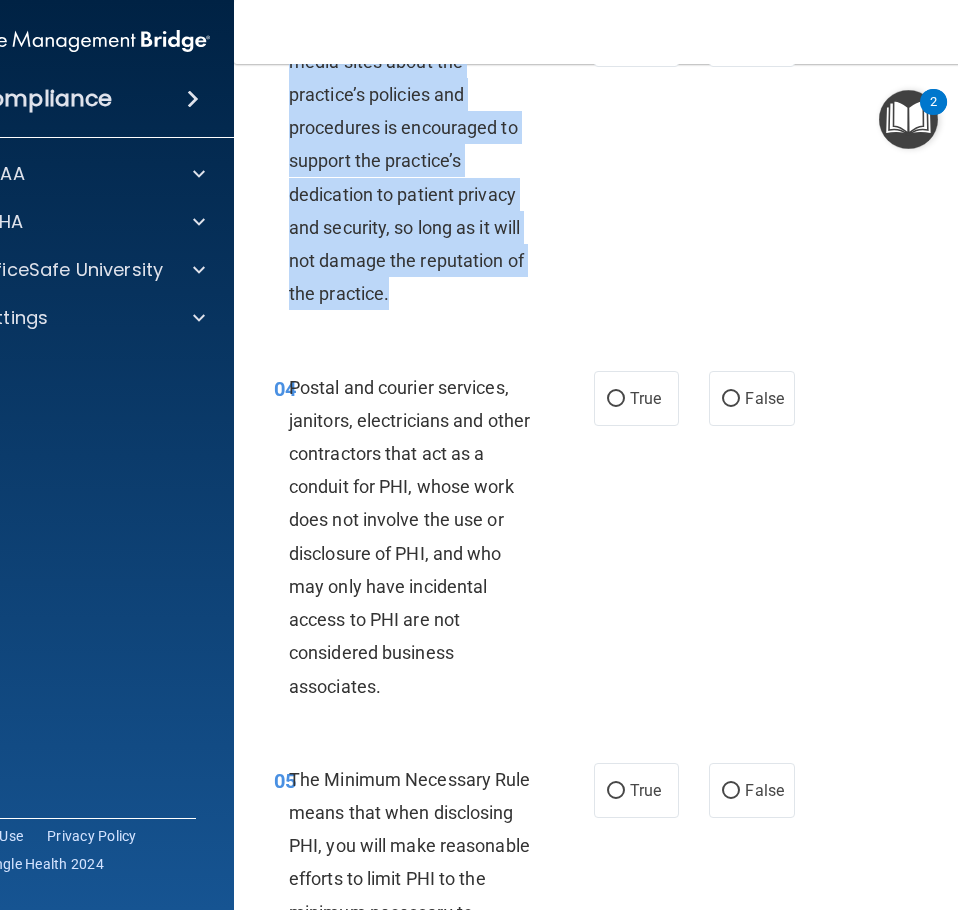 scroll, scrollTop: 650, scrollLeft: 0, axis: vertical 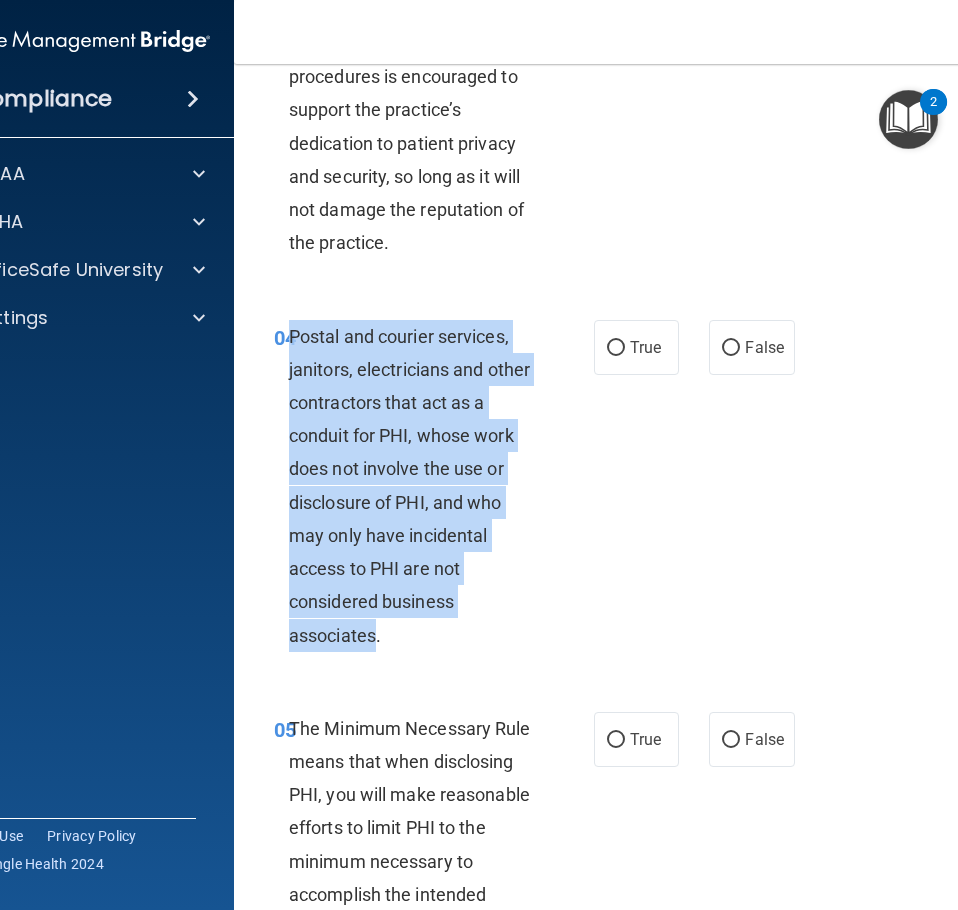 drag, startPoint x: 368, startPoint y: 669, endPoint x: 286, endPoint y: 368, distance: 311.96954 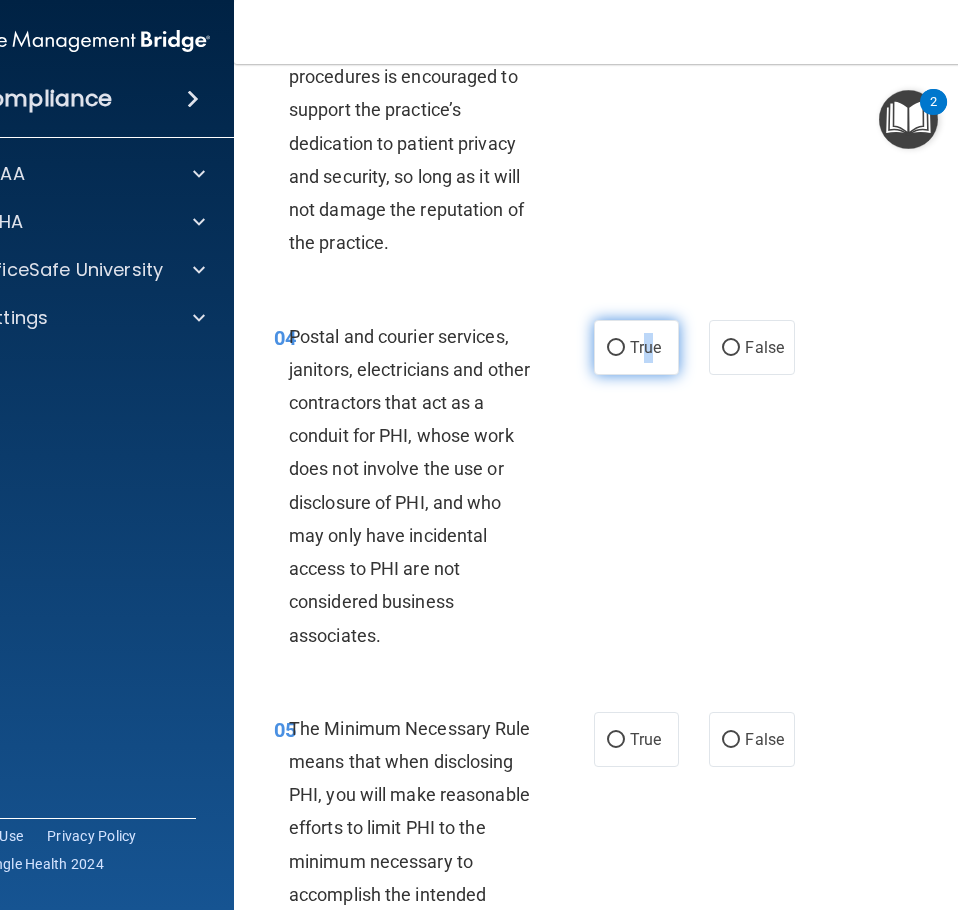 click on "True" at bounding box center (645, 347) 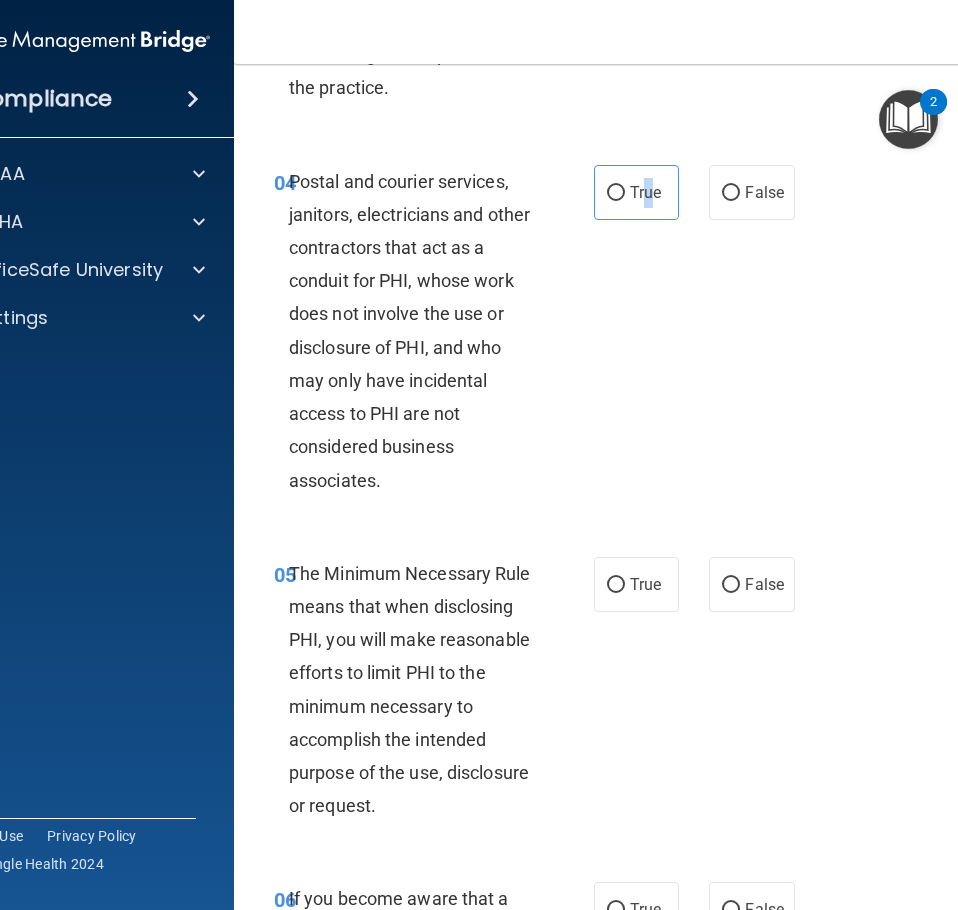 scroll, scrollTop: 850, scrollLeft: 0, axis: vertical 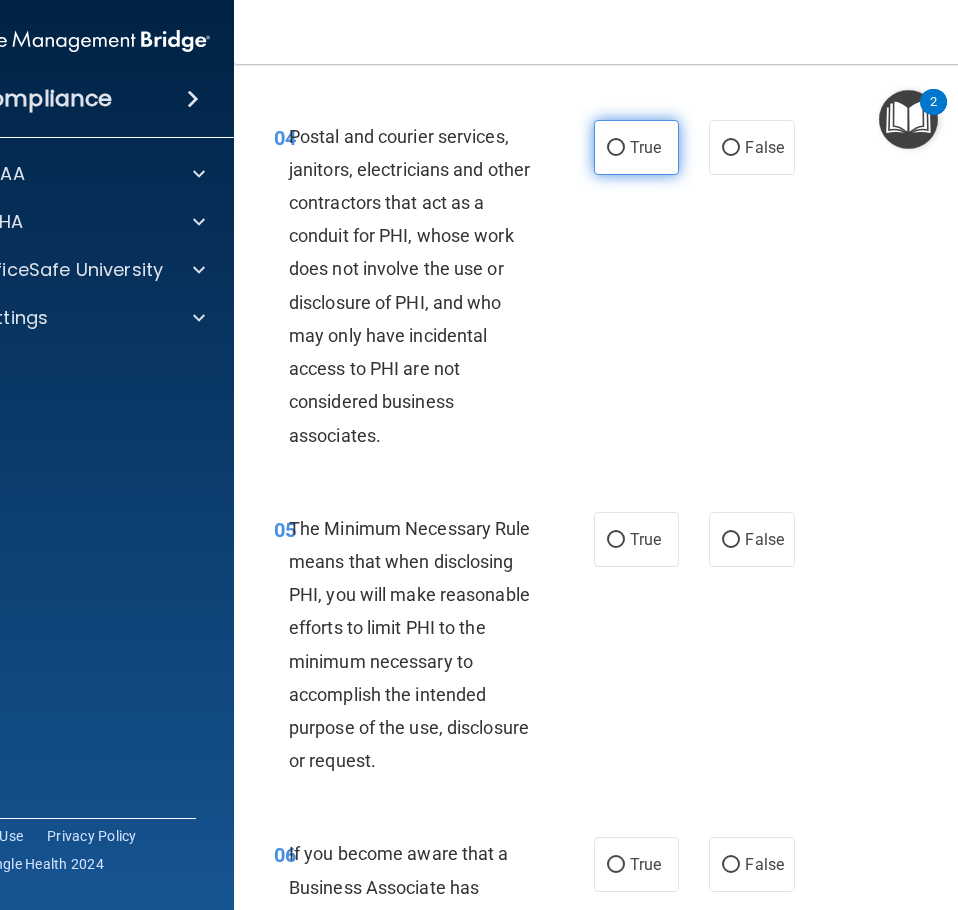 click on "True" at bounding box center [636, 147] 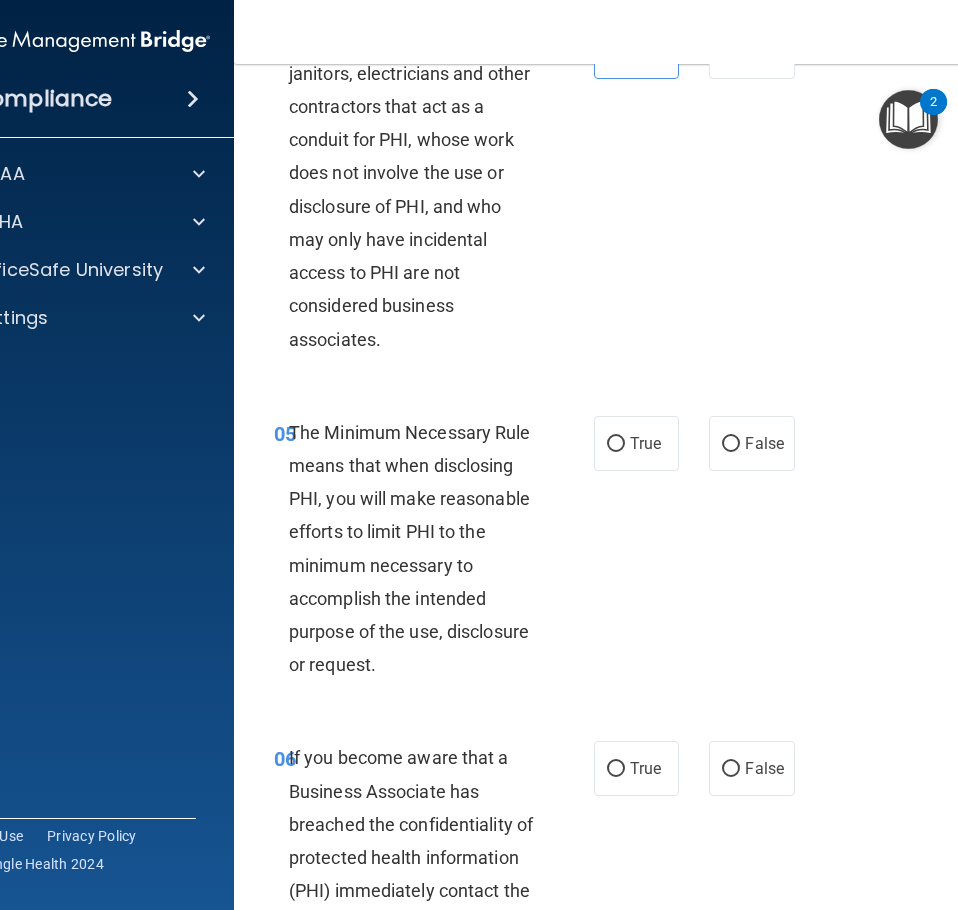 scroll, scrollTop: 1000, scrollLeft: 0, axis: vertical 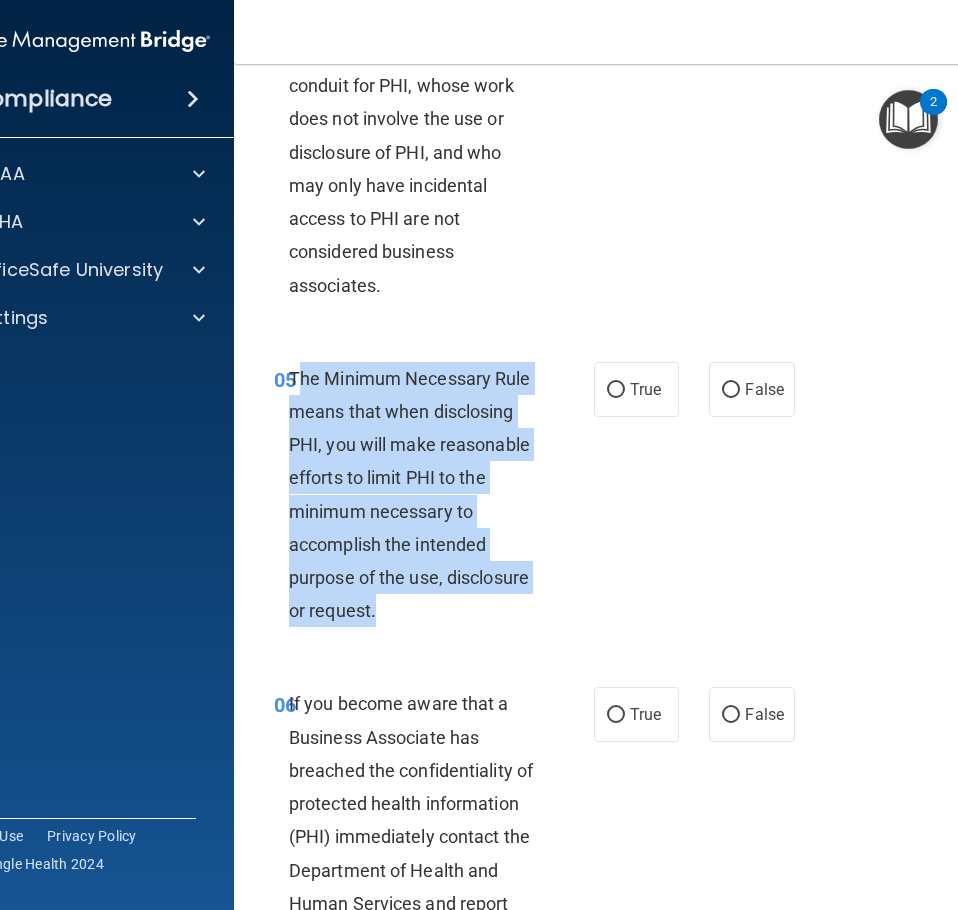 drag, startPoint x: 364, startPoint y: 641, endPoint x: 291, endPoint y: 410, distance: 242.2602 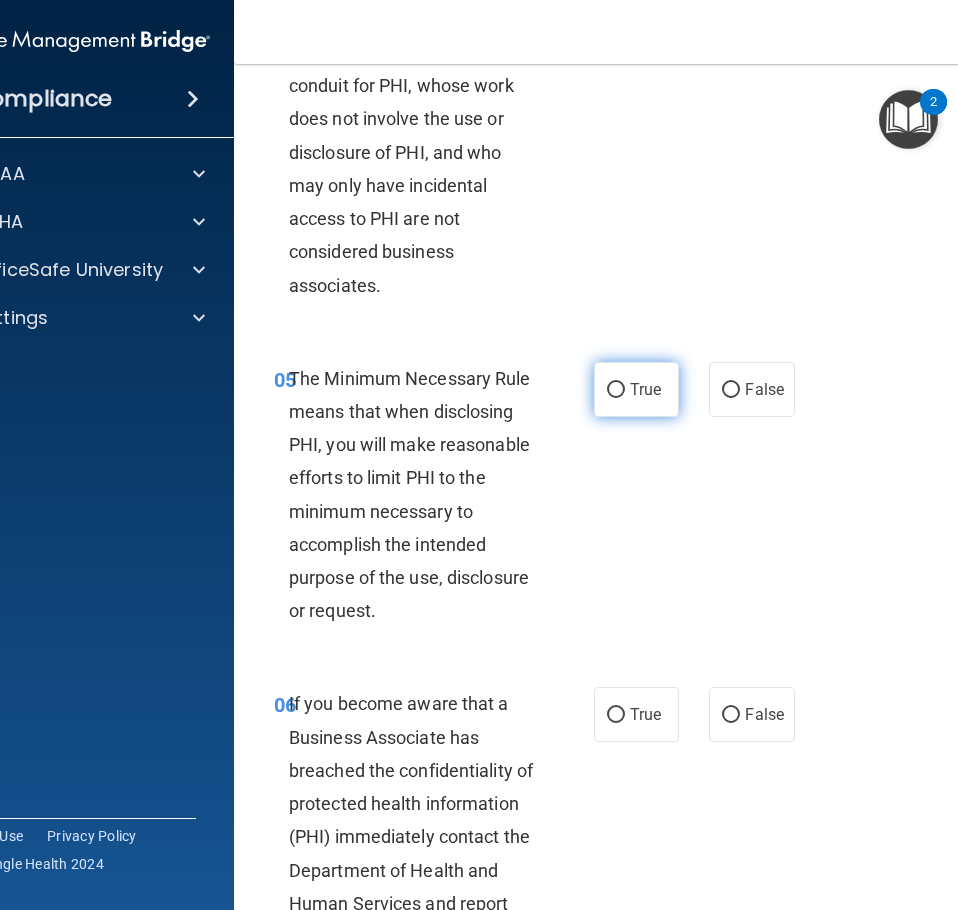 click on "True" at bounding box center [636, 389] 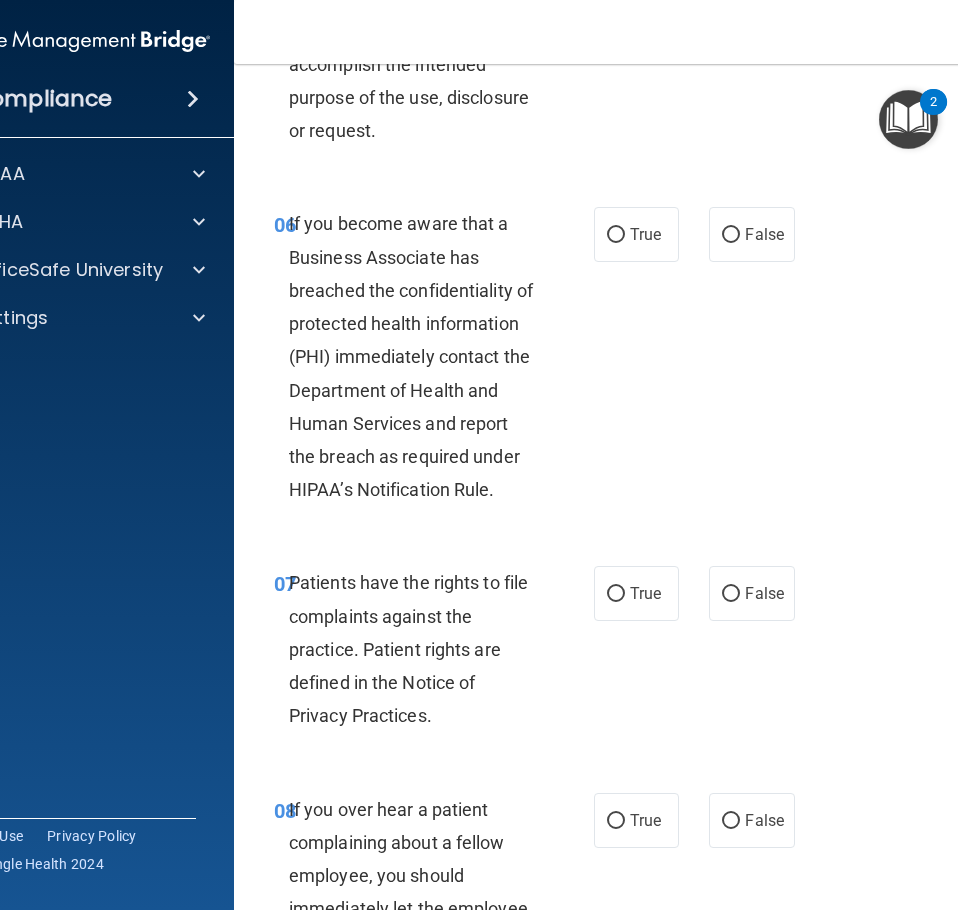 scroll, scrollTop: 1500, scrollLeft: 0, axis: vertical 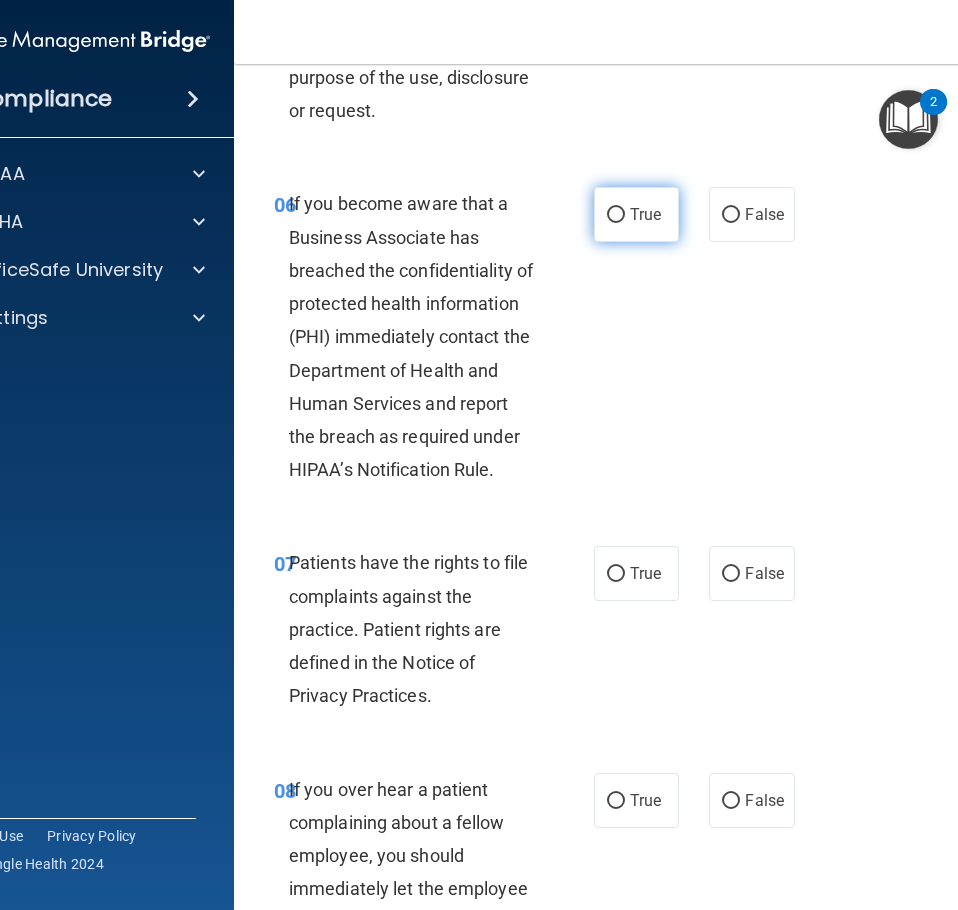 click on "True" at bounding box center (636, 214) 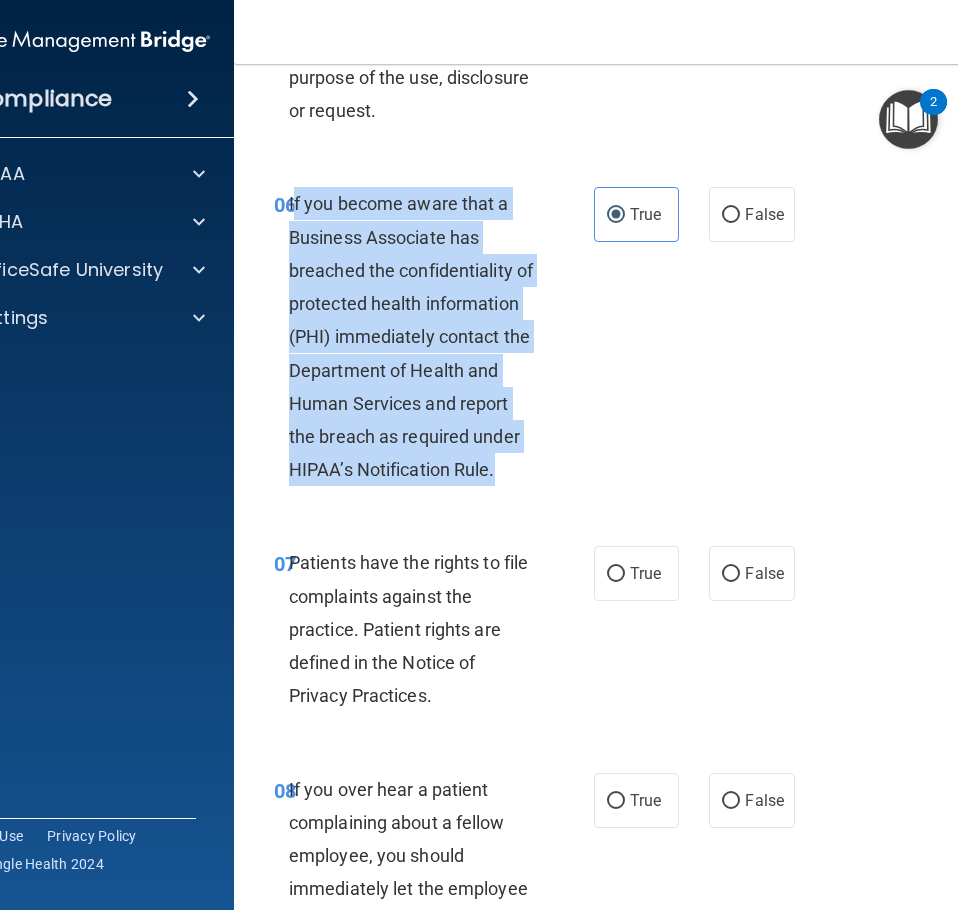 drag, startPoint x: 496, startPoint y: 501, endPoint x: 287, endPoint y: 233, distance: 339.86026 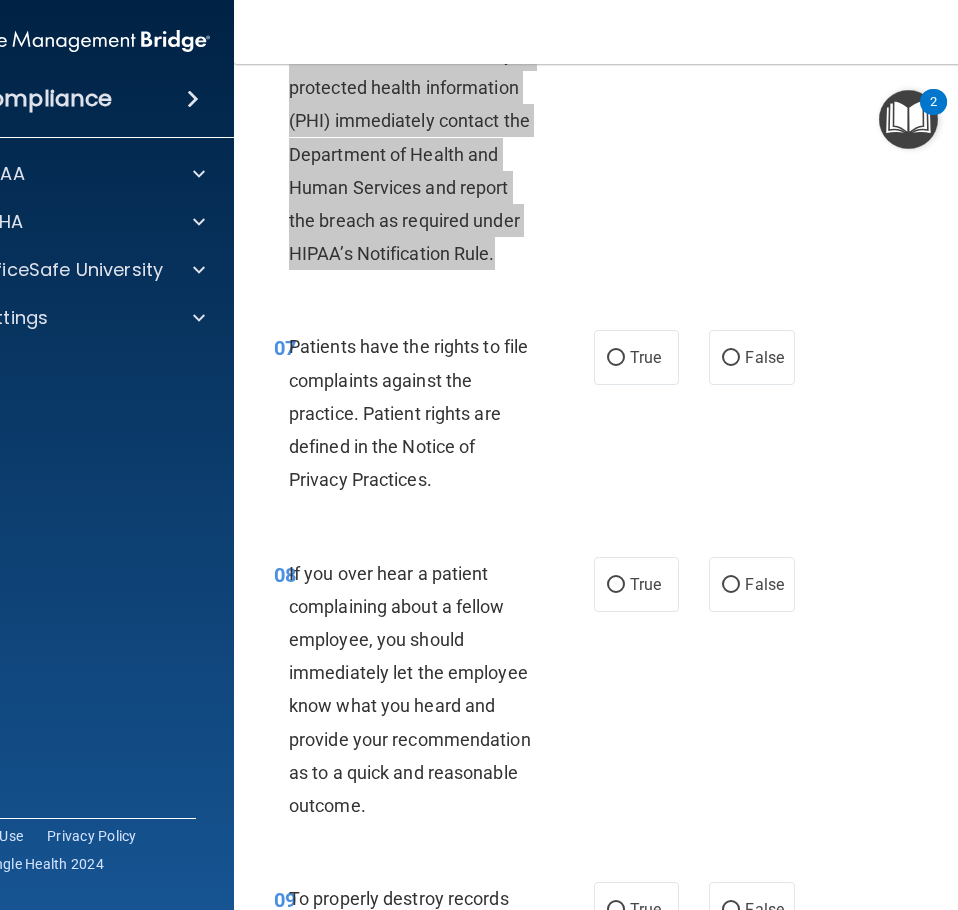scroll, scrollTop: 1875, scrollLeft: 0, axis: vertical 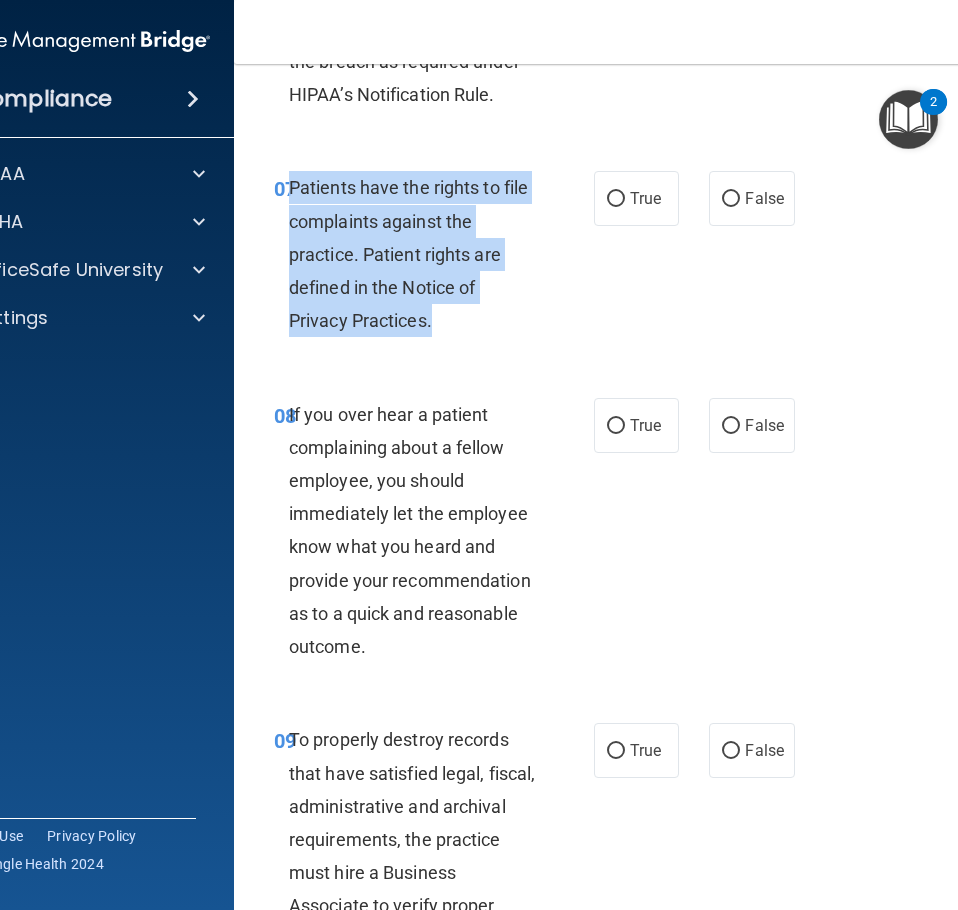 drag, startPoint x: 425, startPoint y: 348, endPoint x: 286, endPoint y: 224, distance: 186.2713 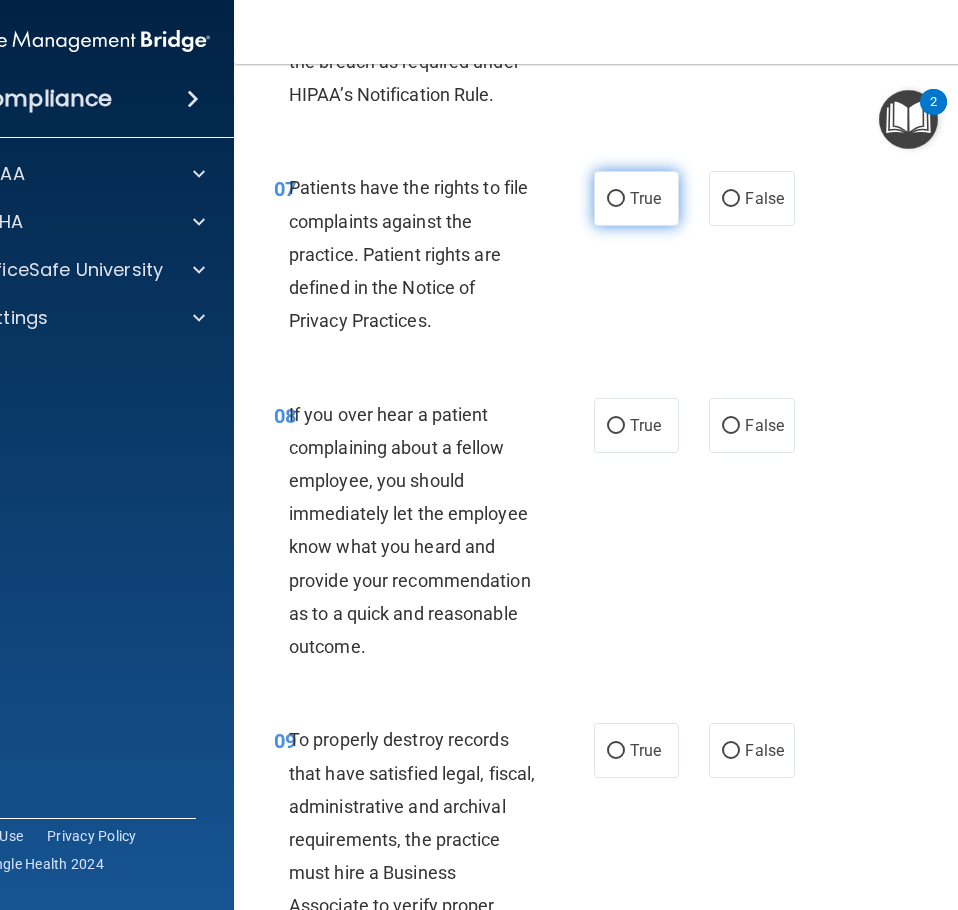click on "True" at bounding box center (636, 198) 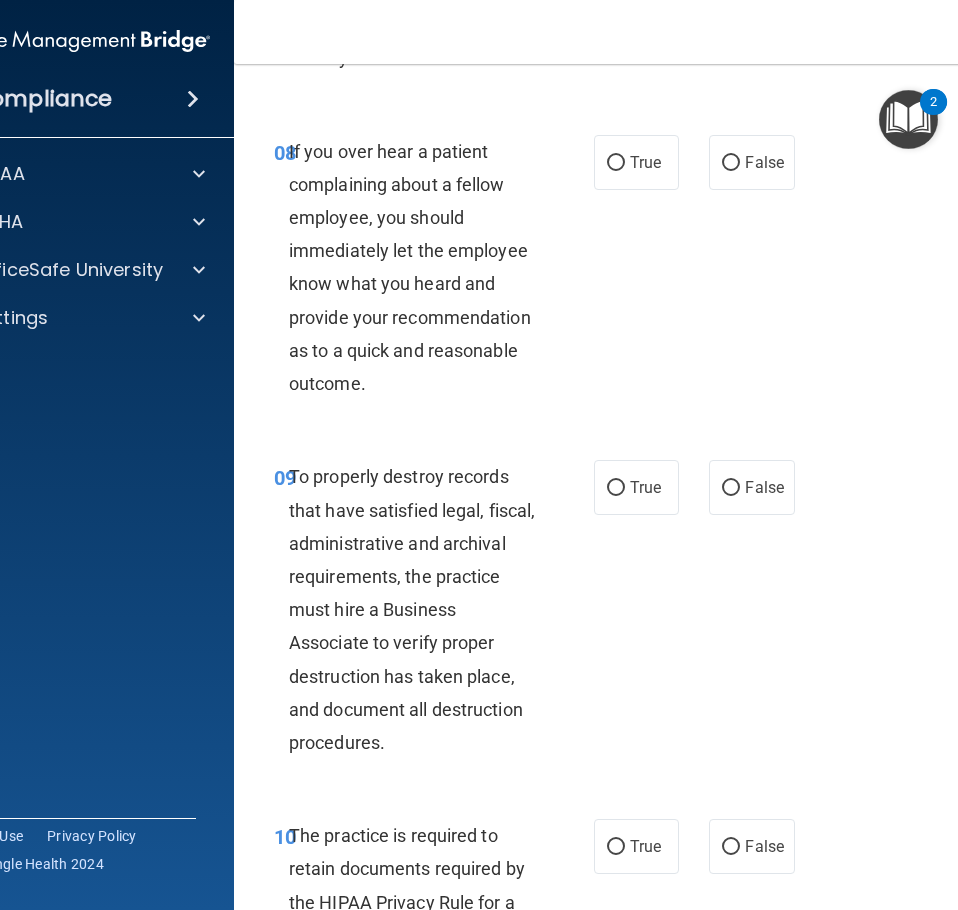 scroll, scrollTop: 2175, scrollLeft: 0, axis: vertical 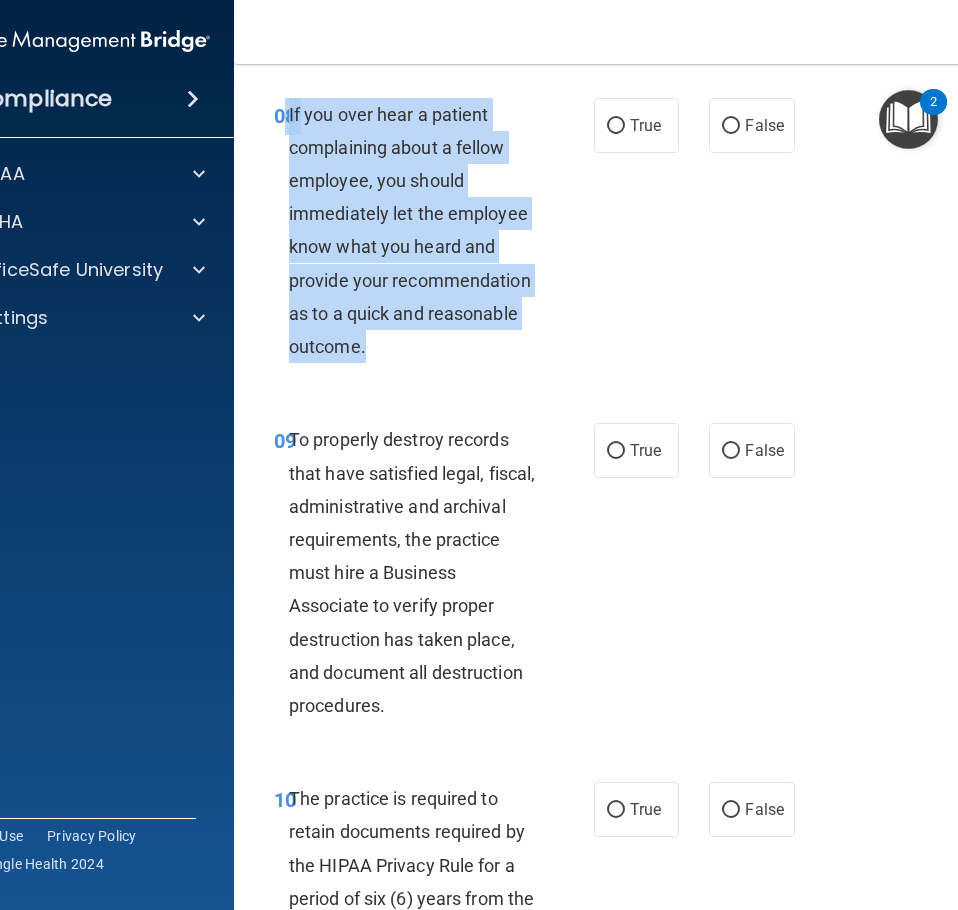 drag, startPoint x: 370, startPoint y: 376, endPoint x: 278, endPoint y: 142, distance: 251.43588 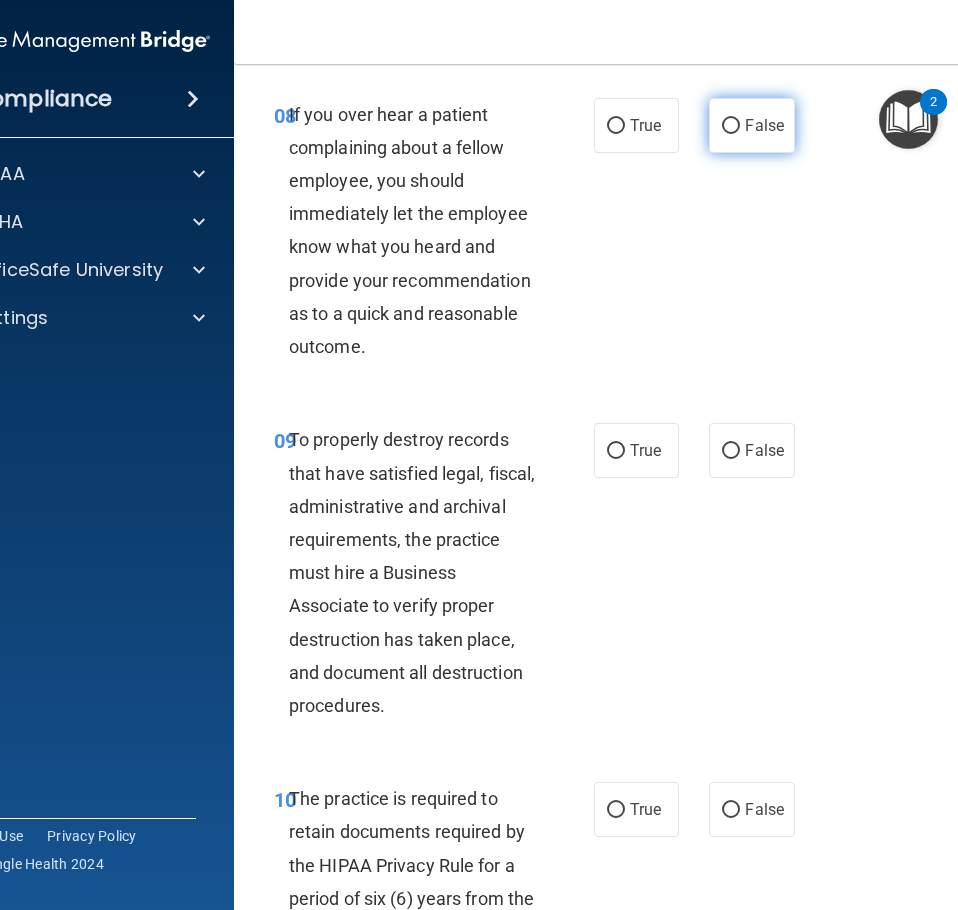 click on "False" at bounding box center [764, 125] 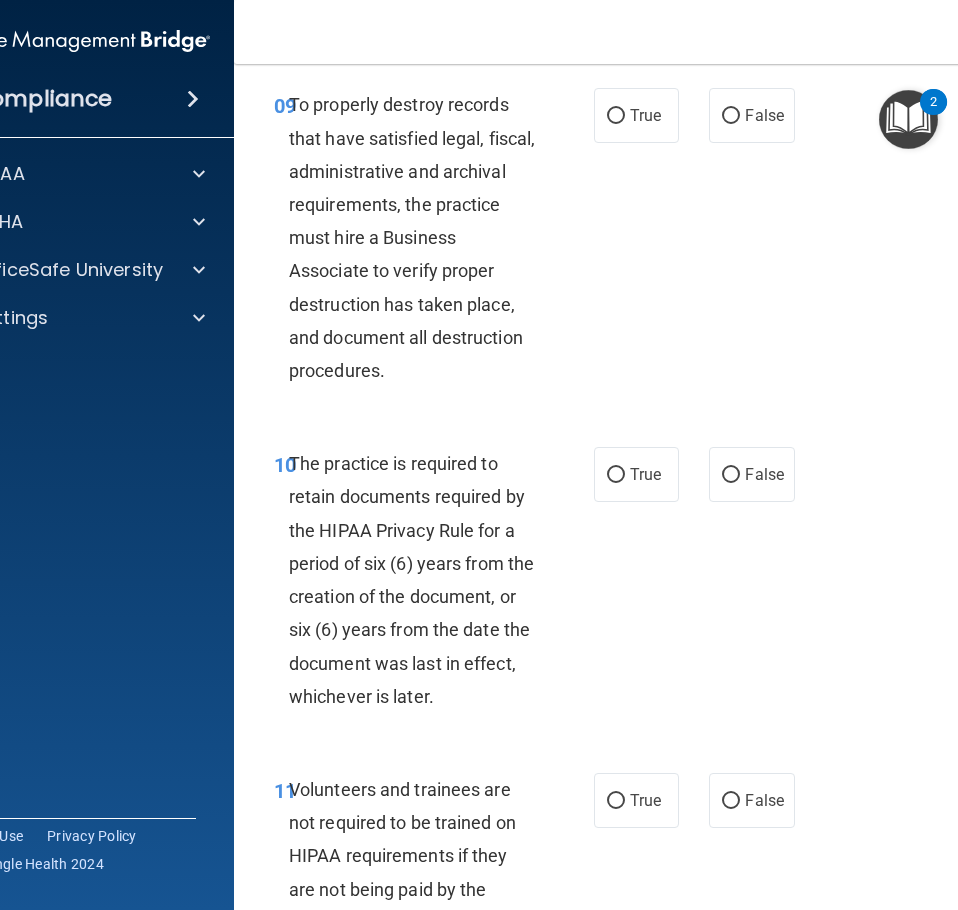 scroll, scrollTop: 2525, scrollLeft: 0, axis: vertical 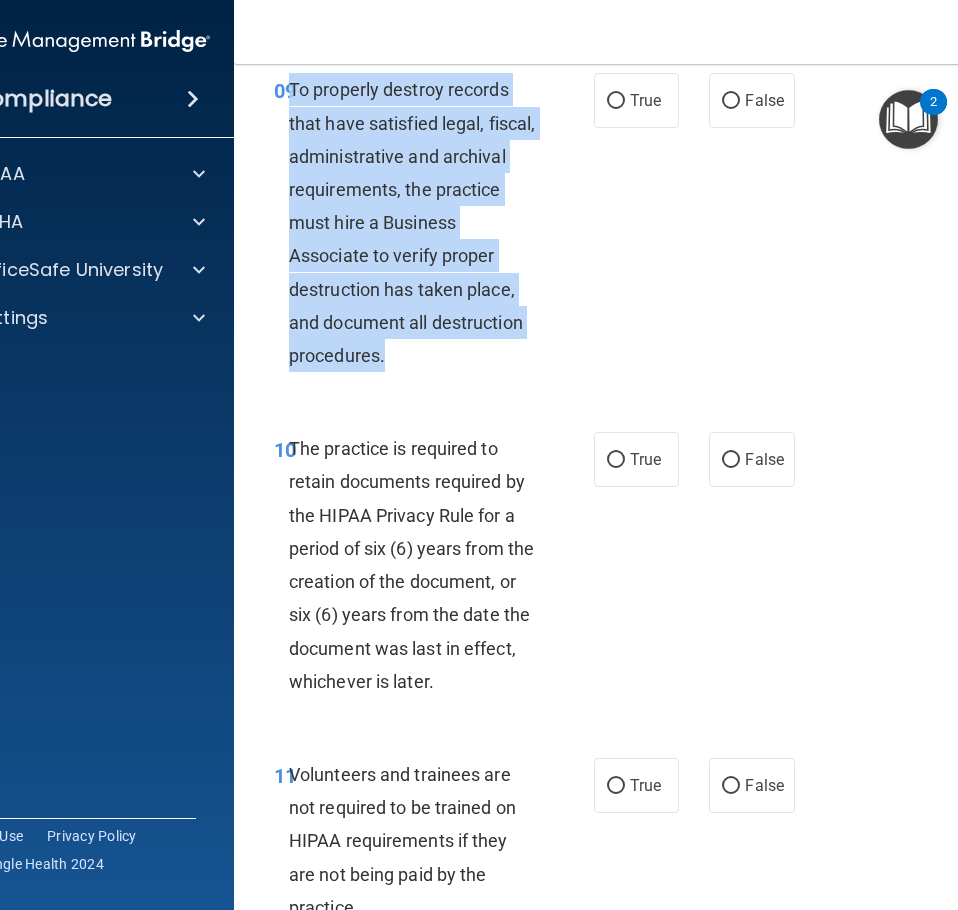 drag, startPoint x: 379, startPoint y: 388, endPoint x: 286, endPoint y: 131, distance: 273.30936 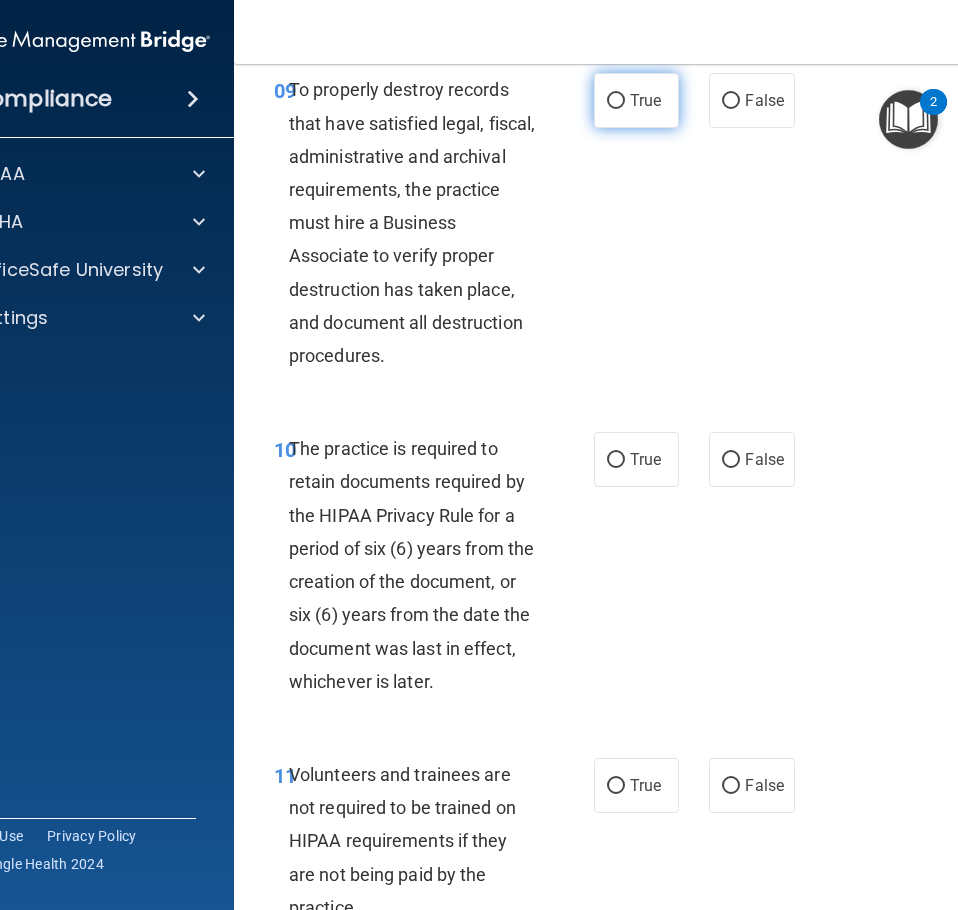 click on "True" at bounding box center (636, 100) 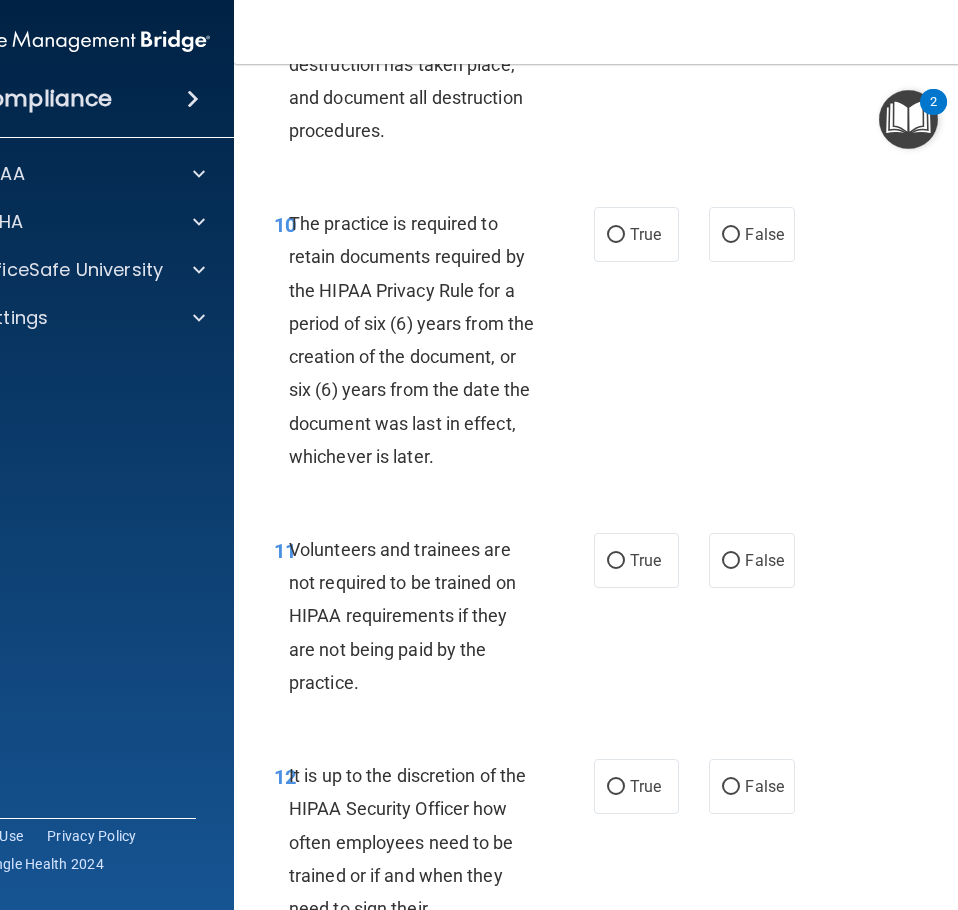 scroll, scrollTop: 2825, scrollLeft: 0, axis: vertical 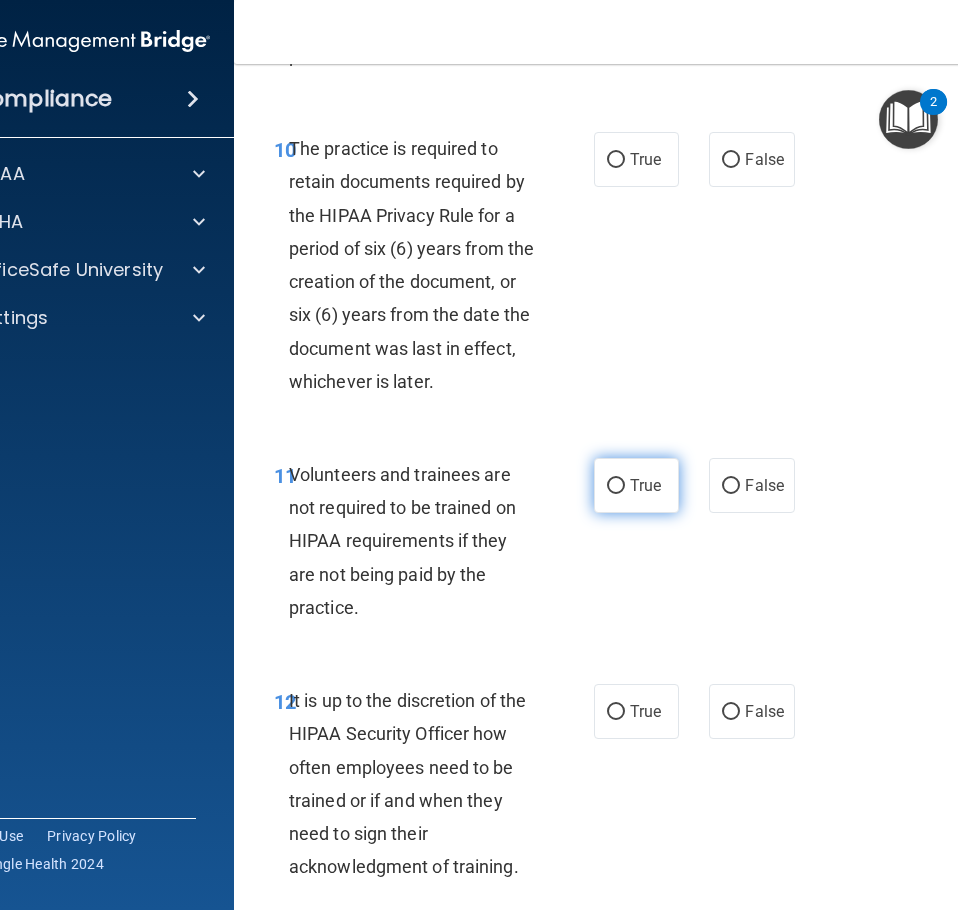 click on "True" at bounding box center [636, 485] 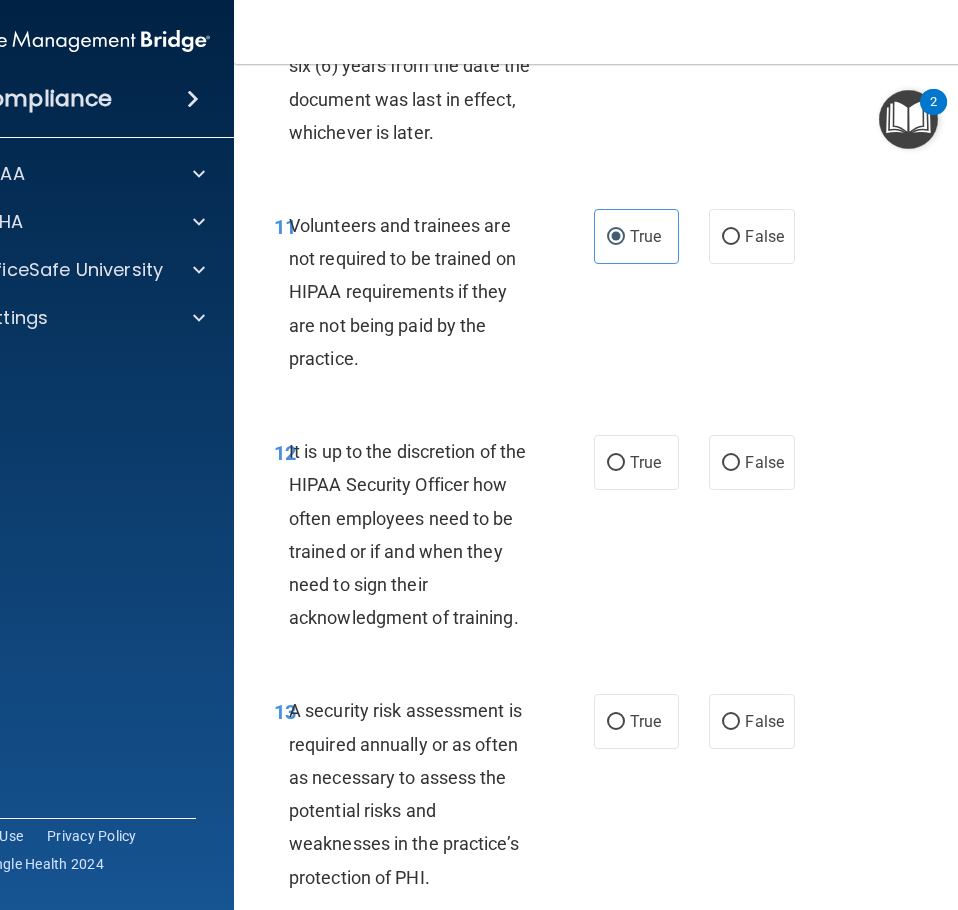 scroll, scrollTop: 3075, scrollLeft: 0, axis: vertical 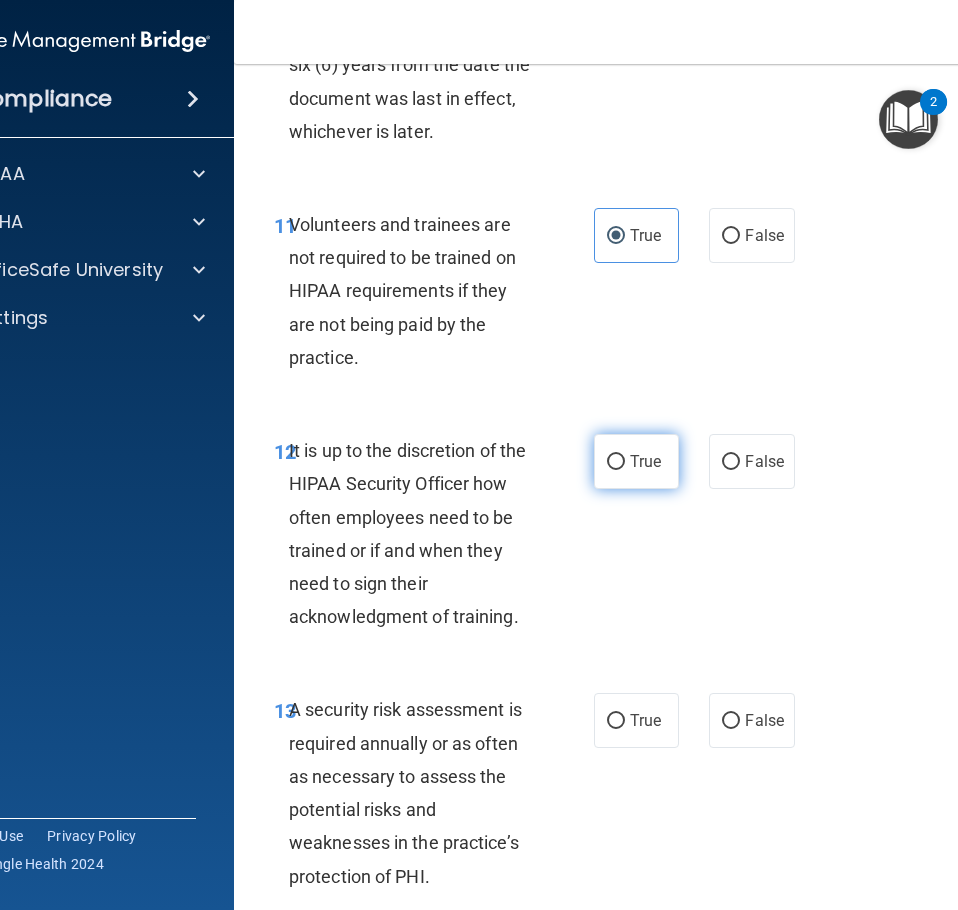 click on "True" at bounding box center [616, 462] 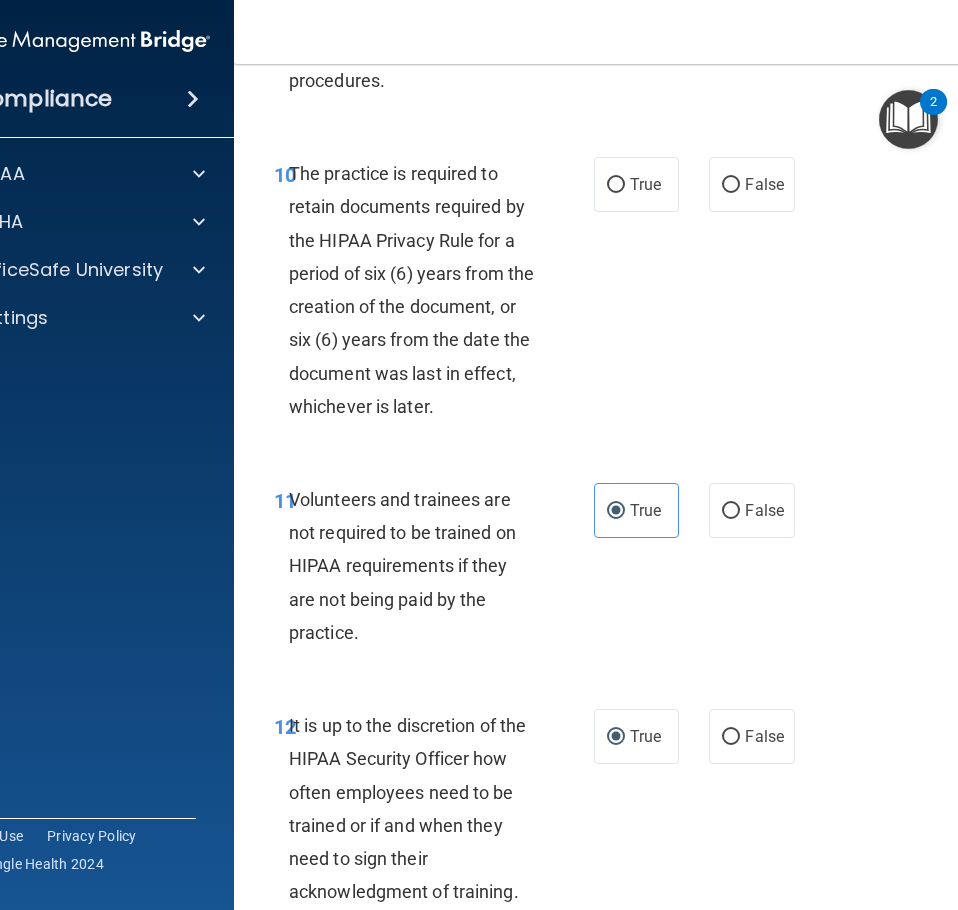 scroll, scrollTop: 2650, scrollLeft: 0, axis: vertical 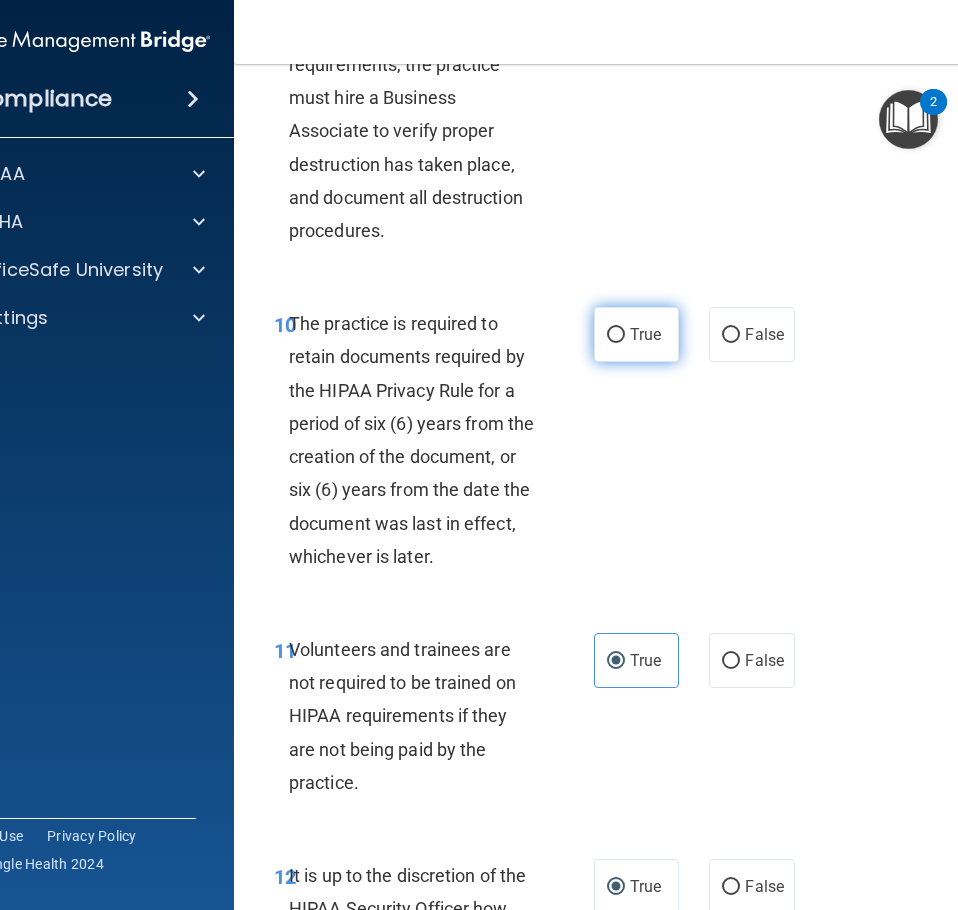 click on "True" at bounding box center (636, 334) 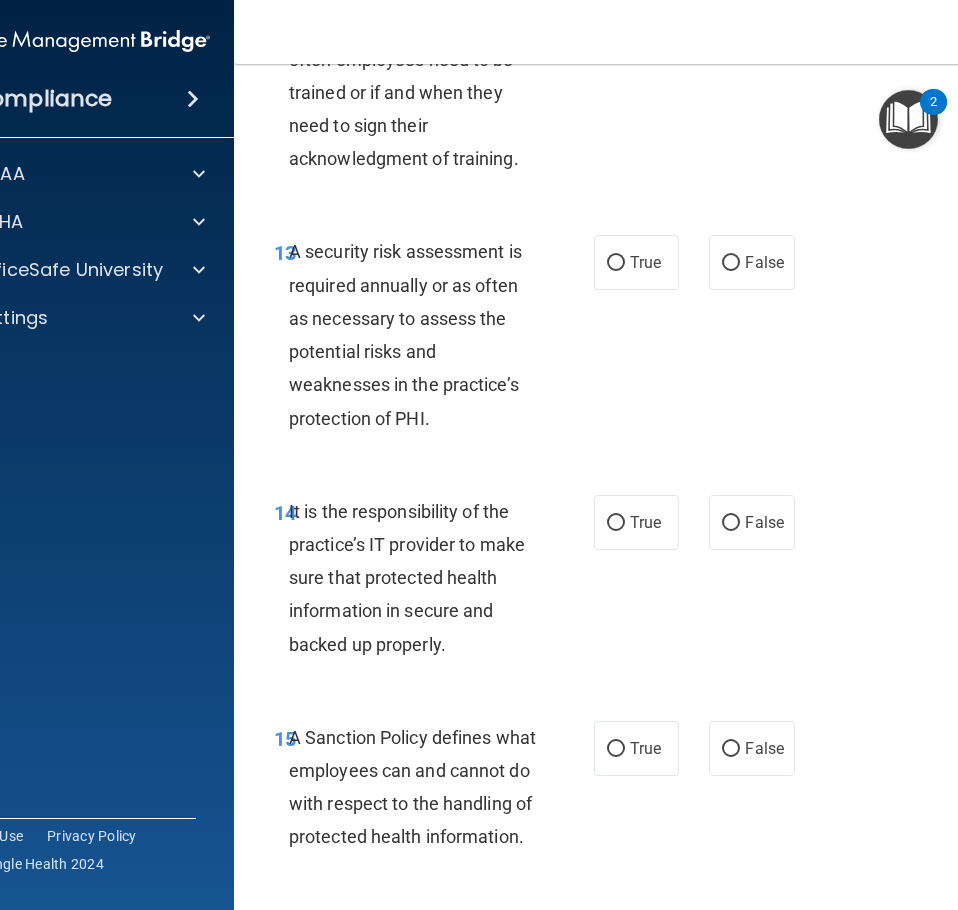 scroll, scrollTop: 3575, scrollLeft: 0, axis: vertical 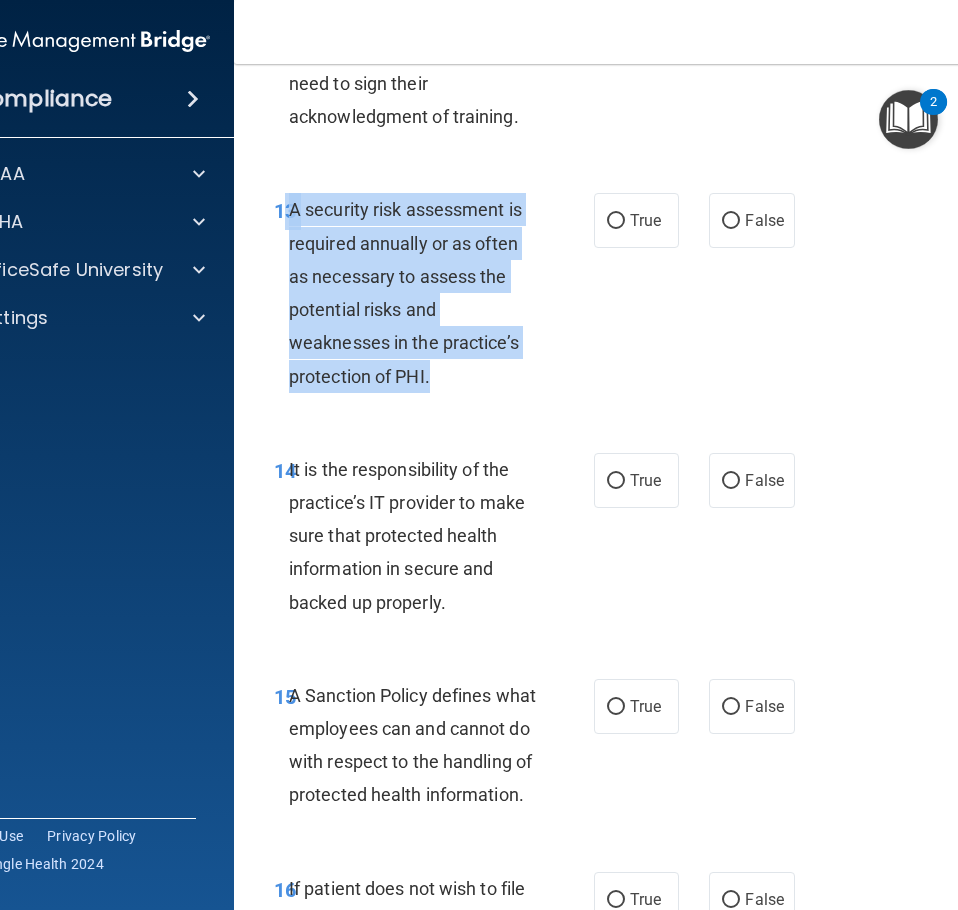 drag, startPoint x: 429, startPoint y: 400, endPoint x: 280, endPoint y: 238, distance: 220.10225 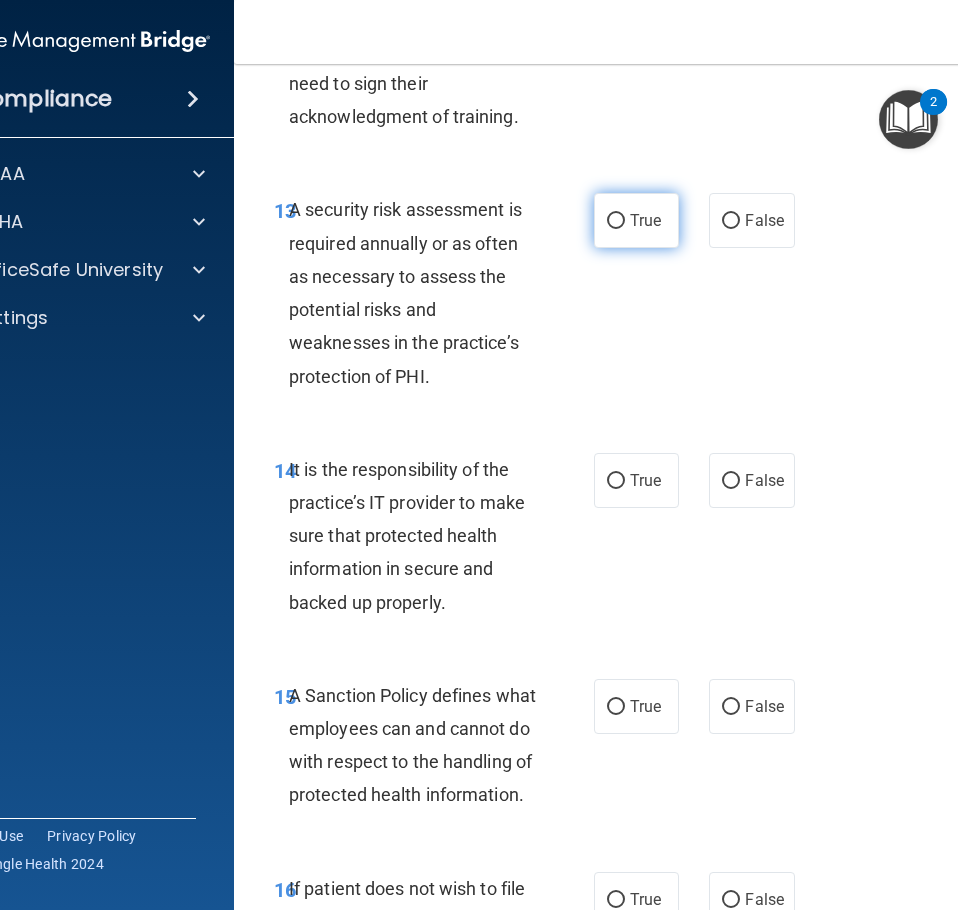 click on "True" at bounding box center [645, 220] 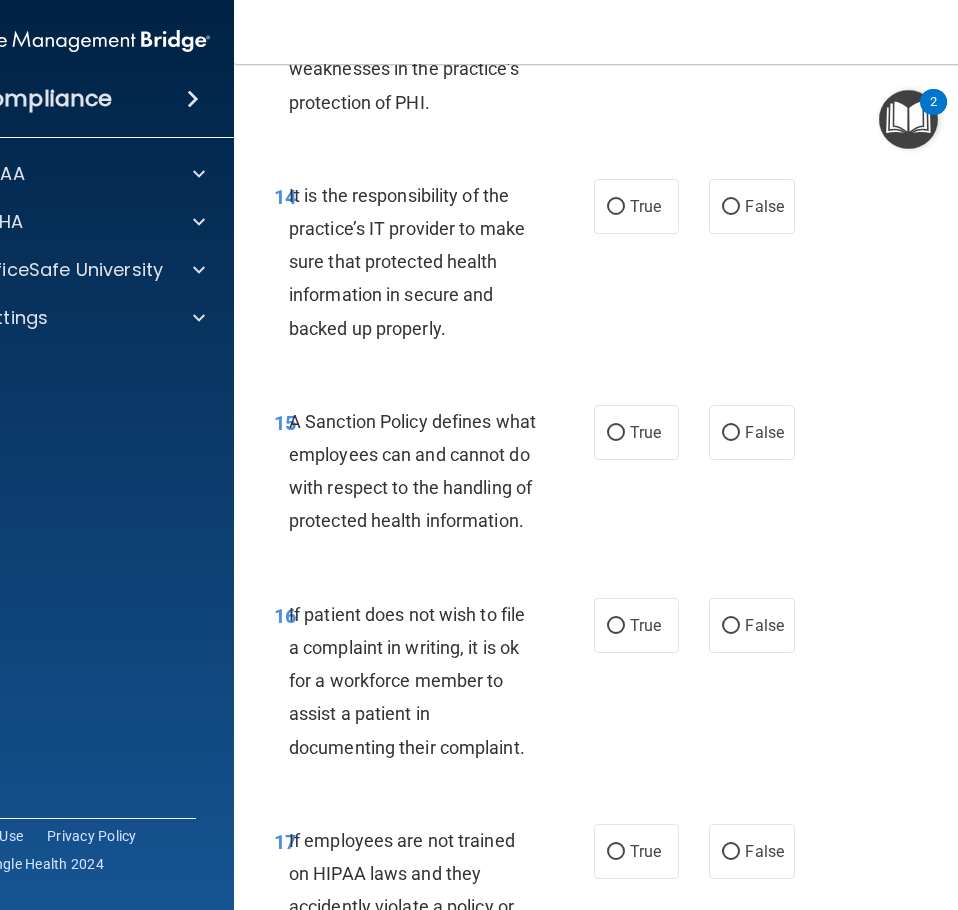 scroll, scrollTop: 3950, scrollLeft: 0, axis: vertical 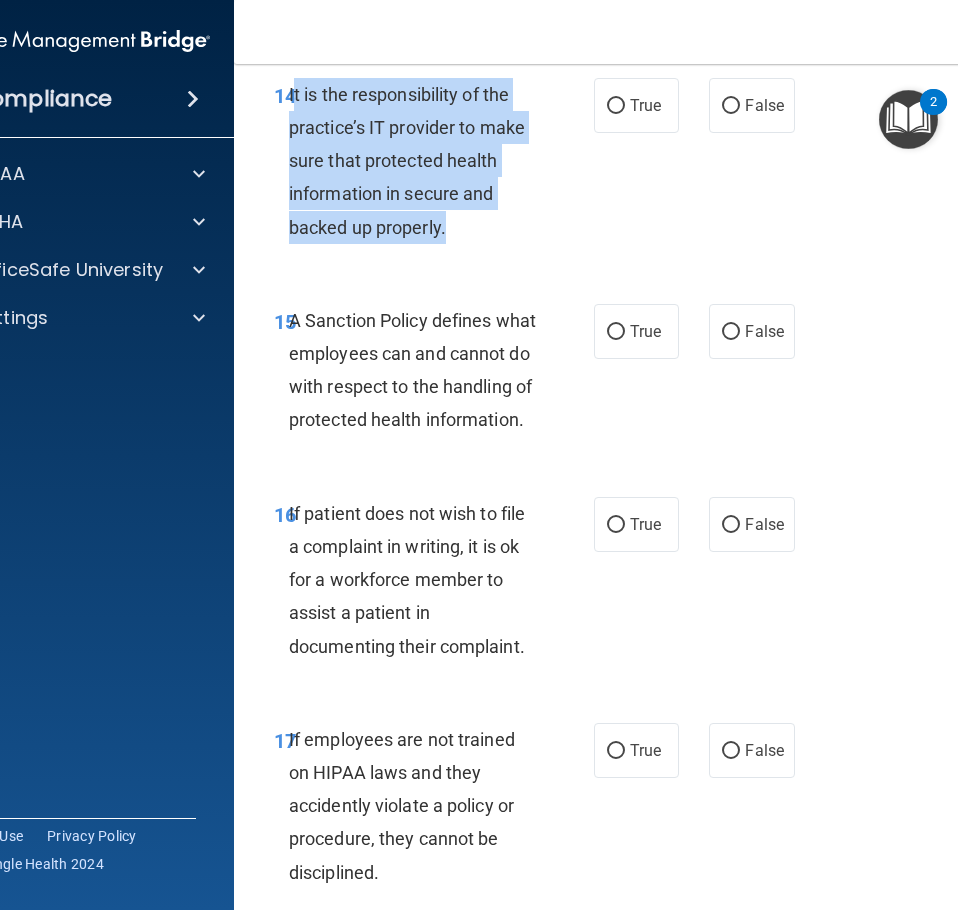 drag, startPoint x: 437, startPoint y: 260, endPoint x: 284, endPoint y: 122, distance: 206.04126 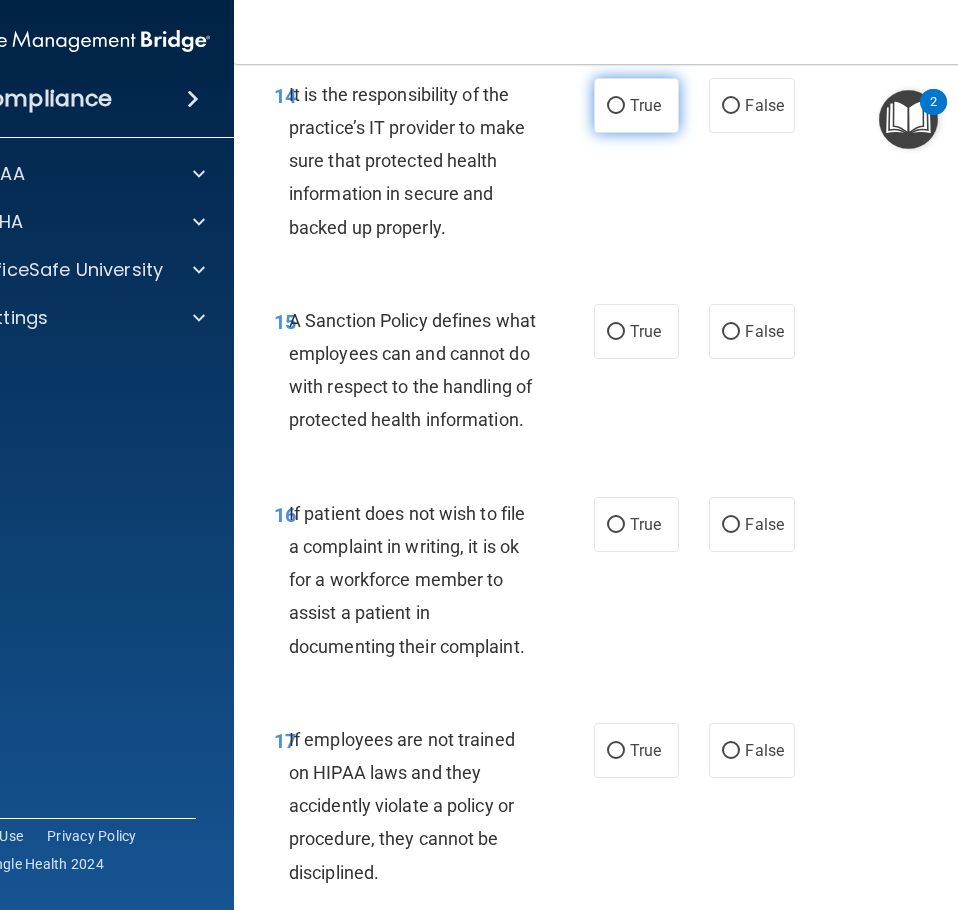 click on "True" at bounding box center (645, 105) 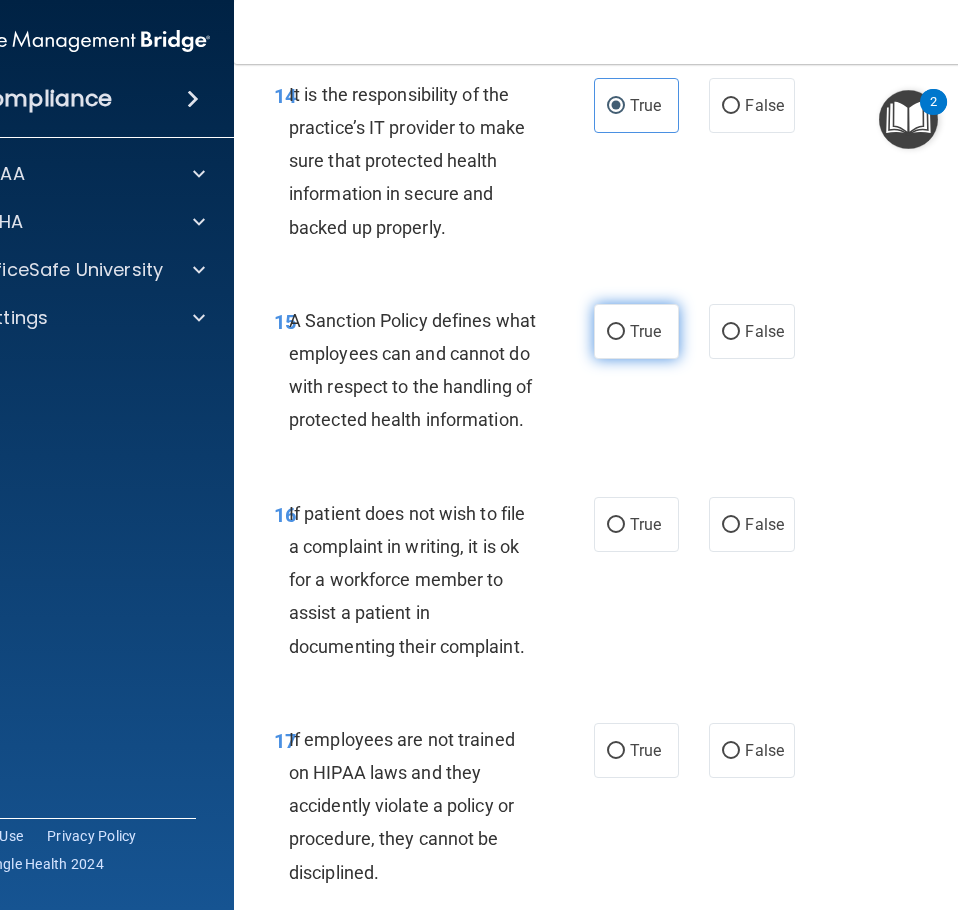 click on "True" at bounding box center (636, 331) 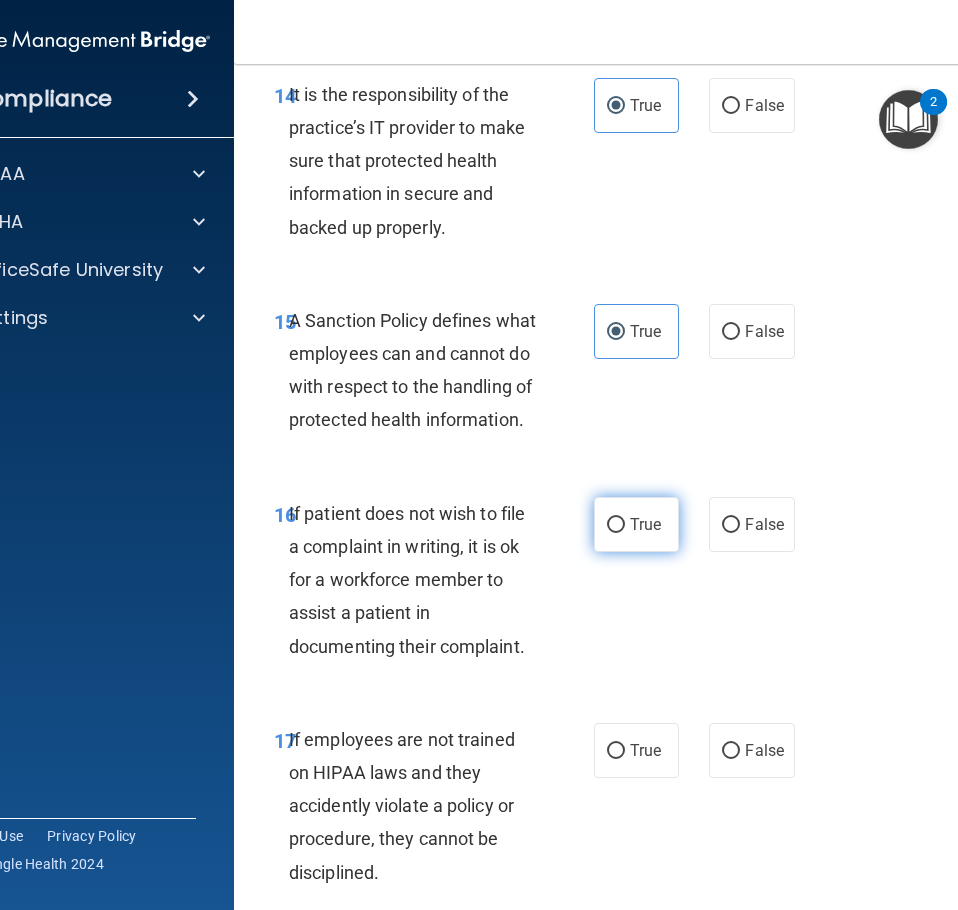 click on "True" at bounding box center [636, 524] 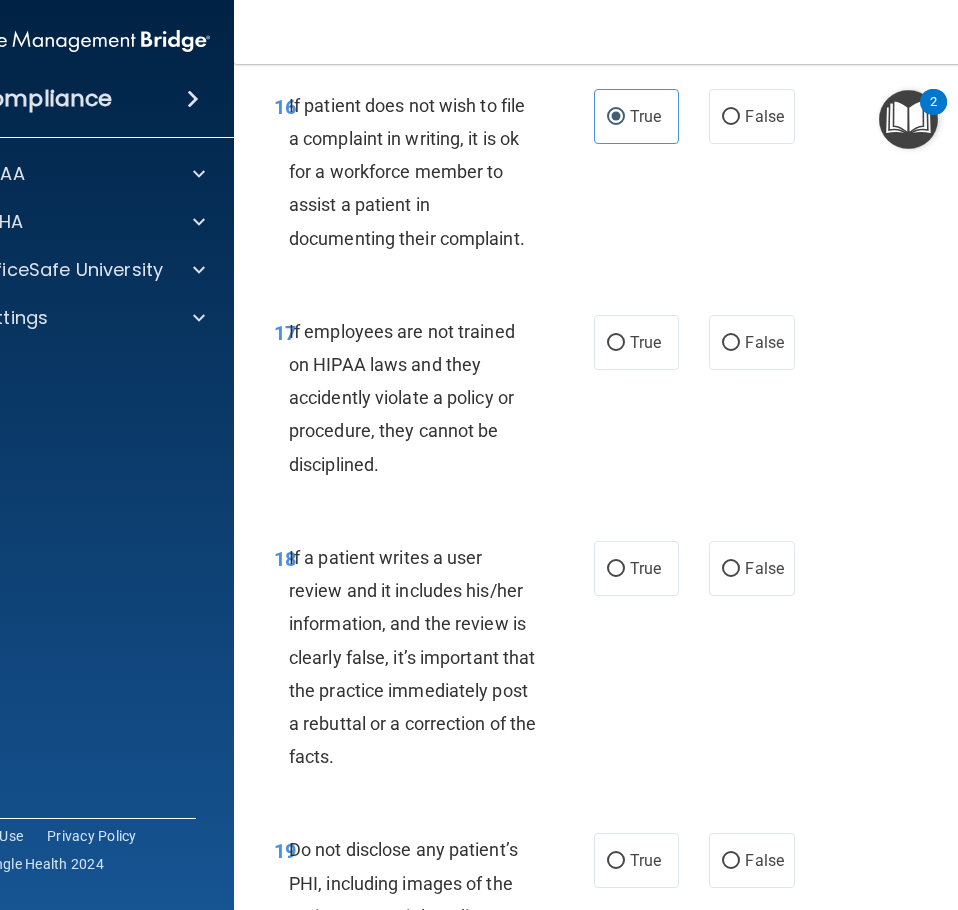 scroll, scrollTop: 4375, scrollLeft: 0, axis: vertical 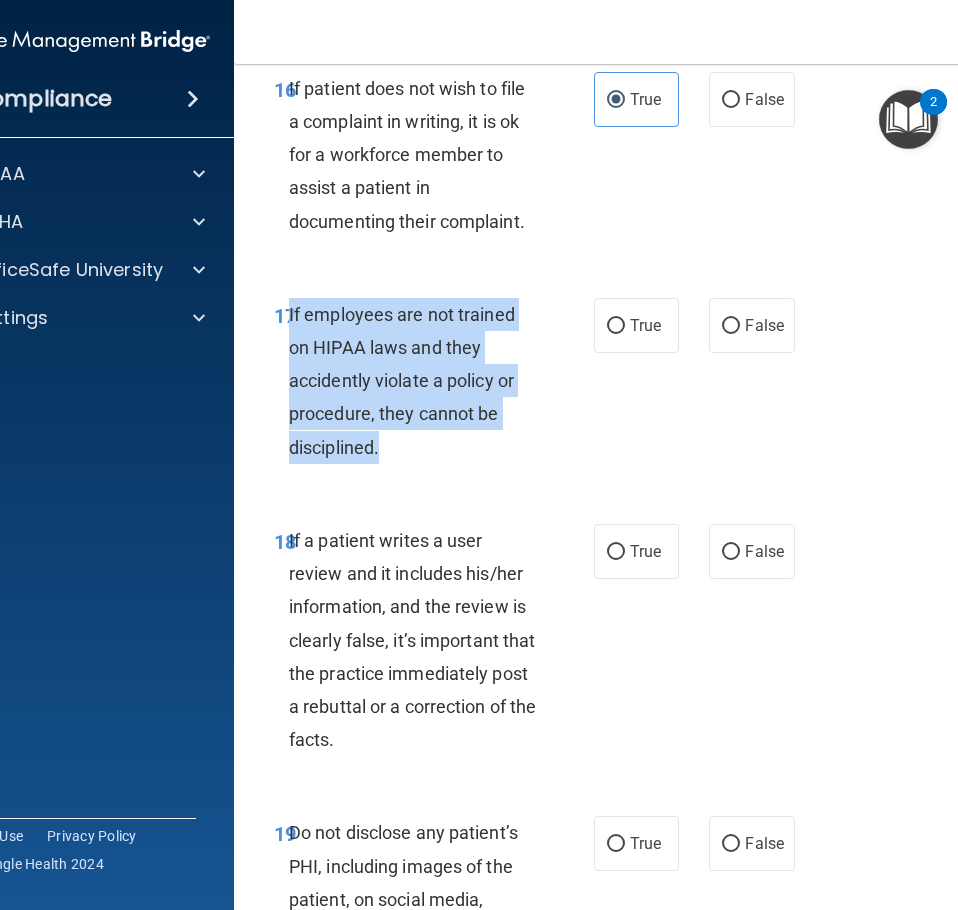drag, startPoint x: 372, startPoint y: 517, endPoint x: 283, endPoint y: 378, distance: 165.05151 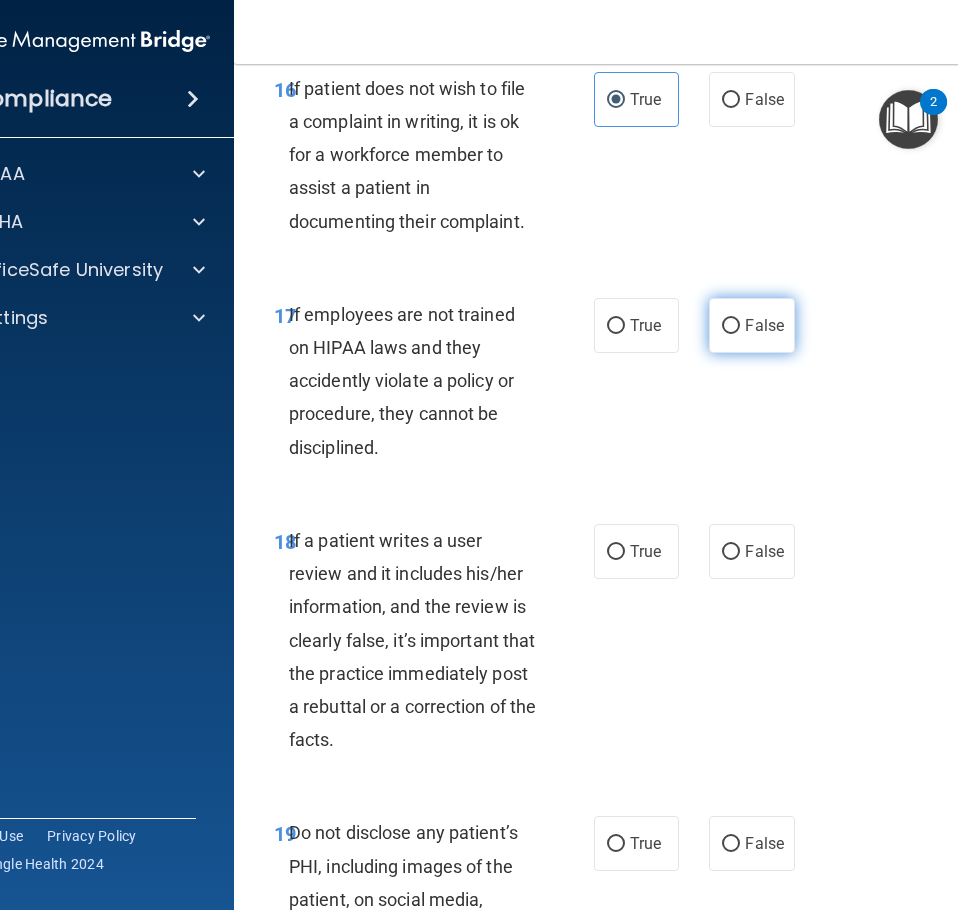 click on "False" at bounding box center [751, 325] 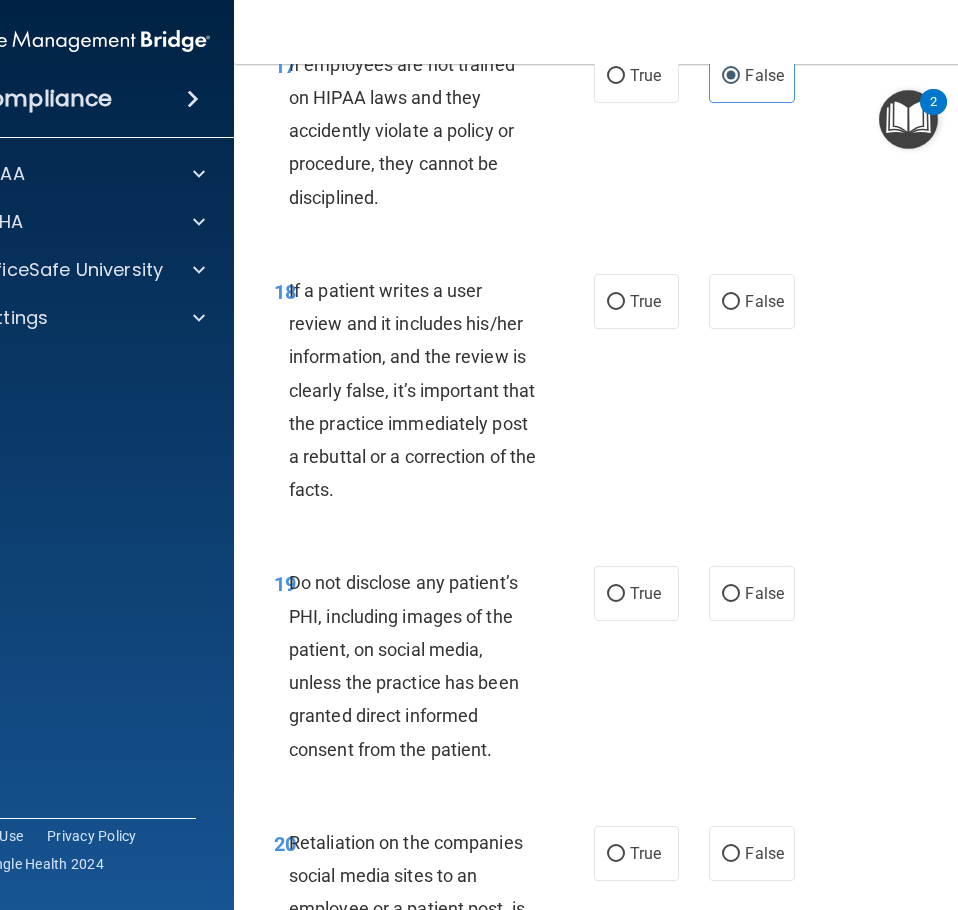 scroll, scrollTop: 4675, scrollLeft: 0, axis: vertical 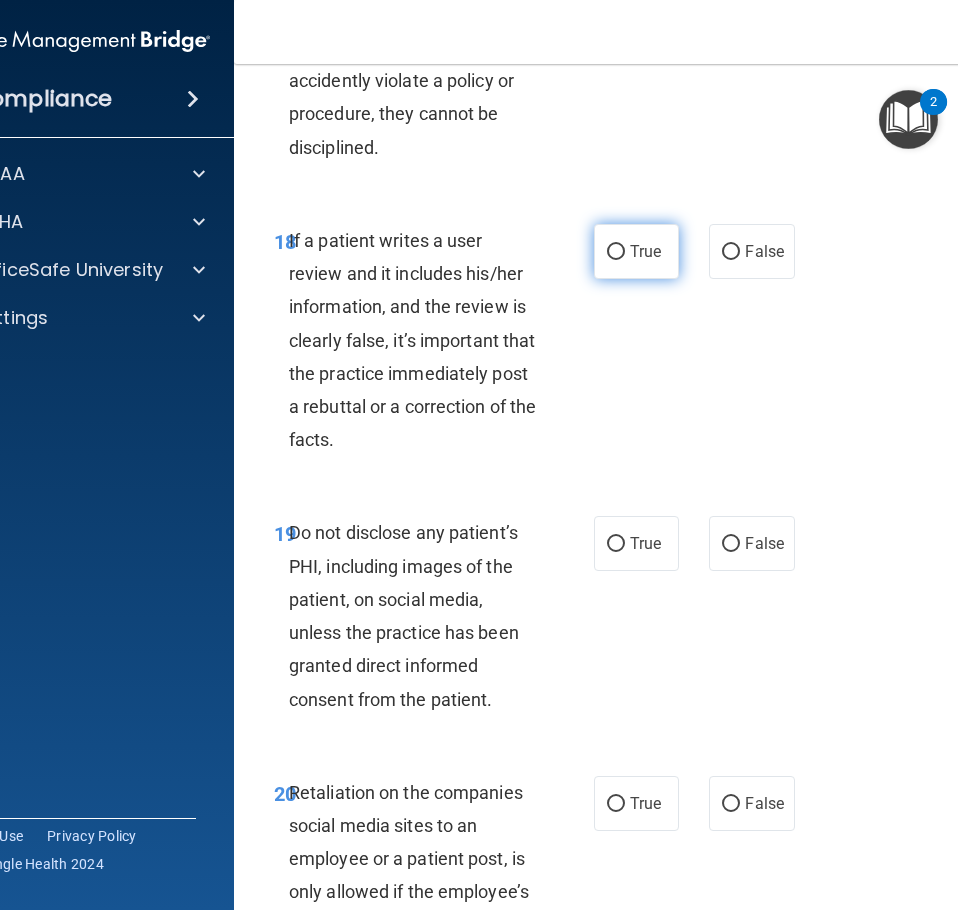 click on "True" at bounding box center (636, 251) 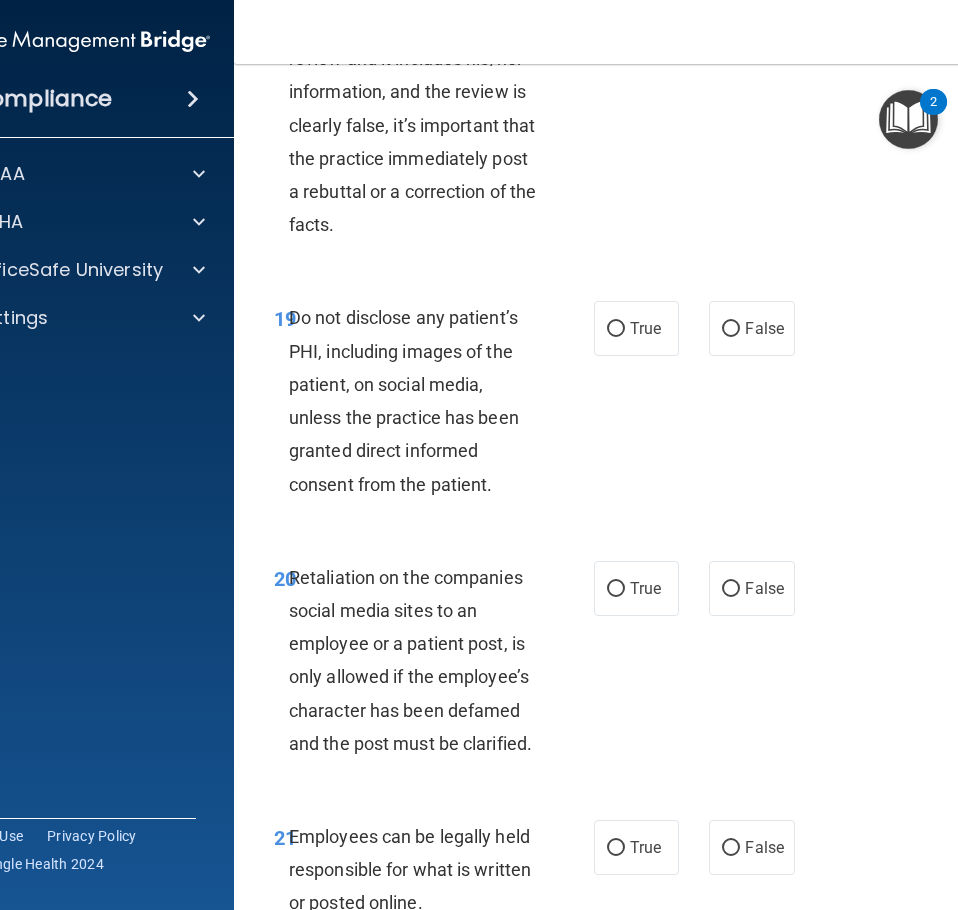 scroll, scrollTop: 4900, scrollLeft: 0, axis: vertical 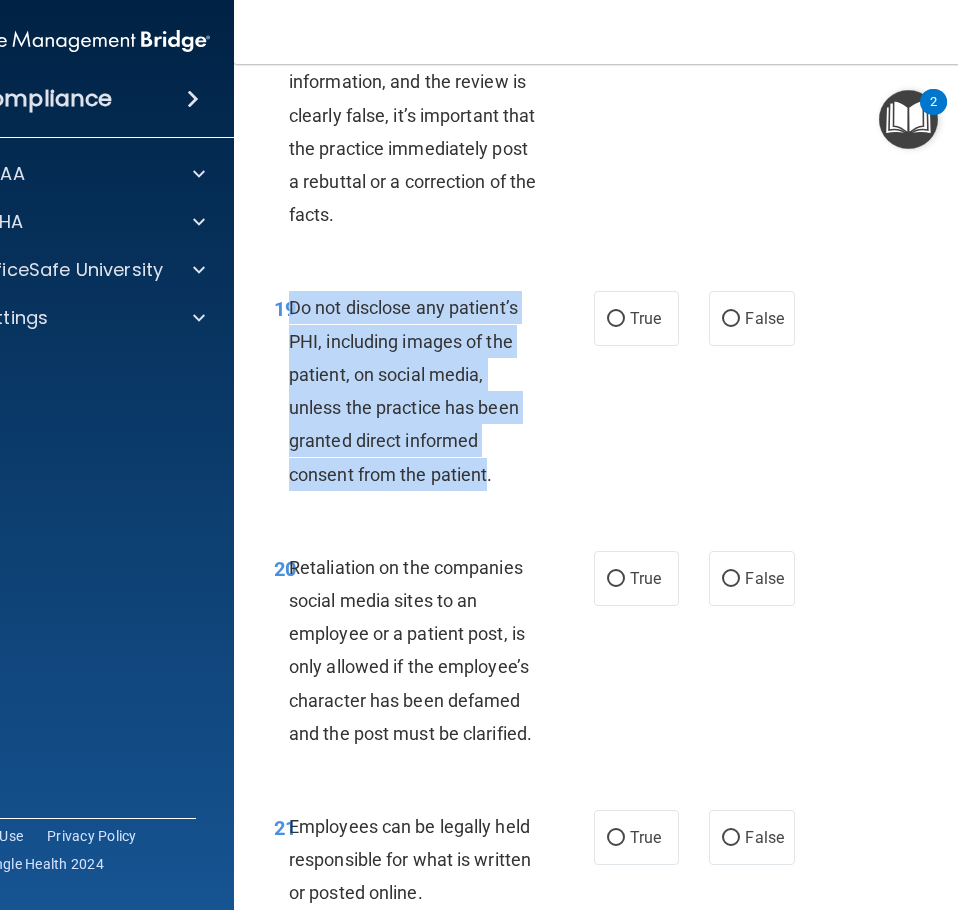 drag, startPoint x: 482, startPoint y: 536, endPoint x: 285, endPoint y: 379, distance: 251.9087 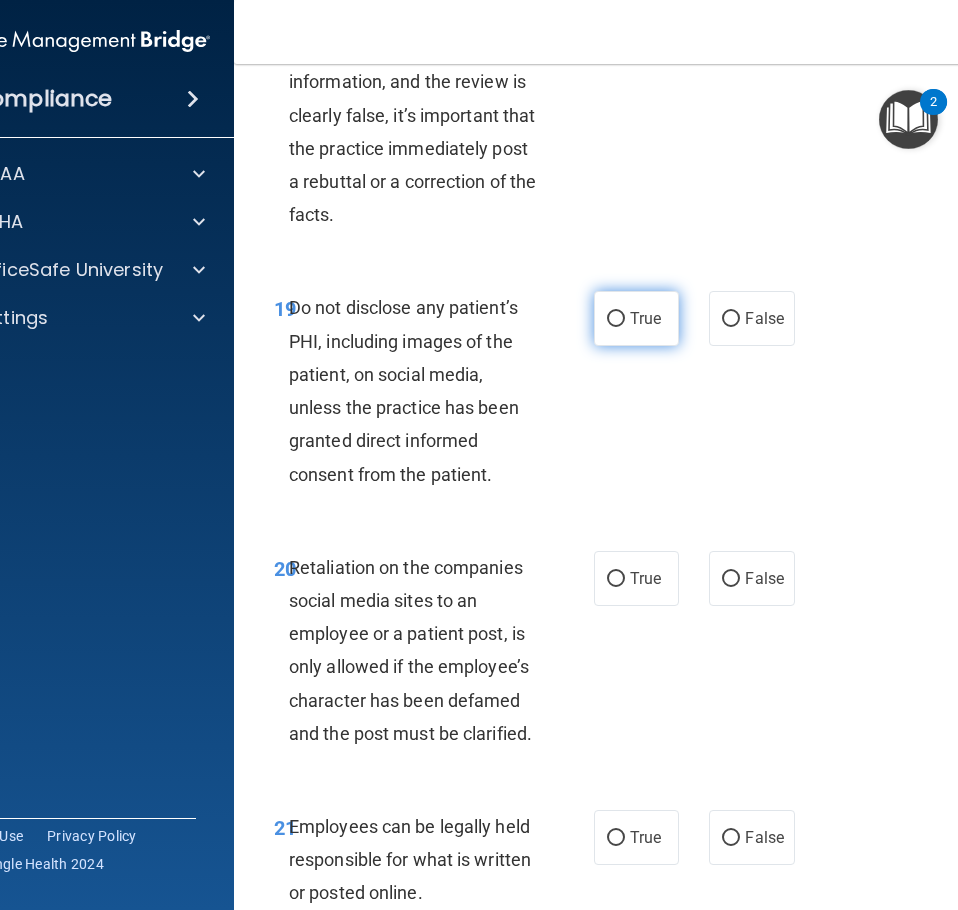 click on "True" at bounding box center (636, 318) 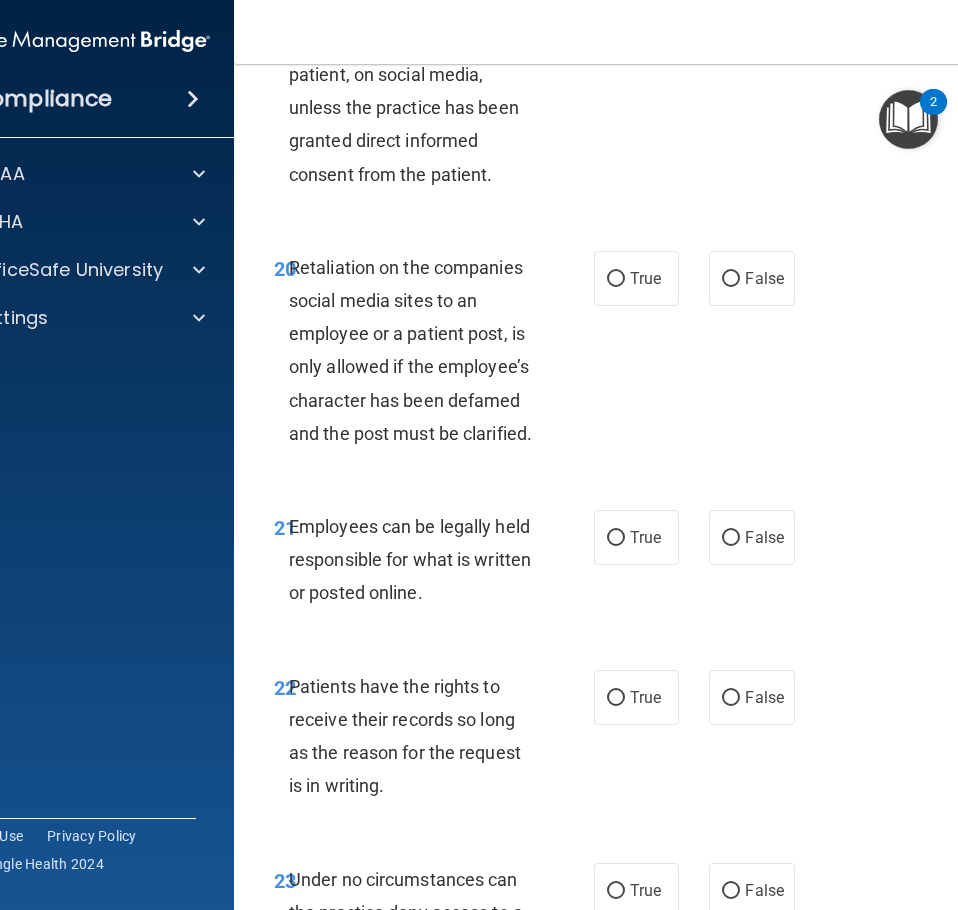 scroll, scrollTop: 5225, scrollLeft: 0, axis: vertical 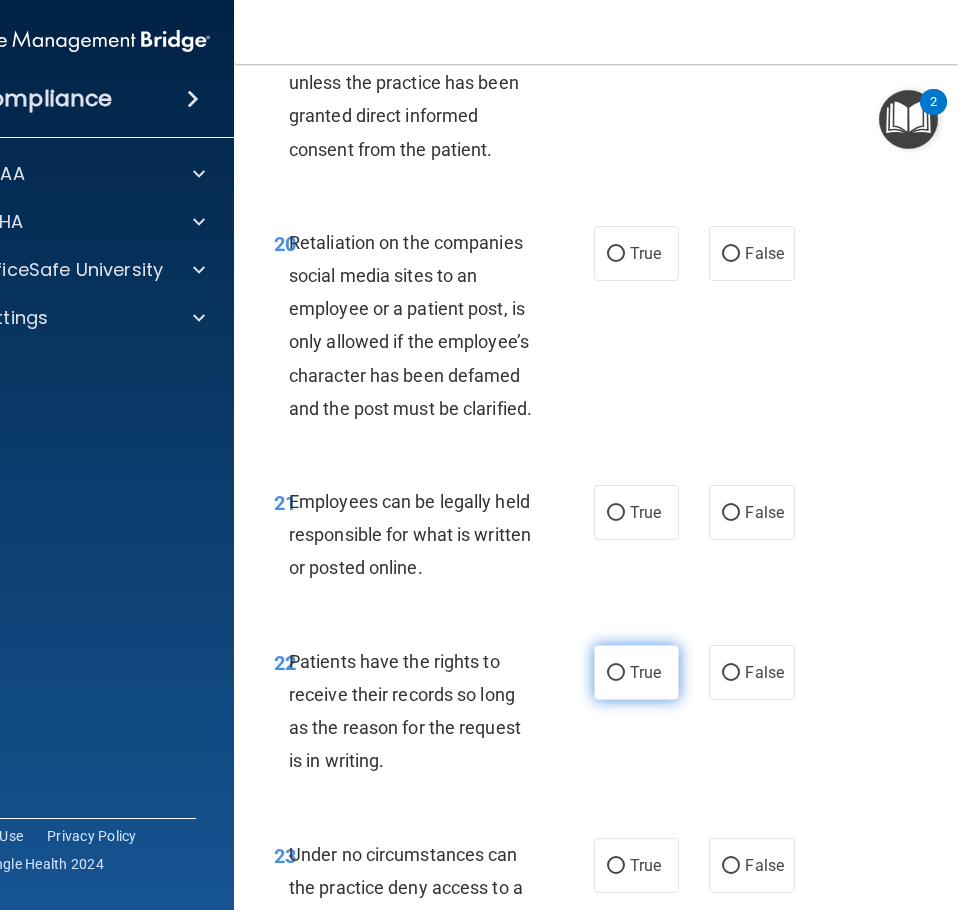 click on "True" at bounding box center (636, 672) 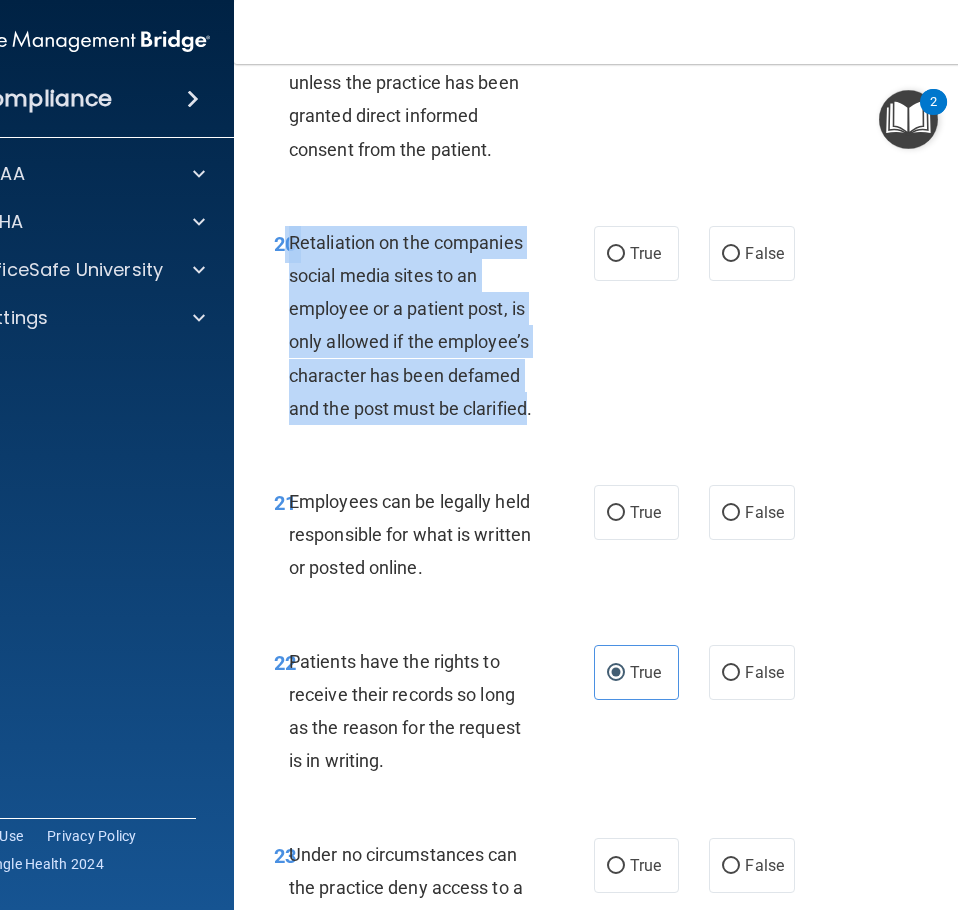 drag, startPoint x: 523, startPoint y: 478, endPoint x: 279, endPoint y: 305, distance: 299.107 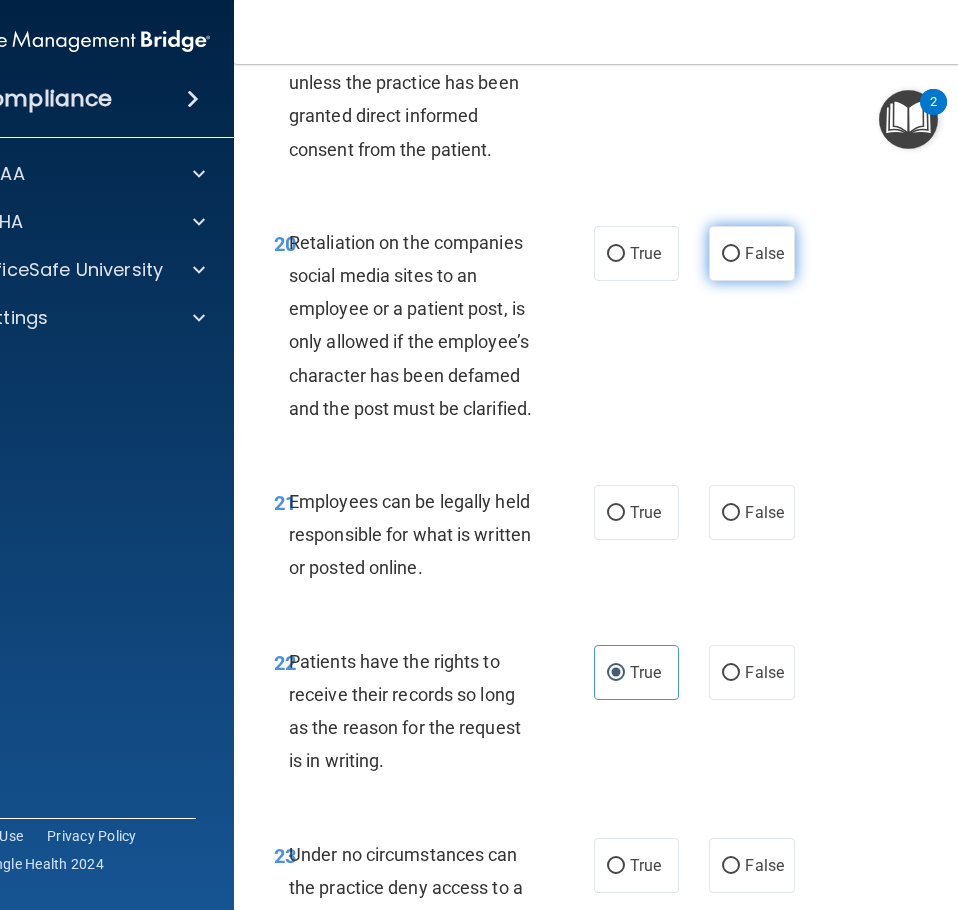 click on "False" at bounding box center (764, 253) 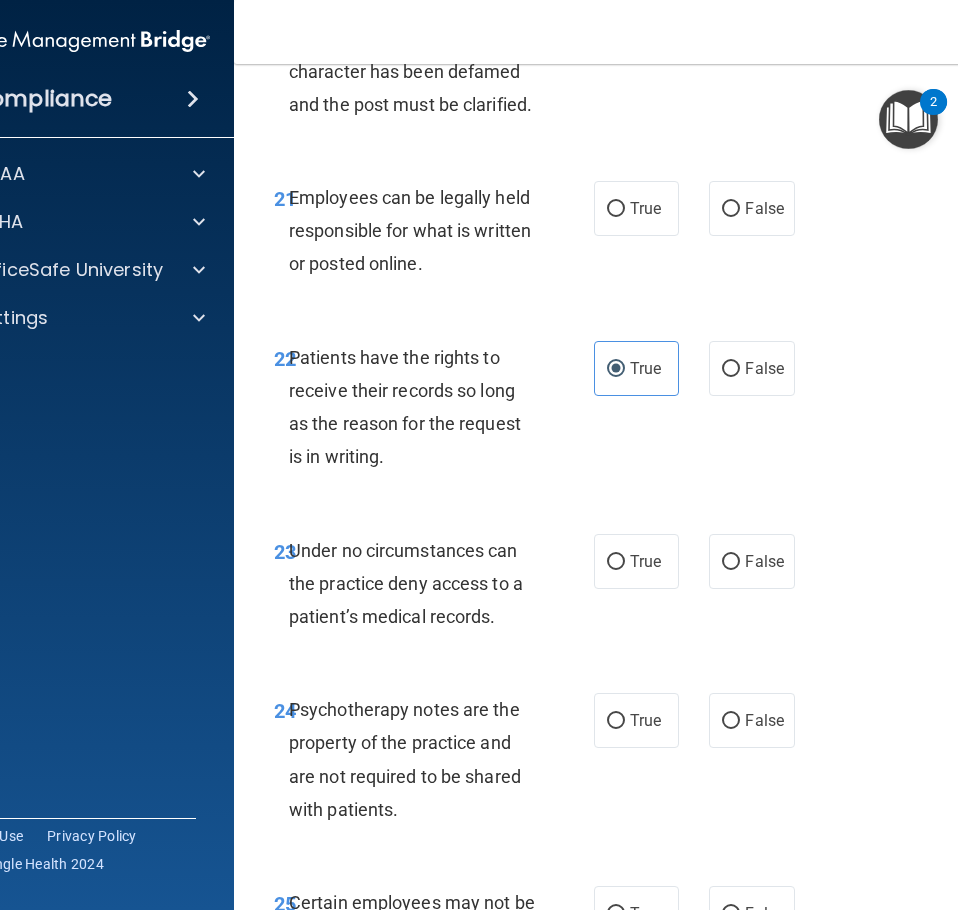 scroll, scrollTop: 5650, scrollLeft: 0, axis: vertical 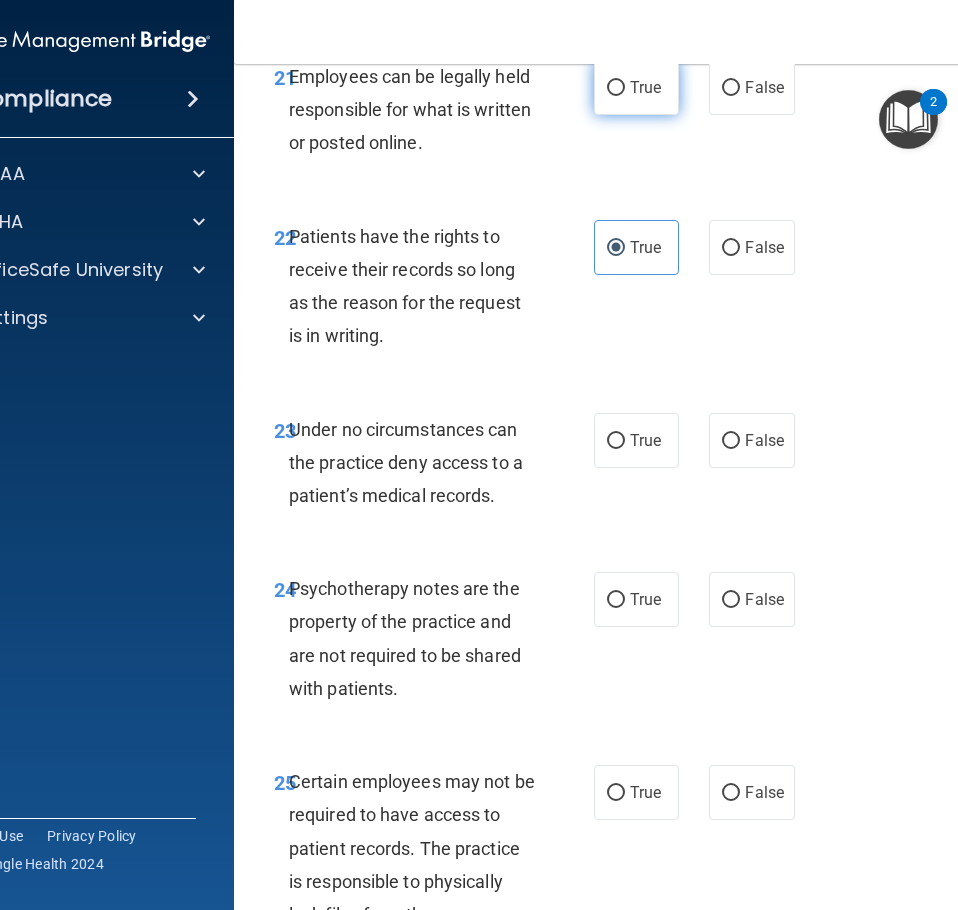 click on "True" at bounding box center (616, 88) 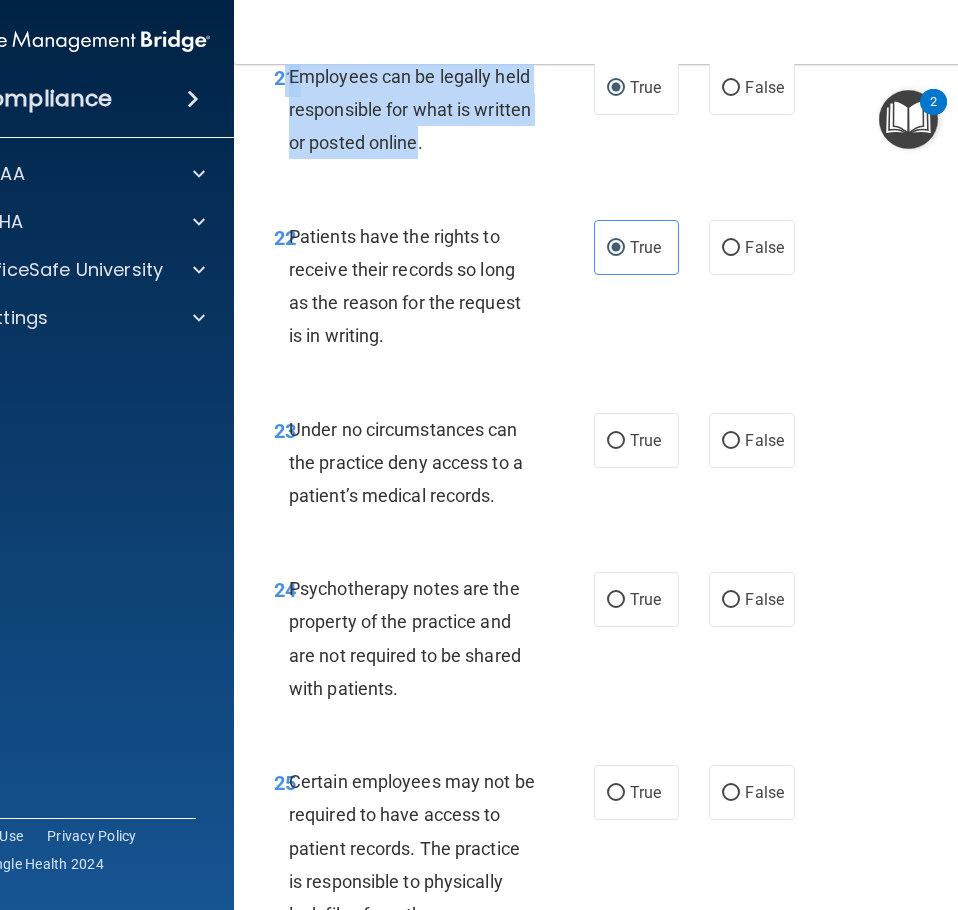 drag, startPoint x: 411, startPoint y: 212, endPoint x: 280, endPoint y: 139, distance: 149.96666 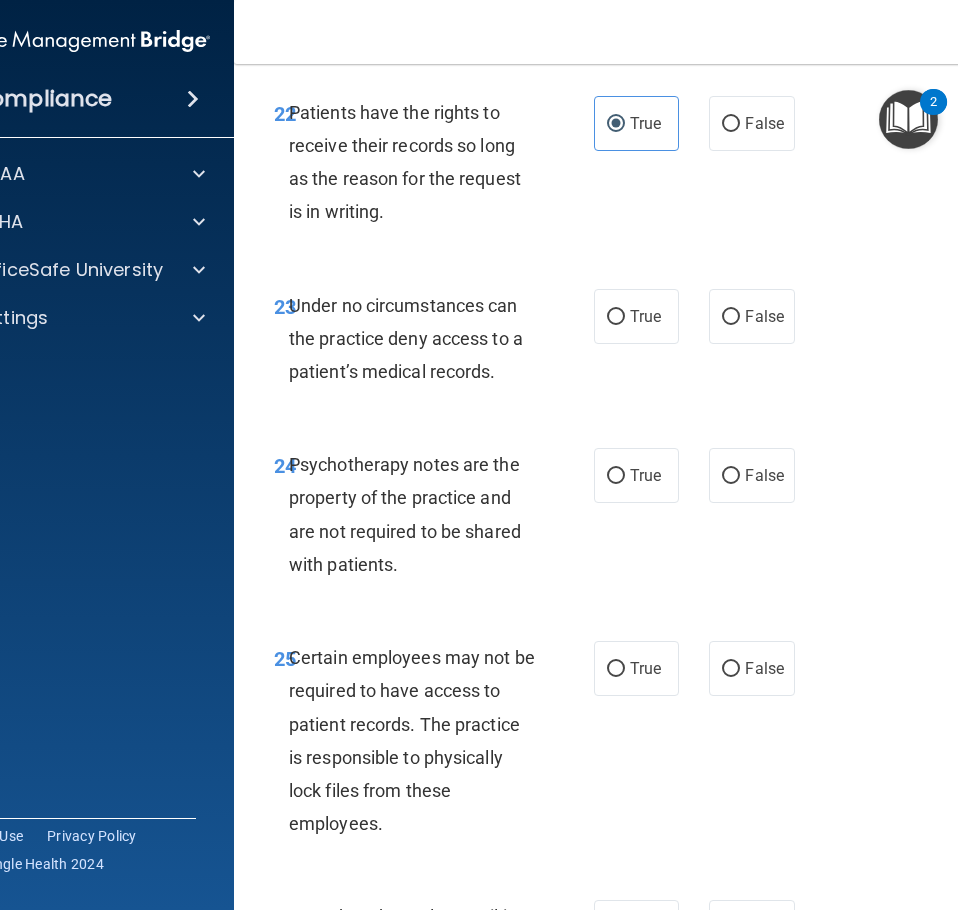 scroll, scrollTop: 5800, scrollLeft: 0, axis: vertical 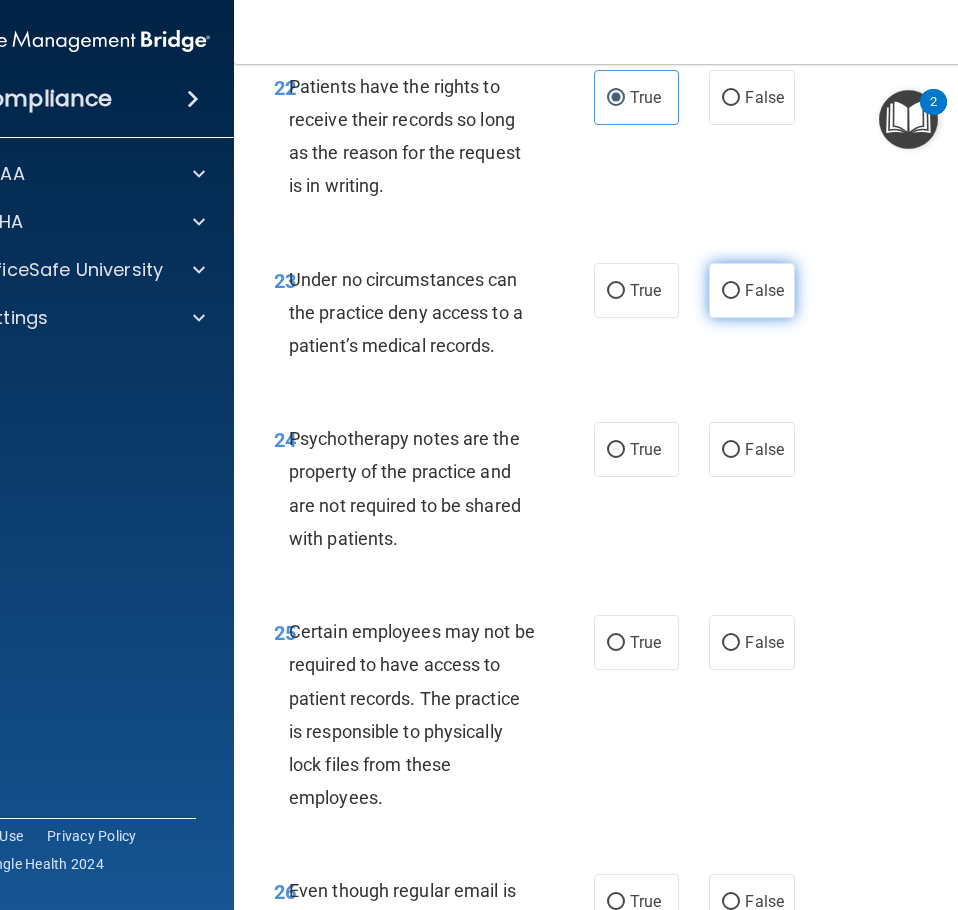 click on "False" at bounding box center (751, 290) 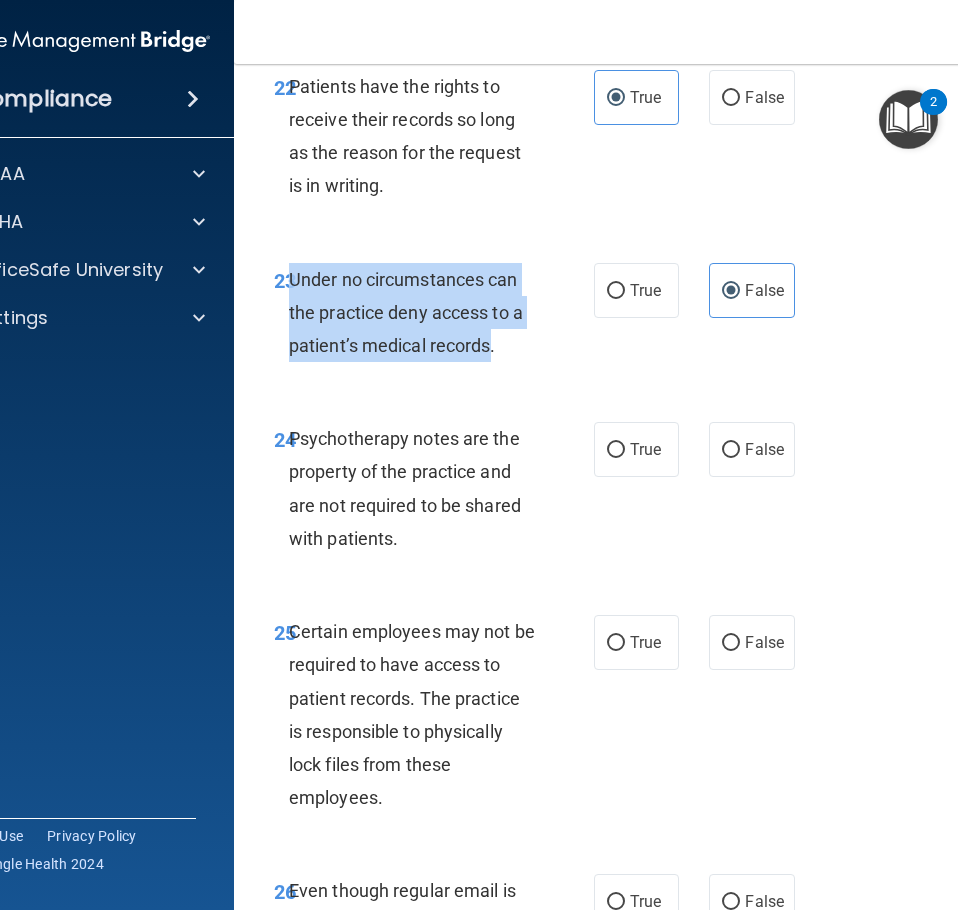 drag, startPoint x: 474, startPoint y: 410, endPoint x: 282, endPoint y: 348, distance: 201.76224 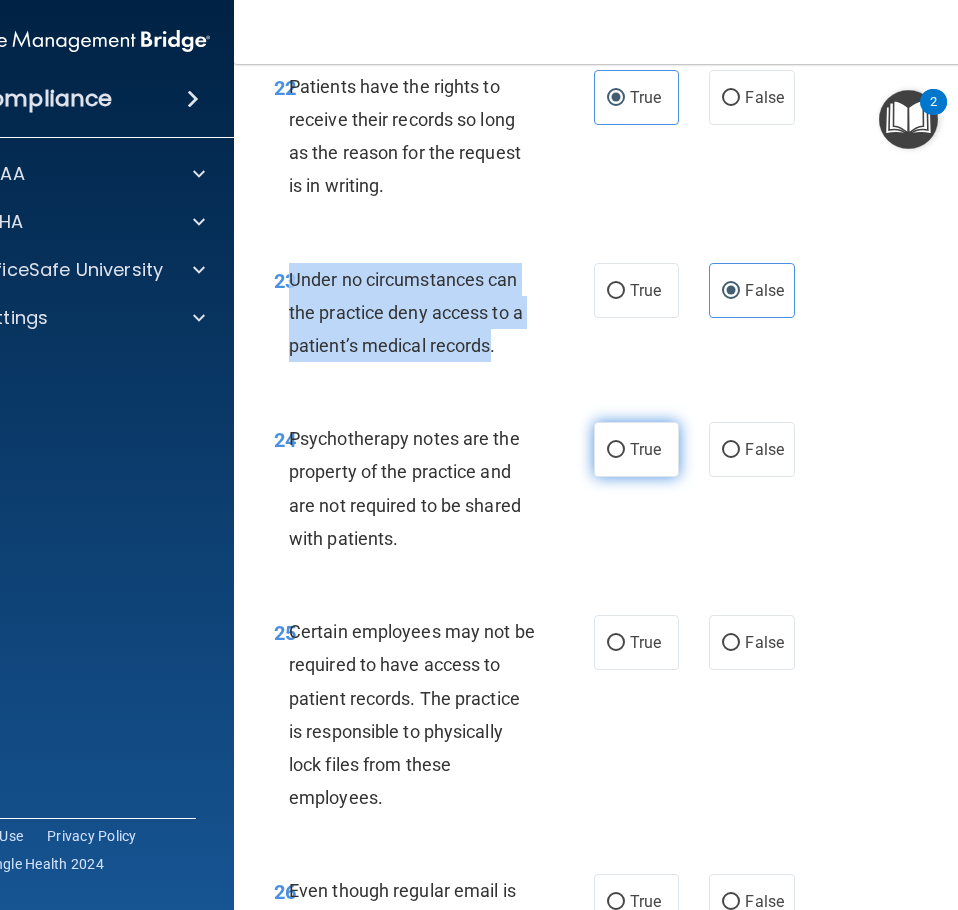 click on "True" at bounding box center (616, 450) 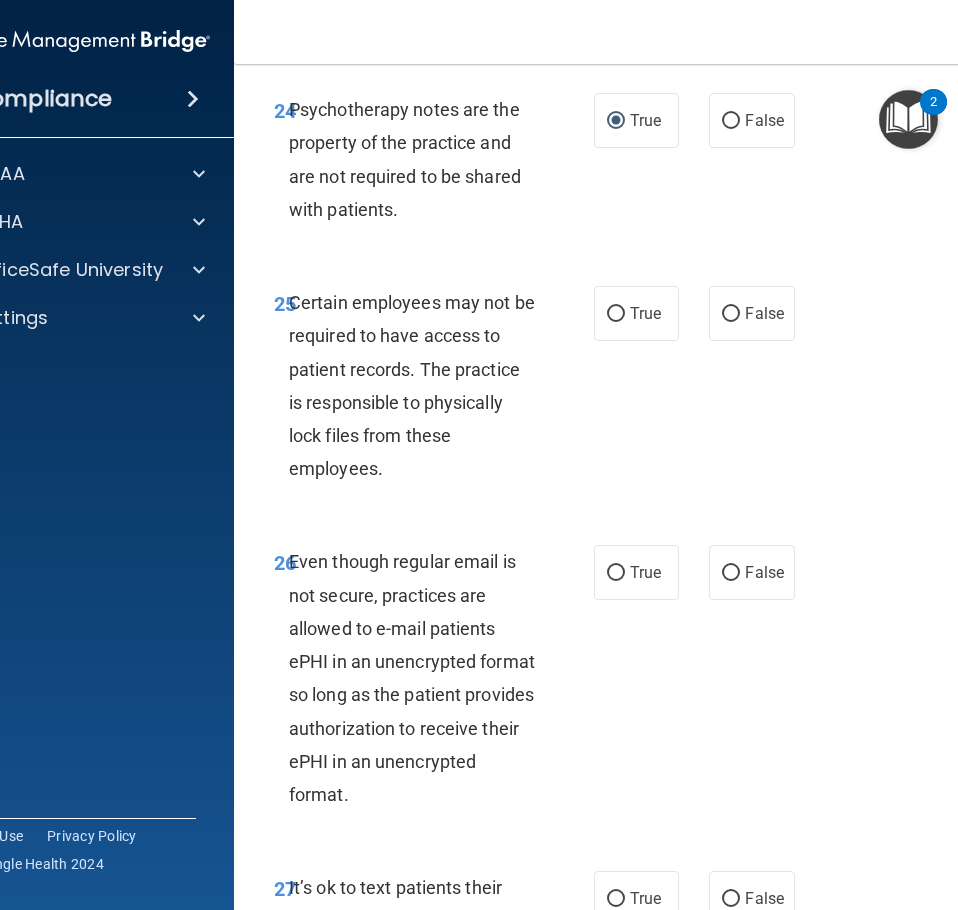 scroll, scrollTop: 6200, scrollLeft: 0, axis: vertical 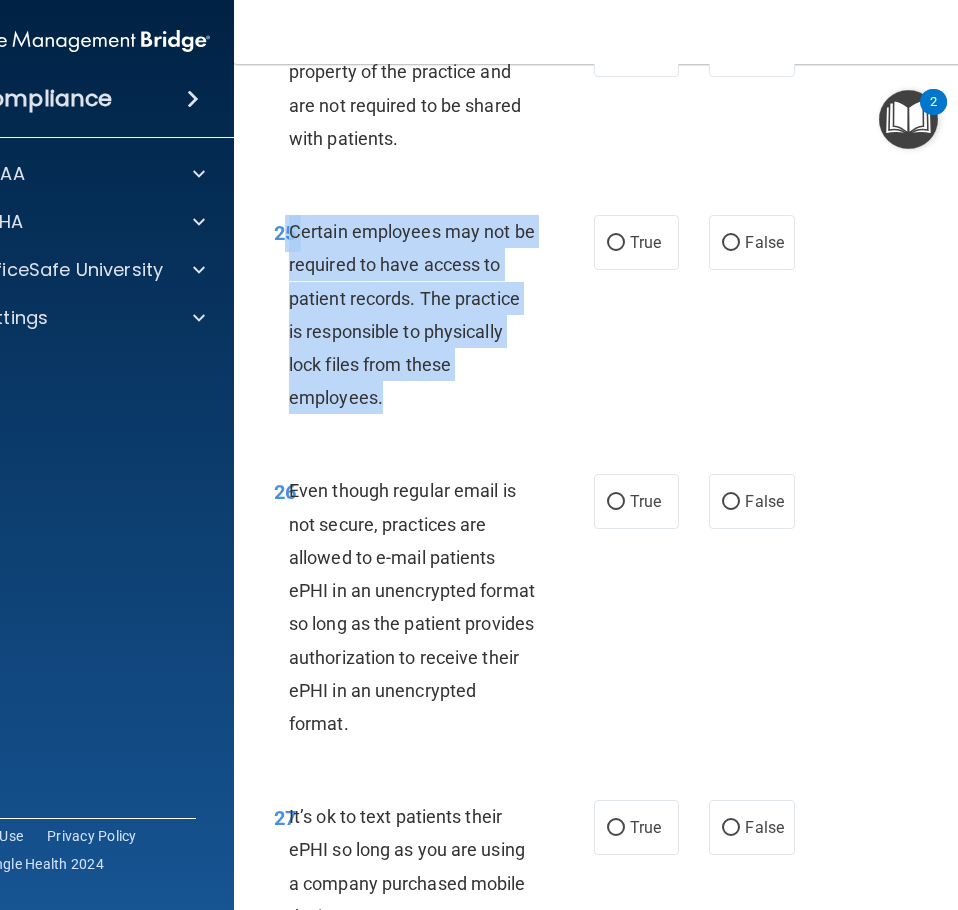 drag, startPoint x: 372, startPoint y: 461, endPoint x: 280, endPoint y: 293, distance: 191.54112 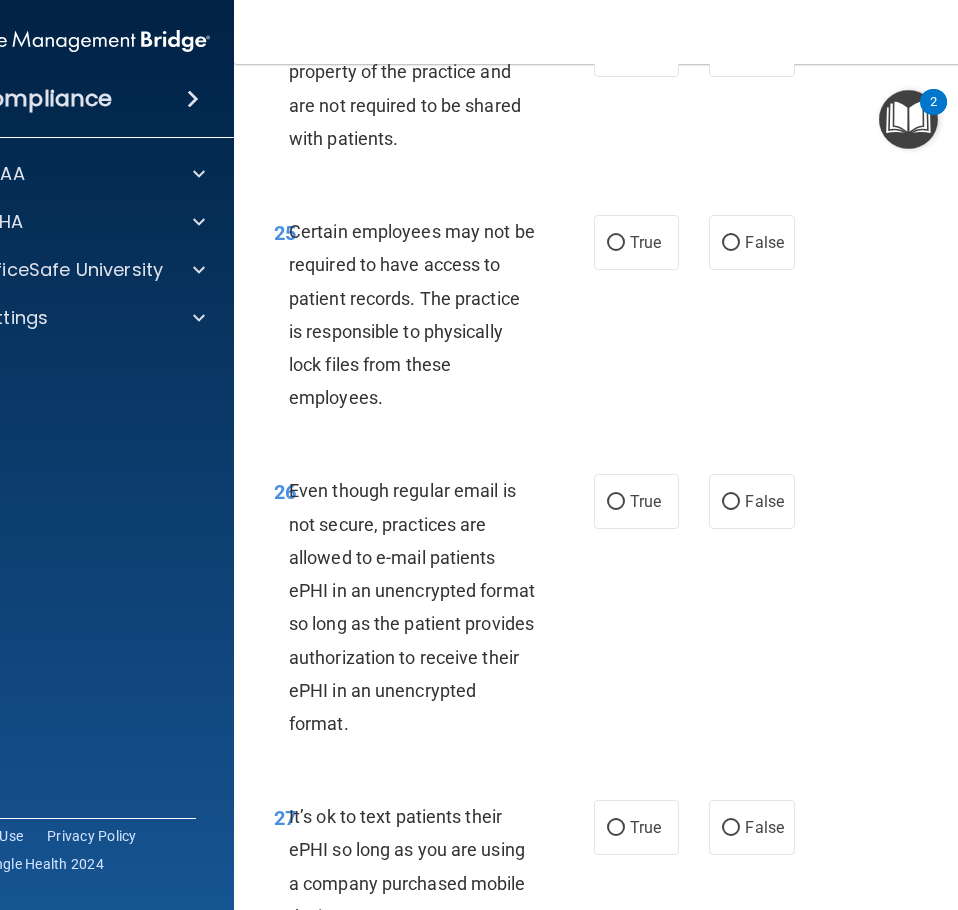 click on "25       Certain employees may not be required to have access to patient records.  The practice is responsible to physically lock files from these employees.                  True           False" at bounding box center (639, 319) 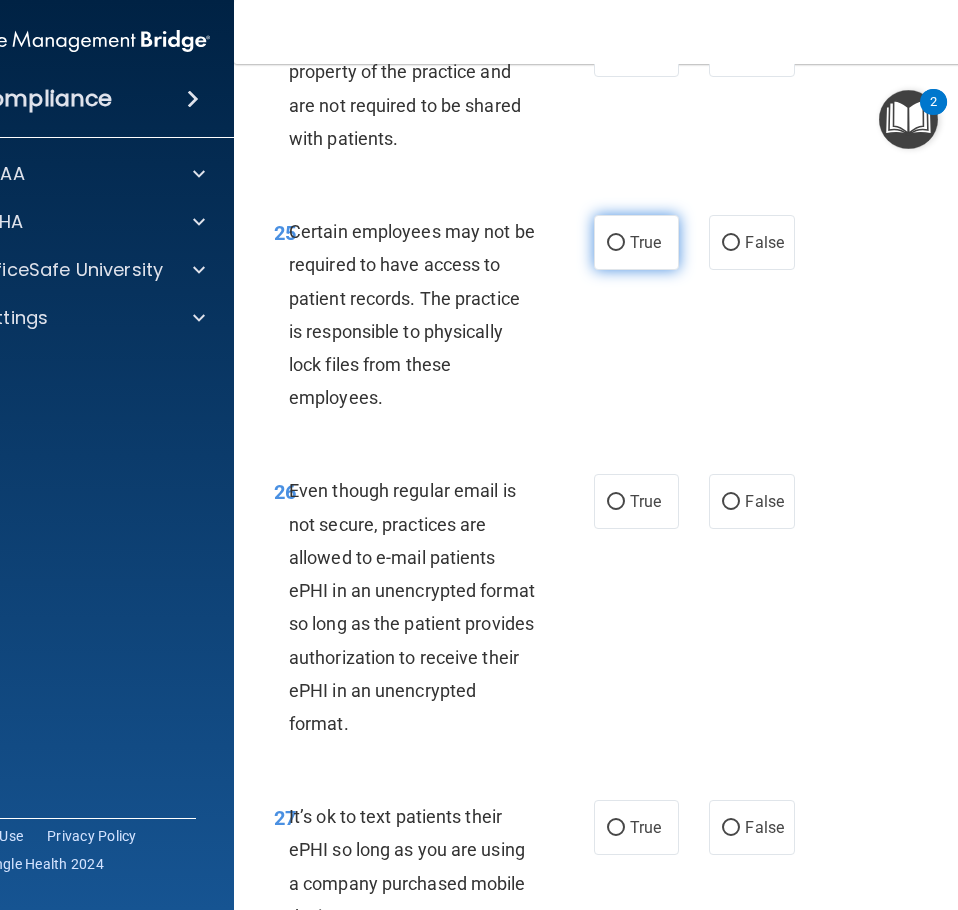 click on "True" at bounding box center (645, 242) 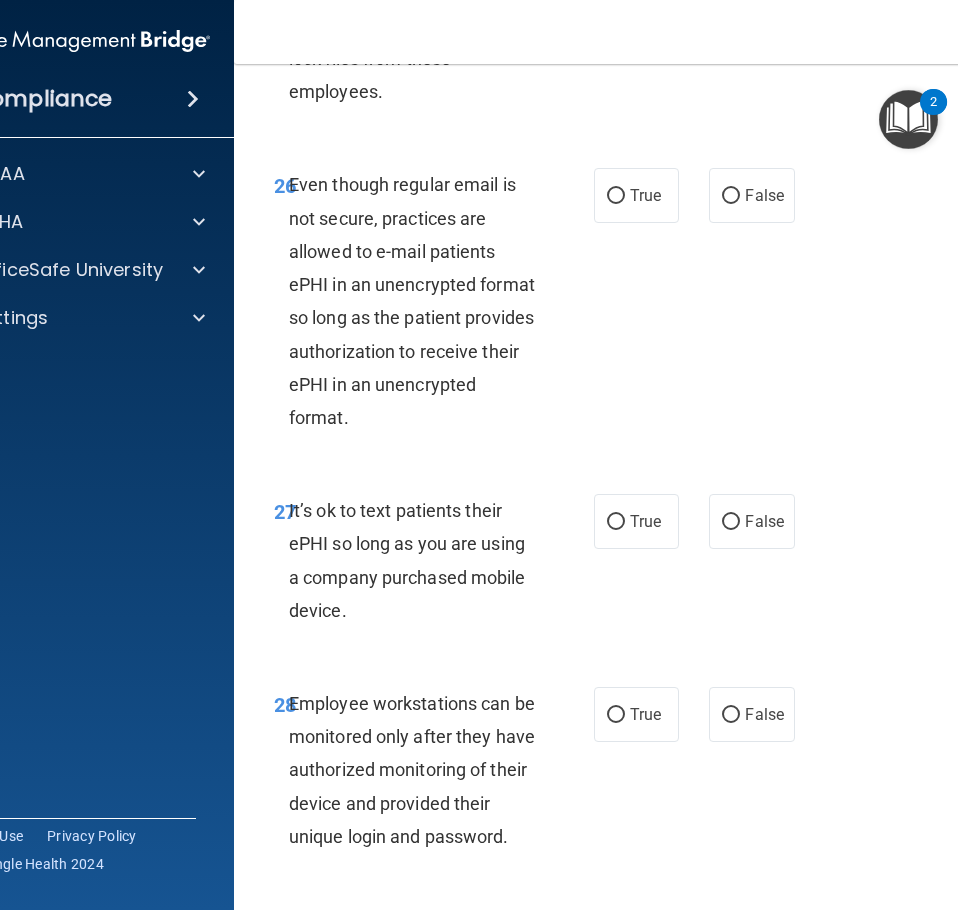 scroll, scrollTop: 6575, scrollLeft: 0, axis: vertical 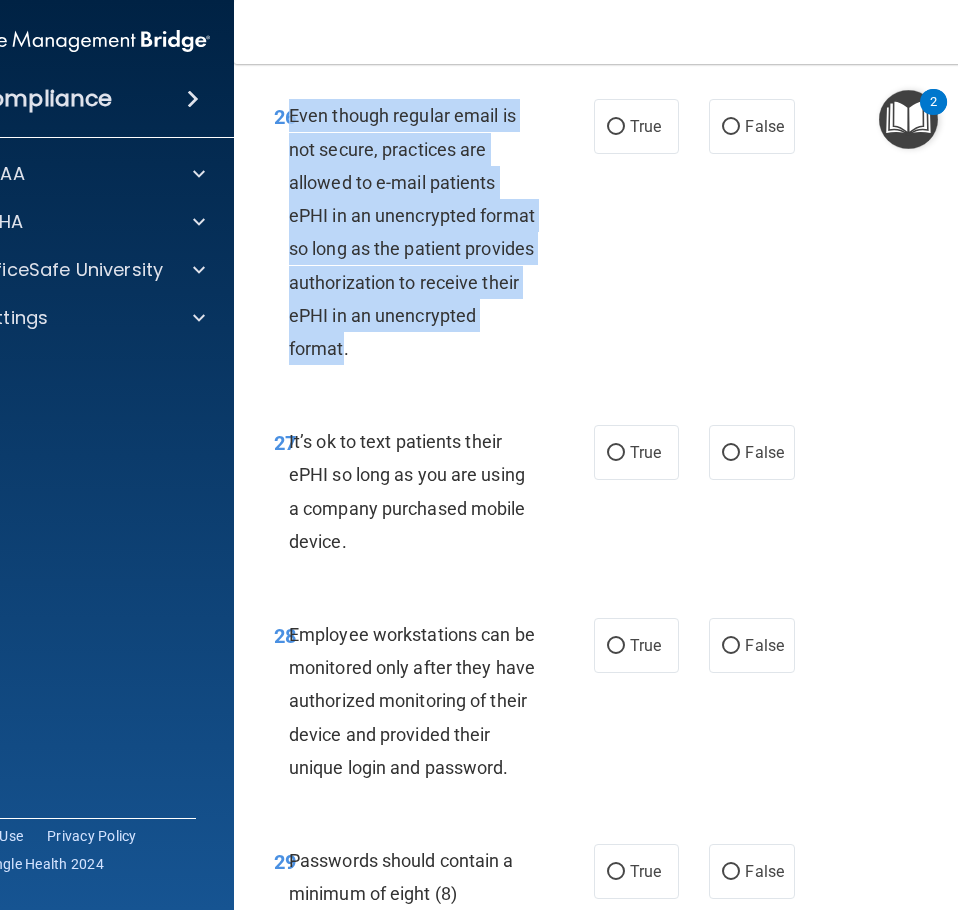 drag, startPoint x: 443, startPoint y: 413, endPoint x: 284, endPoint y: 179, distance: 282.9081 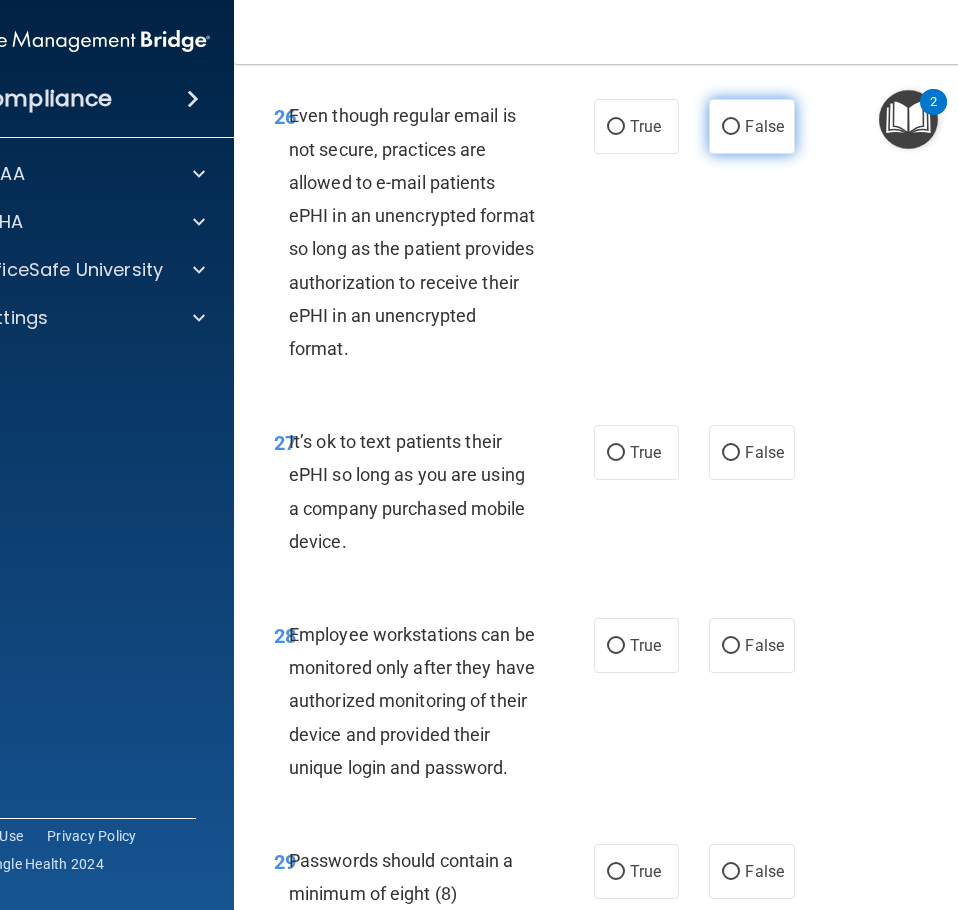 click on "False" at bounding box center [751, 126] 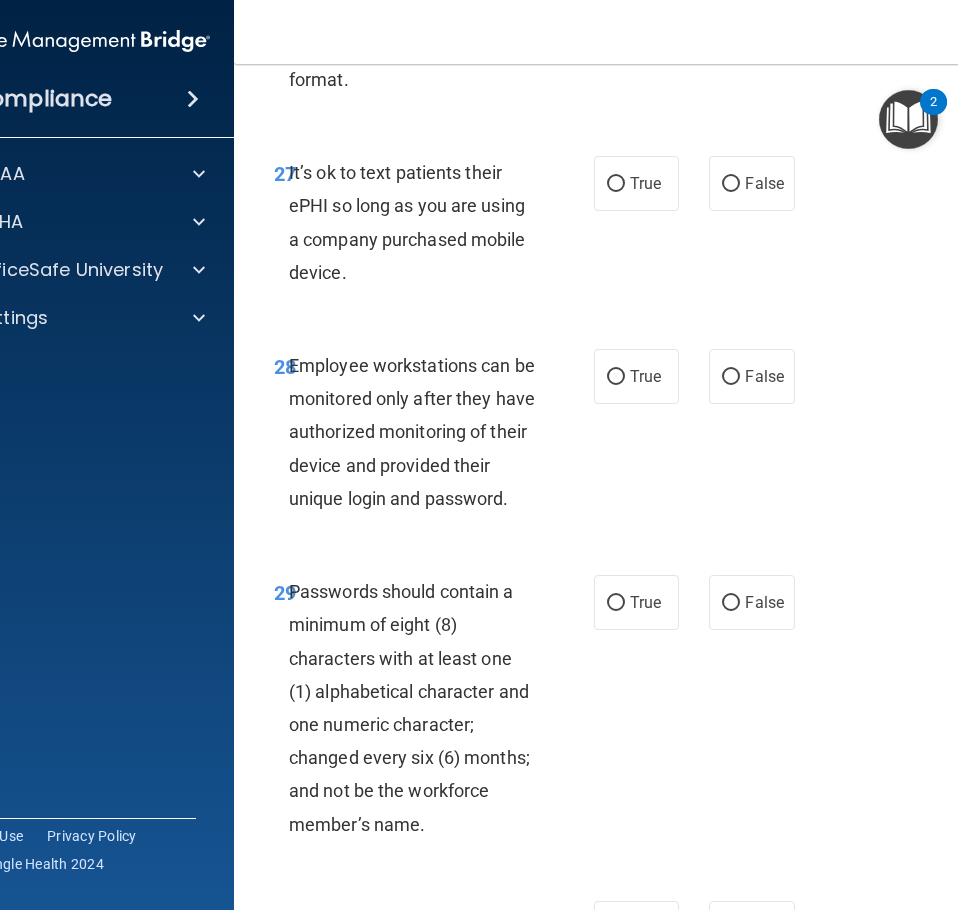 scroll, scrollTop: 6900, scrollLeft: 0, axis: vertical 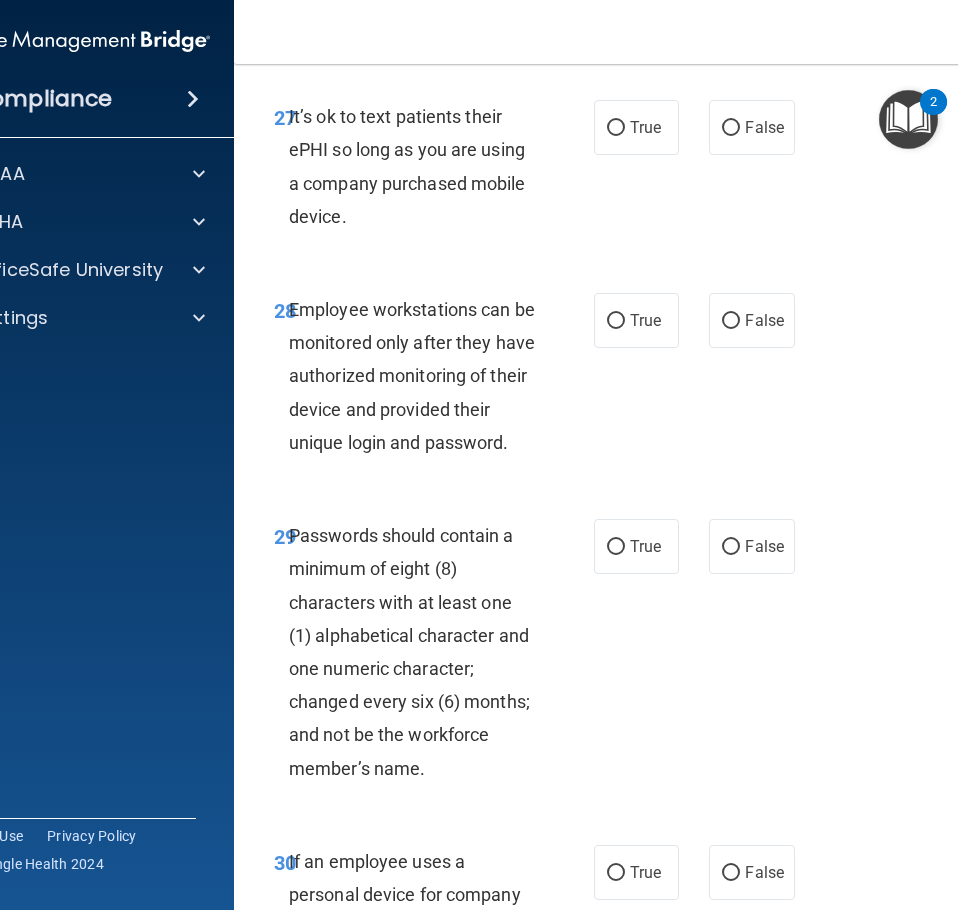 drag, startPoint x: 340, startPoint y: 280, endPoint x: 283, endPoint y: 182, distance: 113.37107 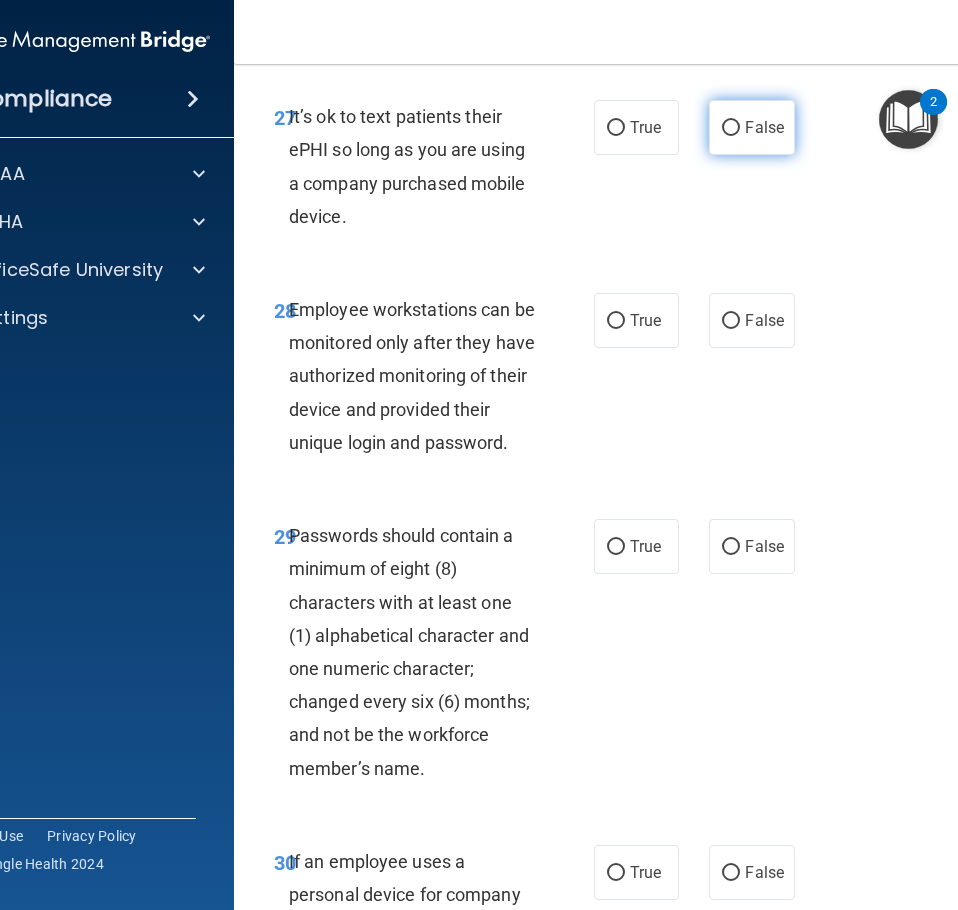 click on "False" at bounding box center [751, 127] 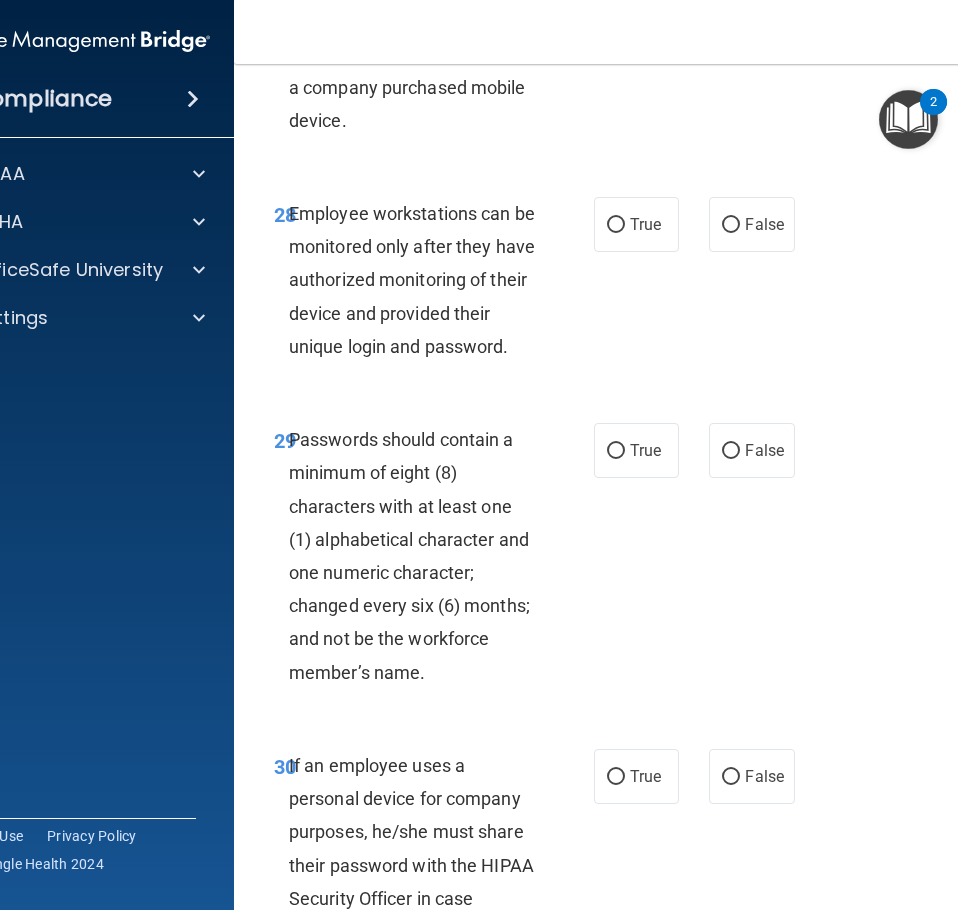 scroll, scrollTop: 7000, scrollLeft: 0, axis: vertical 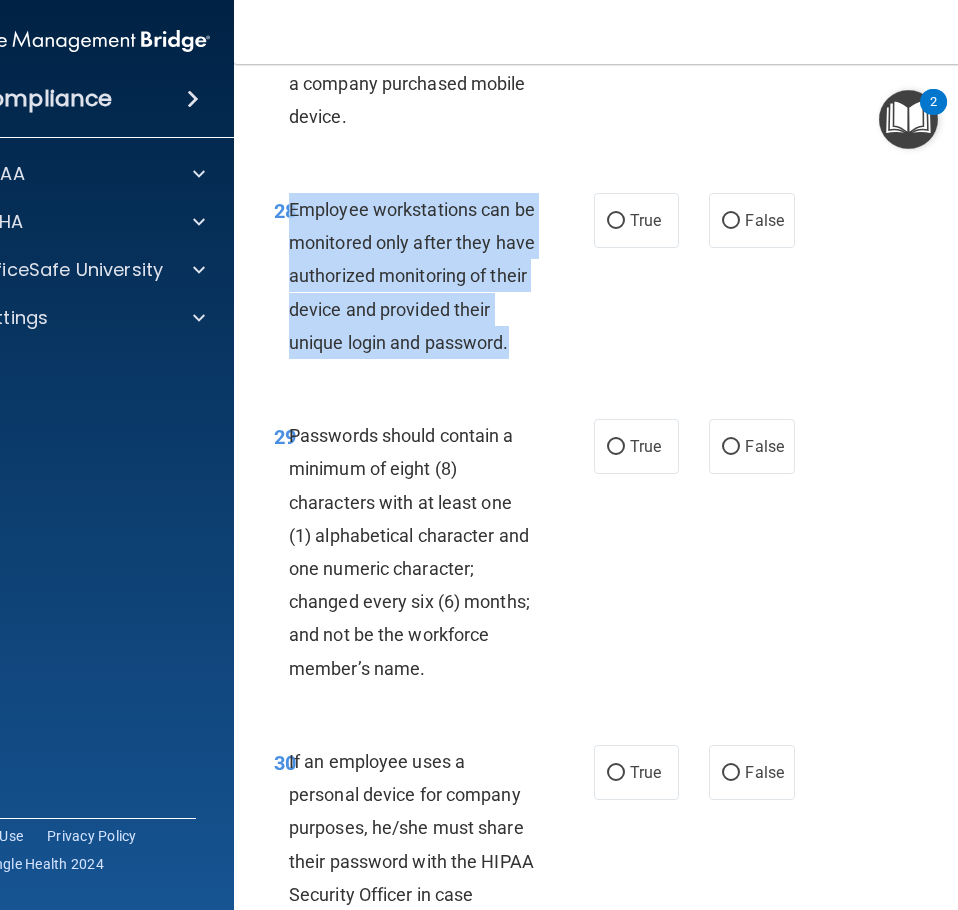drag, startPoint x: 504, startPoint y: 409, endPoint x: 285, endPoint y: 272, distance: 258.3215 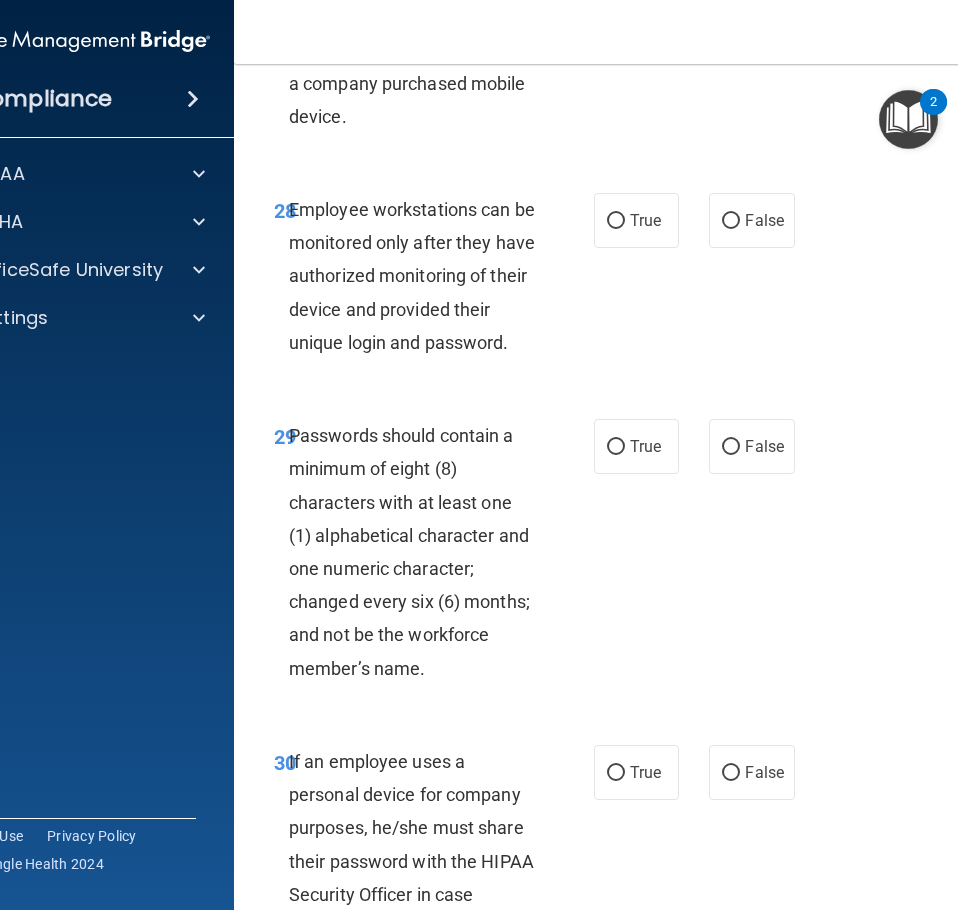 drag, startPoint x: 324, startPoint y: 289, endPoint x: 354, endPoint y: 237, distance: 60.033325 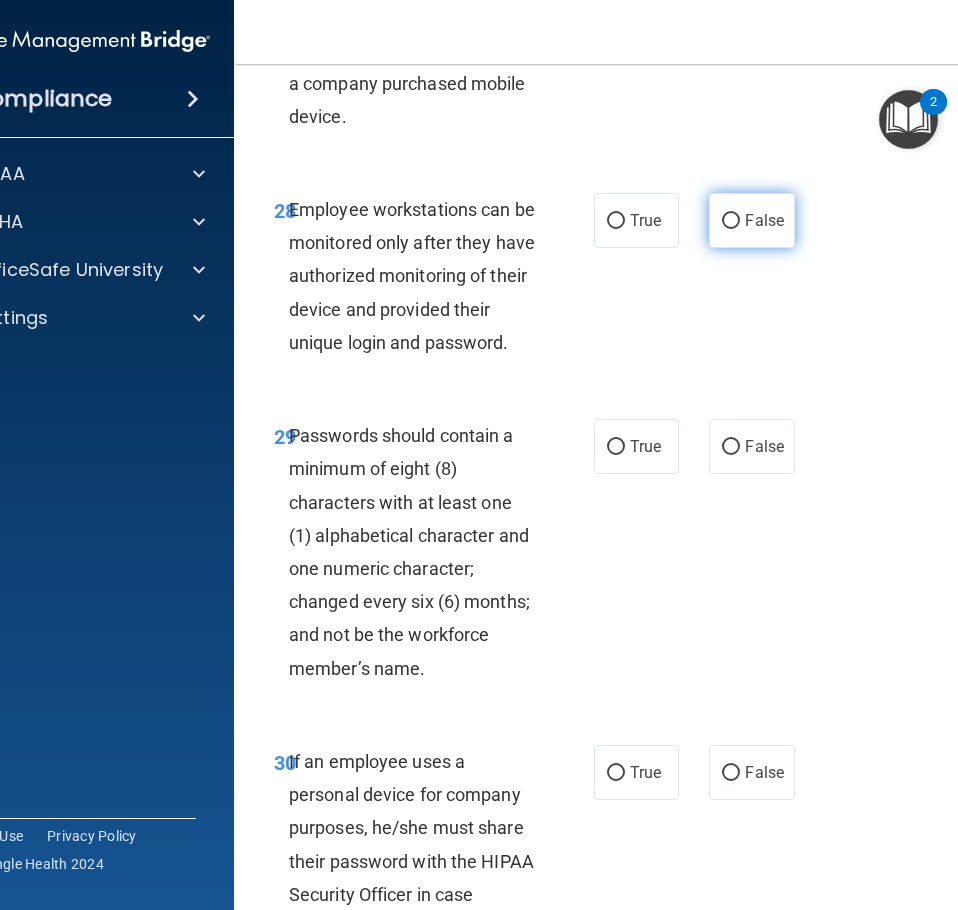 click on "False" at bounding box center [751, 220] 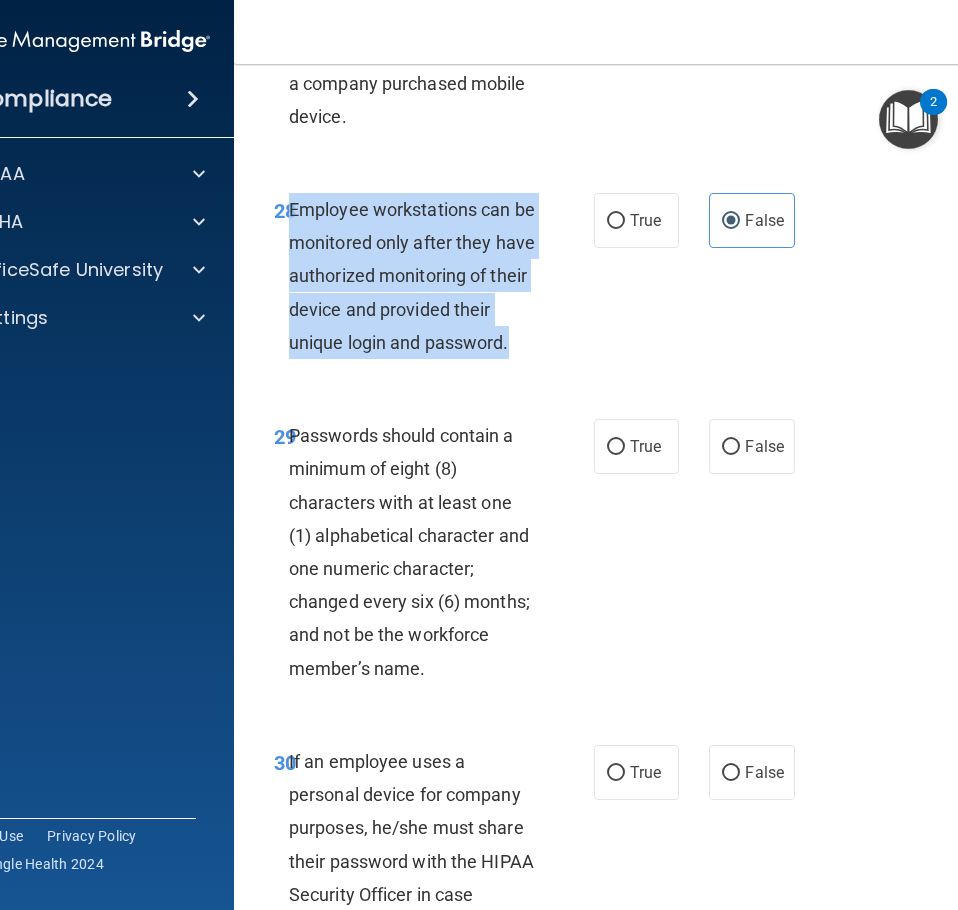 drag, startPoint x: 509, startPoint y: 410, endPoint x: 283, endPoint y: 266, distance: 267.9776 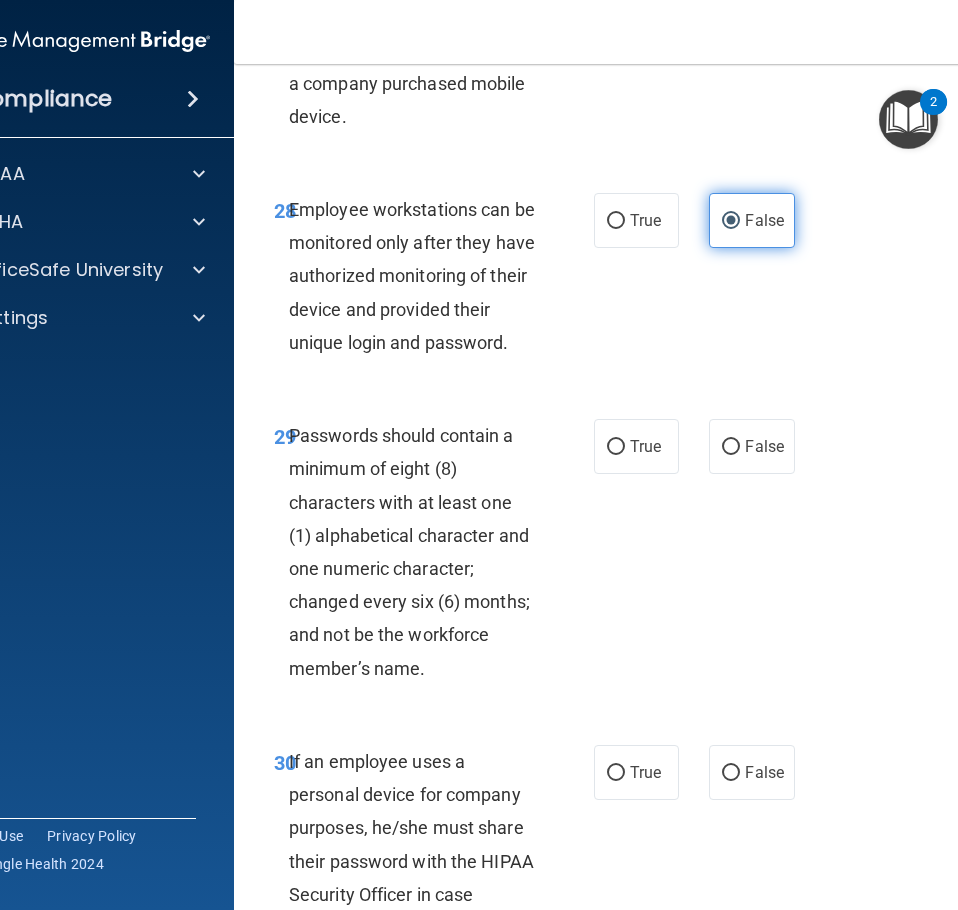 click on "False" at bounding box center (764, 220) 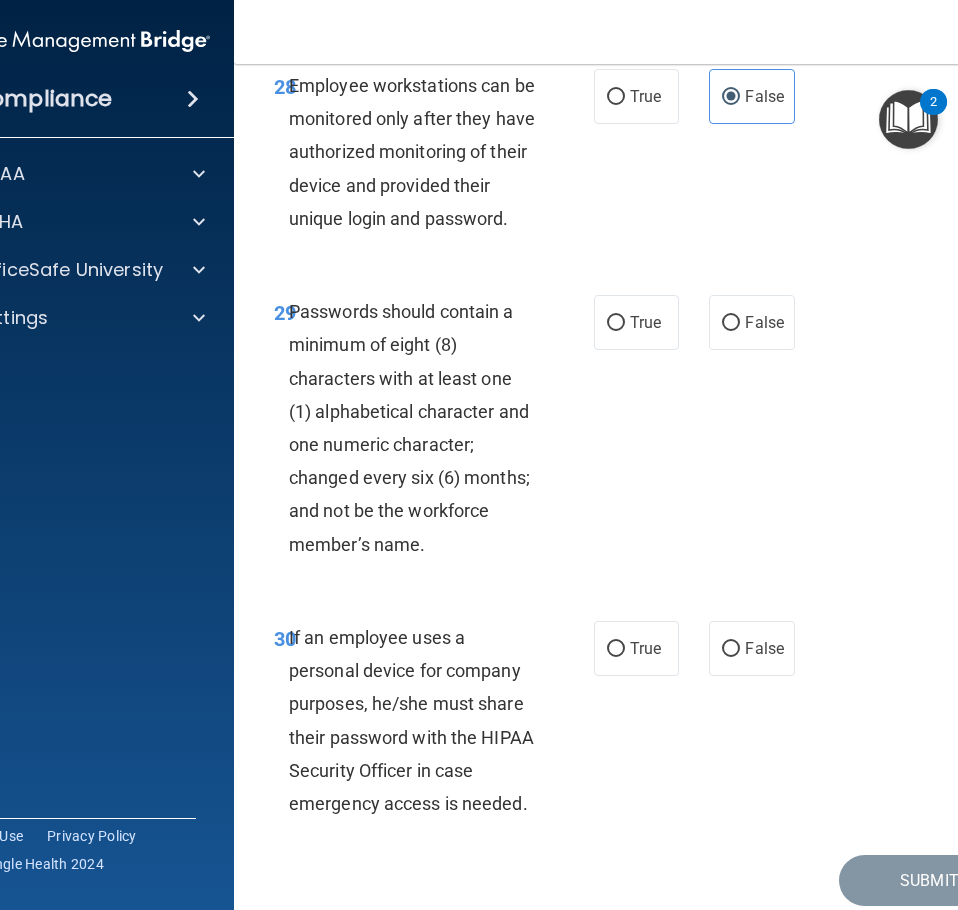 scroll, scrollTop: 7125, scrollLeft: 0, axis: vertical 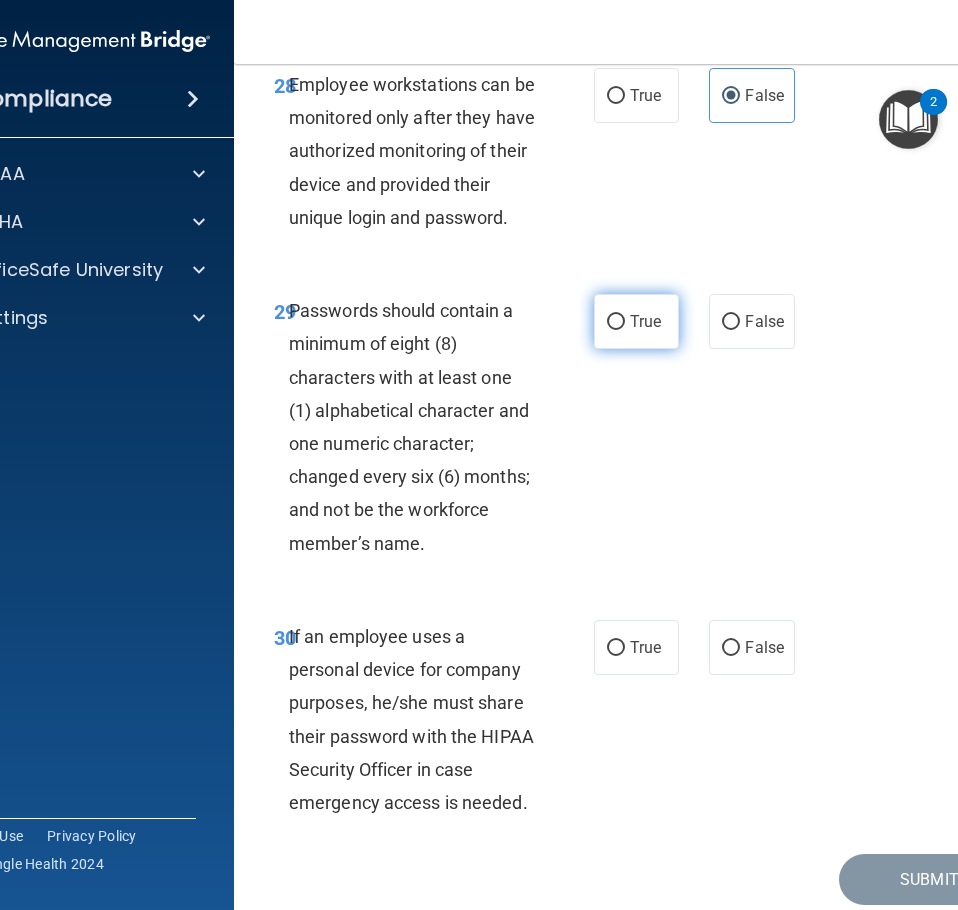click on "True" at bounding box center [636, 321] 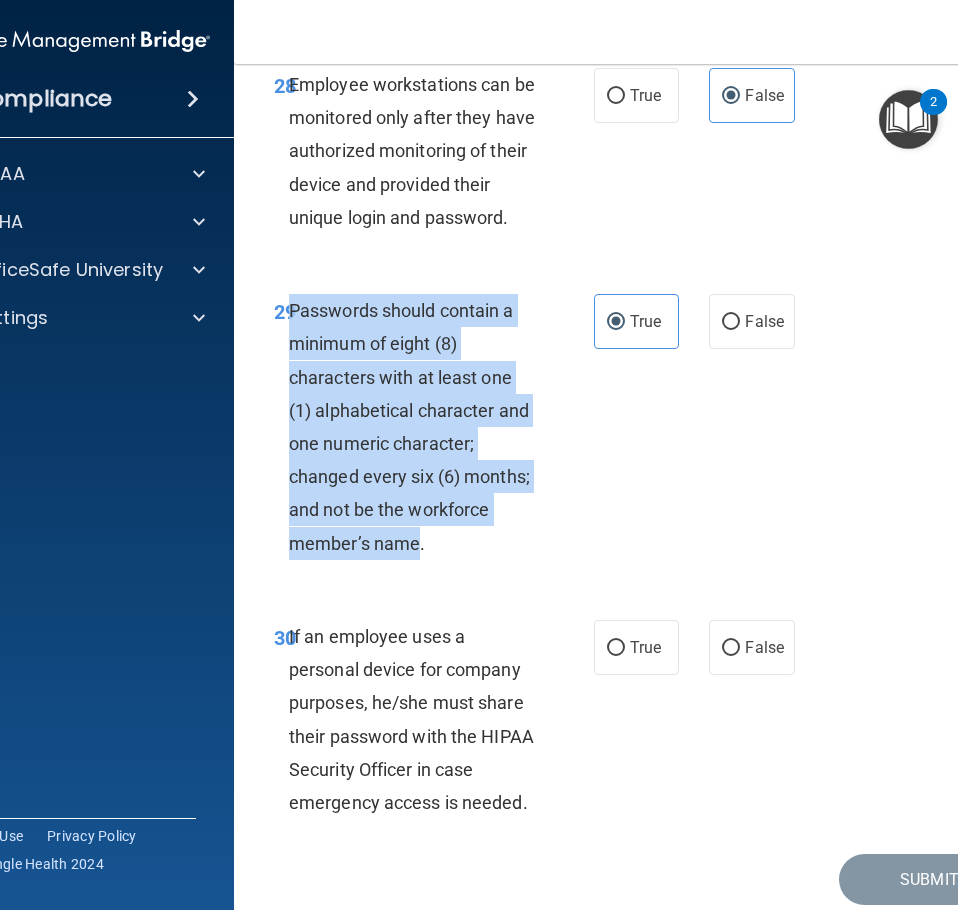 drag, startPoint x: 413, startPoint y: 607, endPoint x: 281, endPoint y: 376, distance: 266.0545 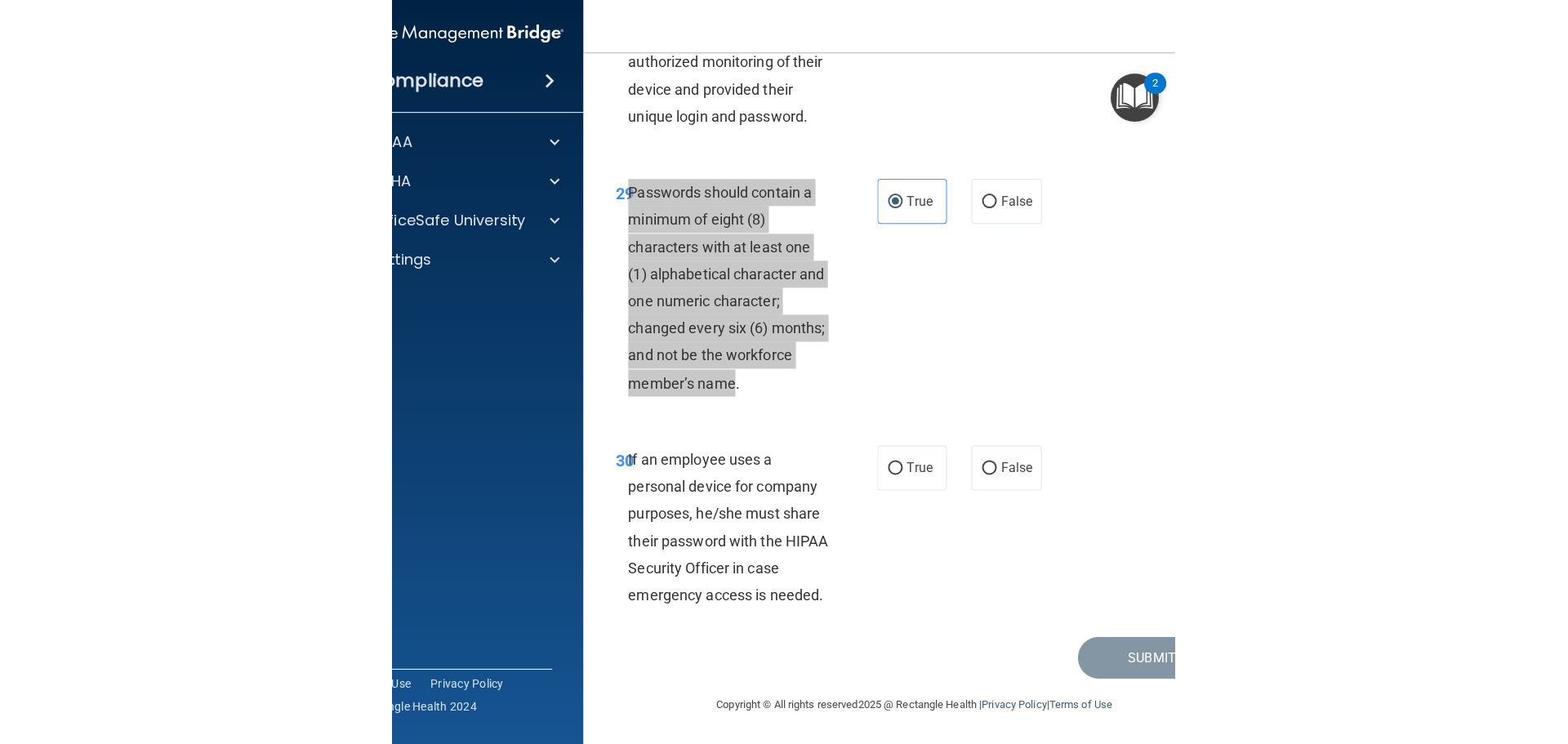 scroll, scrollTop: 5934, scrollLeft: 0, axis: vertical 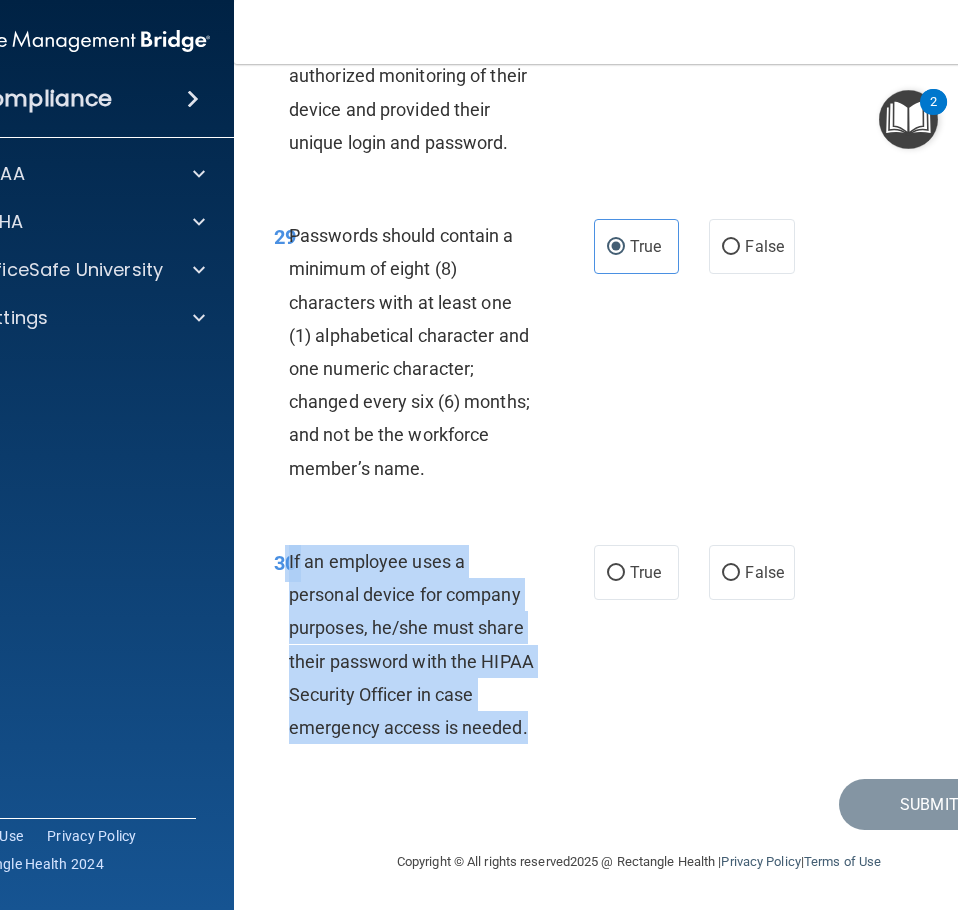 drag, startPoint x: 486, startPoint y: 723, endPoint x: 280, endPoint y: 553, distance: 267.088 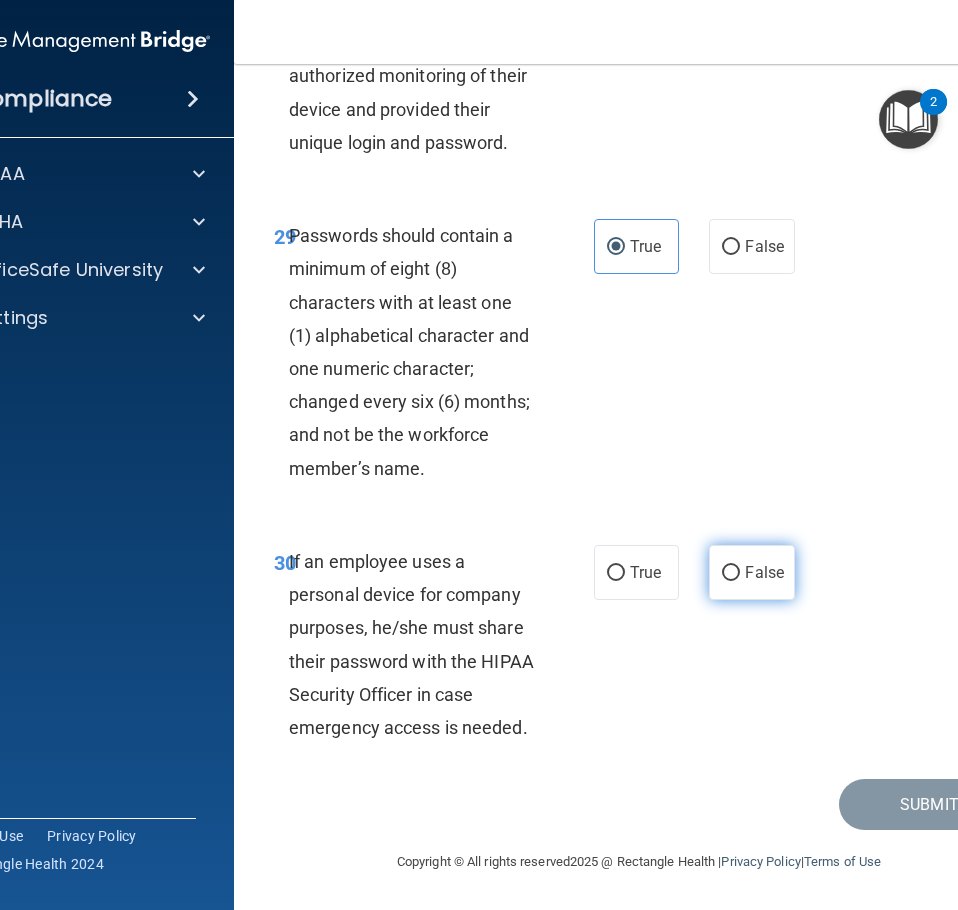 click on "False" at bounding box center [764, 572] 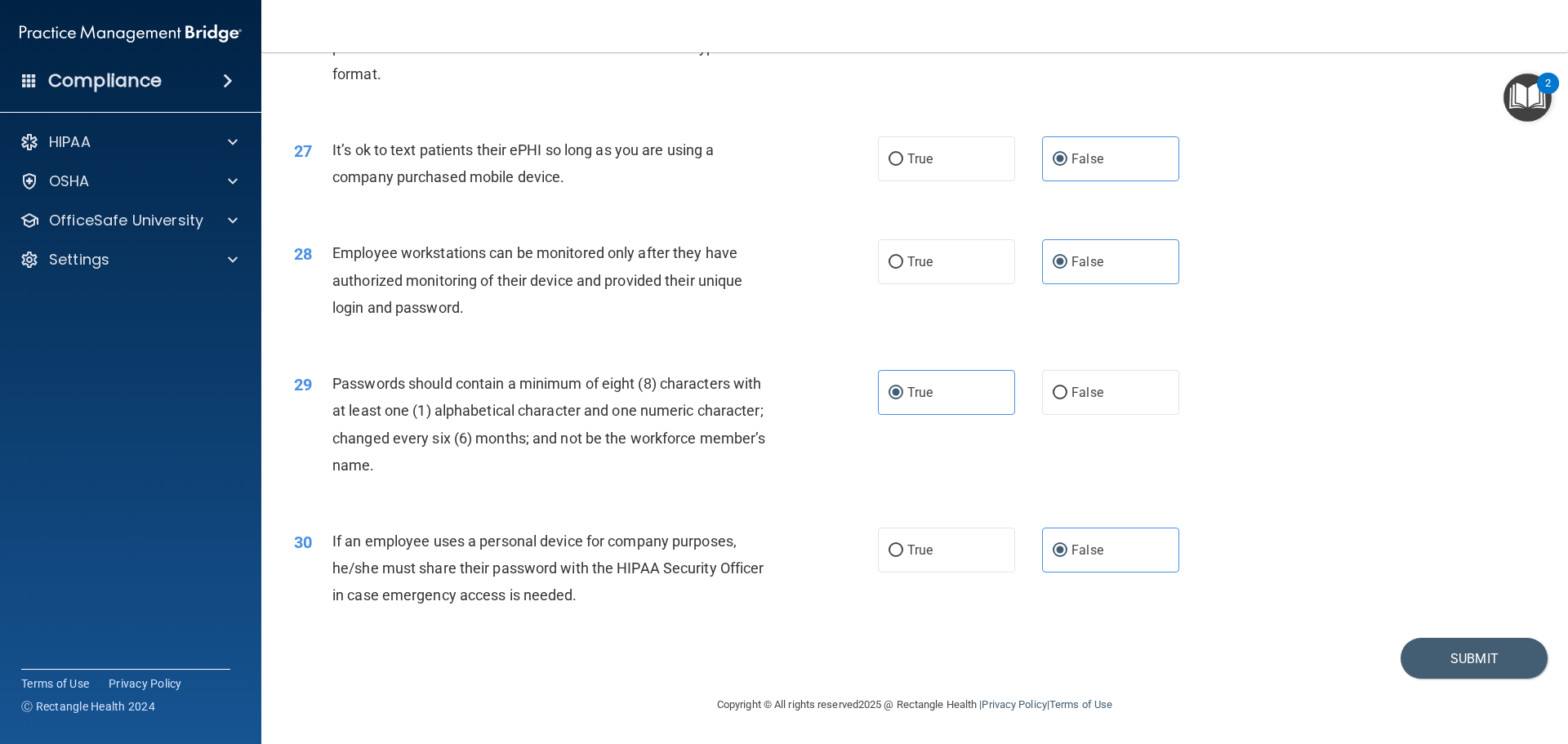 scroll, scrollTop: 3356, scrollLeft: 0, axis: vertical 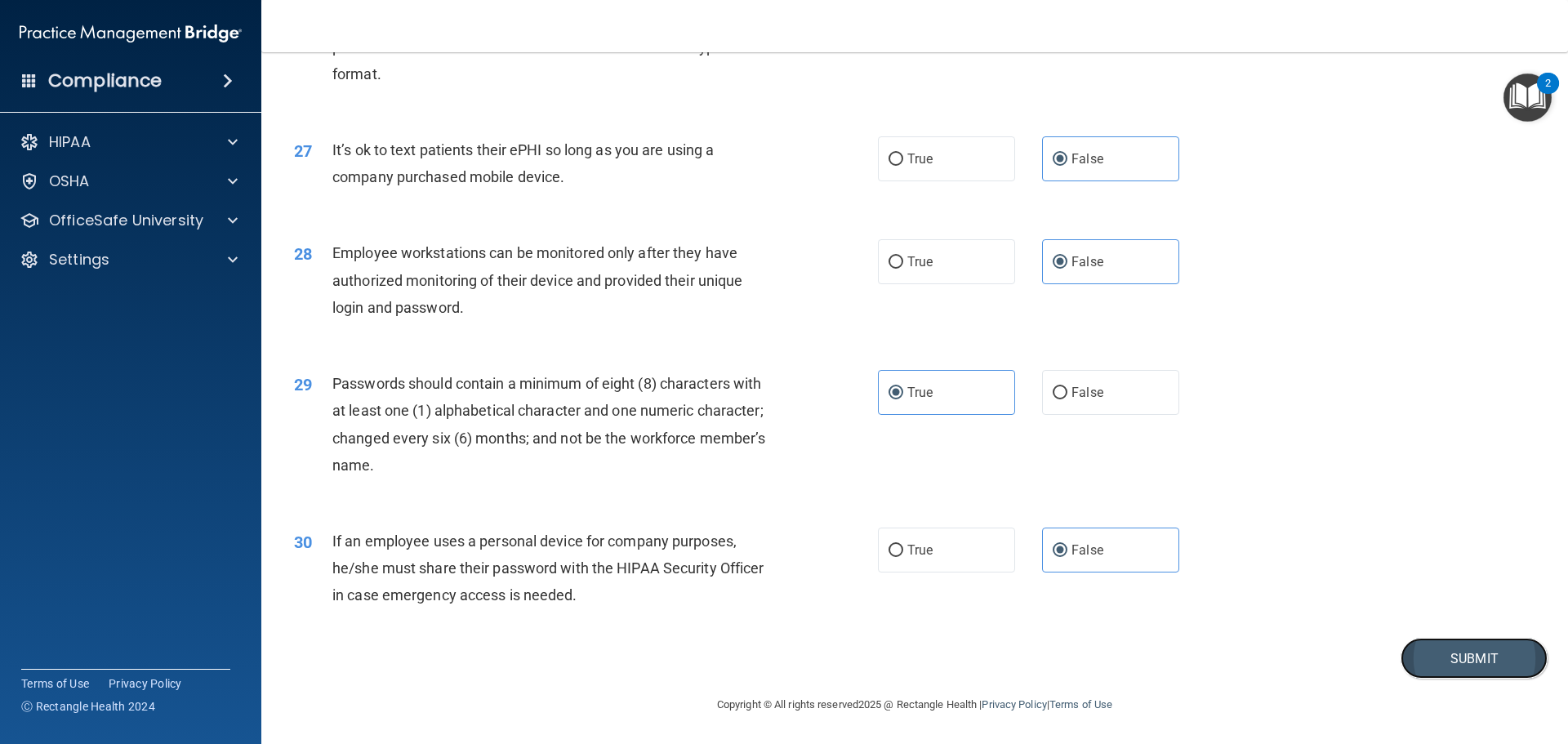 click on "Submit" at bounding box center (1474, 658) 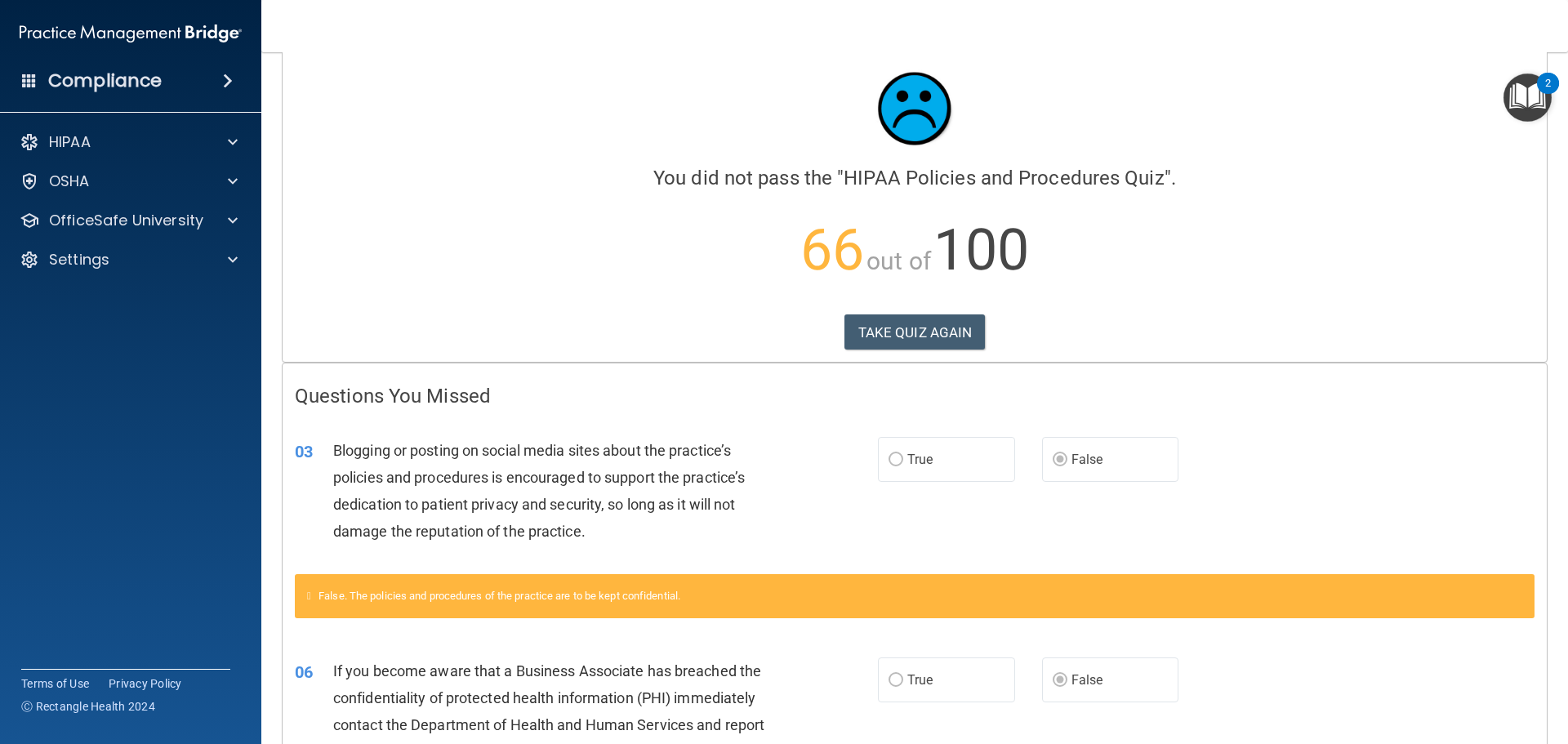 scroll, scrollTop: 0, scrollLeft: 0, axis: both 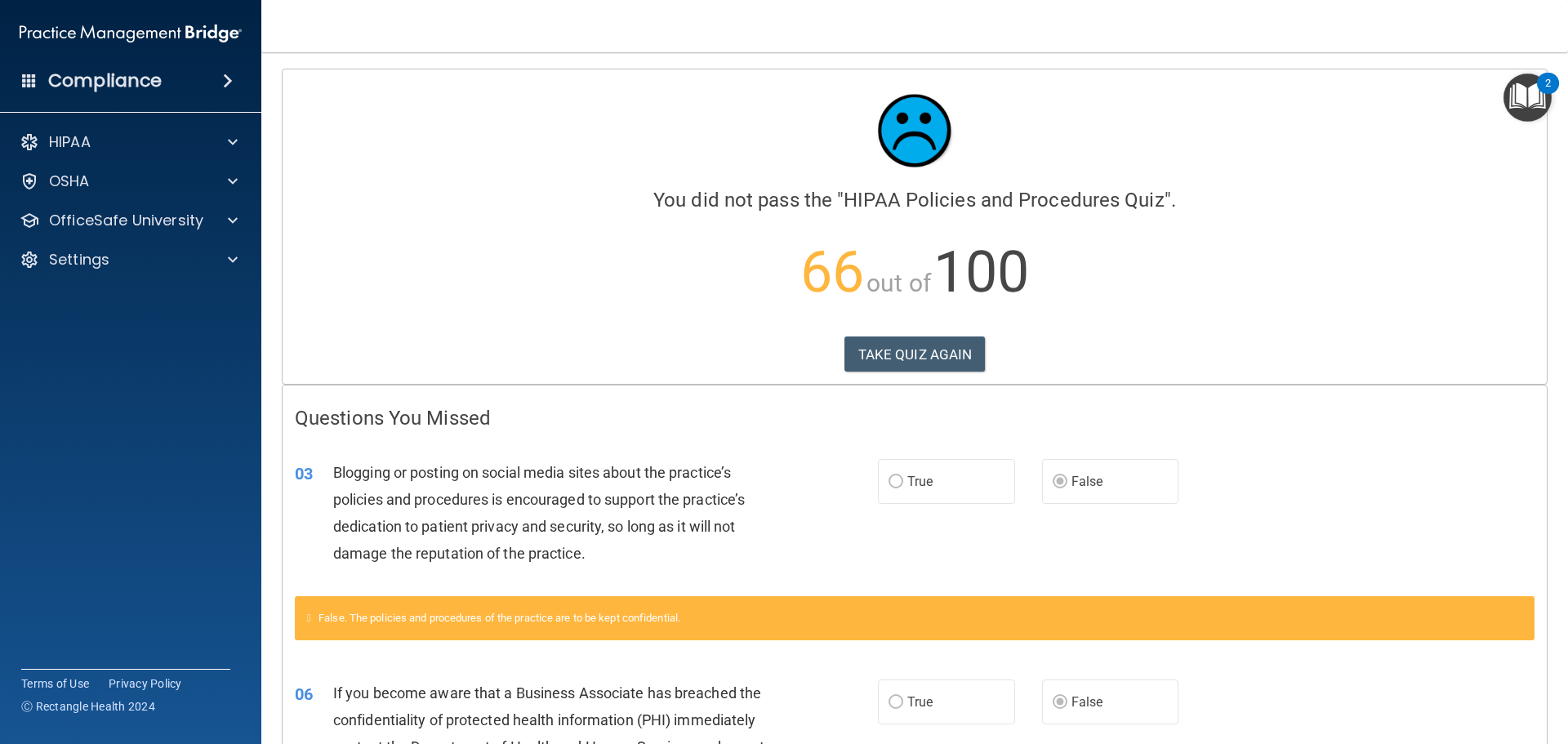 click on "Calculating your score....                      You did not pass the " HIPAA Policies and Procedures Quiz ".        66     out of     100         TAKE QUIZ AGAIN" at bounding box center (915, 226) 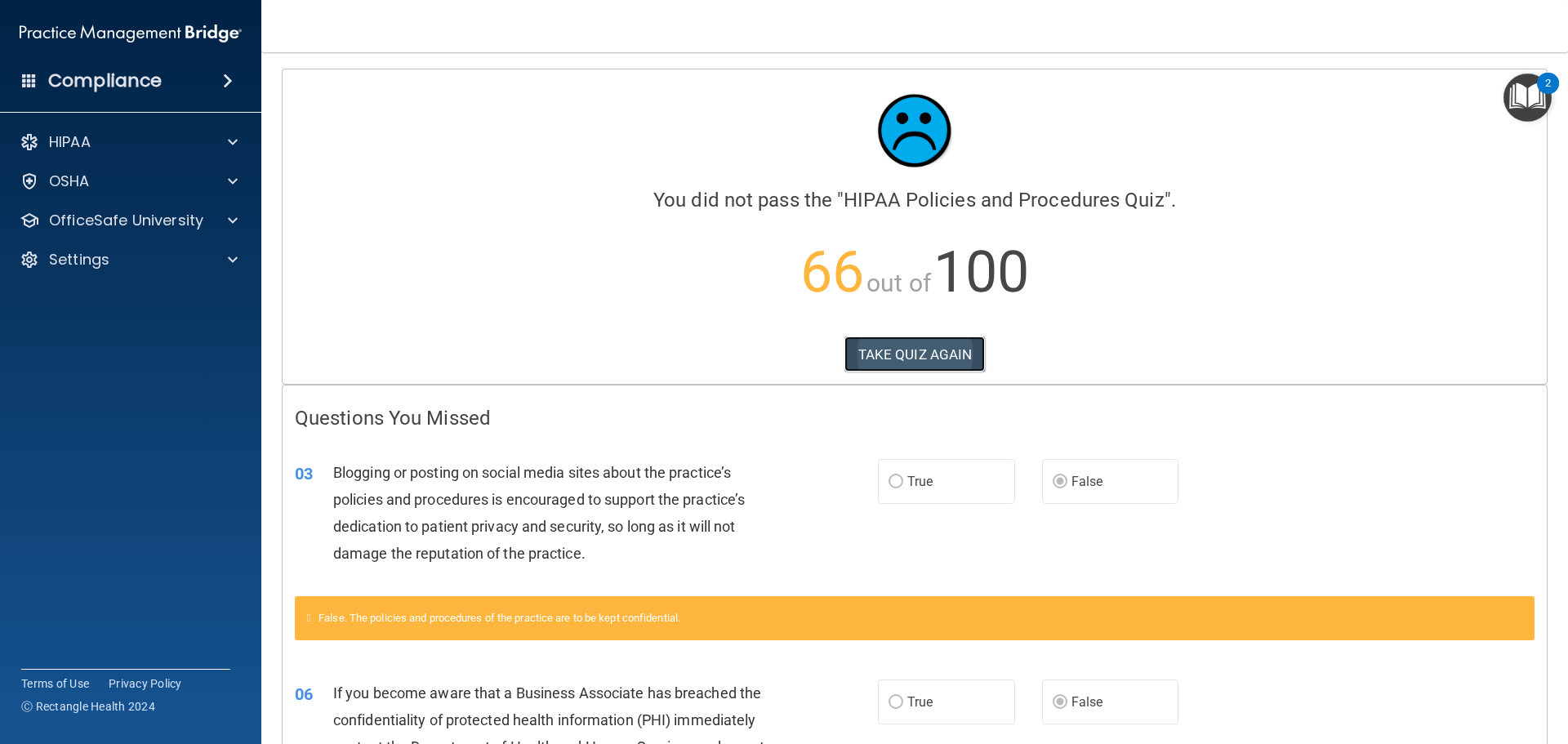 click on "TAKE QUIZ AGAIN" at bounding box center [915, 354] 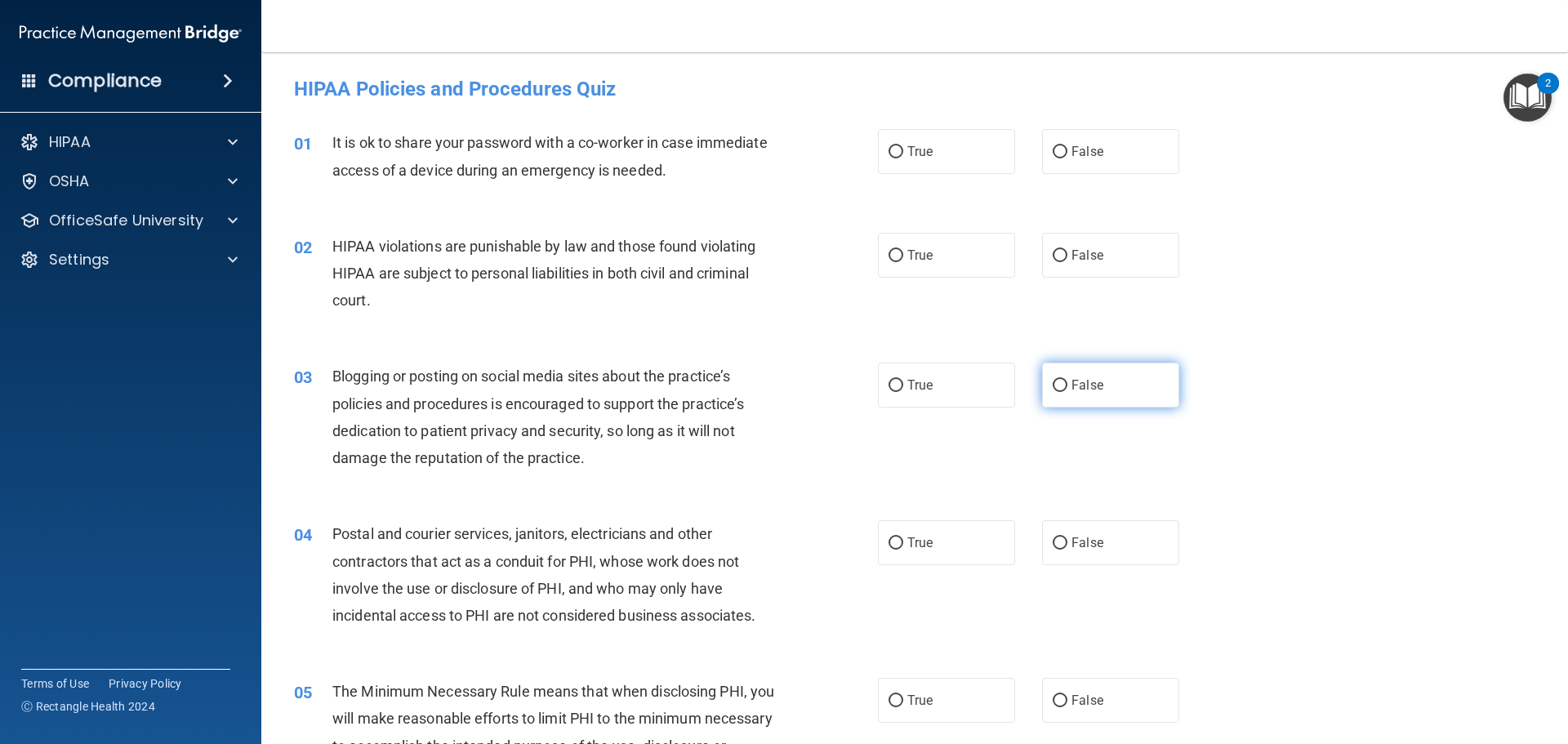 click on "False" at bounding box center [1111, 385] 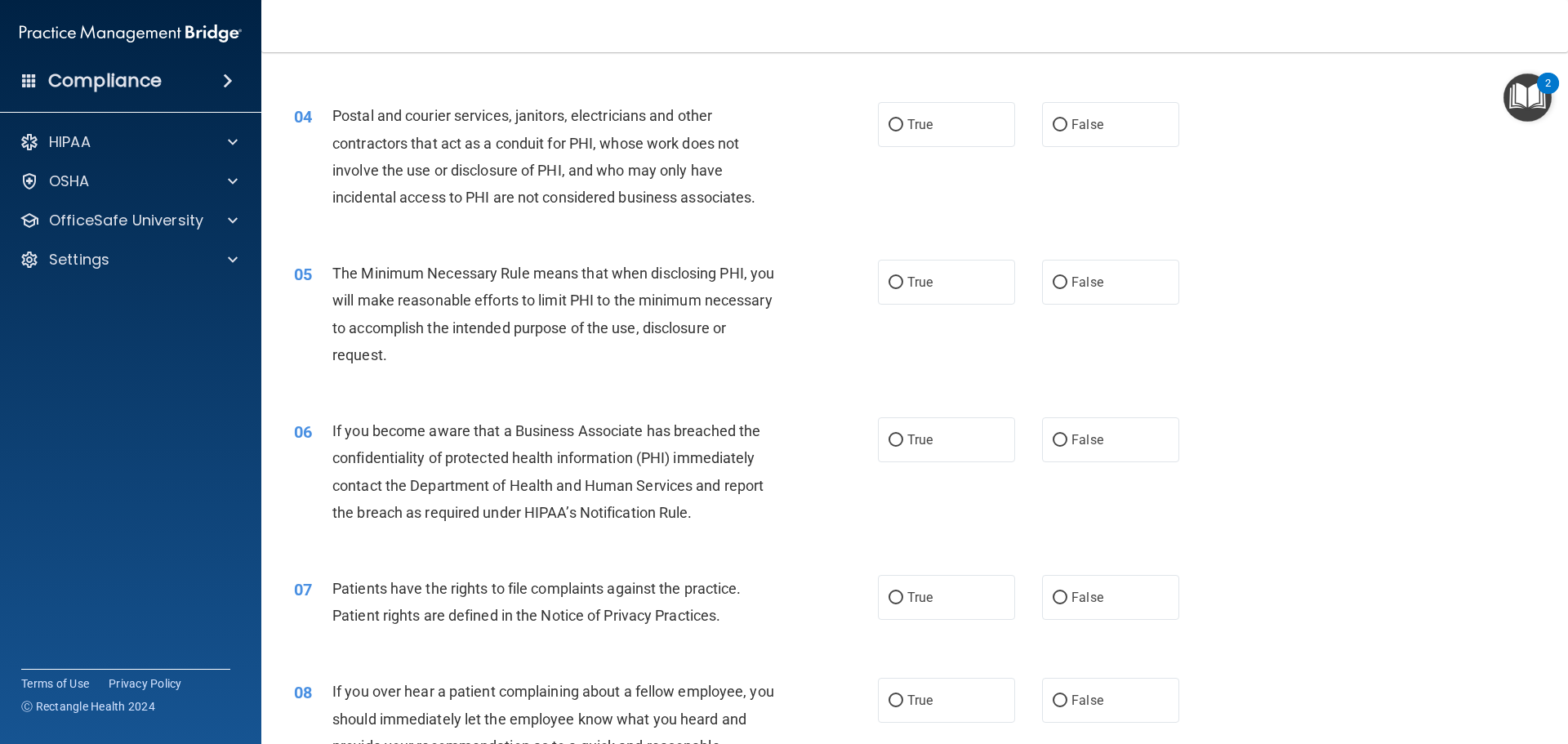 scroll, scrollTop: 429, scrollLeft: 0, axis: vertical 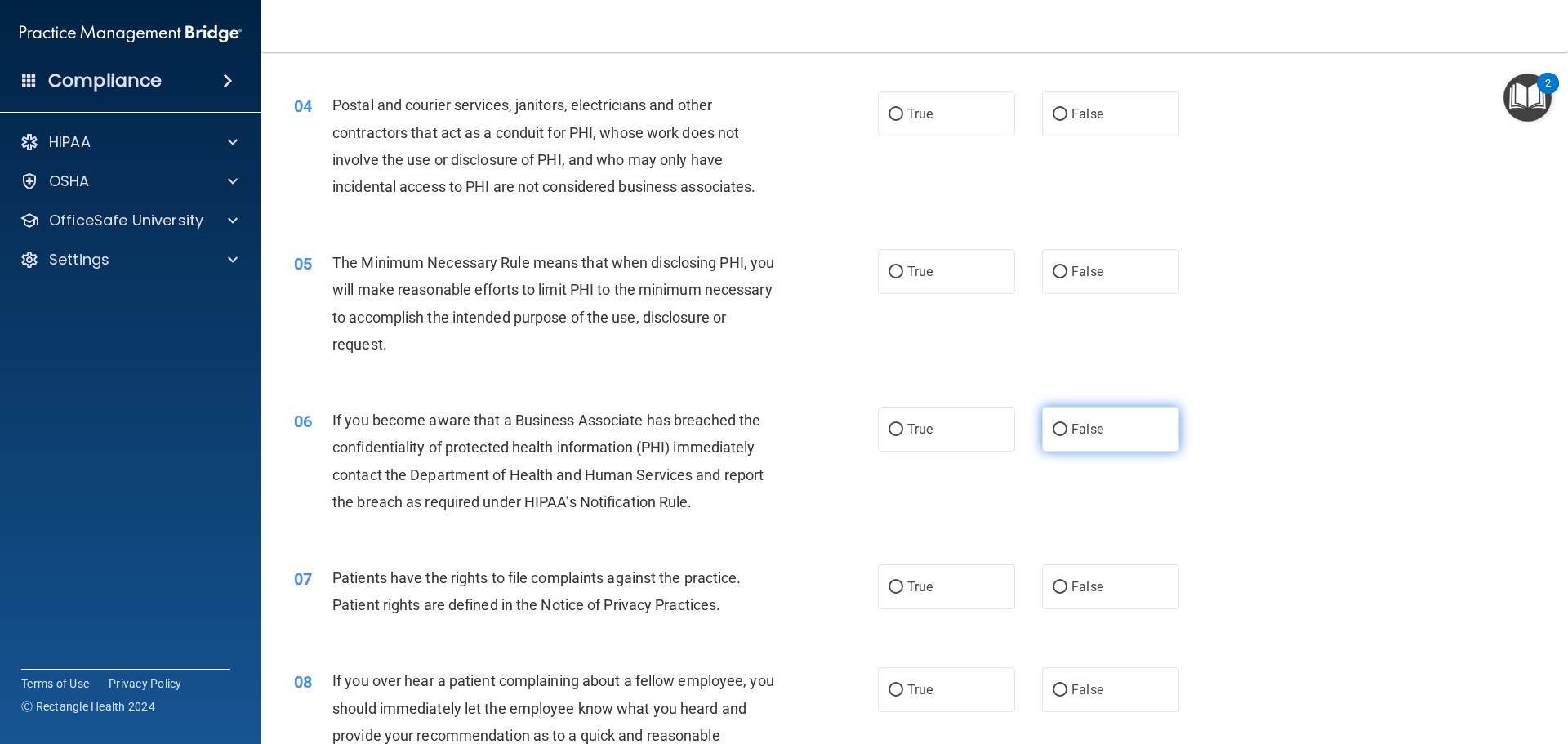 click on "False" at bounding box center (1111, 429) 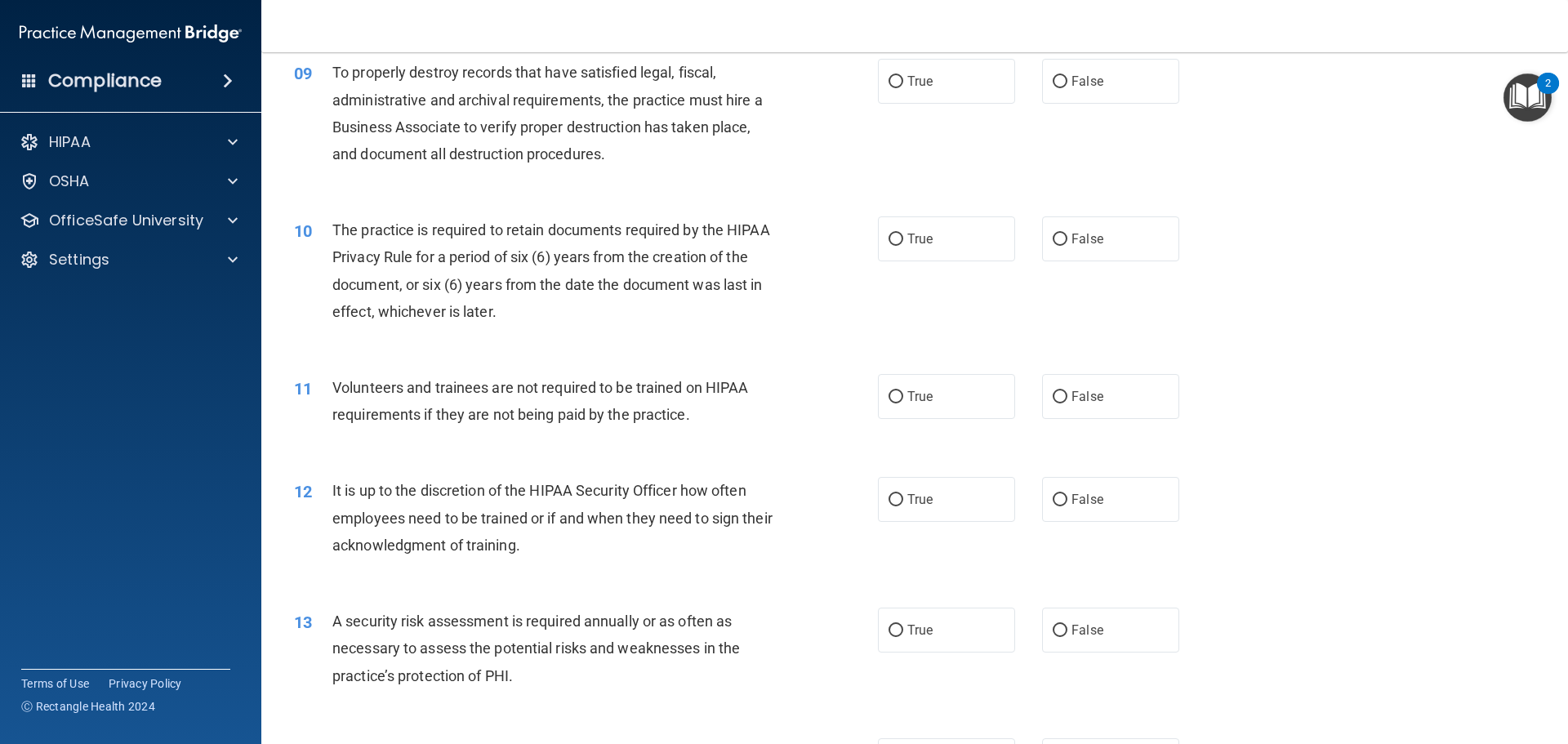 scroll, scrollTop: 1225, scrollLeft: 0, axis: vertical 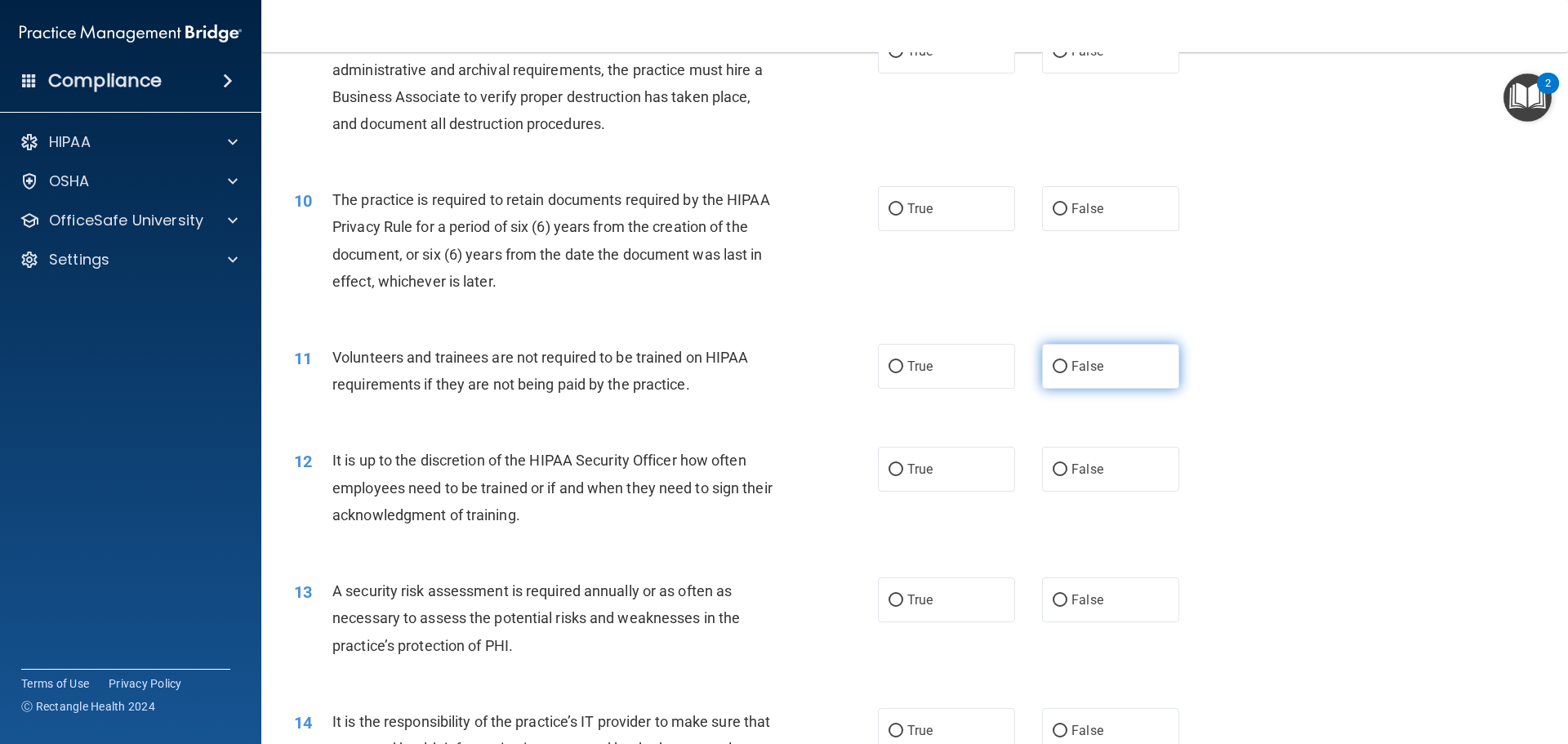 click on "False" at bounding box center [1111, 366] 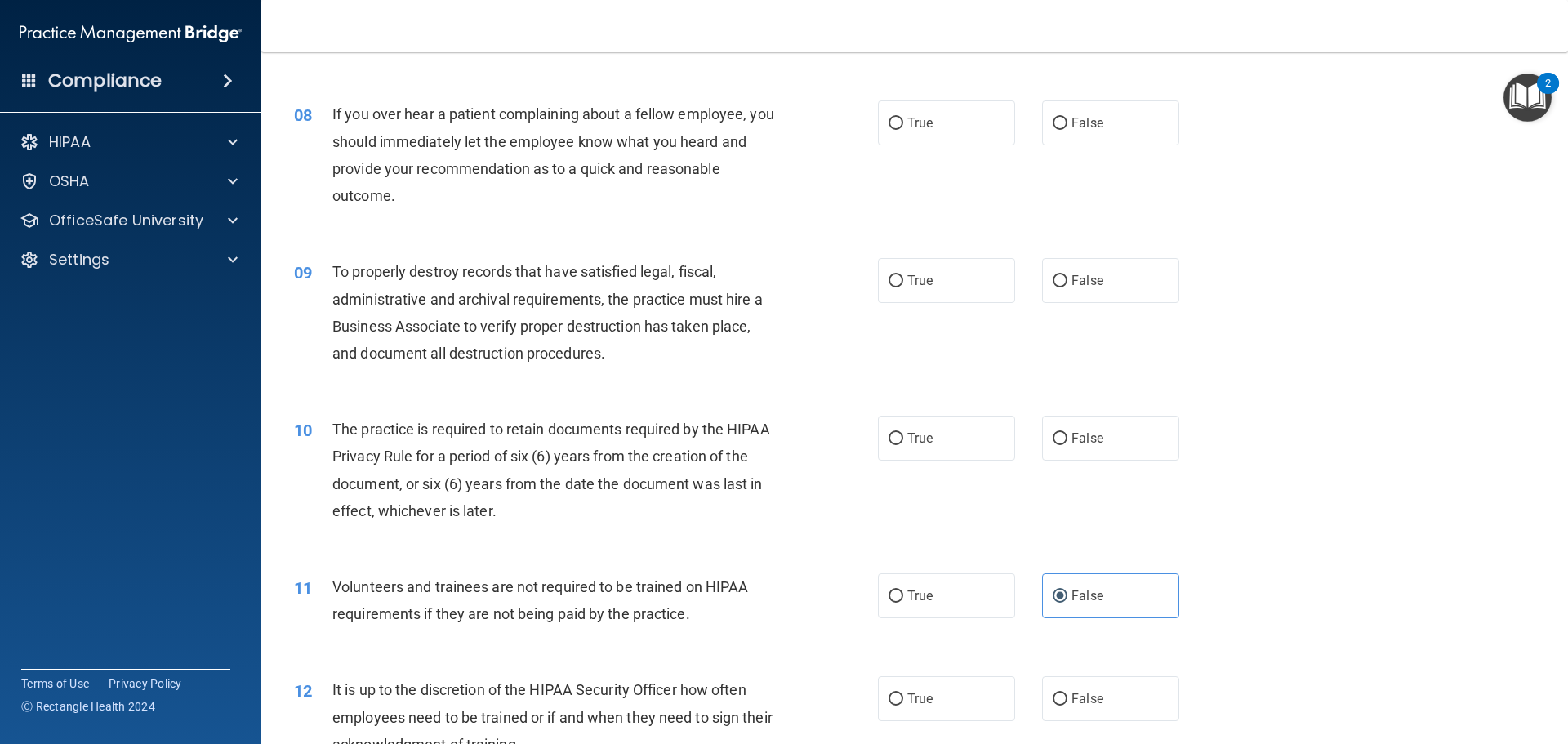 scroll, scrollTop: 1000, scrollLeft: 0, axis: vertical 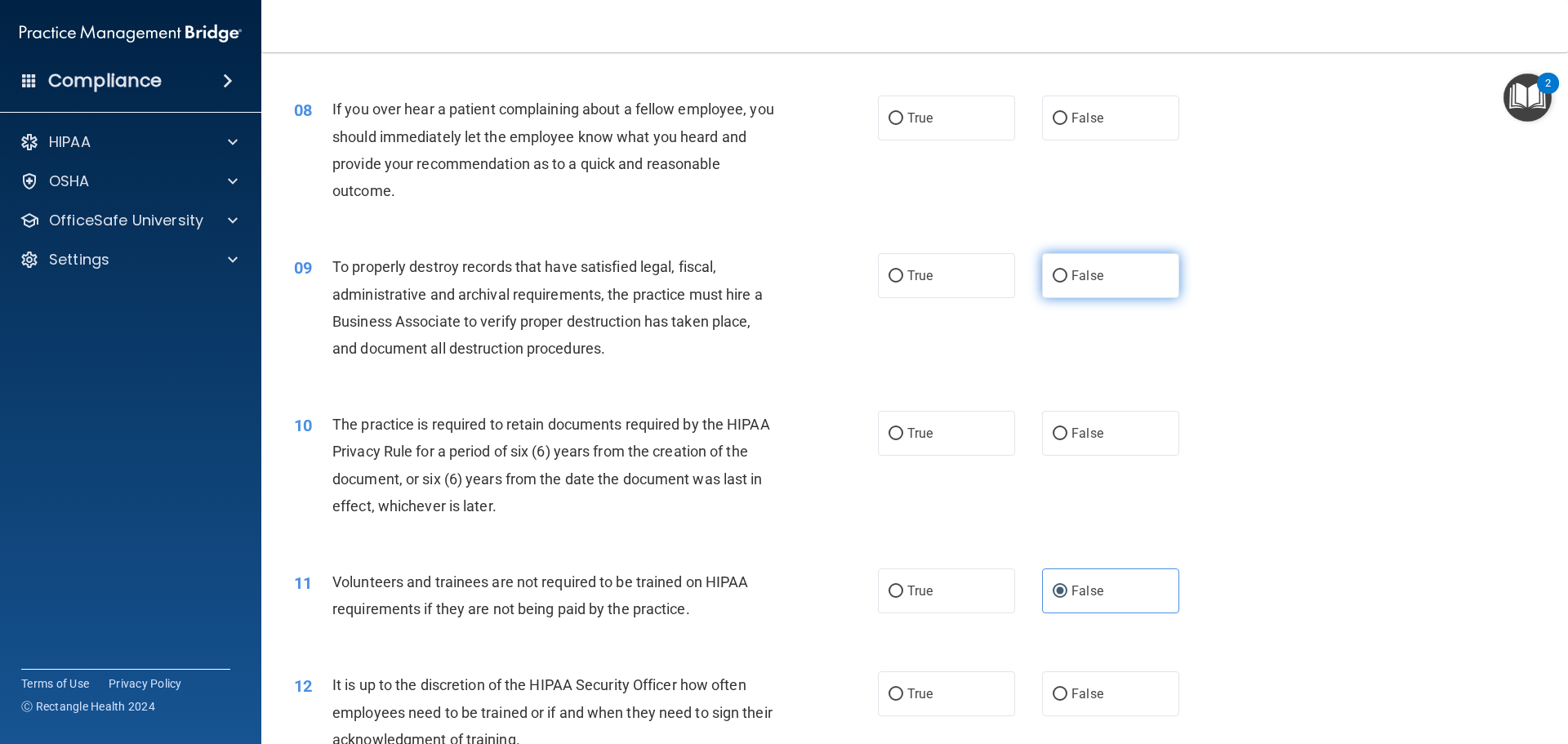 click on "False" at bounding box center [1111, 275] 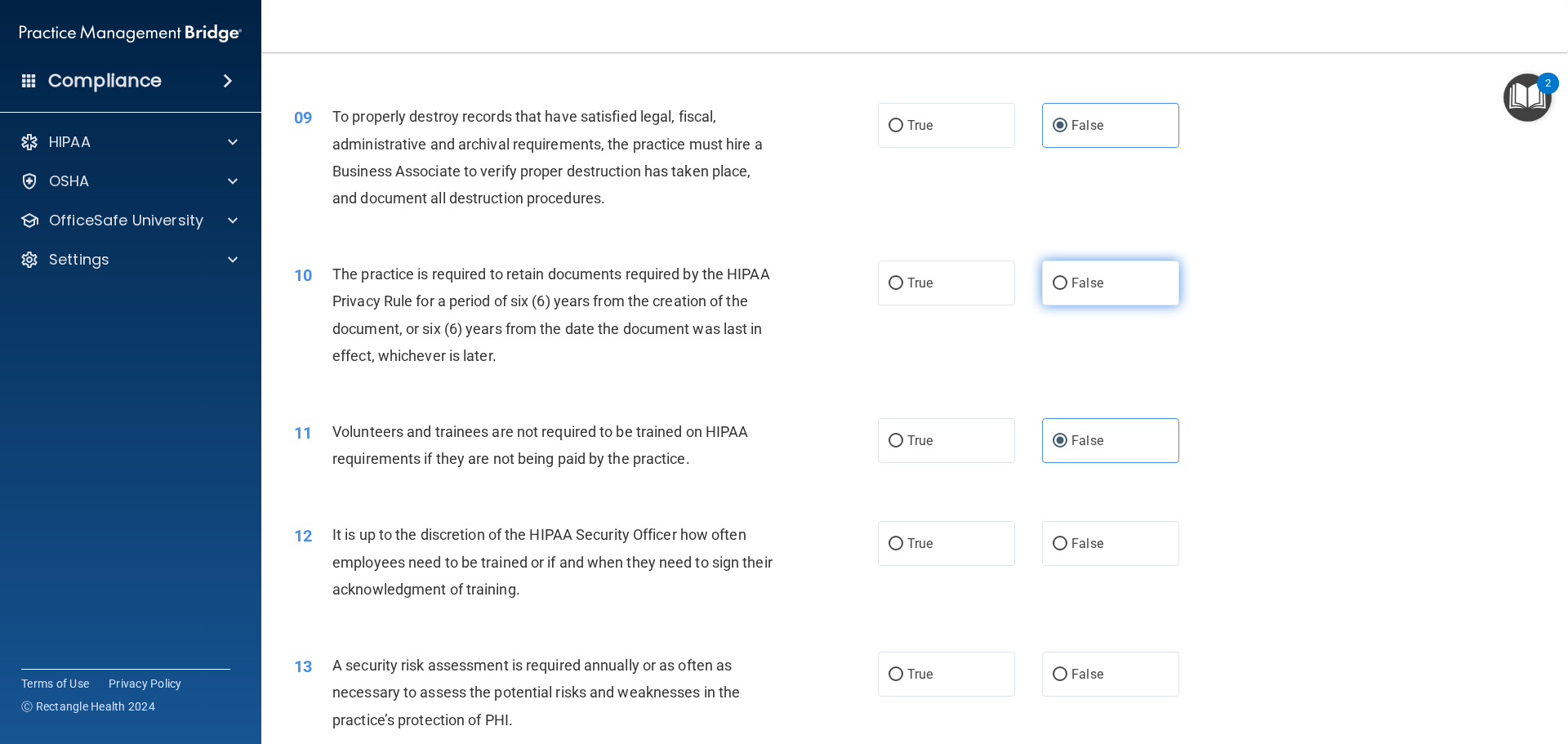scroll, scrollTop: 1164, scrollLeft: 0, axis: vertical 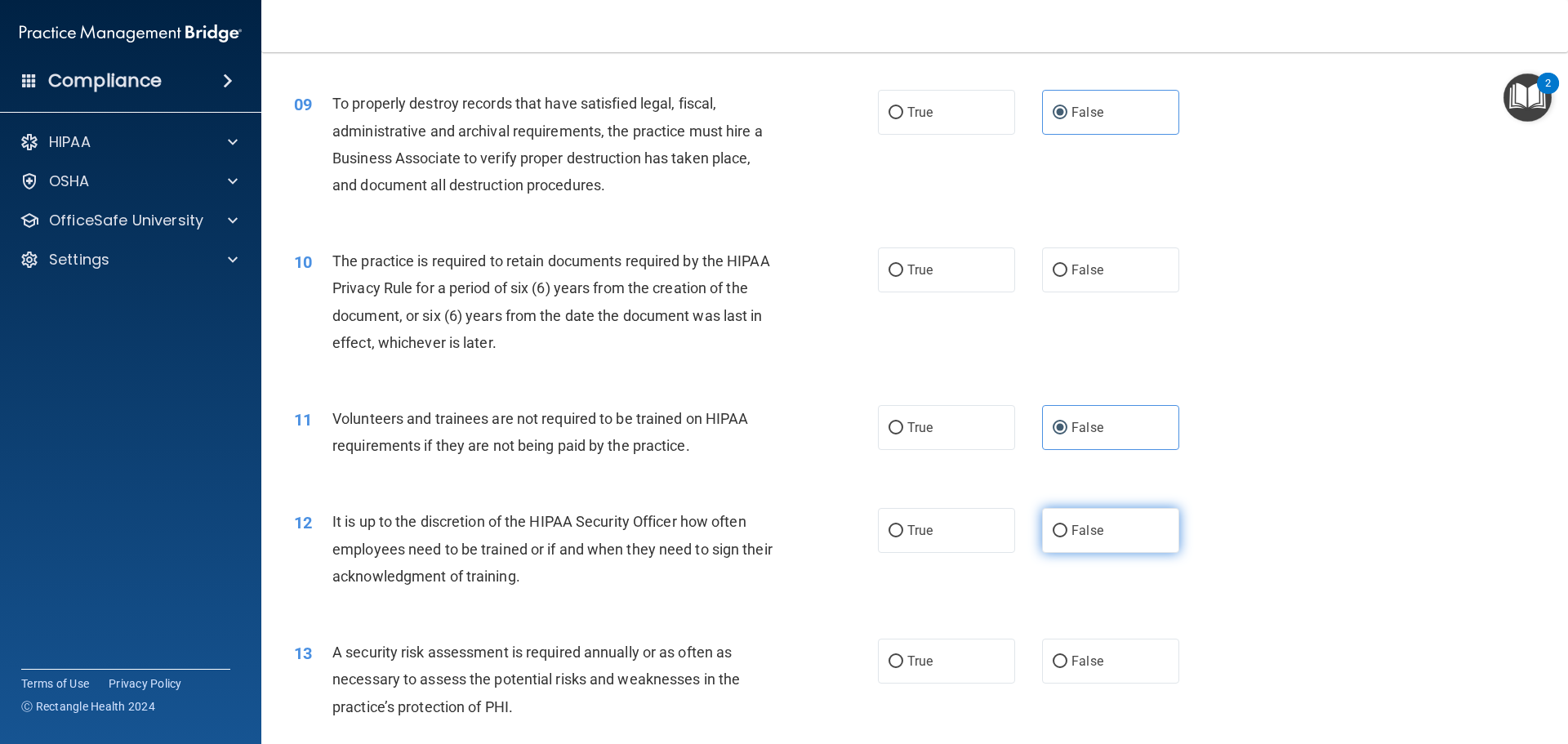 click on "False" at bounding box center (1111, 530) 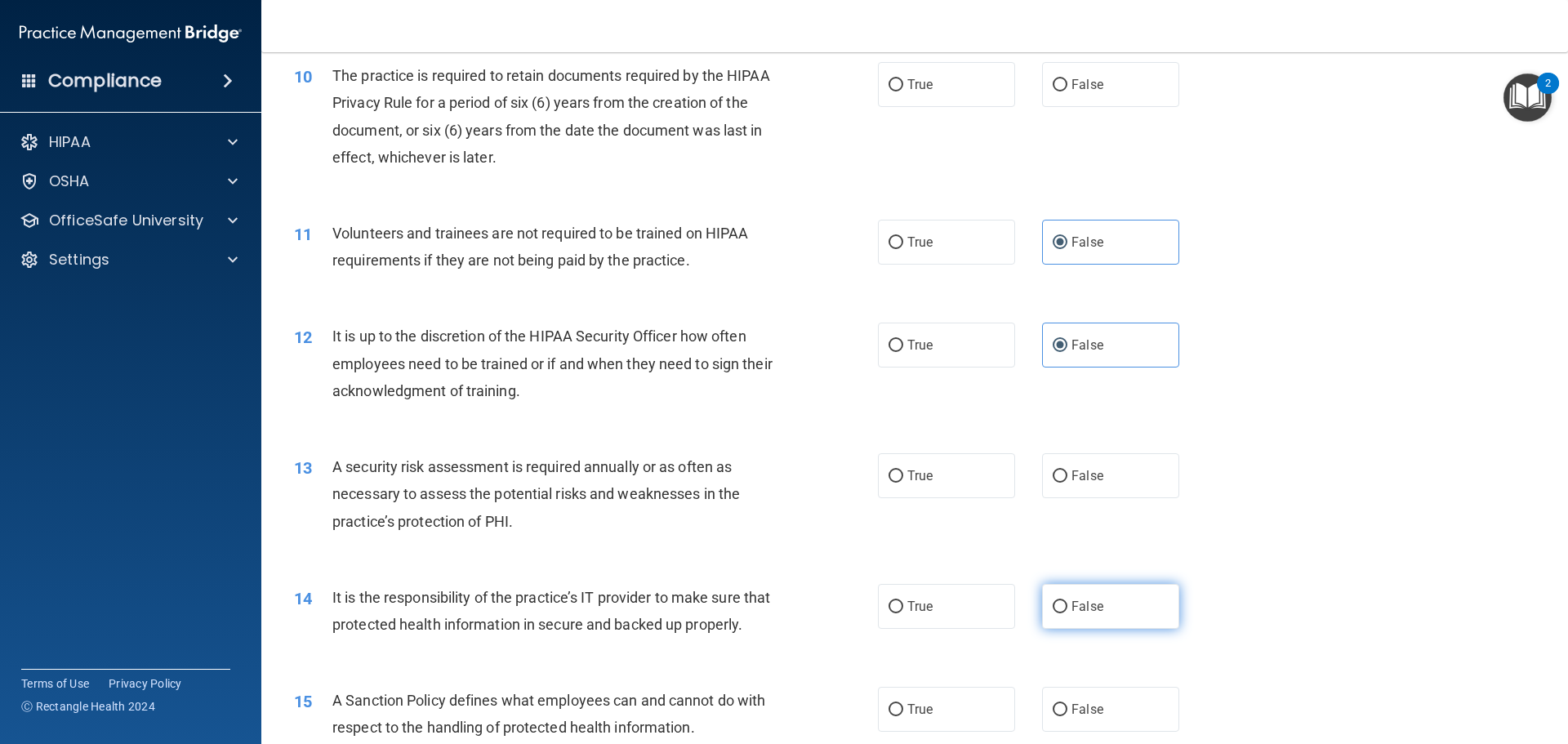 scroll, scrollTop: 1368, scrollLeft: 0, axis: vertical 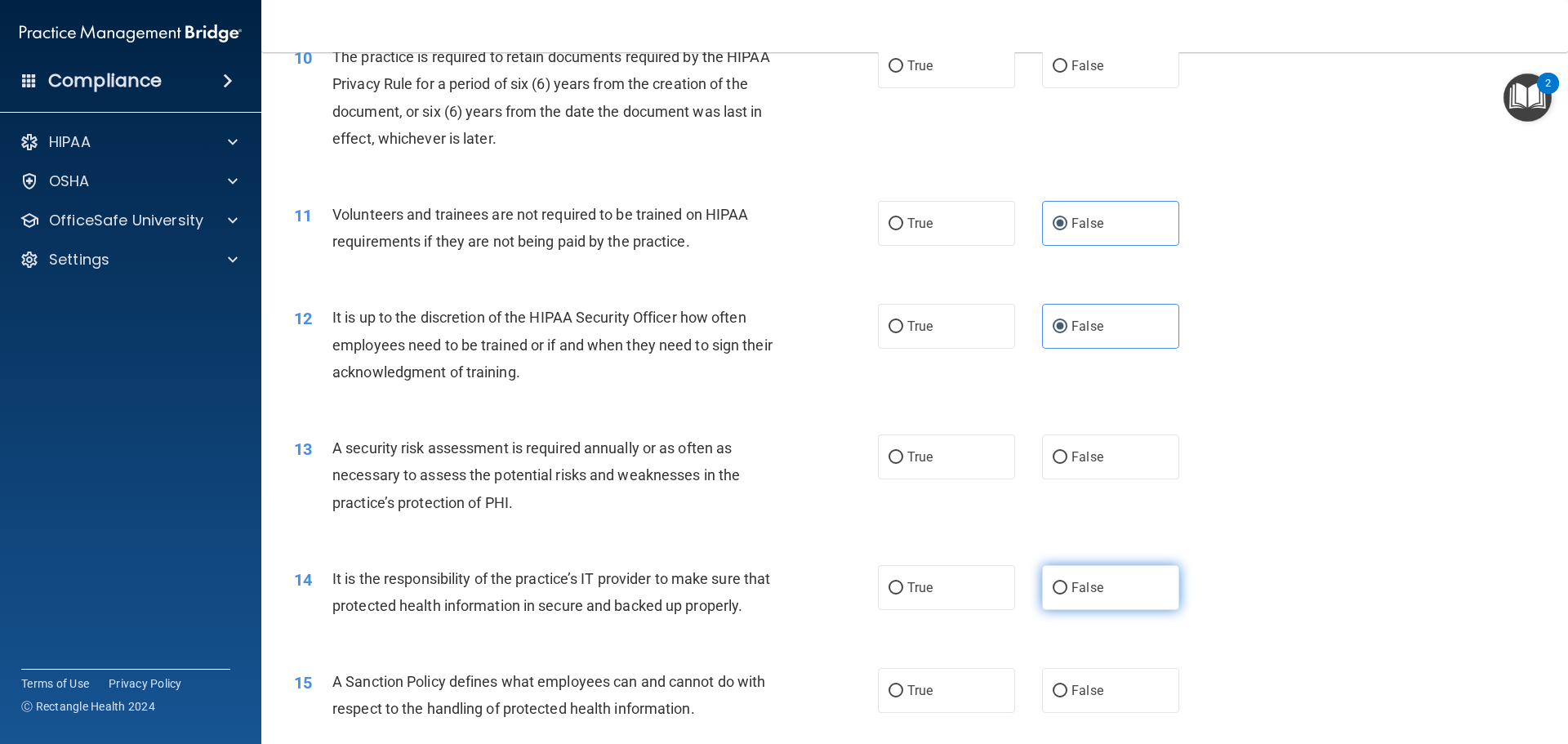 click on "False" at bounding box center (1087, 587) 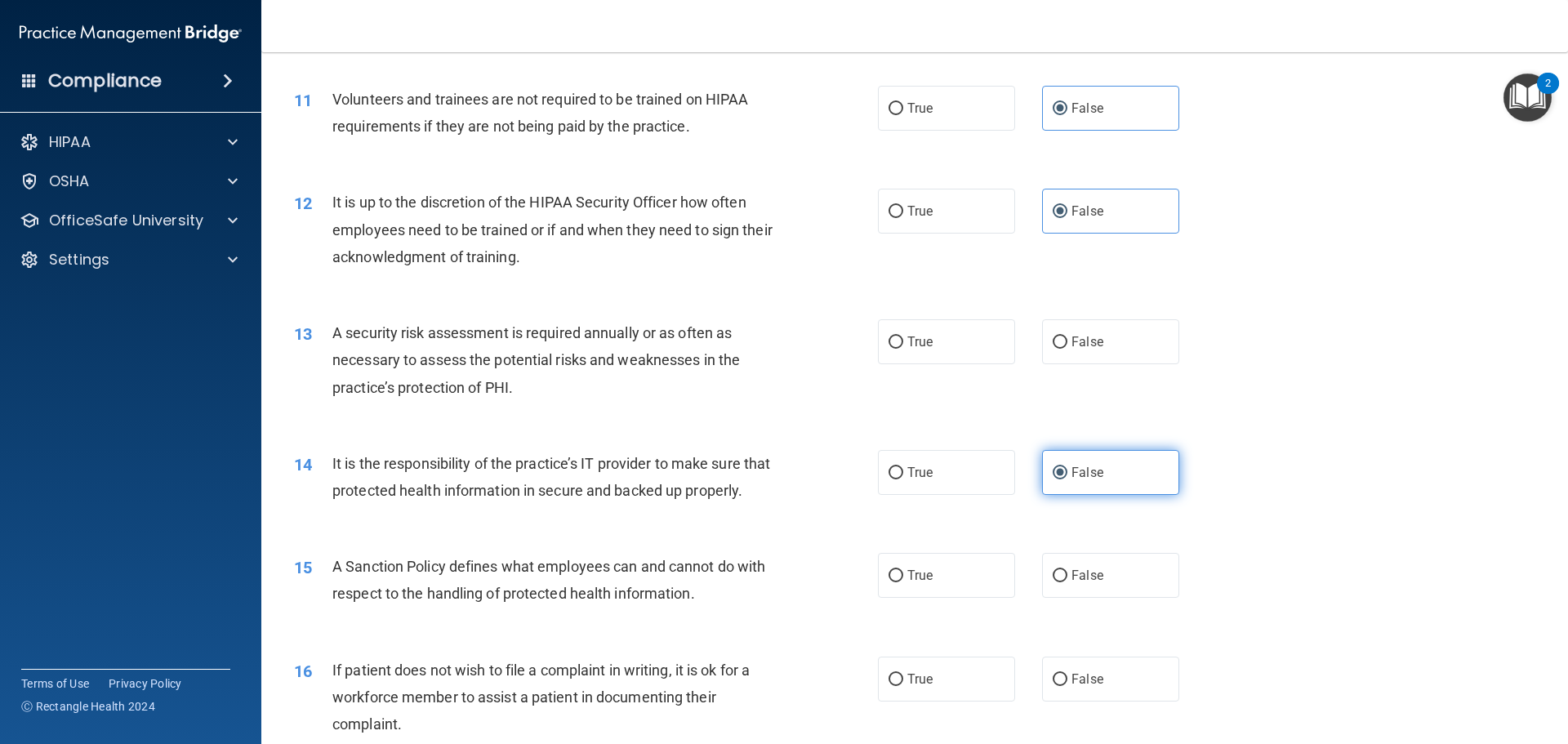 scroll, scrollTop: 1511, scrollLeft: 0, axis: vertical 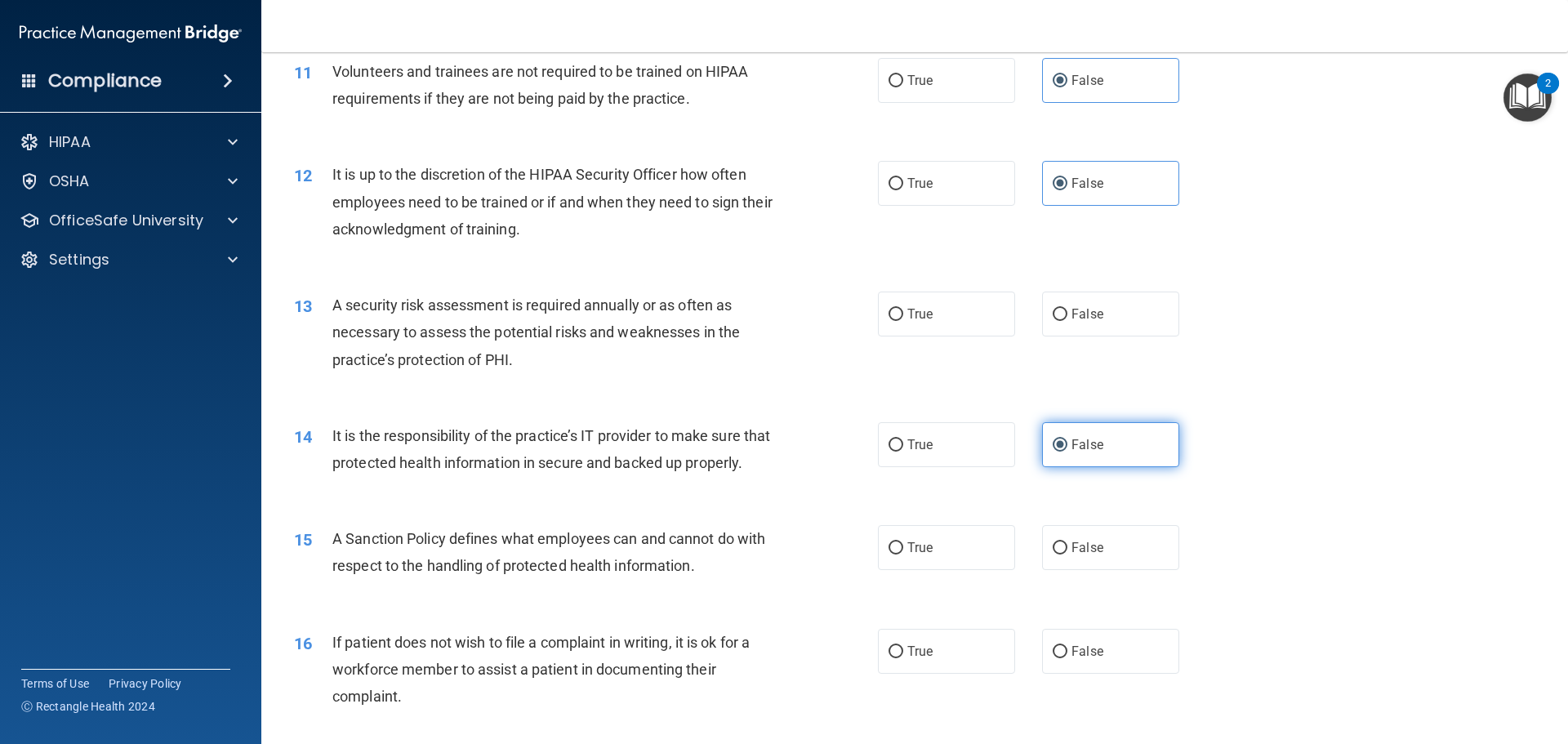 click on "False" at bounding box center [1111, 547] 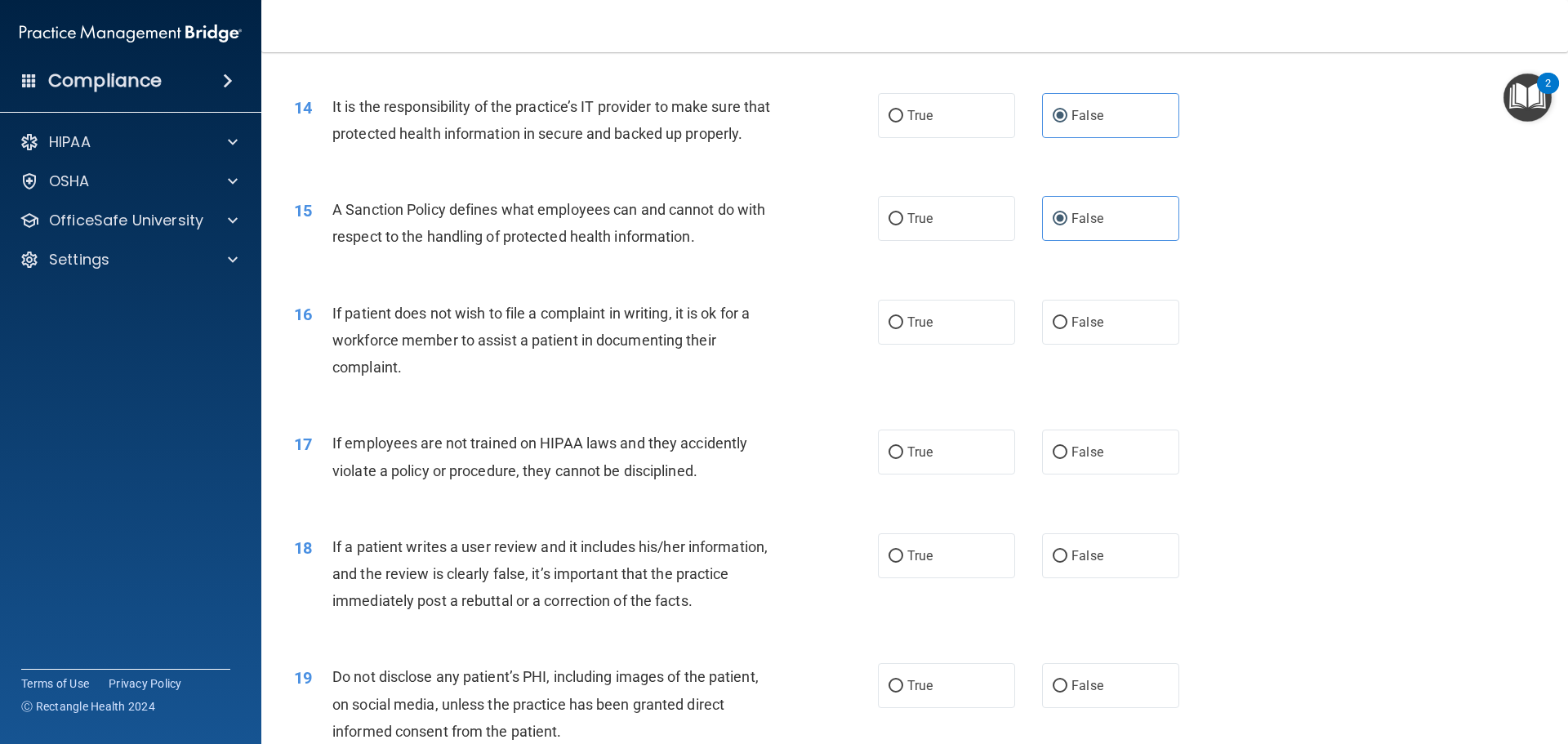 scroll, scrollTop: 1899, scrollLeft: 0, axis: vertical 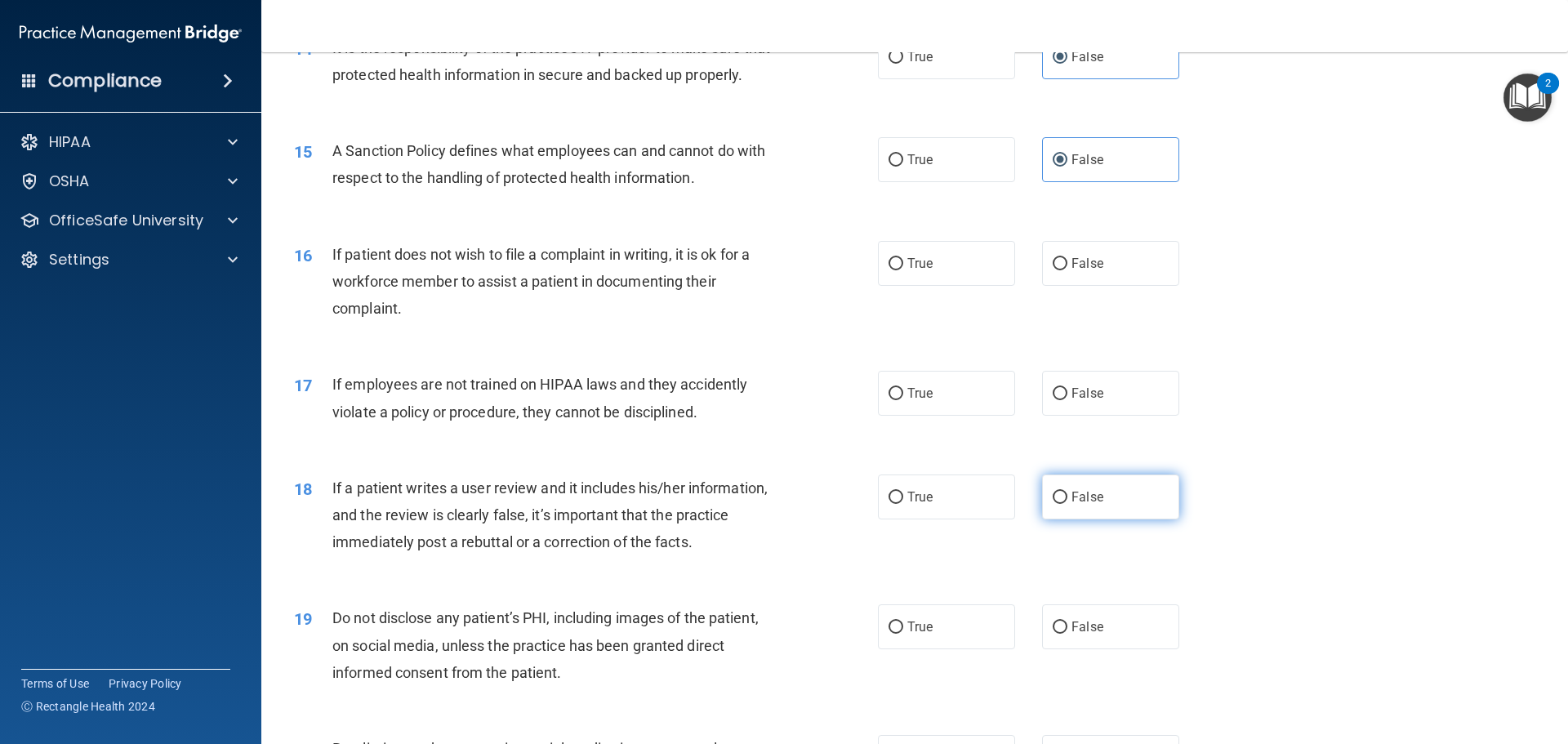 click on "False" at bounding box center [1111, 497] 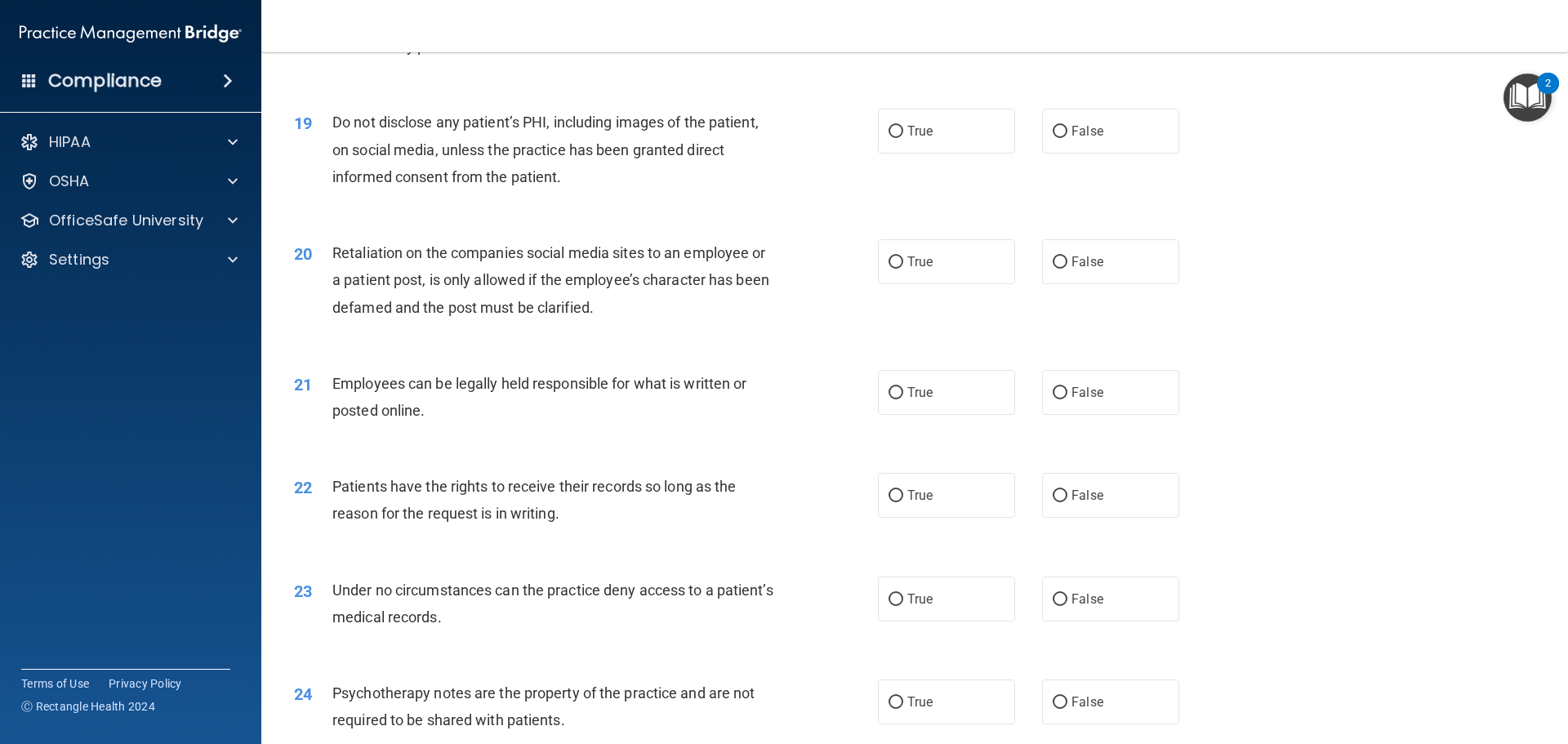 scroll, scrollTop: 2409, scrollLeft: 0, axis: vertical 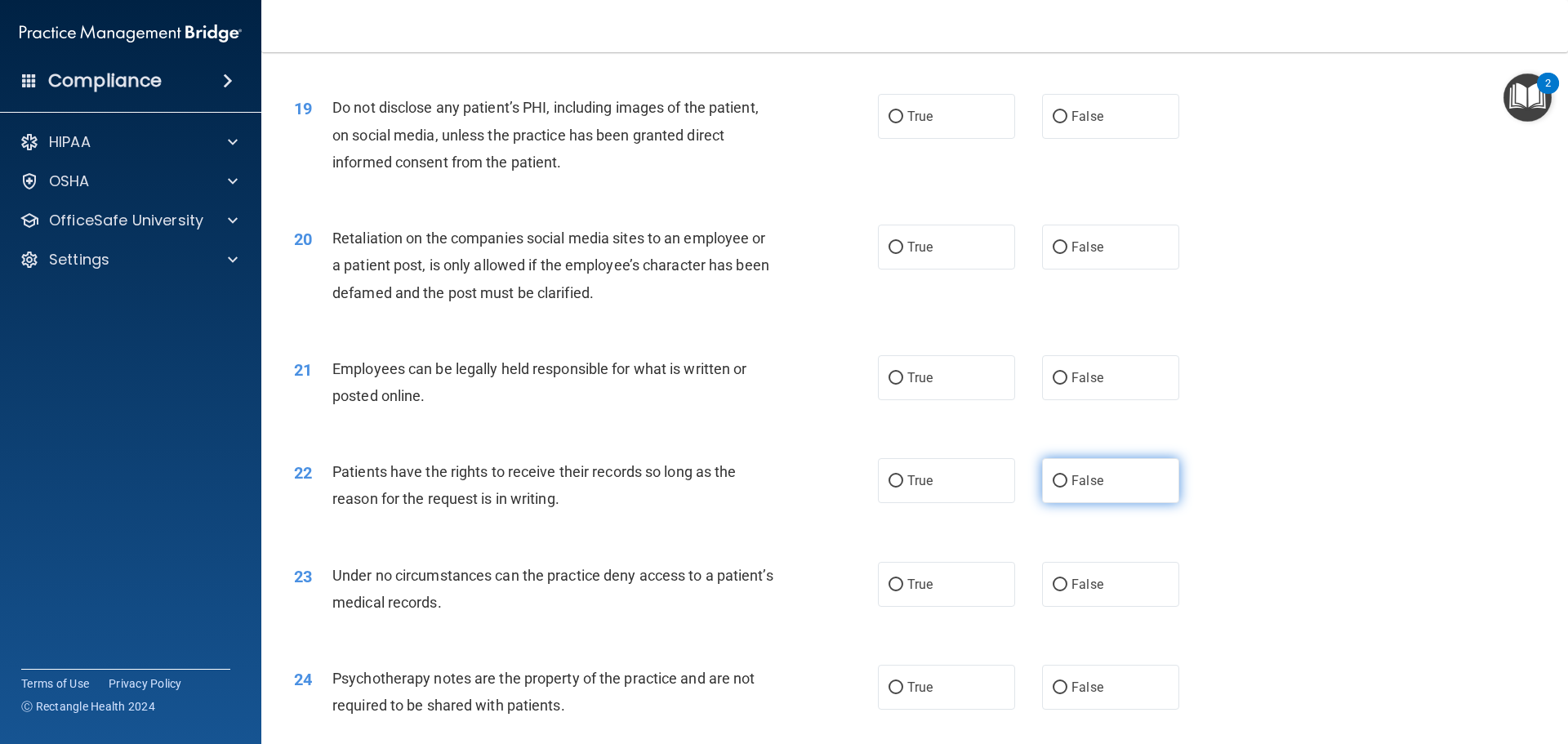 click on "False" at bounding box center (1111, 480) 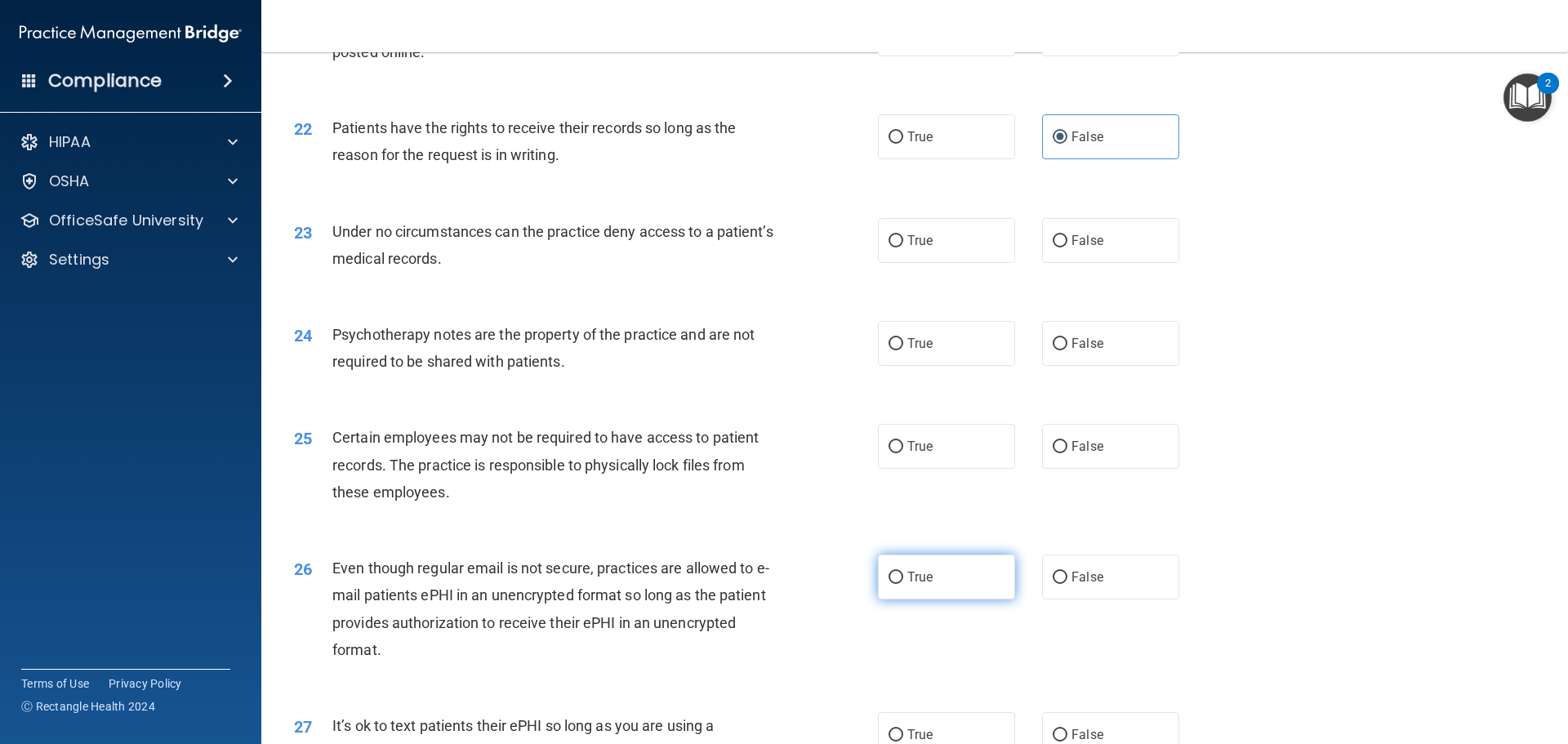 scroll, scrollTop: 2797, scrollLeft: 0, axis: vertical 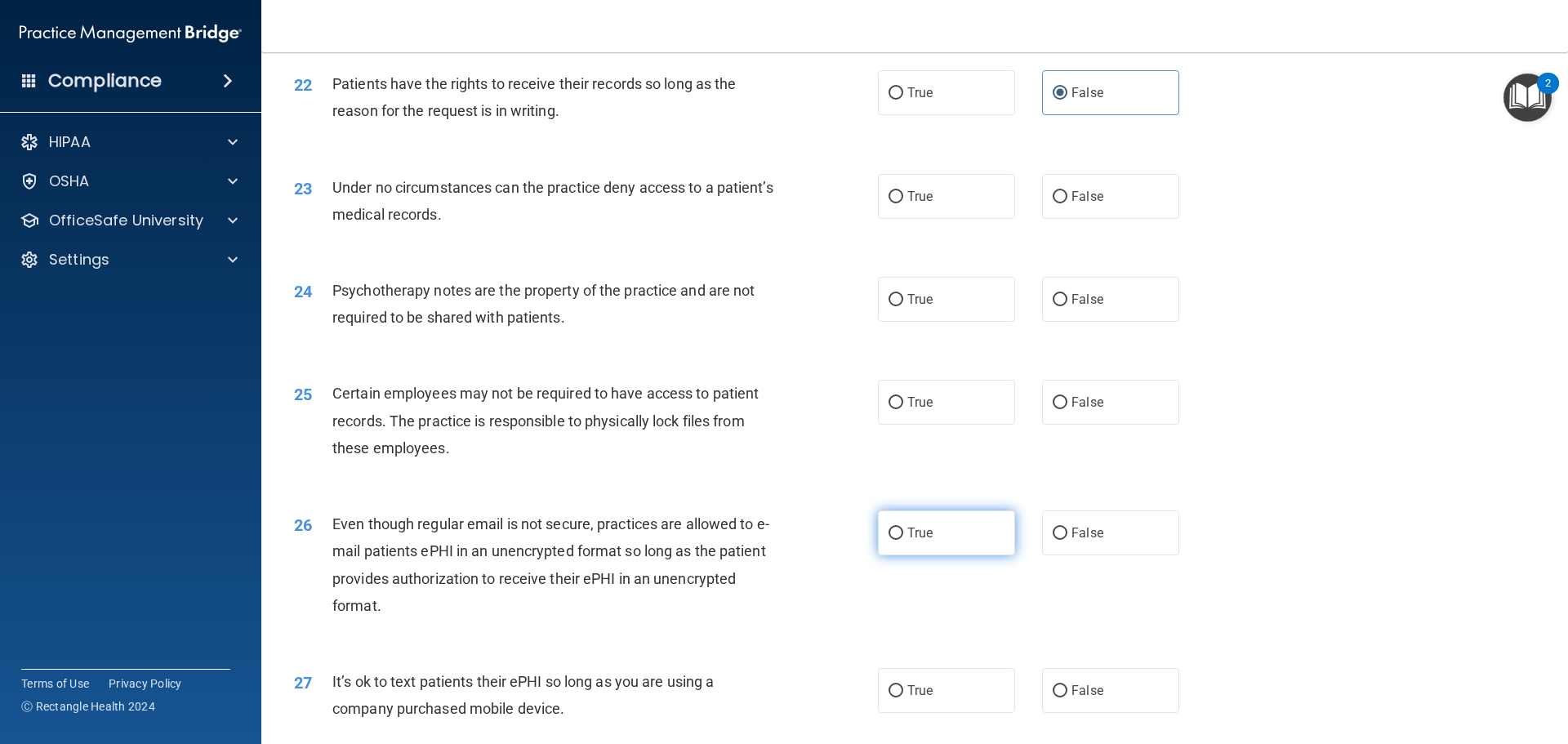 click on "True" at bounding box center (947, 532) 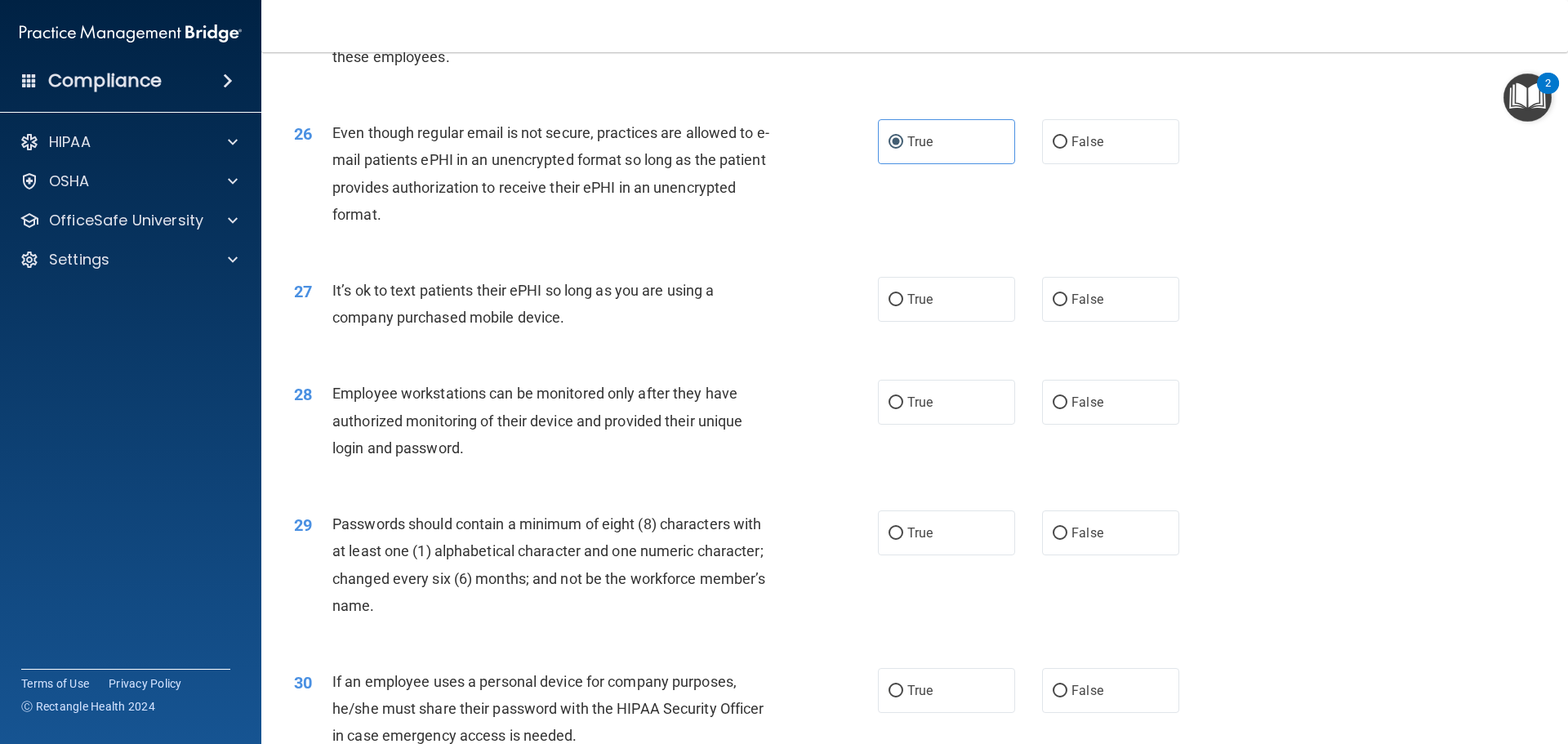 scroll, scrollTop: 3356, scrollLeft: 0, axis: vertical 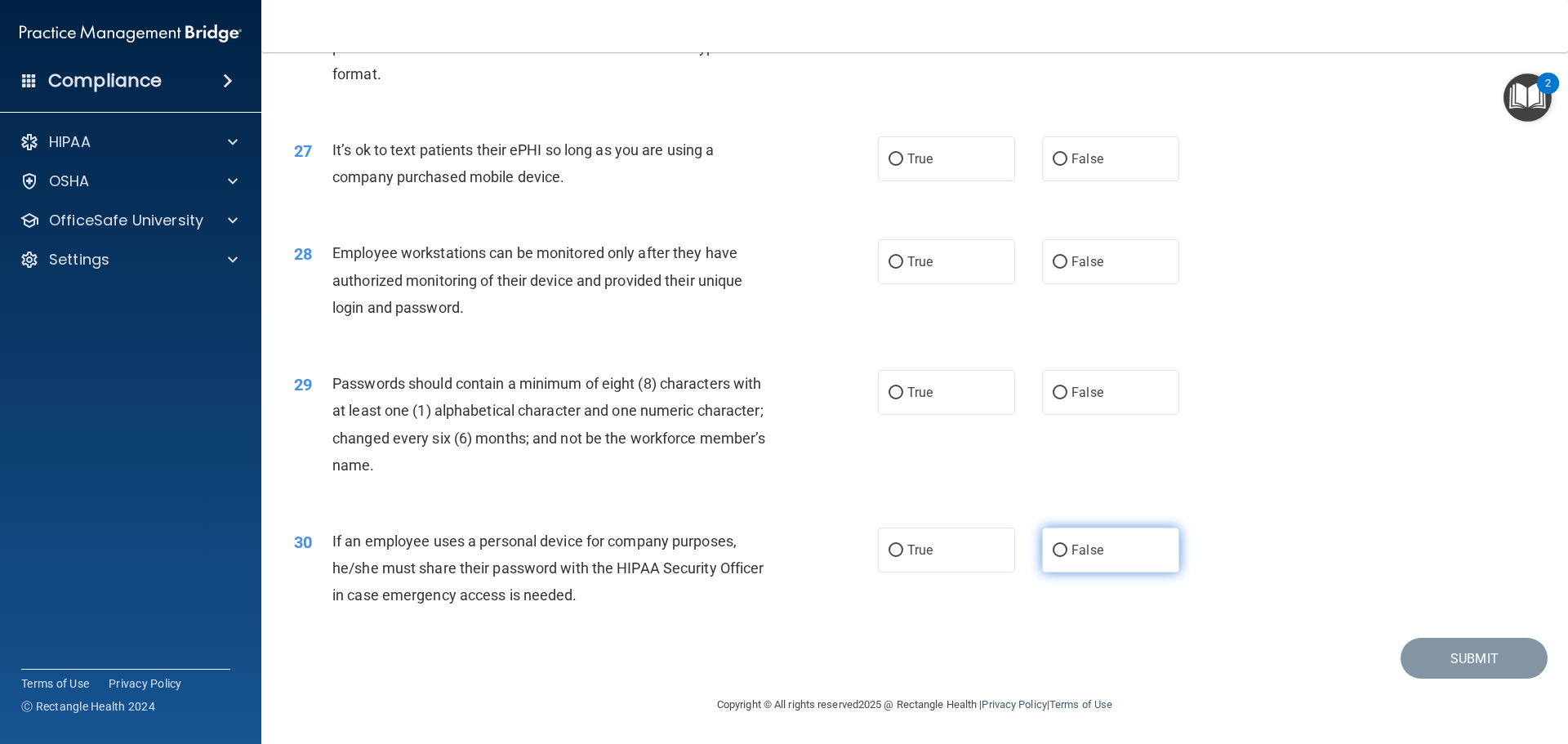 click on "False" at bounding box center [1111, 550] 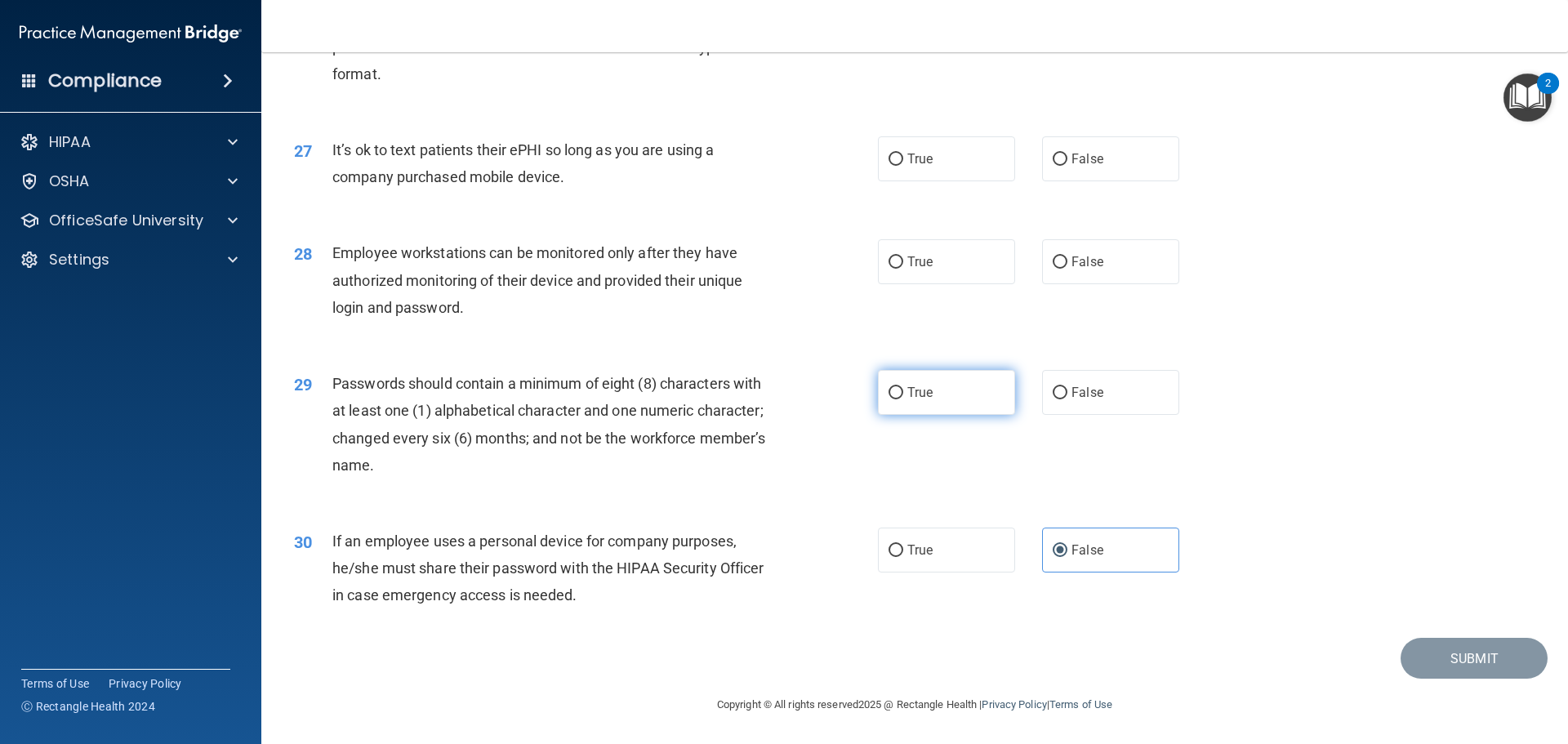 click on "True" at bounding box center (947, 392) 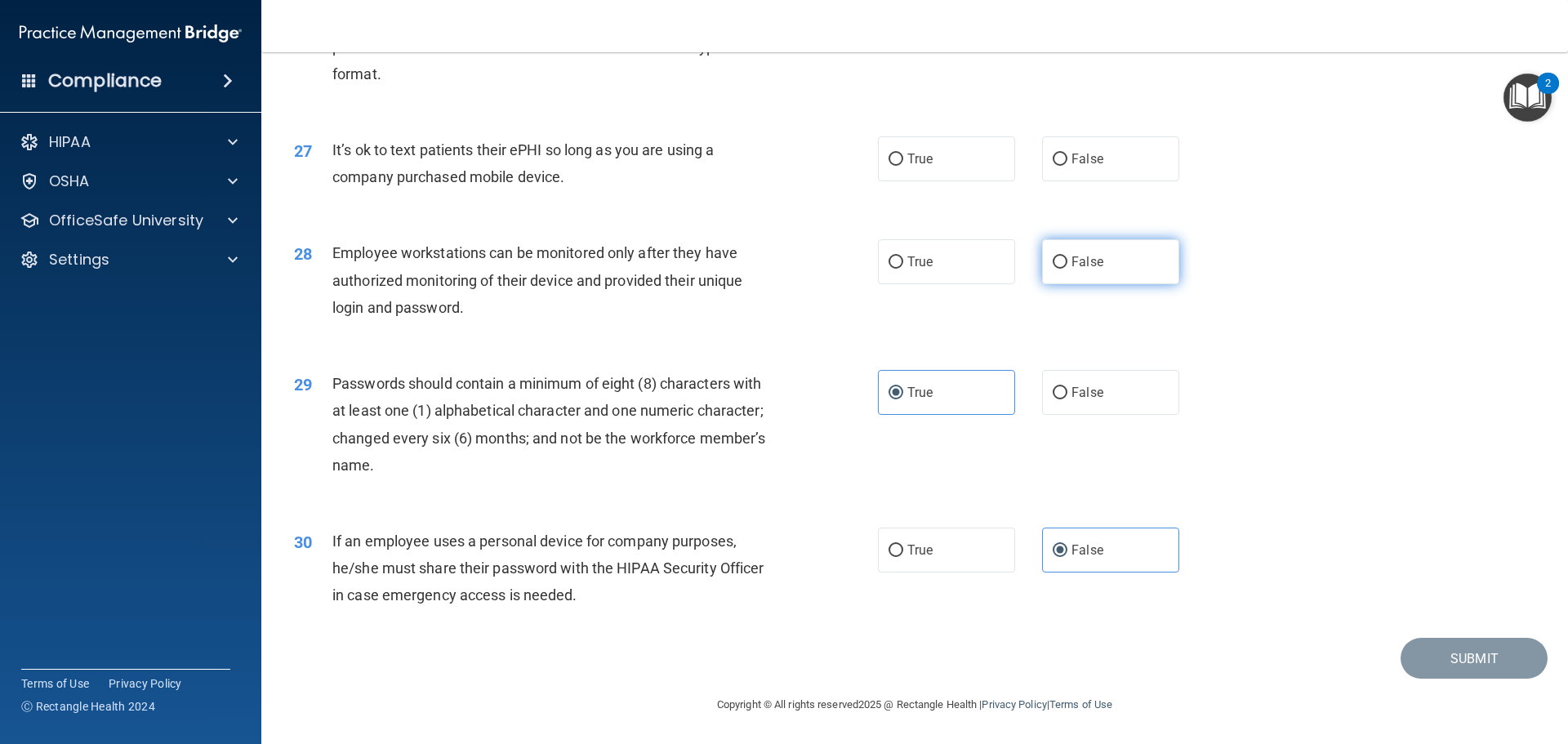 click on "False" at bounding box center [1087, 261] 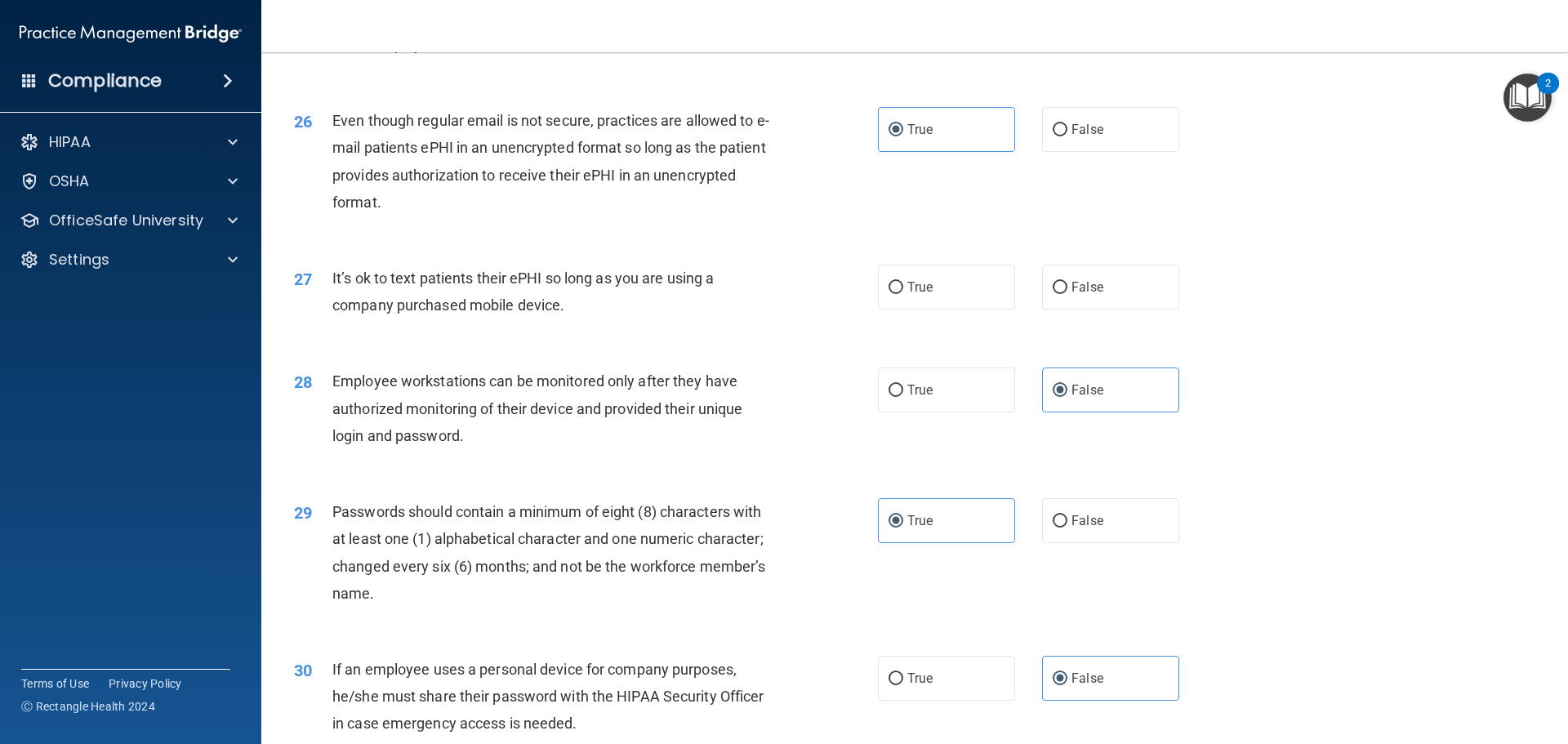scroll, scrollTop: 3192, scrollLeft: 0, axis: vertical 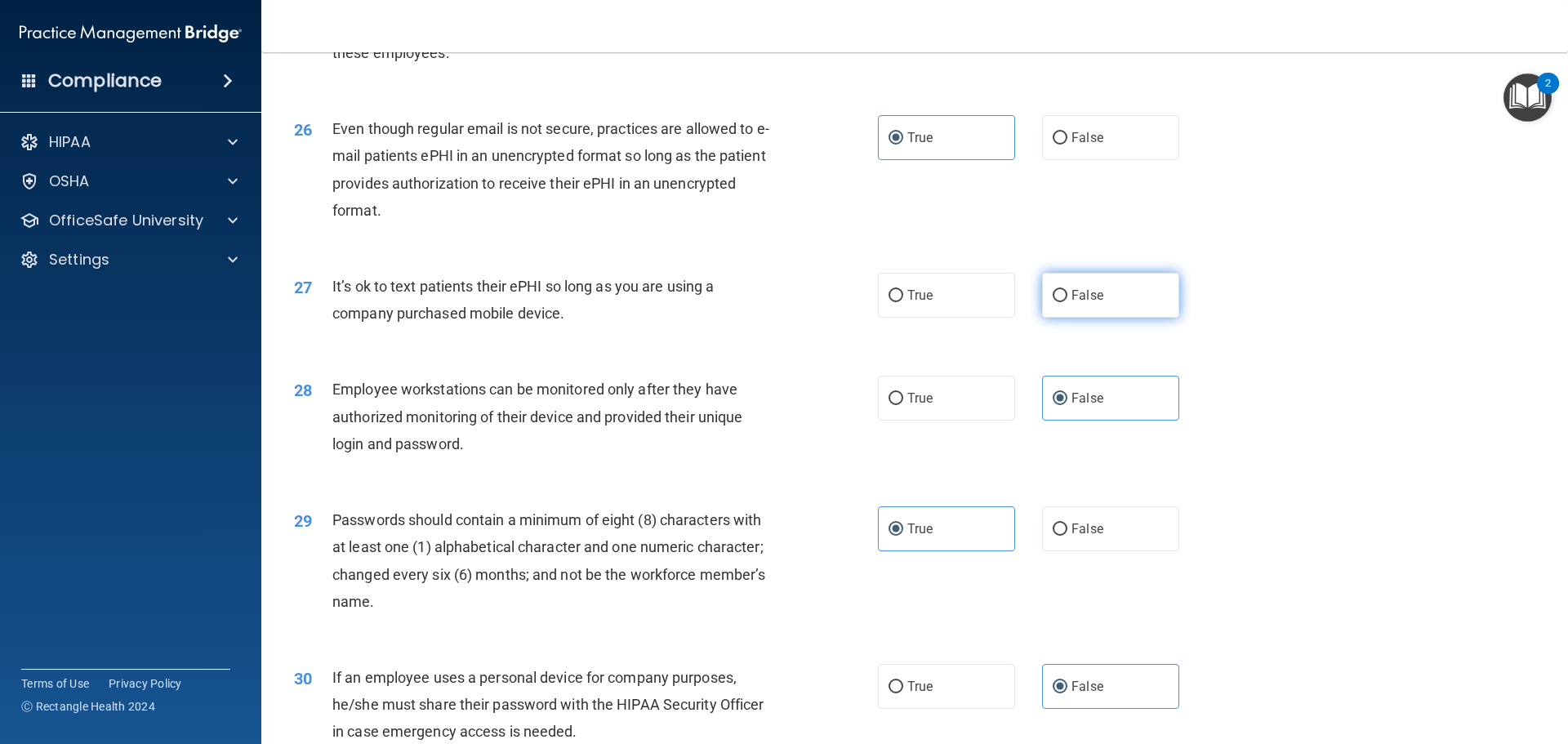 click on "False" at bounding box center (1087, 295) 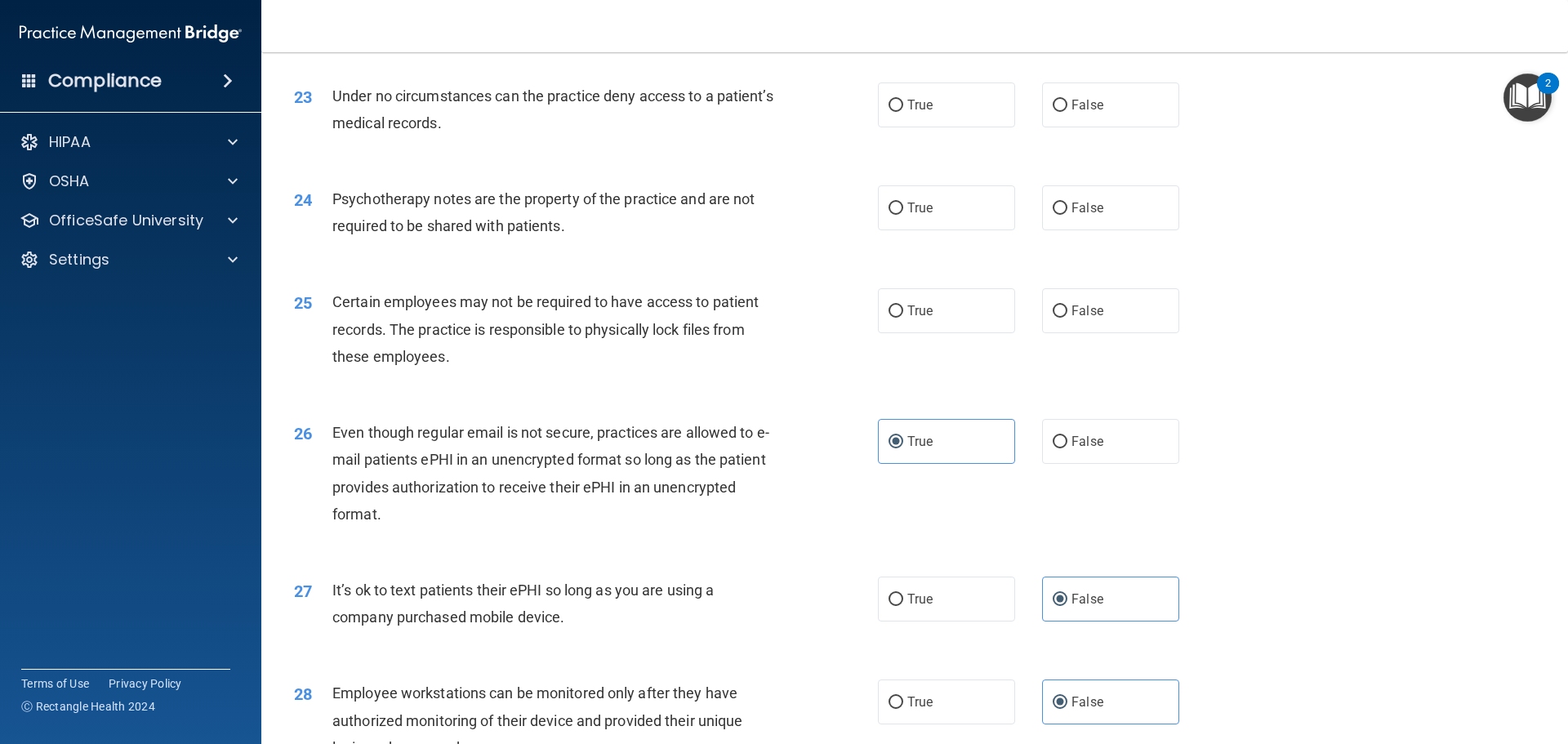 scroll, scrollTop: 2825, scrollLeft: 0, axis: vertical 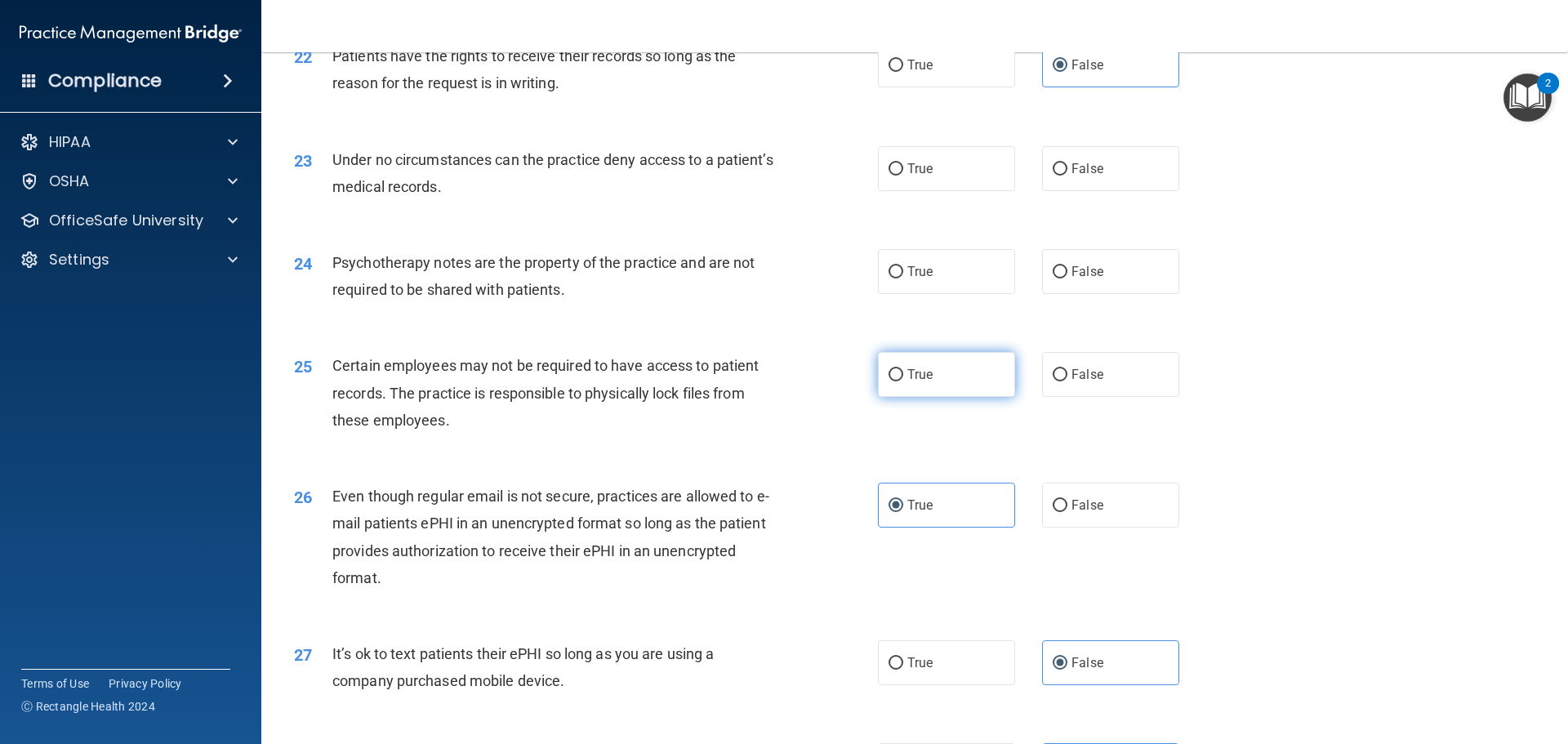 drag, startPoint x: 947, startPoint y: 409, endPoint x: 942, endPoint y: 385, distance: 24.515301 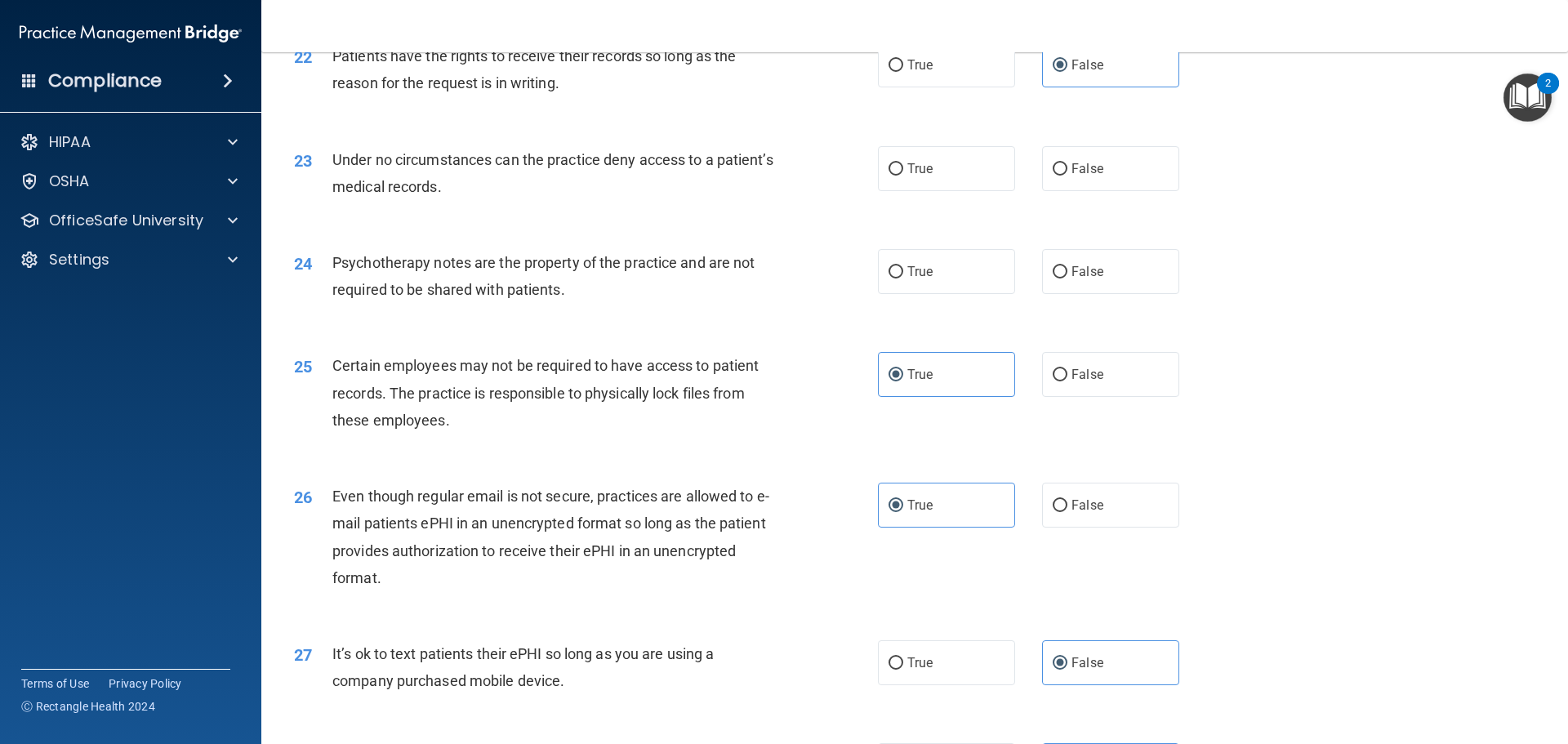 click on "24       Psychotherapy notes are the property of the practice and are not required to be shared with patients.                  True           False" at bounding box center [915, 280] 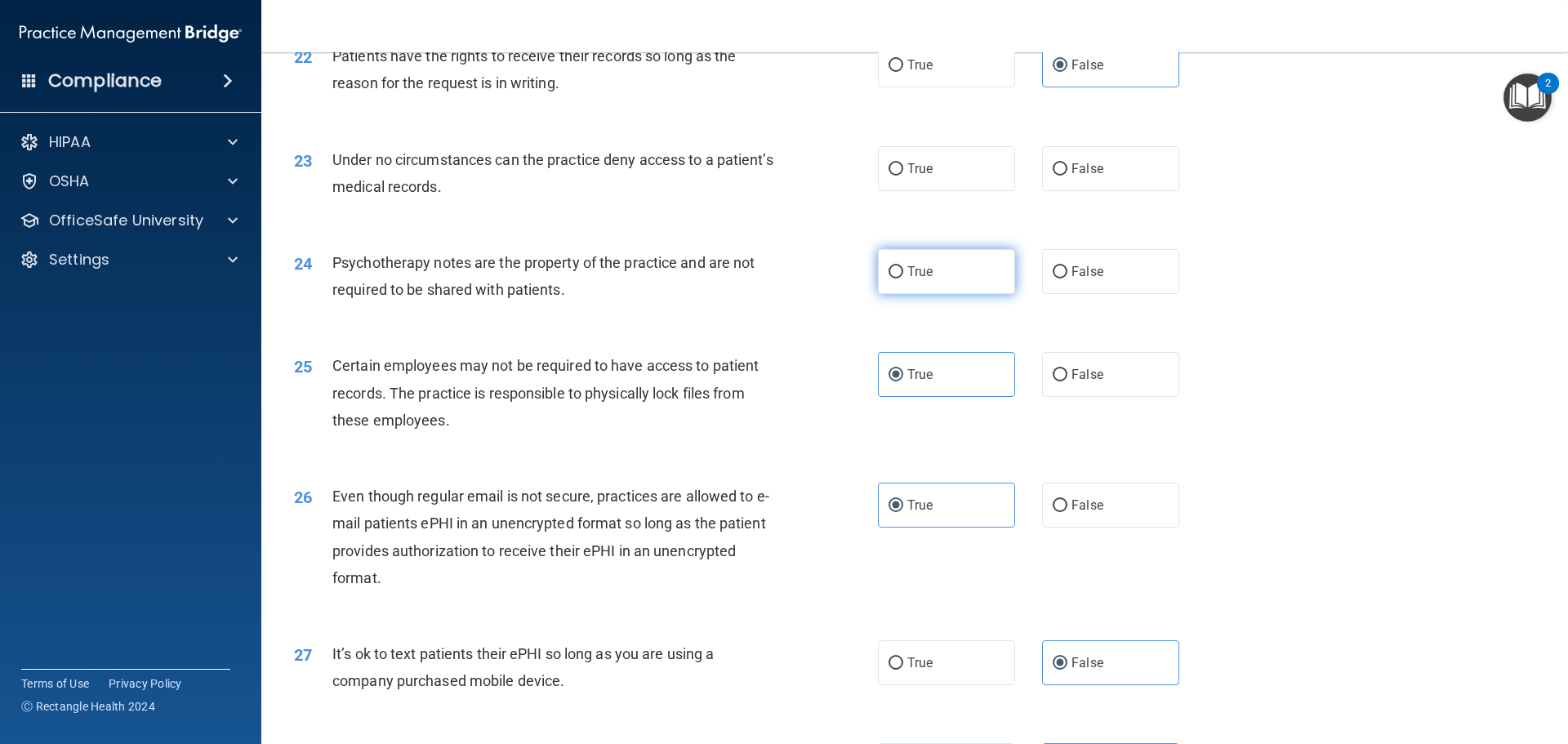 click on "True" at bounding box center [947, 271] 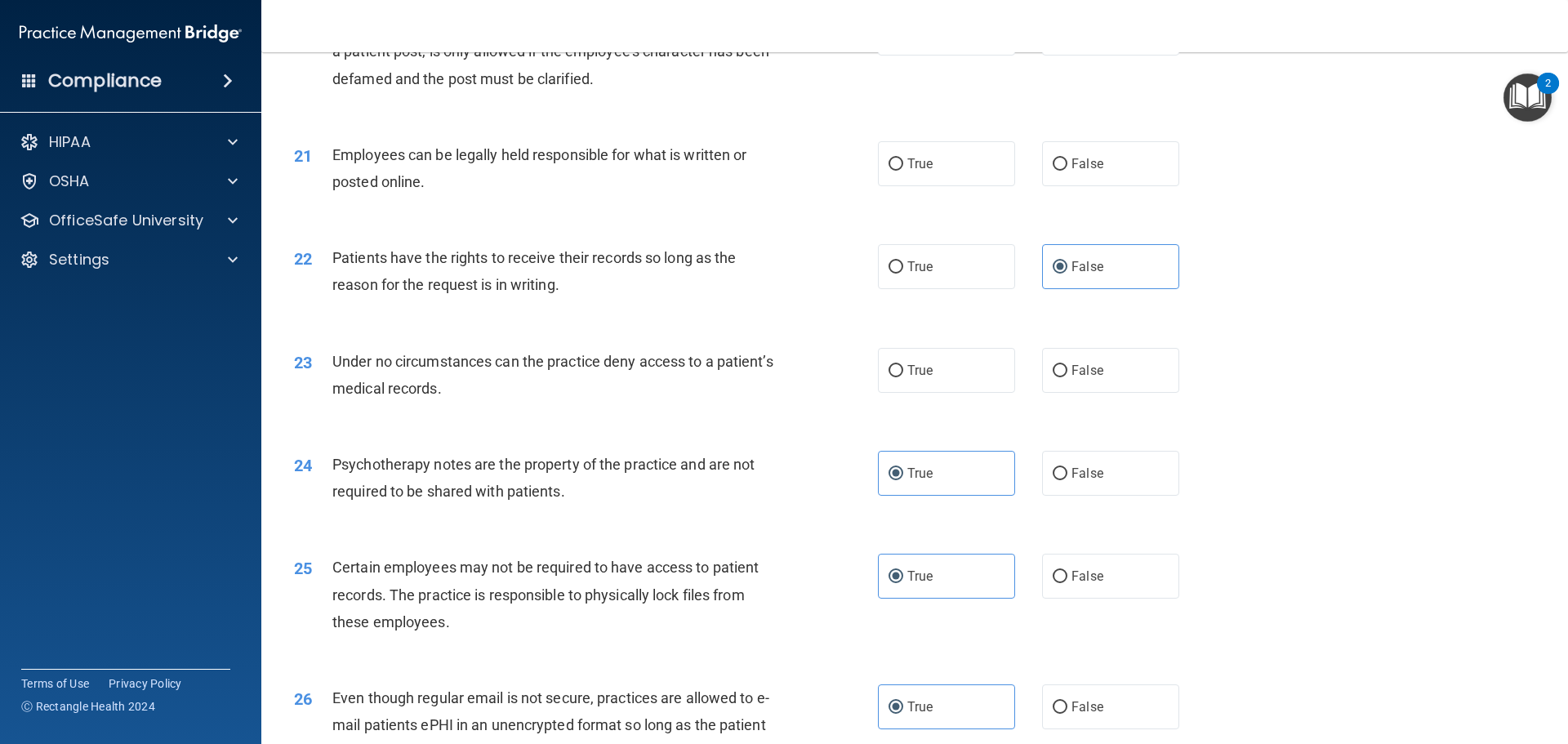 scroll, scrollTop: 2621, scrollLeft: 0, axis: vertical 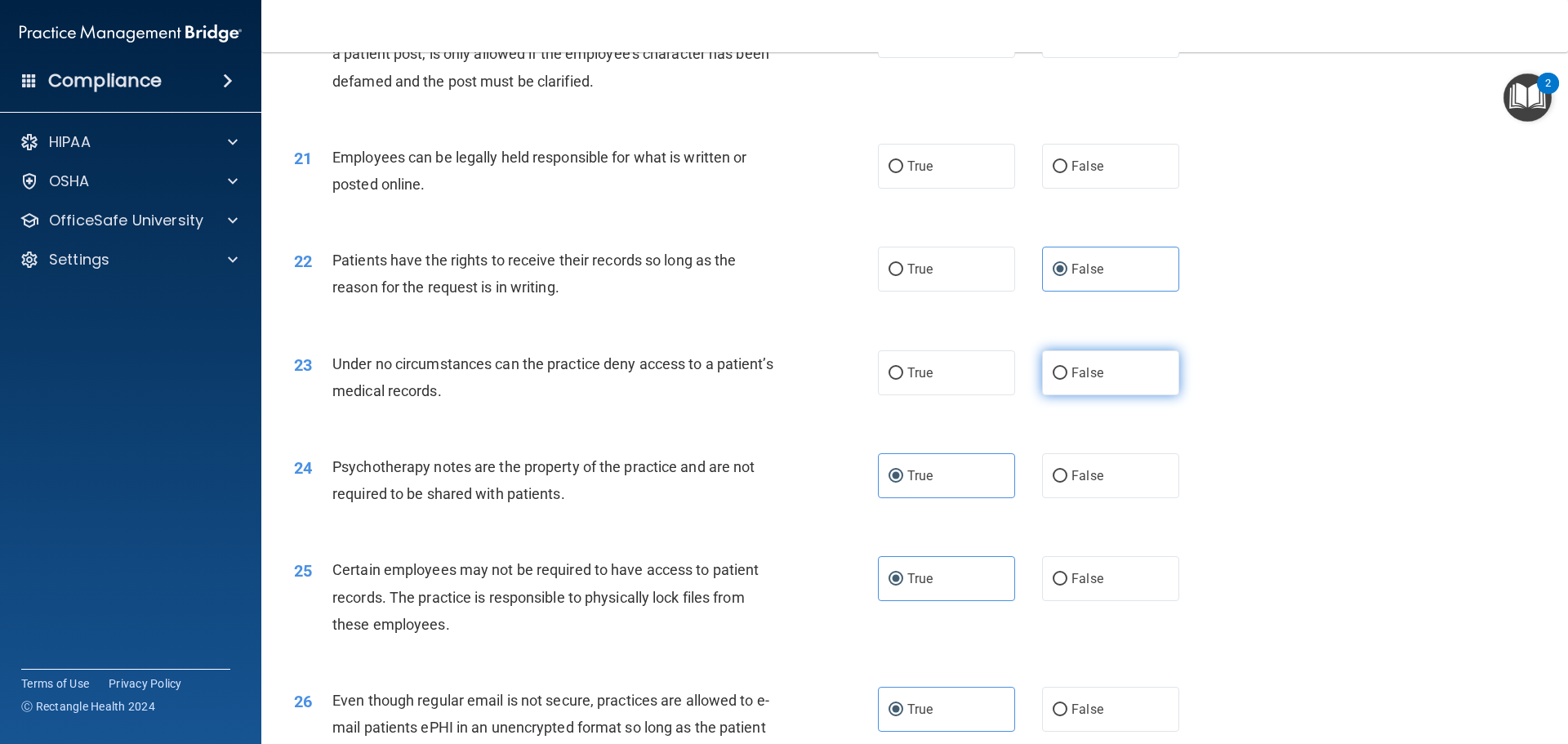 click on "False" at bounding box center [1060, 373] 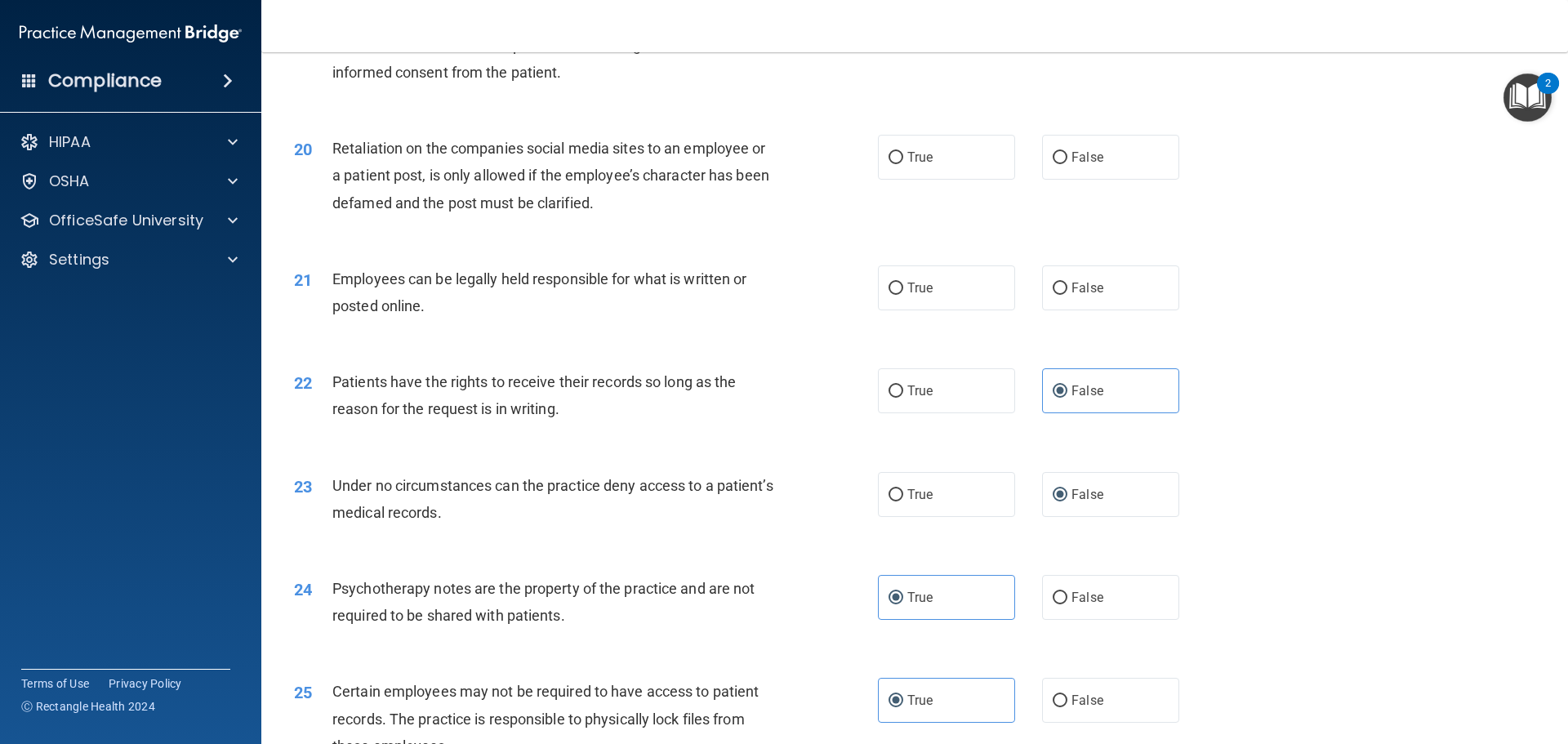 scroll, scrollTop: 2457, scrollLeft: 0, axis: vertical 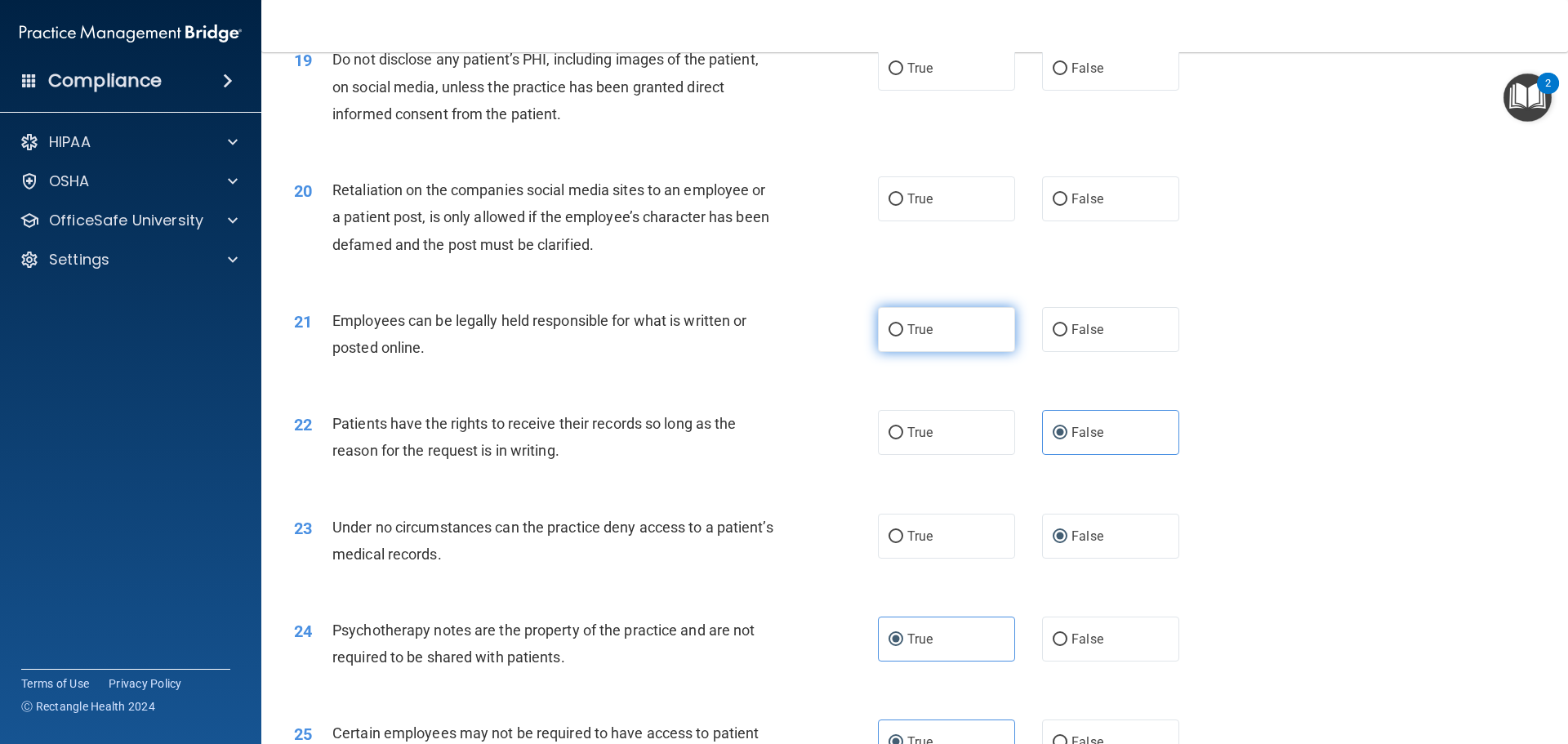 click on "True" at bounding box center (947, 329) 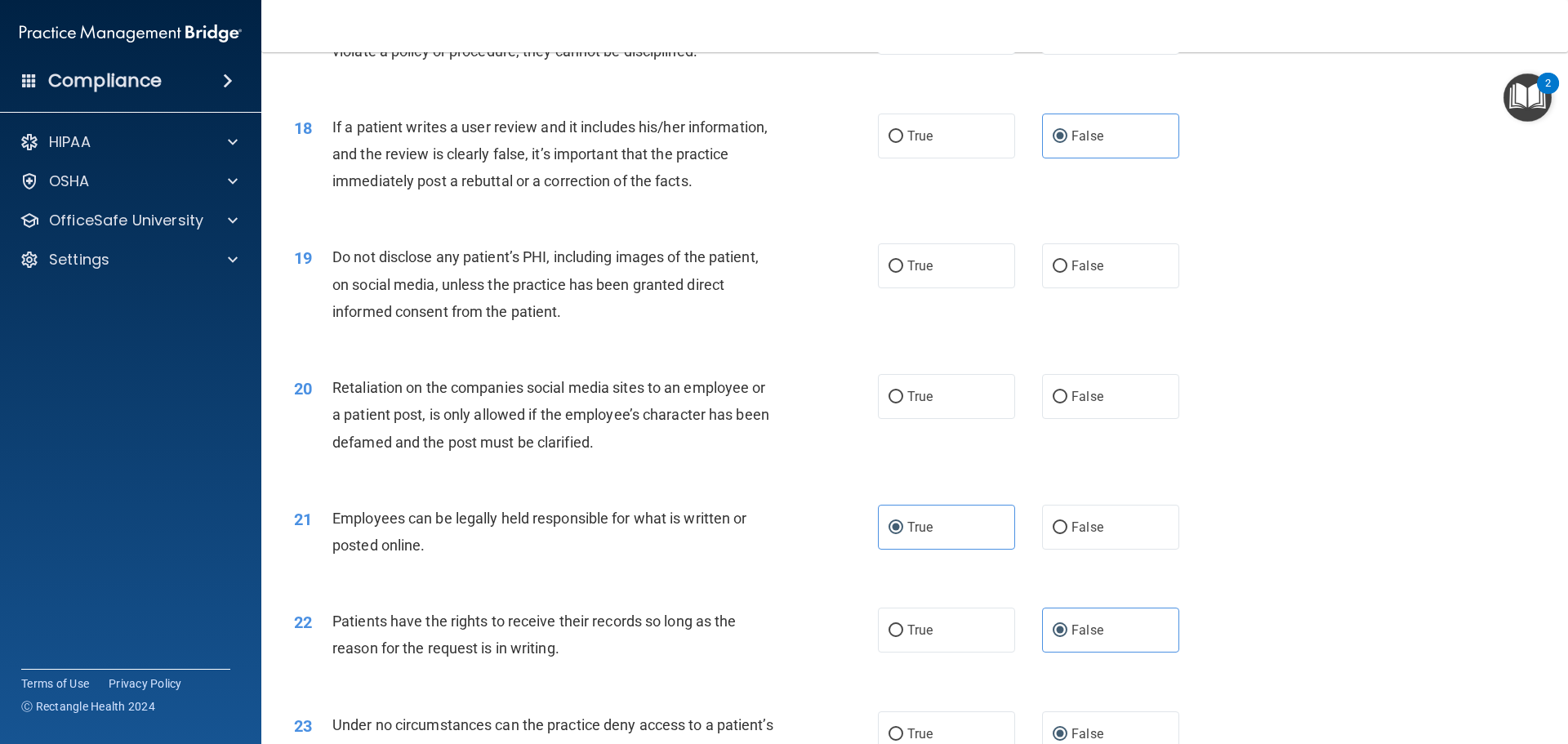 scroll, scrollTop: 2253, scrollLeft: 0, axis: vertical 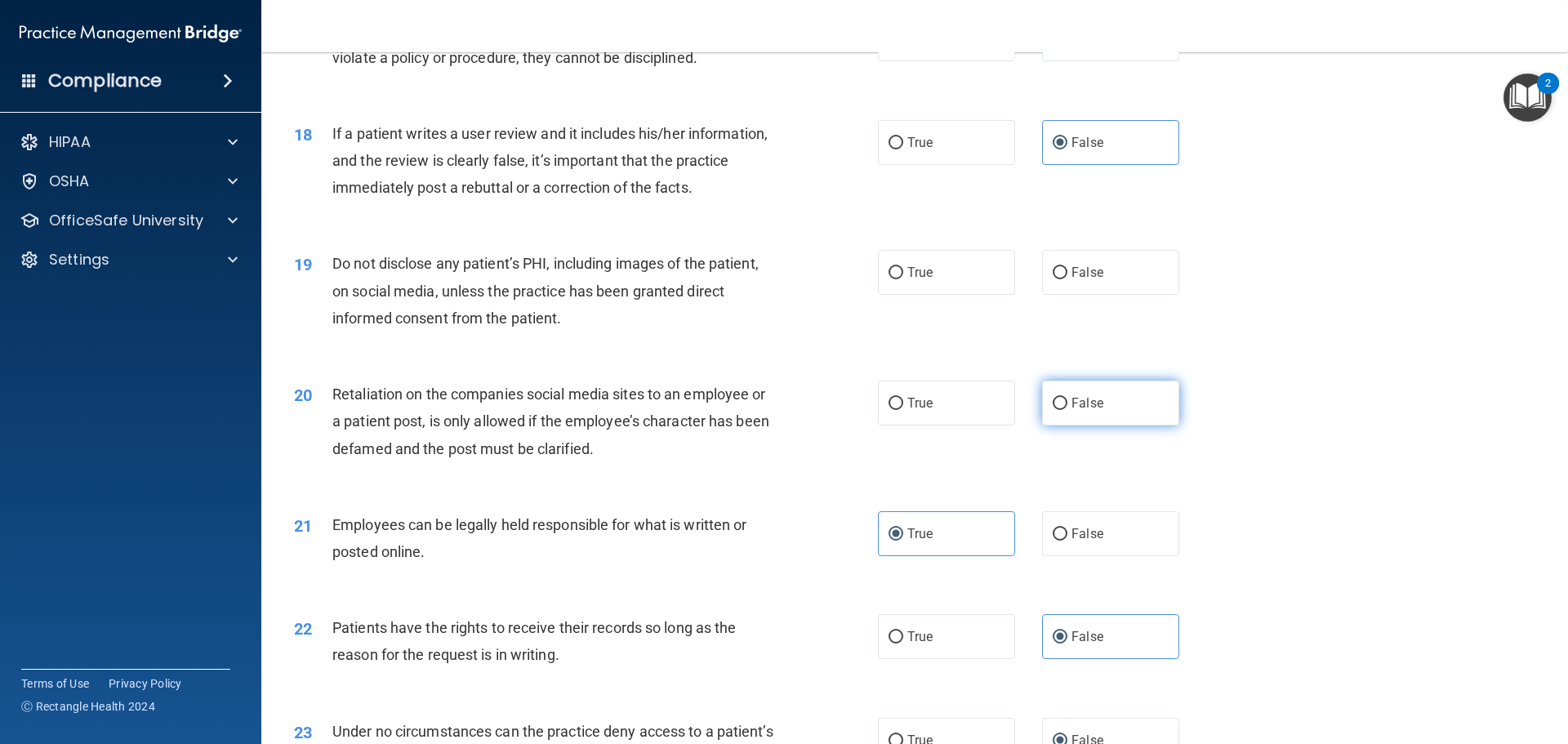 click on "False" at bounding box center [1087, 403] 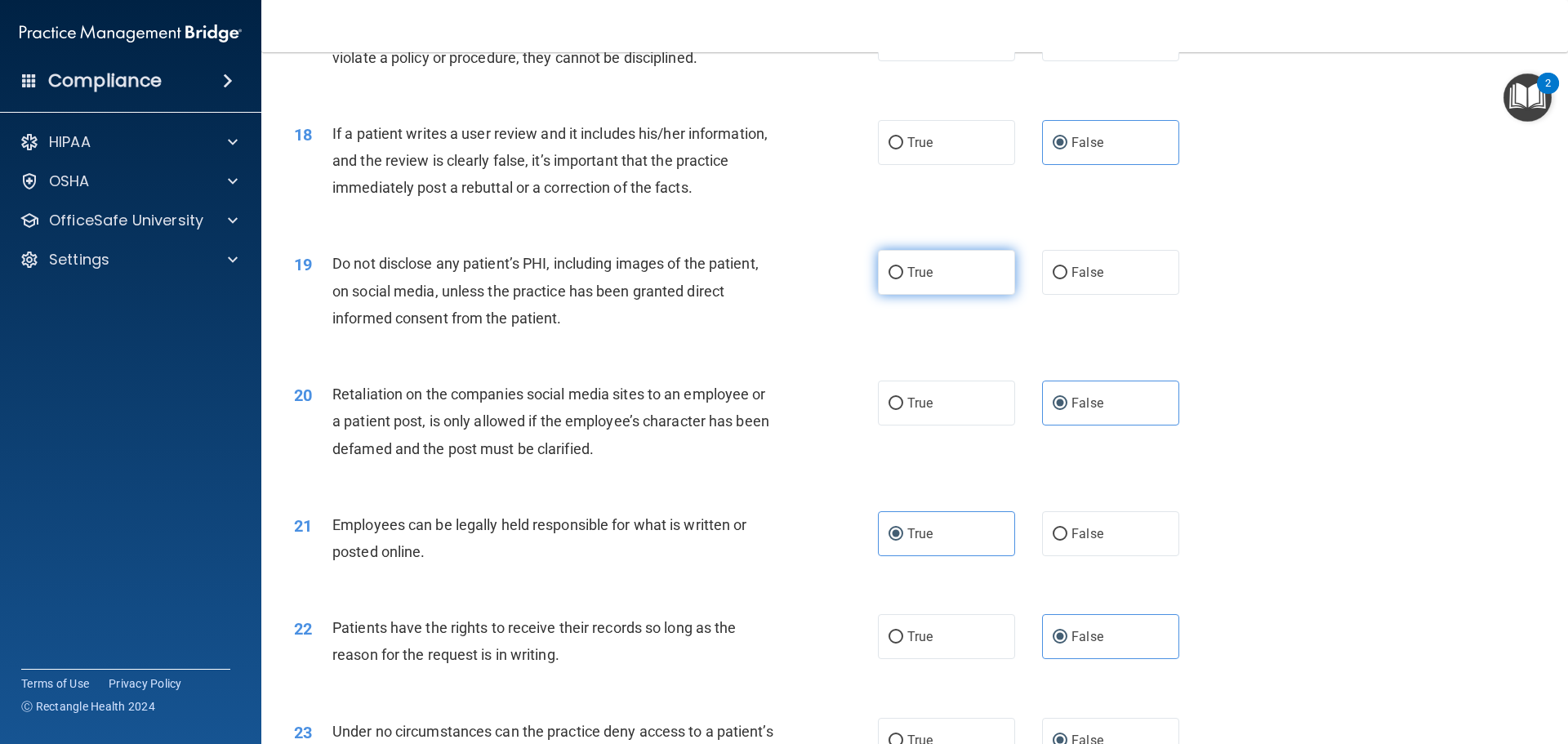 click on "True" at bounding box center [947, 272] 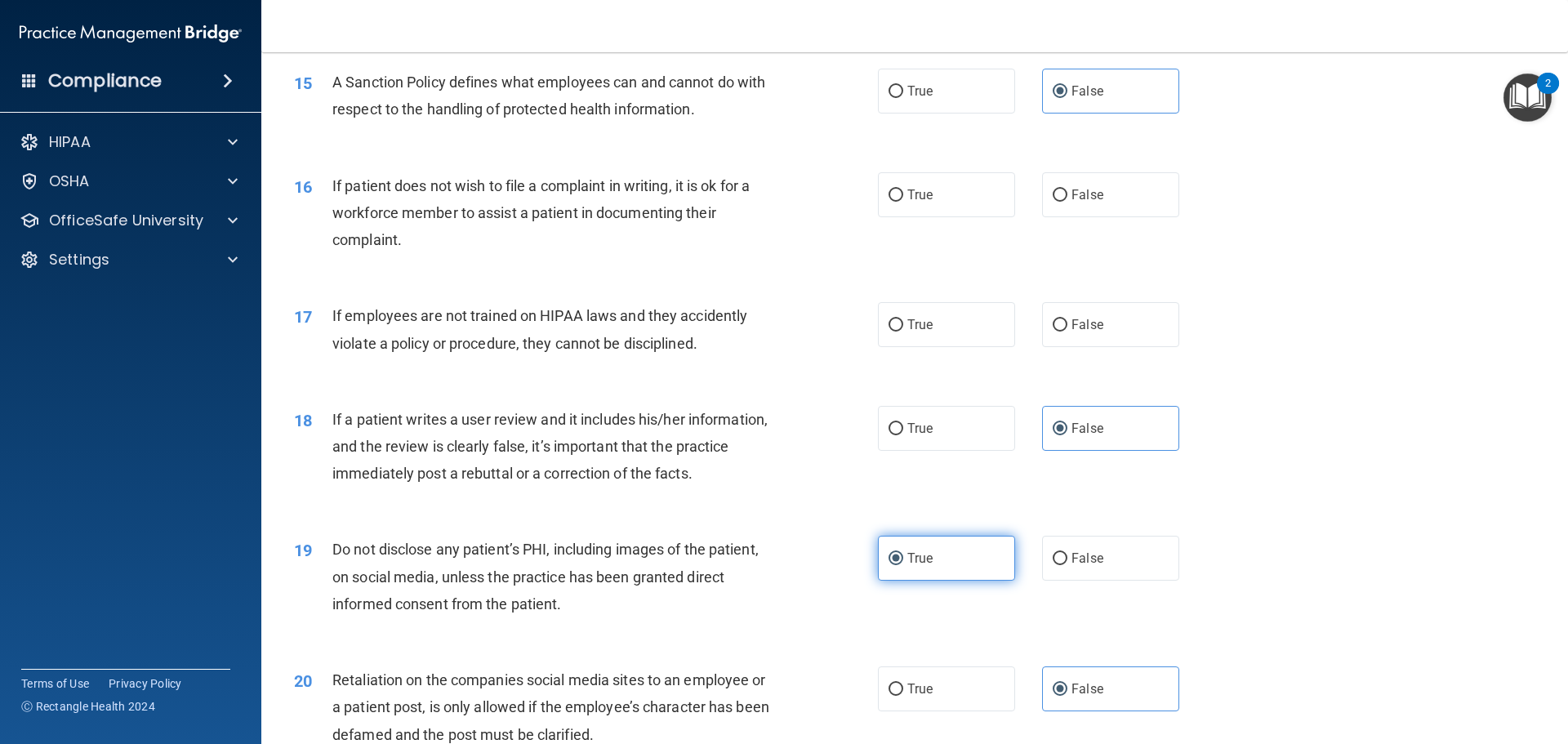 scroll, scrollTop: 1927, scrollLeft: 0, axis: vertical 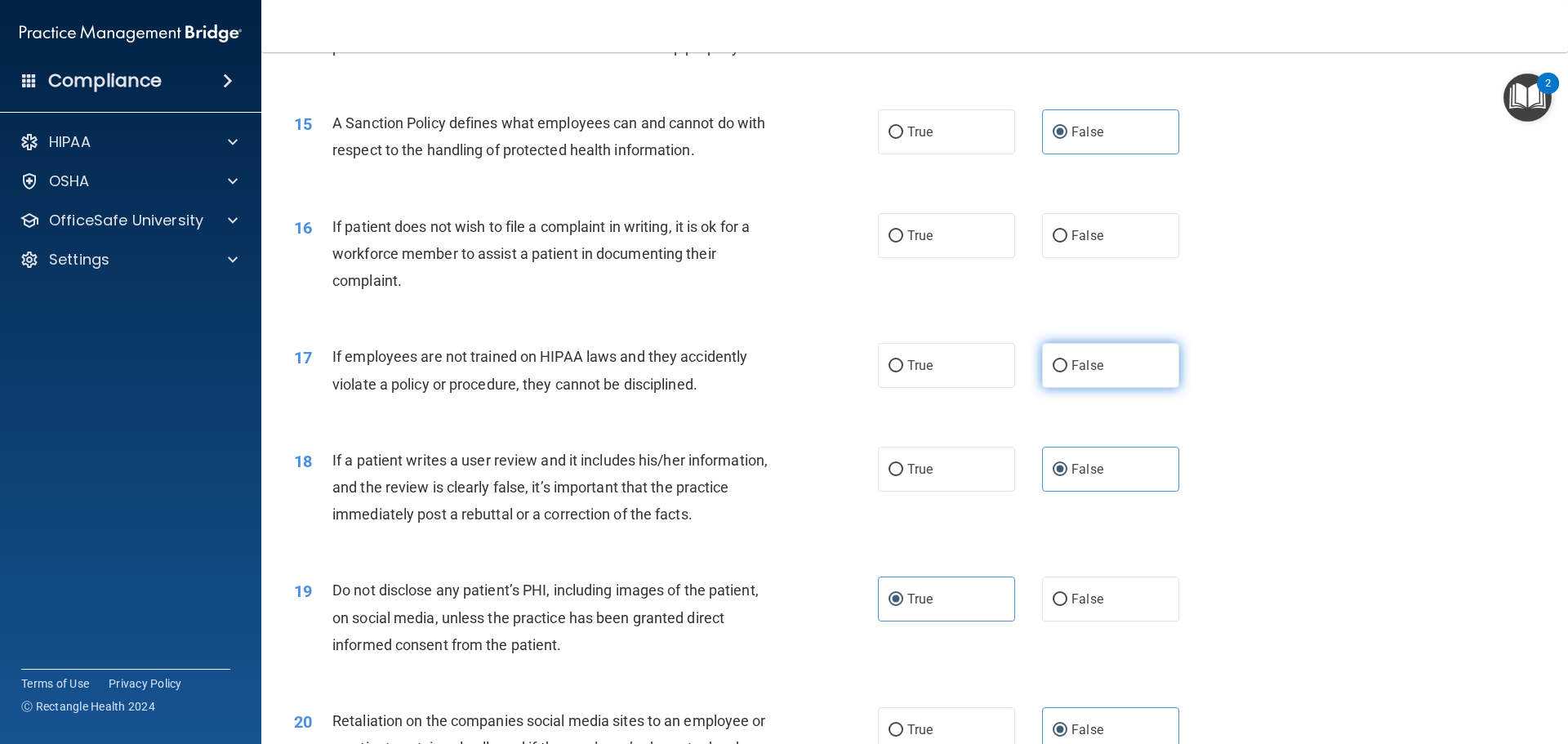 click on "False" at bounding box center [1111, 365] 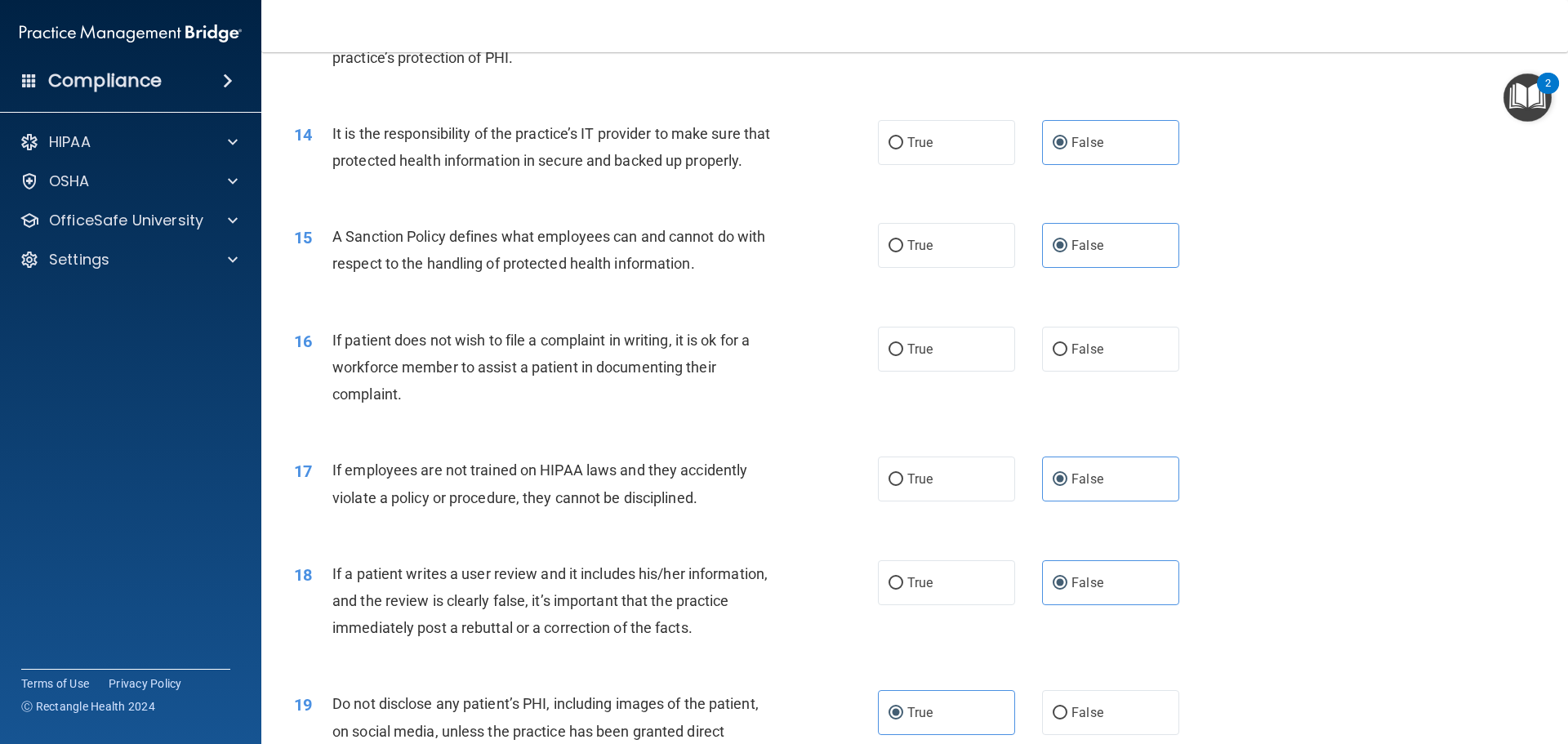 scroll, scrollTop: 1804, scrollLeft: 0, axis: vertical 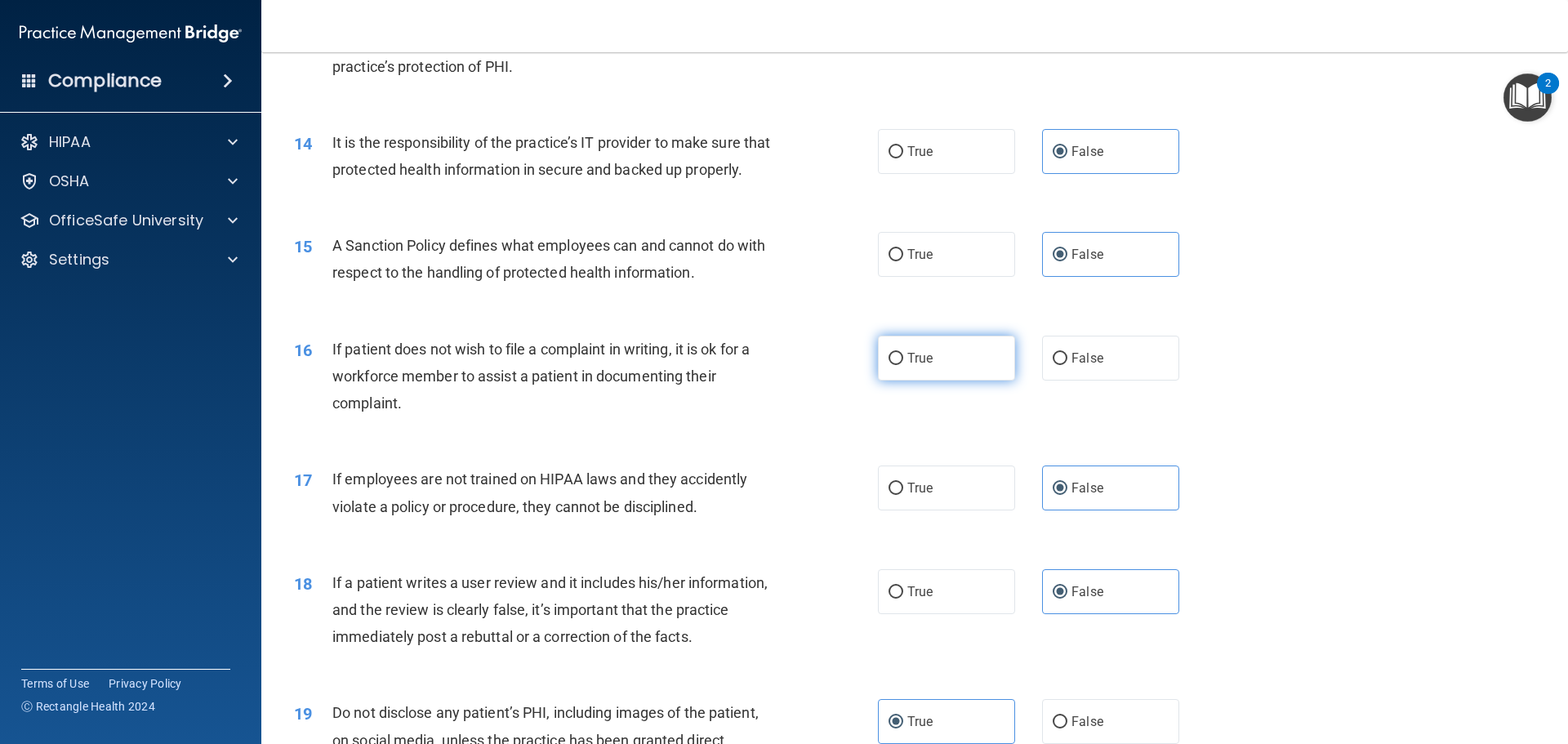 click on "True" at bounding box center (947, 358) 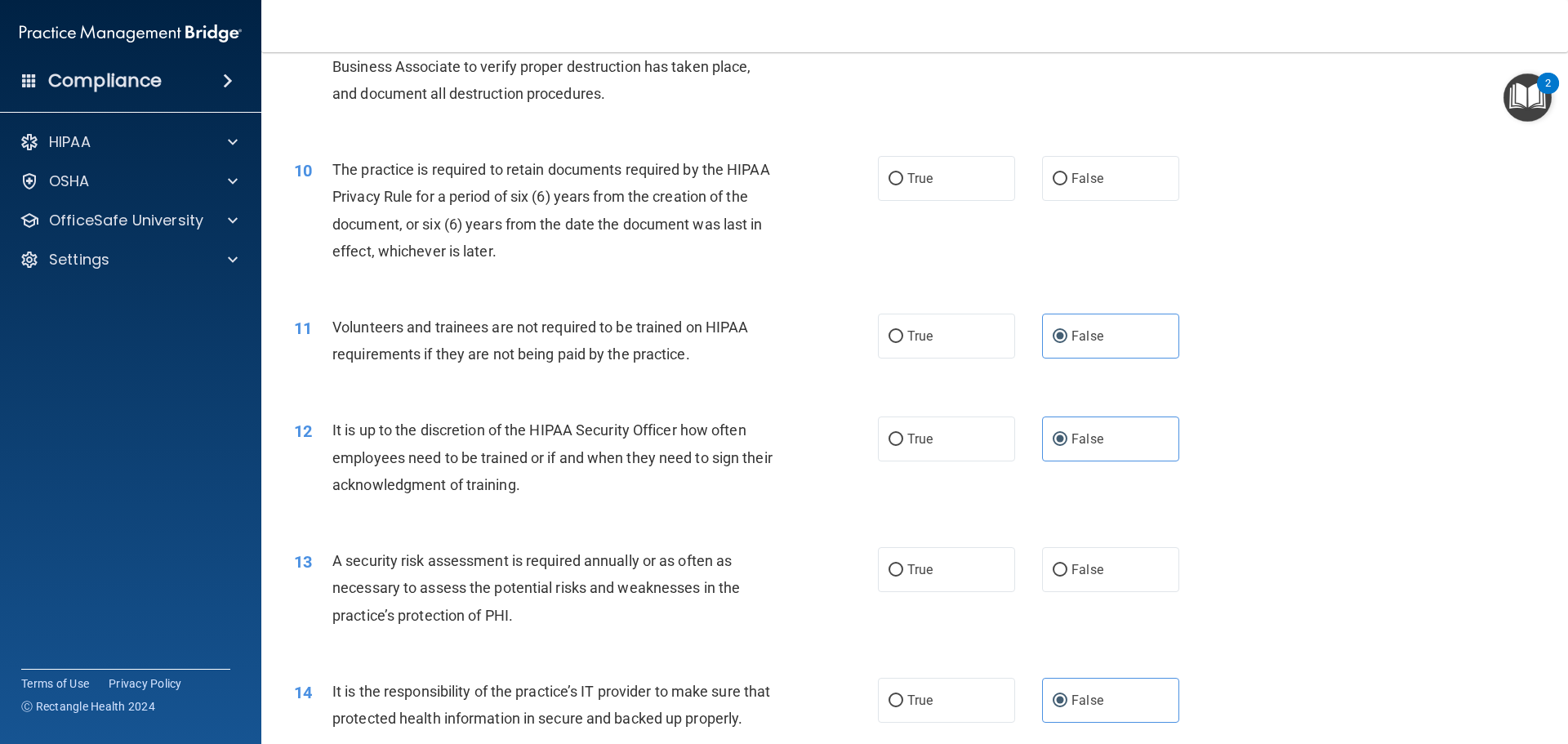scroll, scrollTop: 1253, scrollLeft: 0, axis: vertical 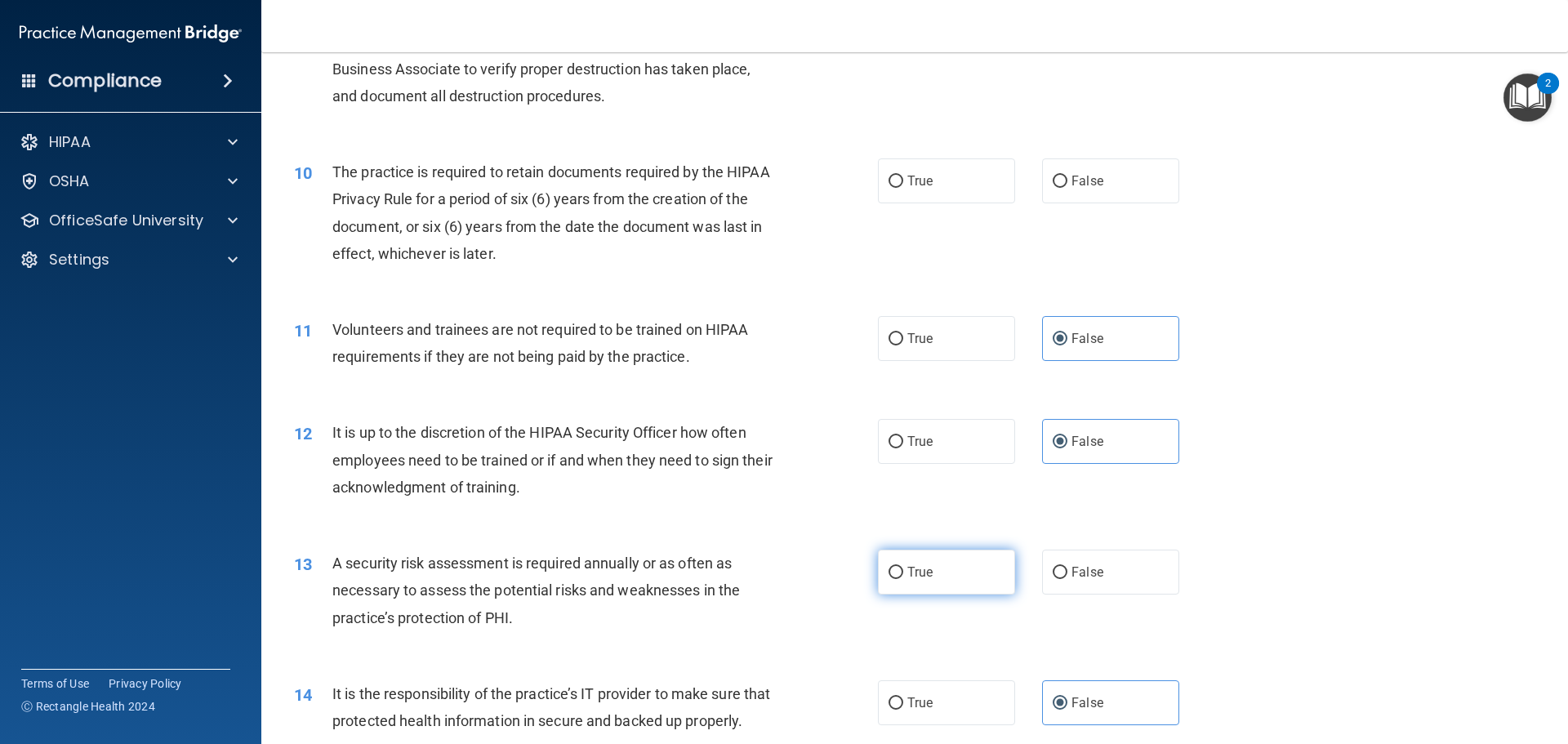 drag, startPoint x: 942, startPoint y: 567, endPoint x: 938, endPoint y: 552, distance: 15.524175 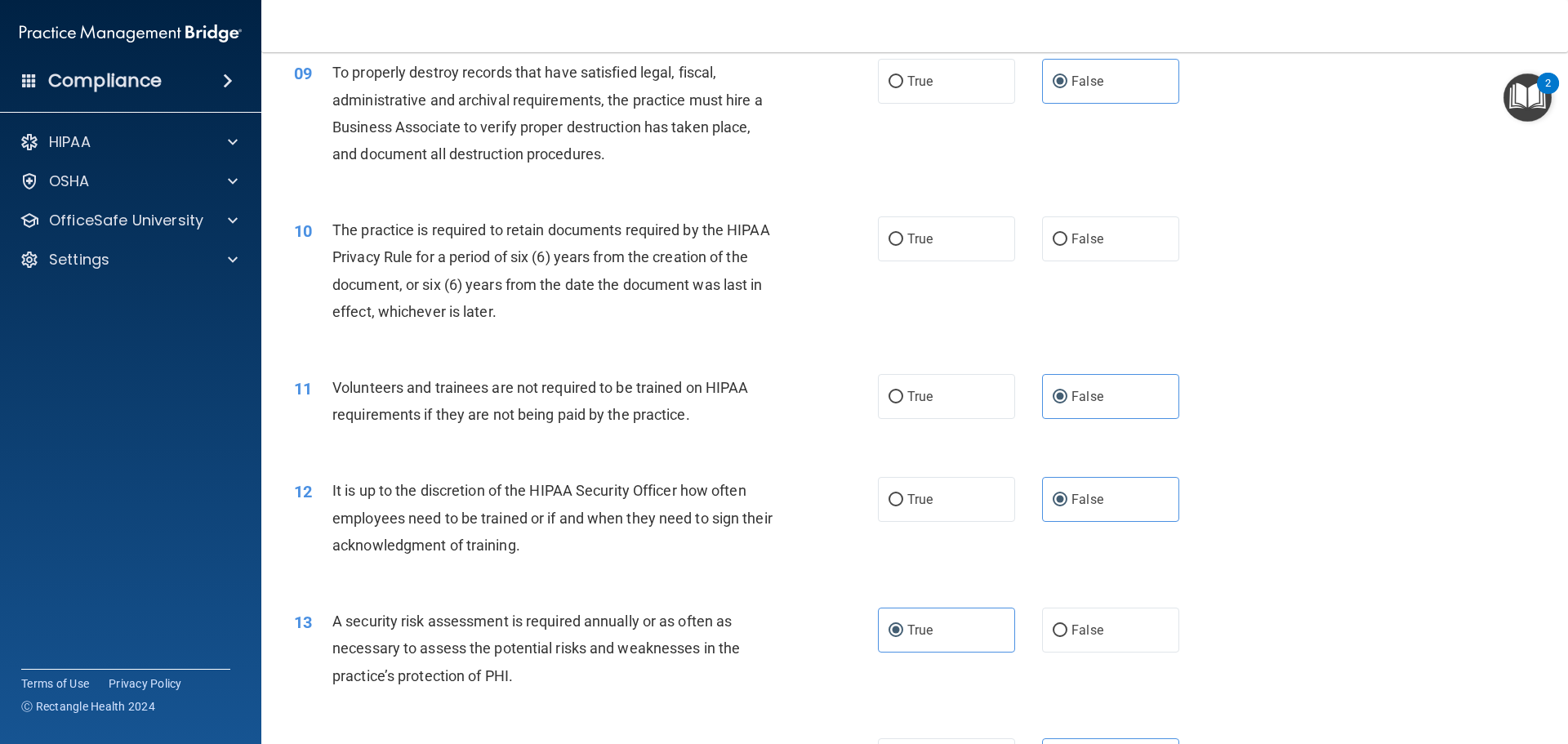 scroll, scrollTop: 1171, scrollLeft: 0, axis: vertical 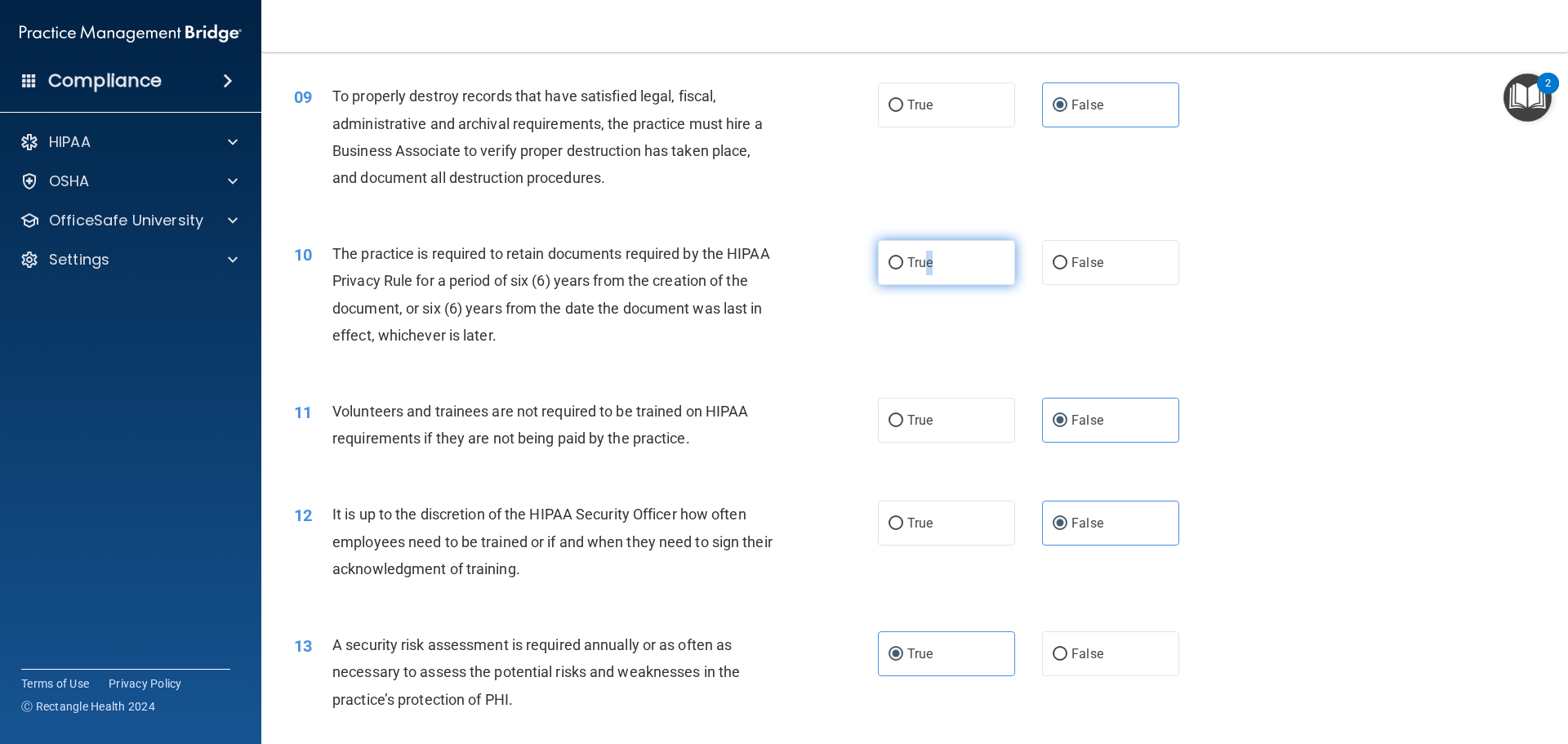 drag, startPoint x: 934, startPoint y: 271, endPoint x: 916, endPoint y: 270, distance: 18.027756 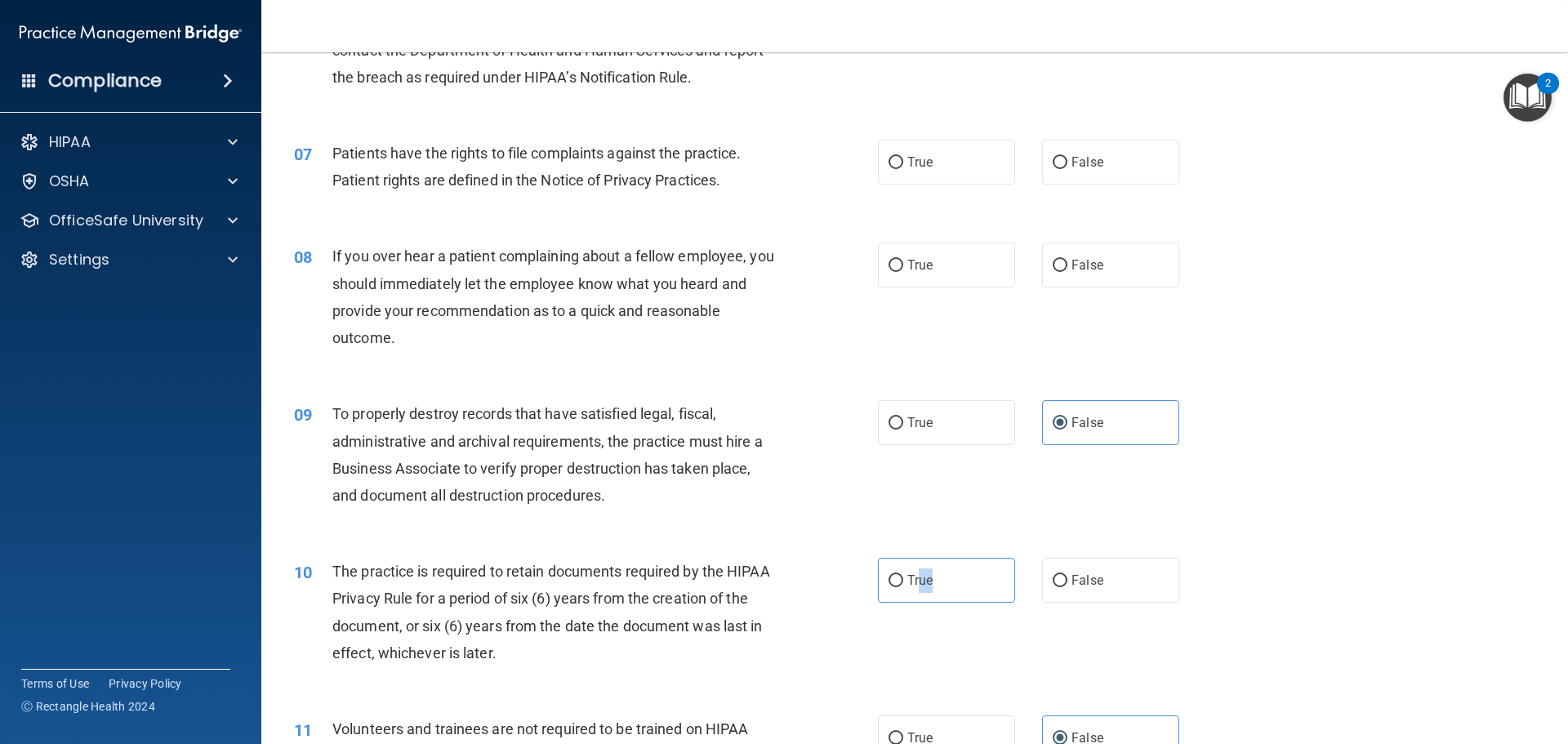 scroll, scrollTop: 844, scrollLeft: 0, axis: vertical 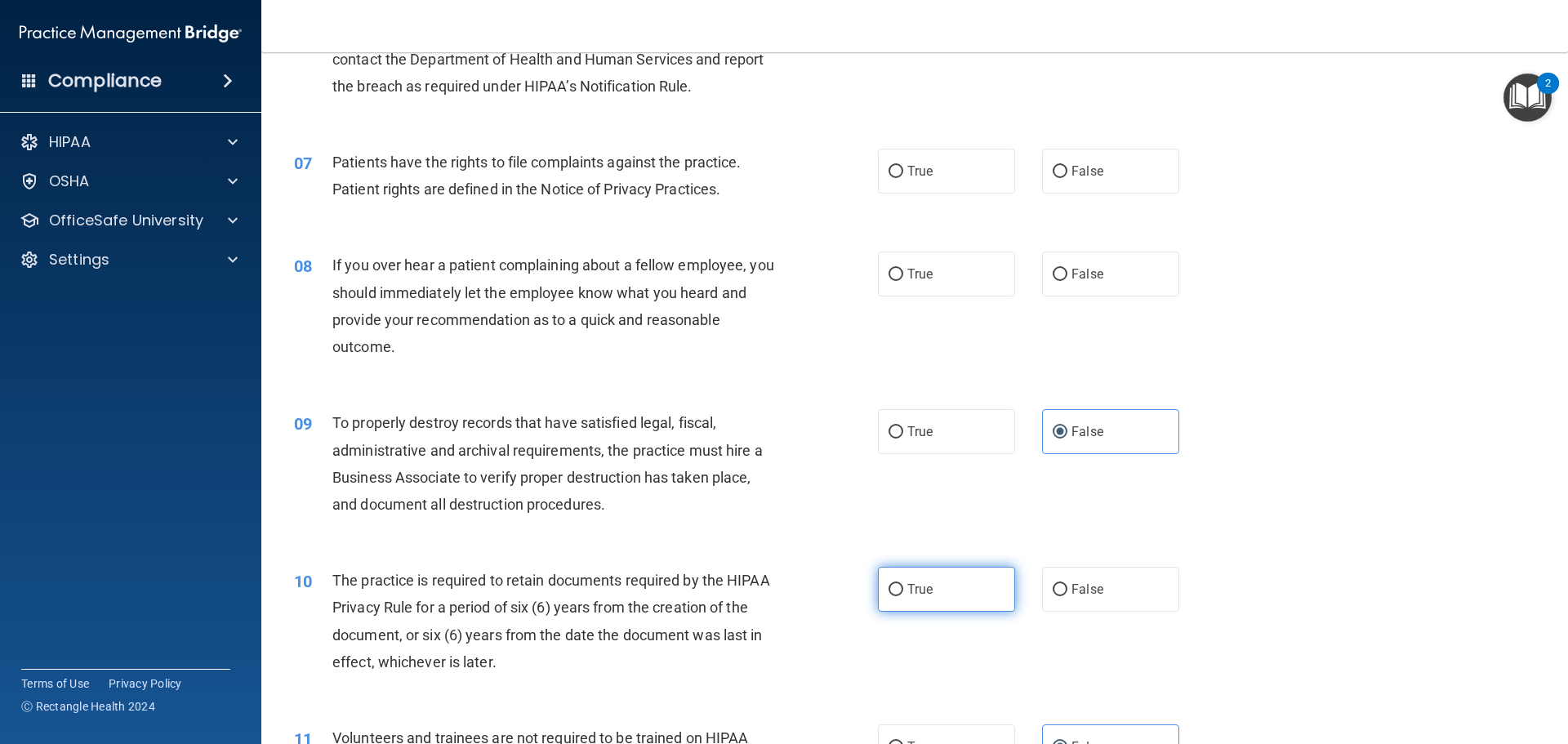 drag, startPoint x: 901, startPoint y: 570, endPoint x: 897, endPoint y: 579, distance: 9.848858 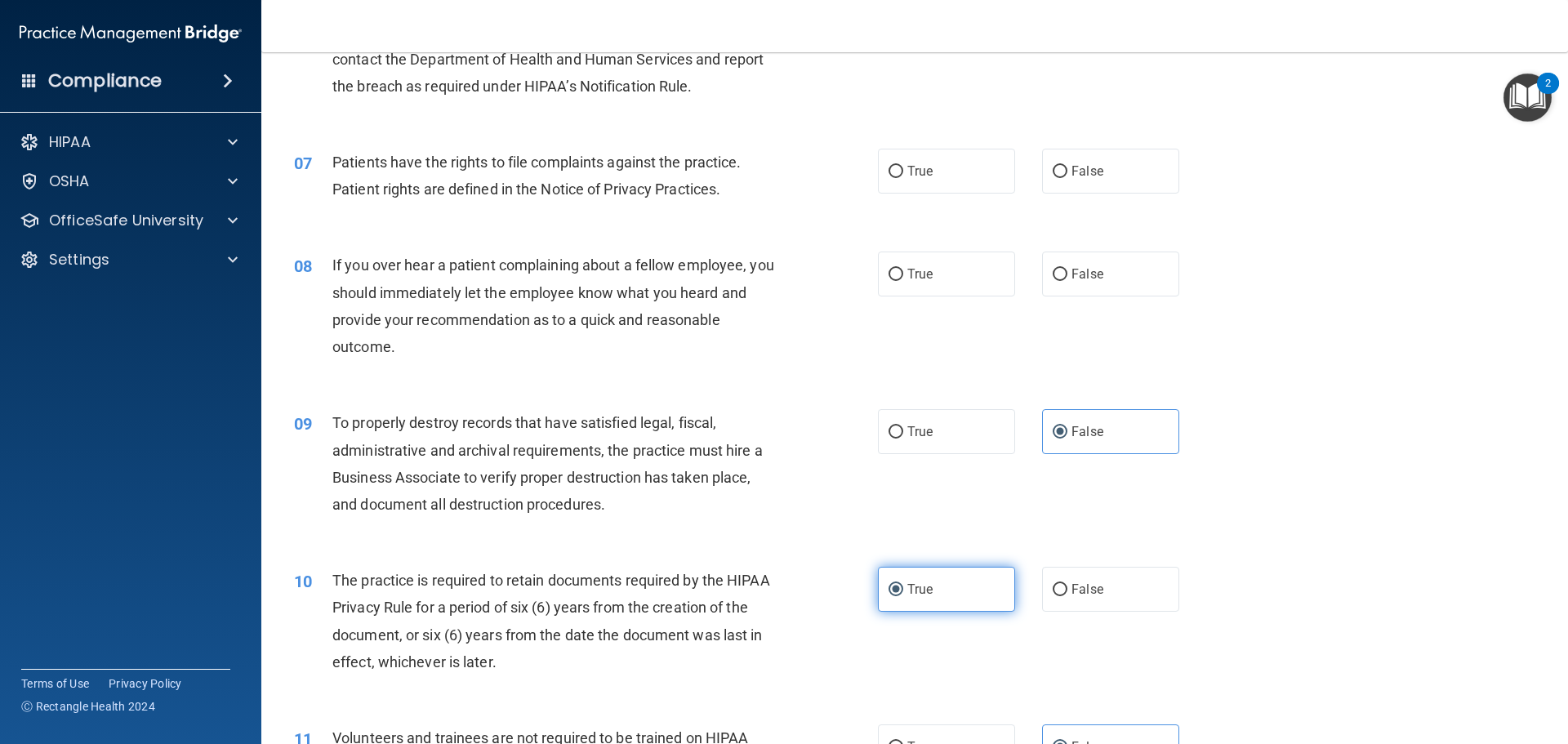 click on "True" at bounding box center [947, 589] 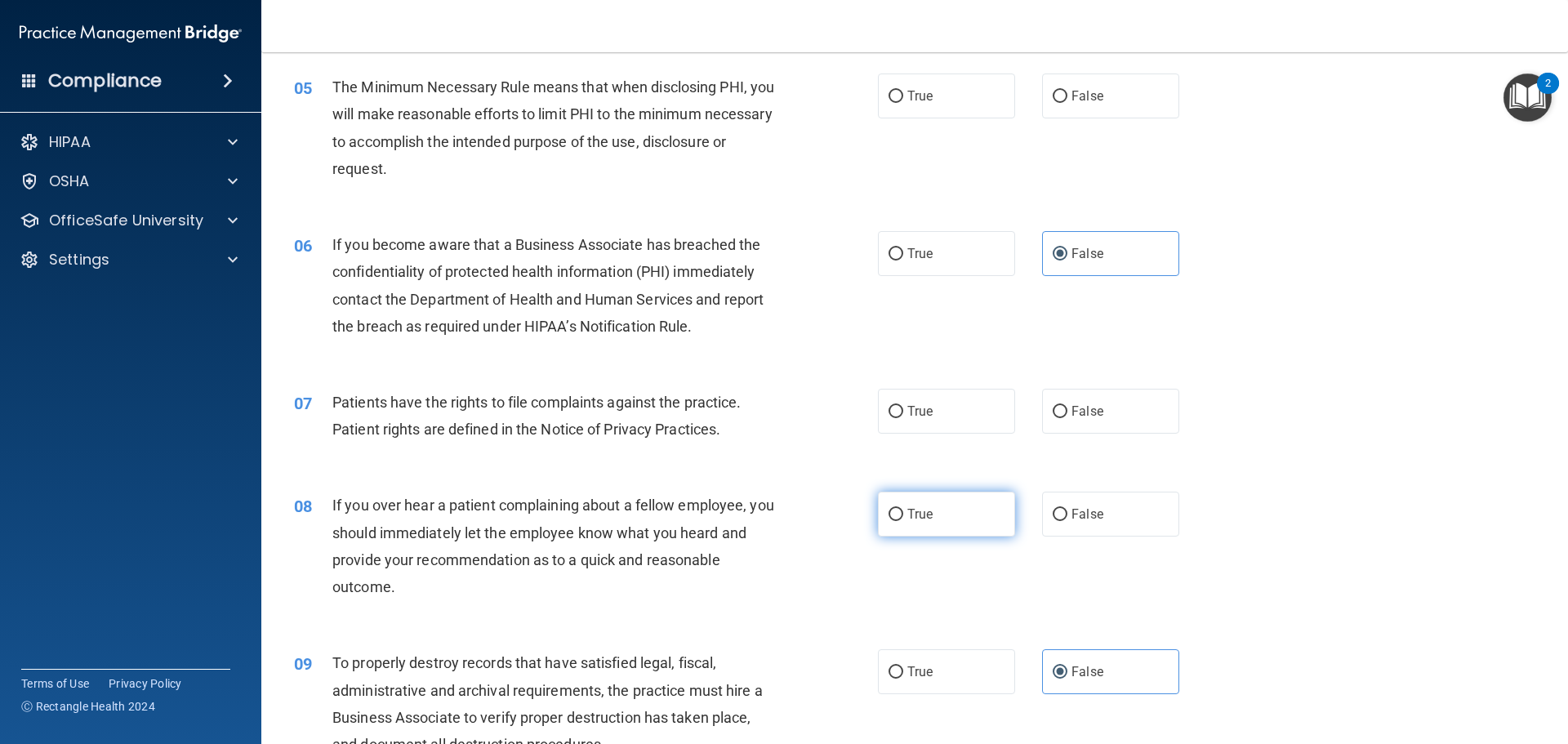 scroll, scrollTop: 599, scrollLeft: 0, axis: vertical 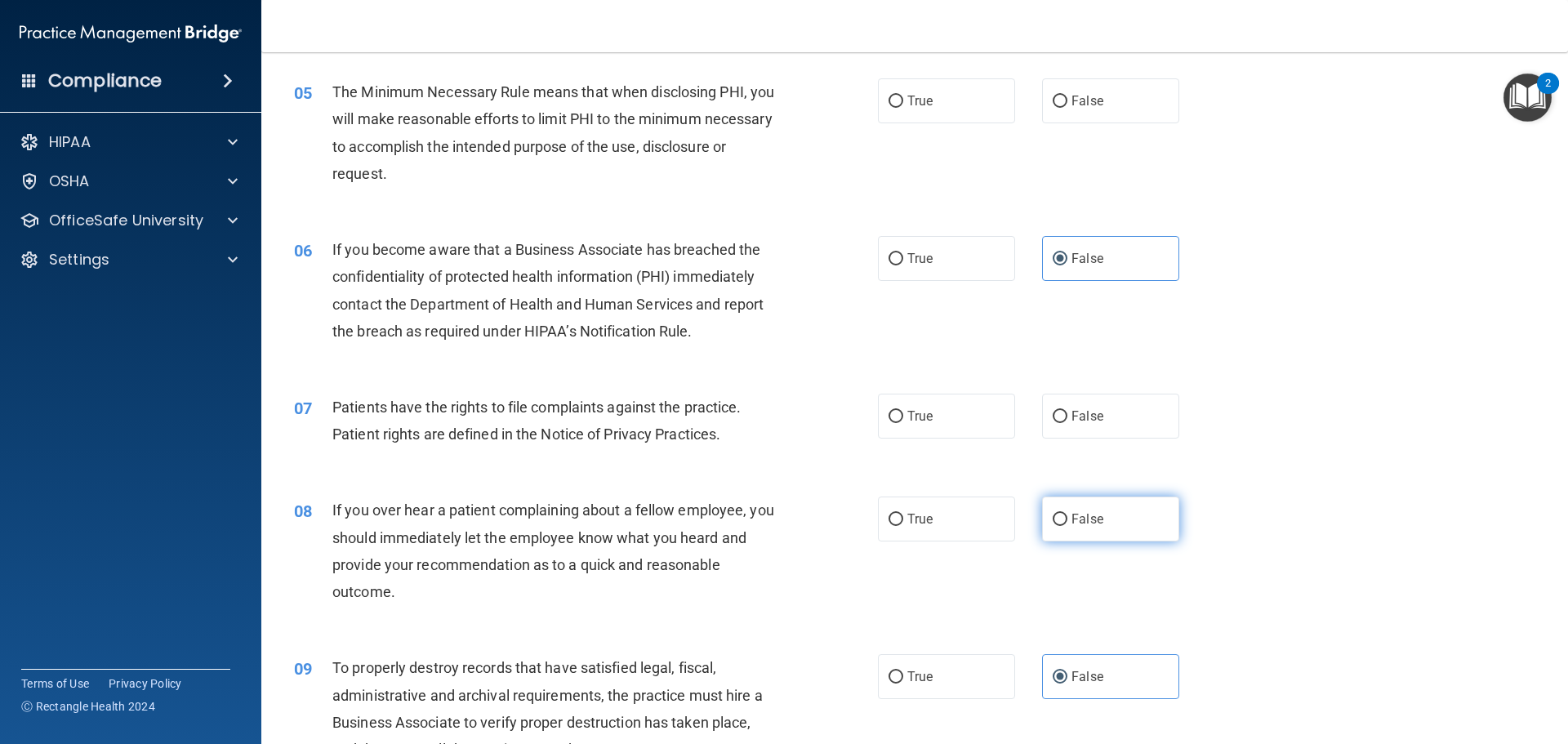 click on "False" at bounding box center (1087, 519) 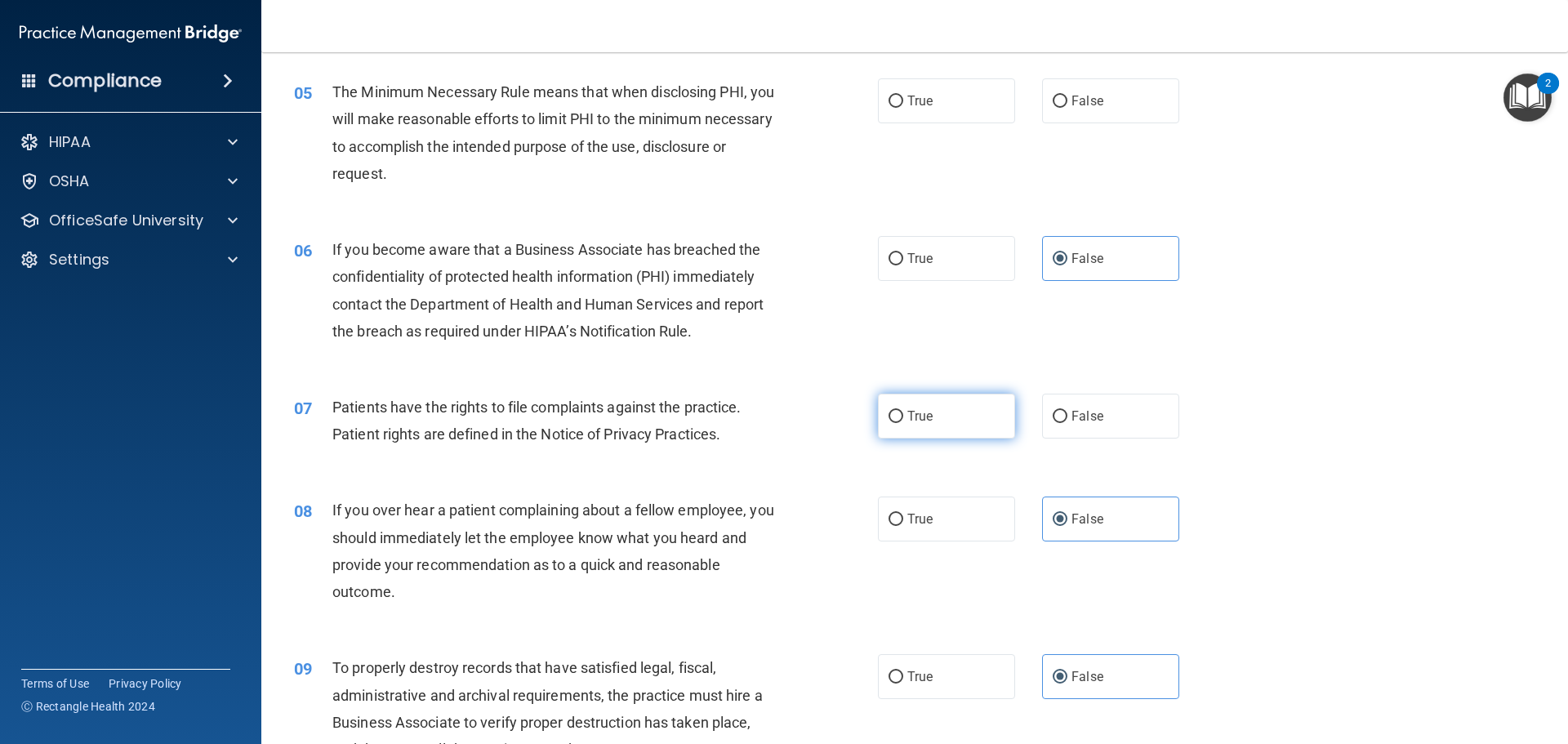 click on "True" at bounding box center [947, 416] 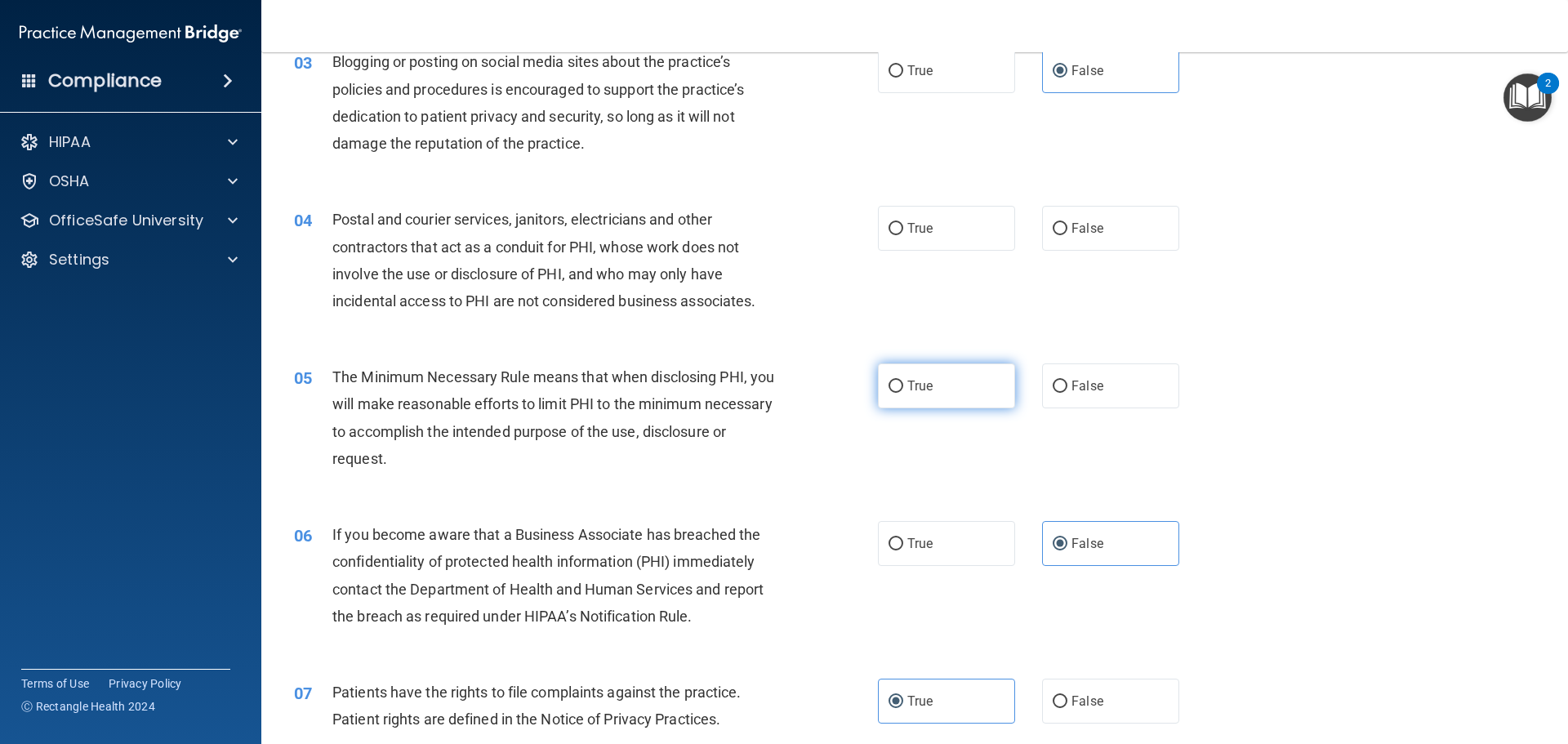 scroll, scrollTop: 293, scrollLeft: 0, axis: vertical 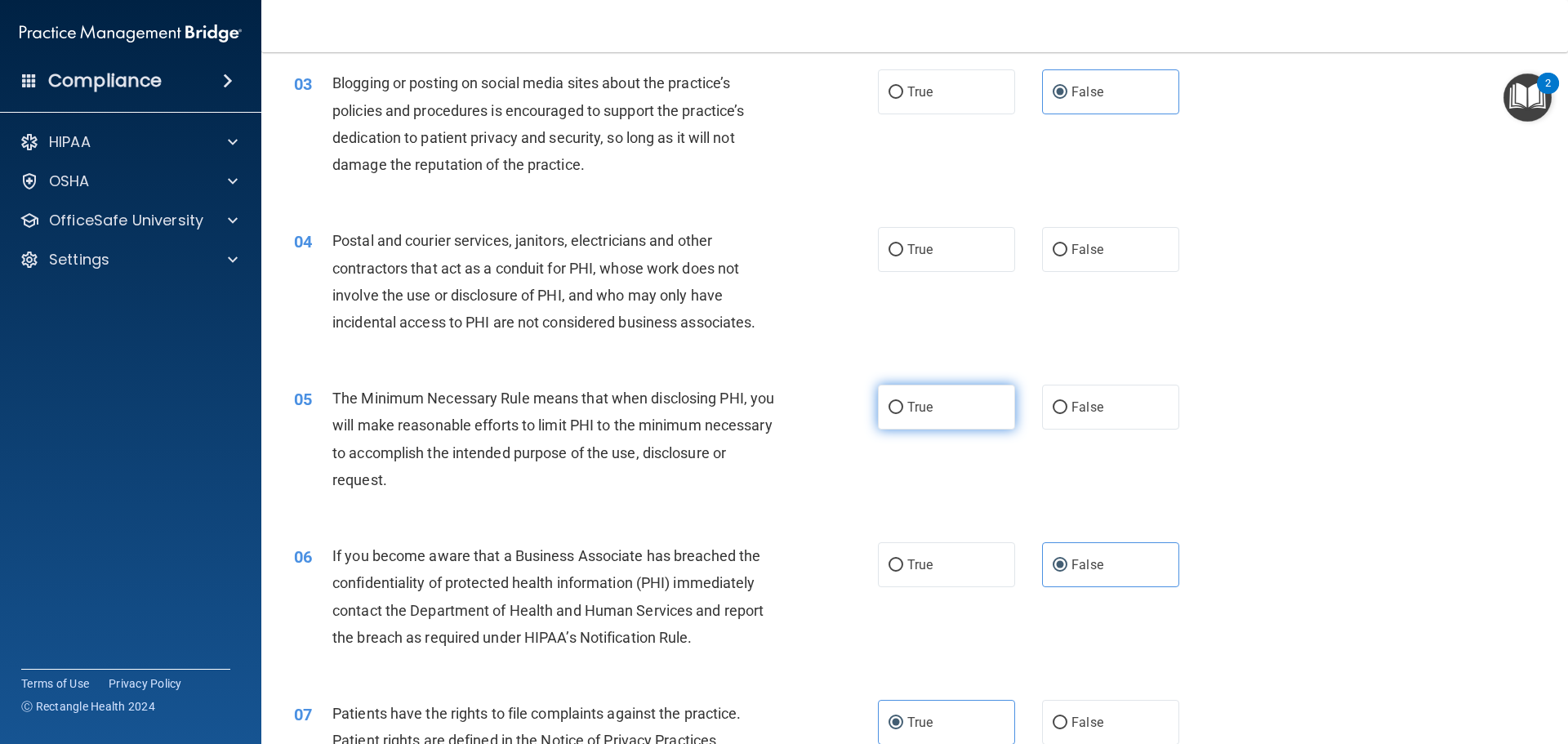 click on "True" at bounding box center (947, 407) 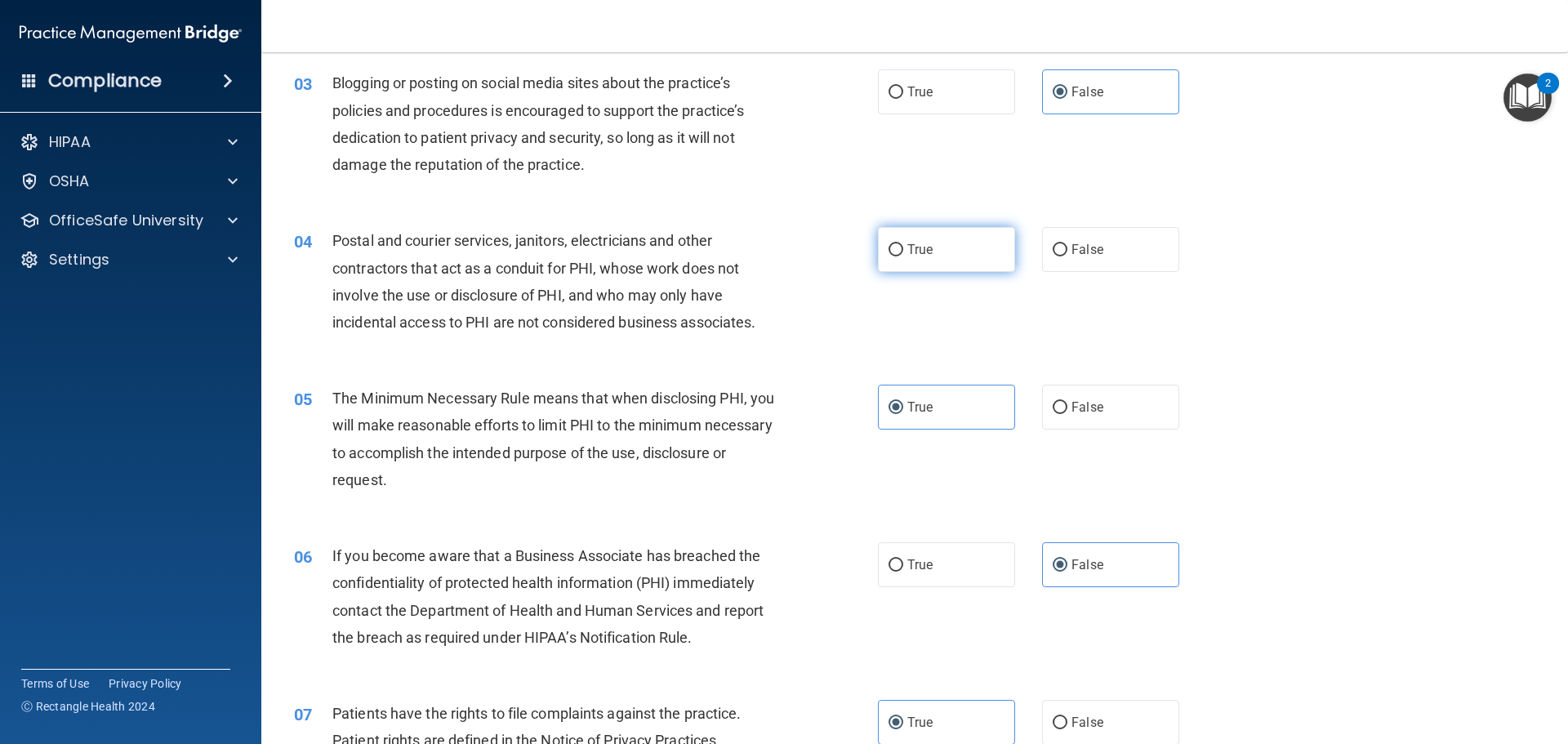 click on "True" at bounding box center [920, 249] 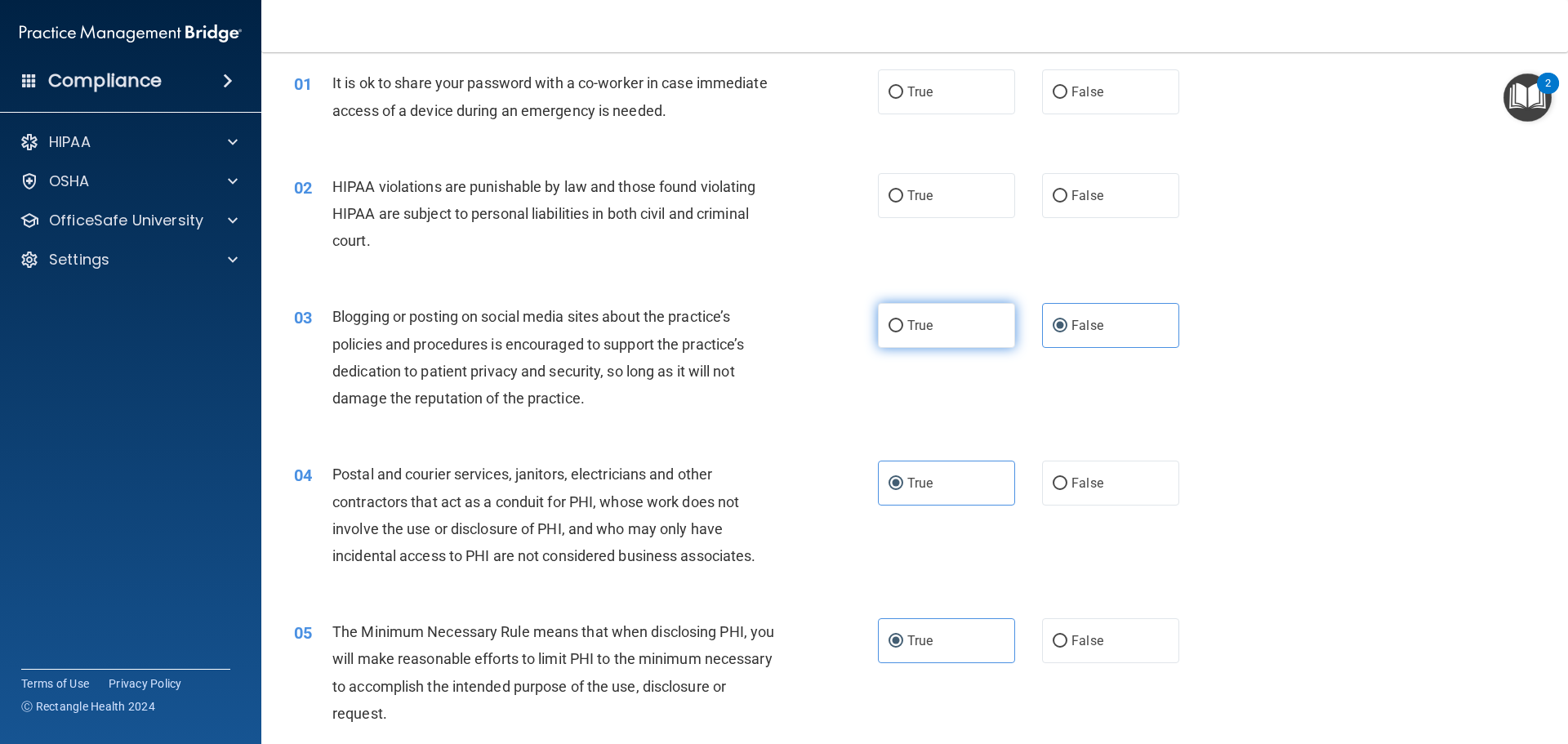 scroll, scrollTop: 0, scrollLeft: 0, axis: both 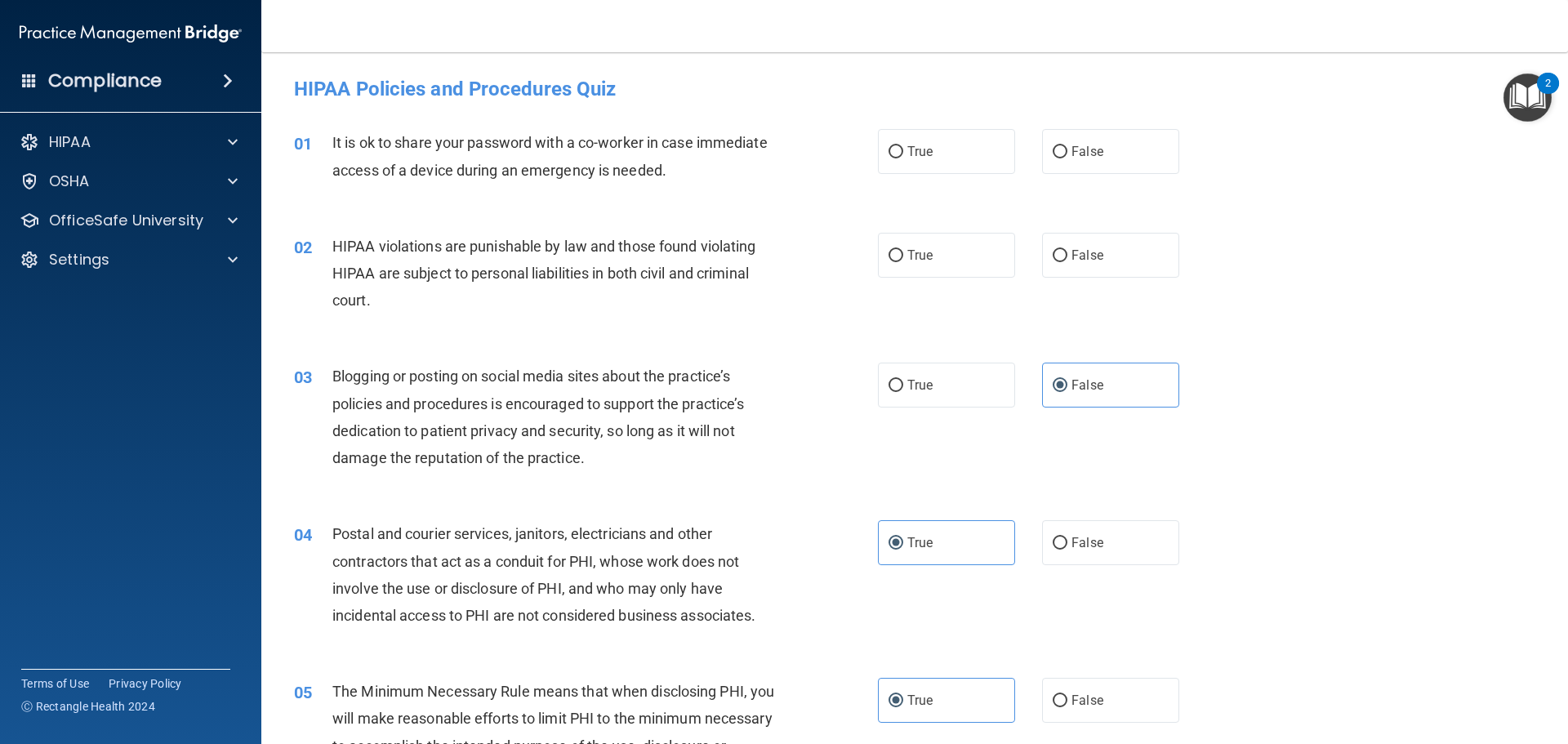 drag, startPoint x: 1065, startPoint y: 164, endPoint x: 1048, endPoint y: 207, distance: 46.23851 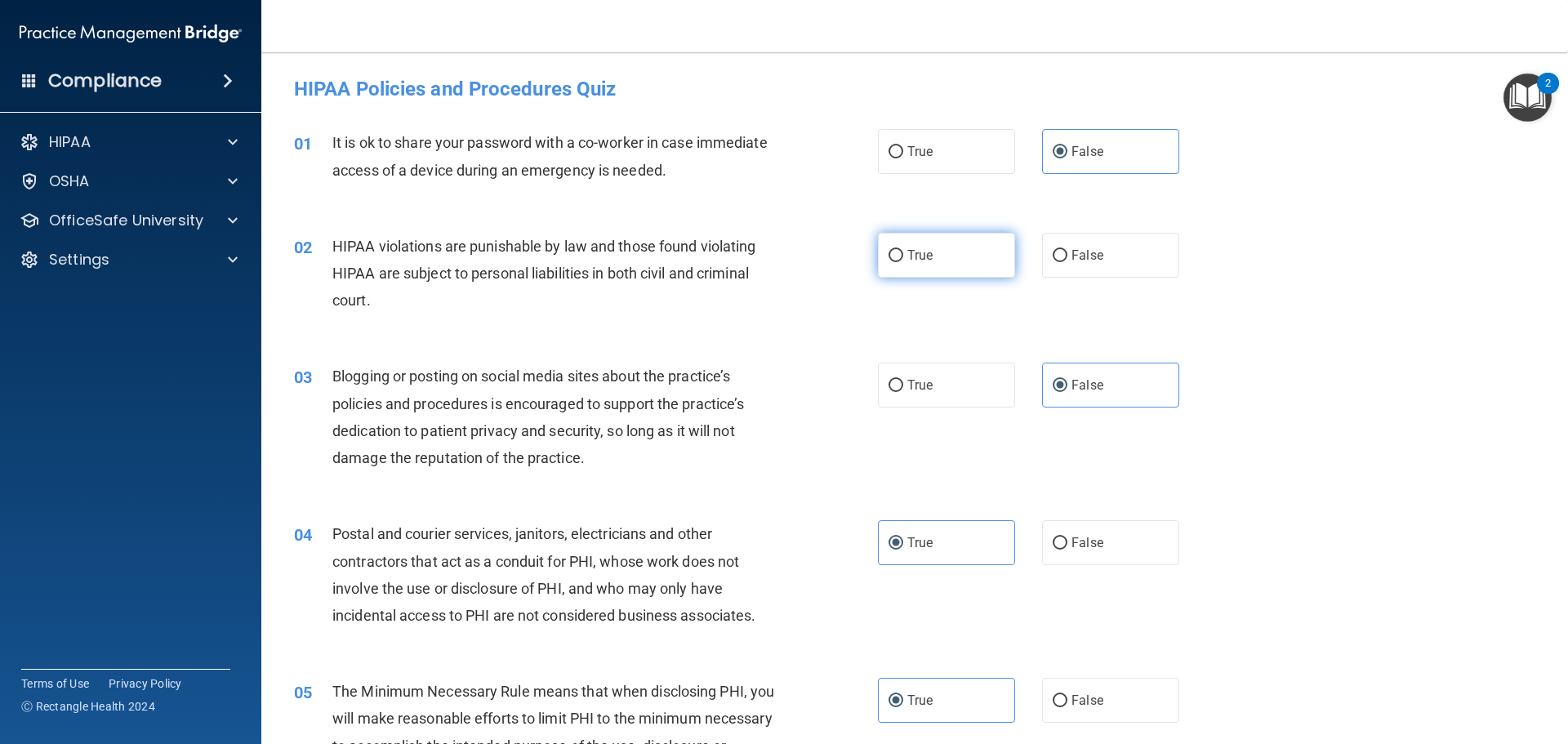 click on "True" at bounding box center [947, 255] 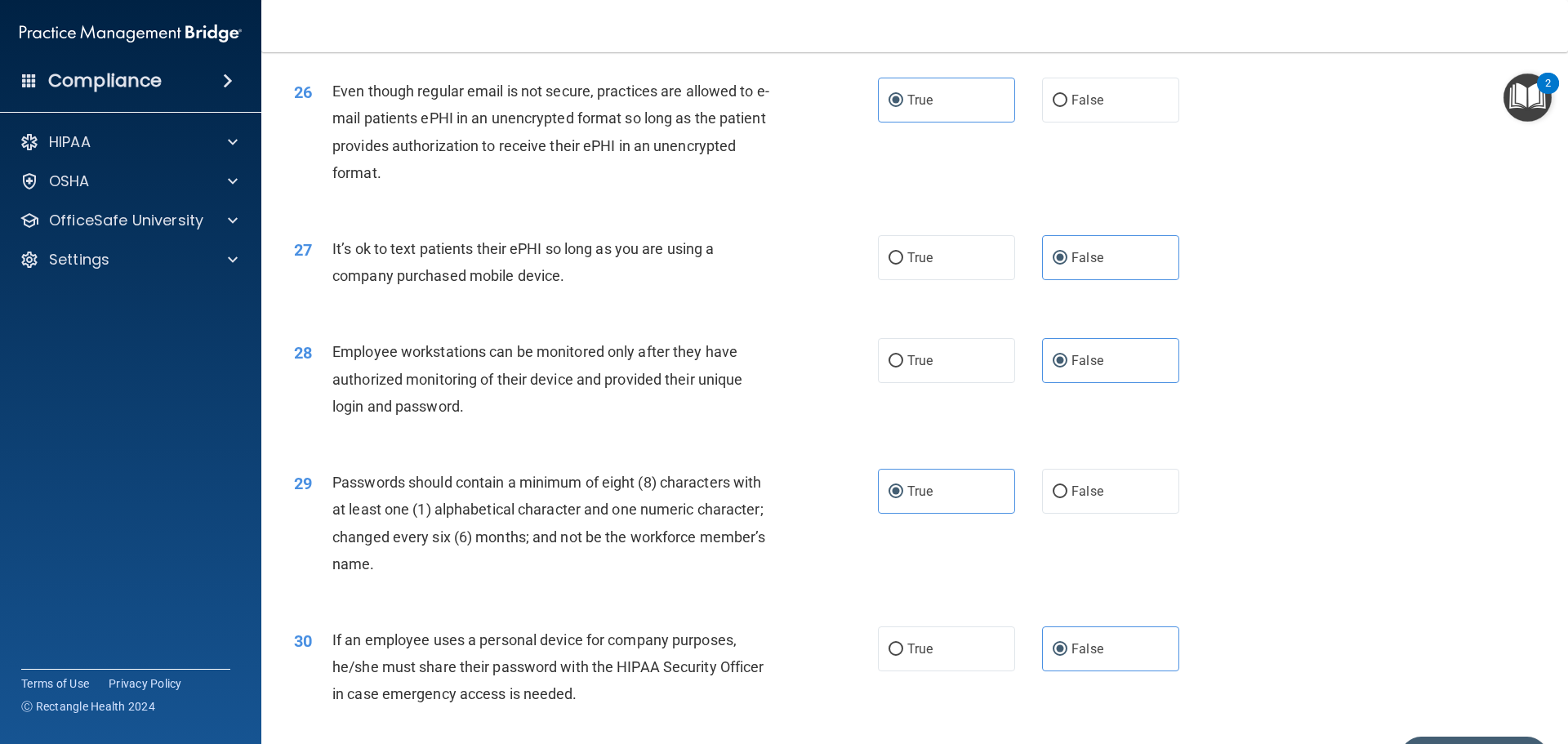 scroll, scrollTop: 3356, scrollLeft: 0, axis: vertical 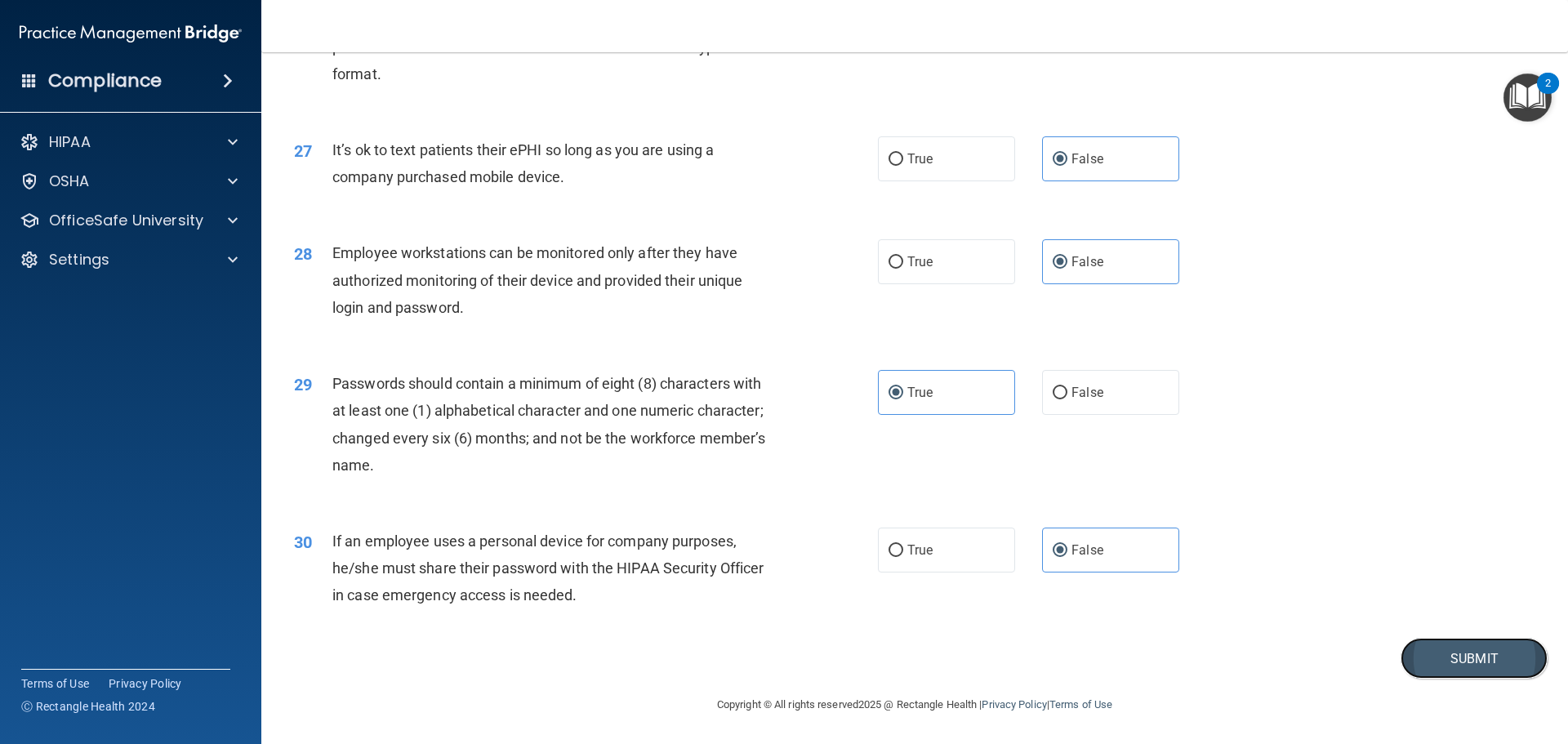click on "Submit" at bounding box center [1474, 658] 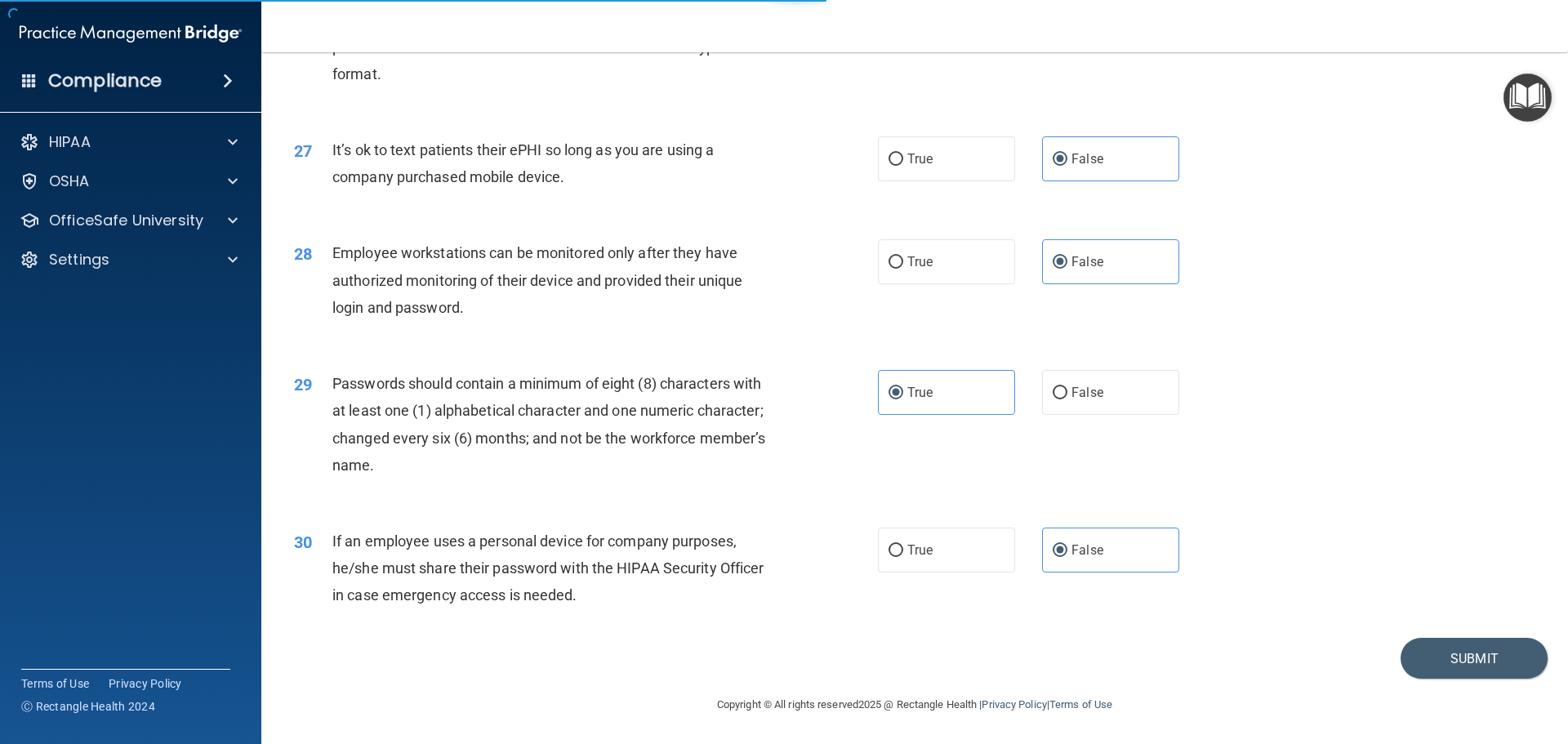 scroll, scrollTop: 0, scrollLeft: 0, axis: both 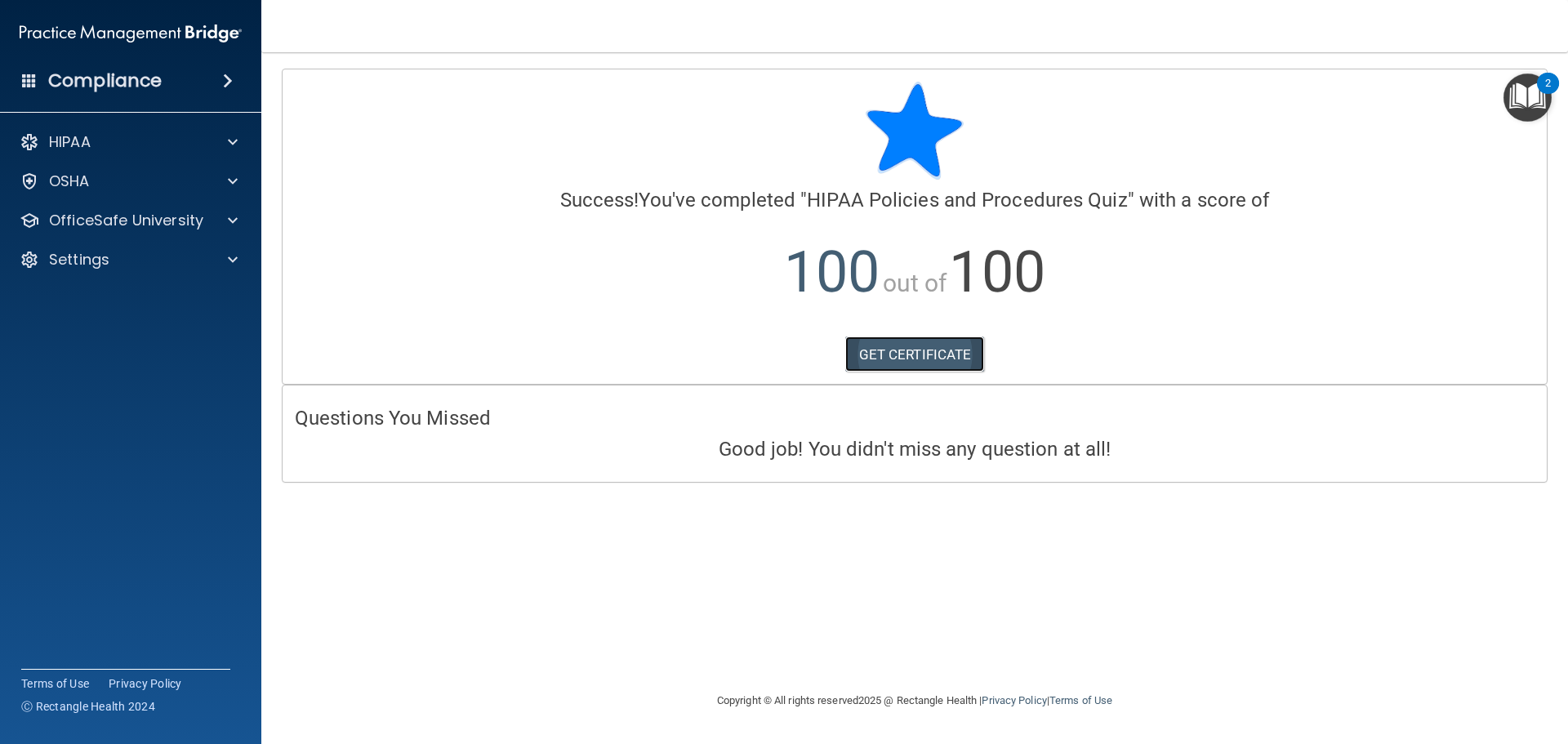 click on "GET CERTIFICATE" at bounding box center (915, 354) 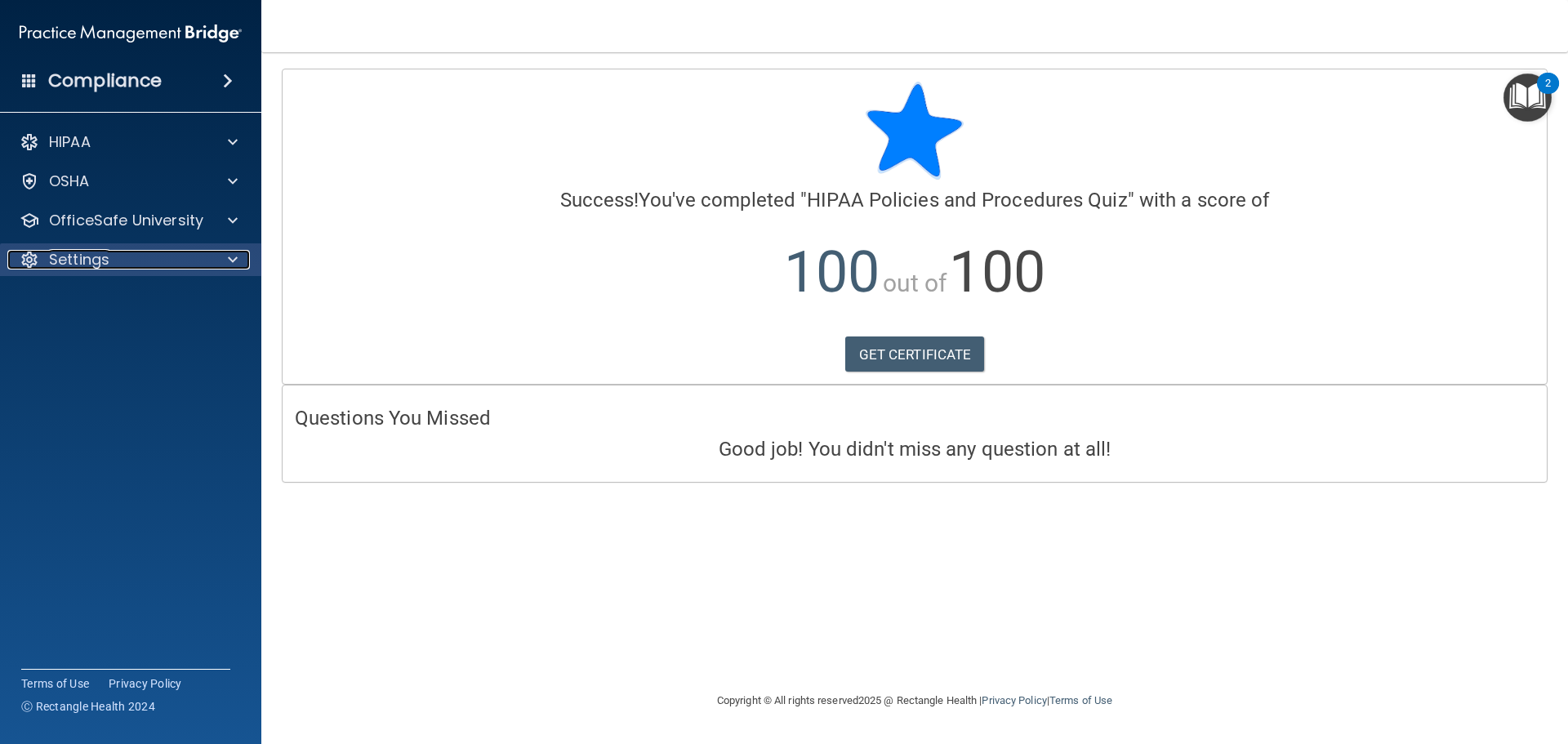 click at bounding box center (230, 260) 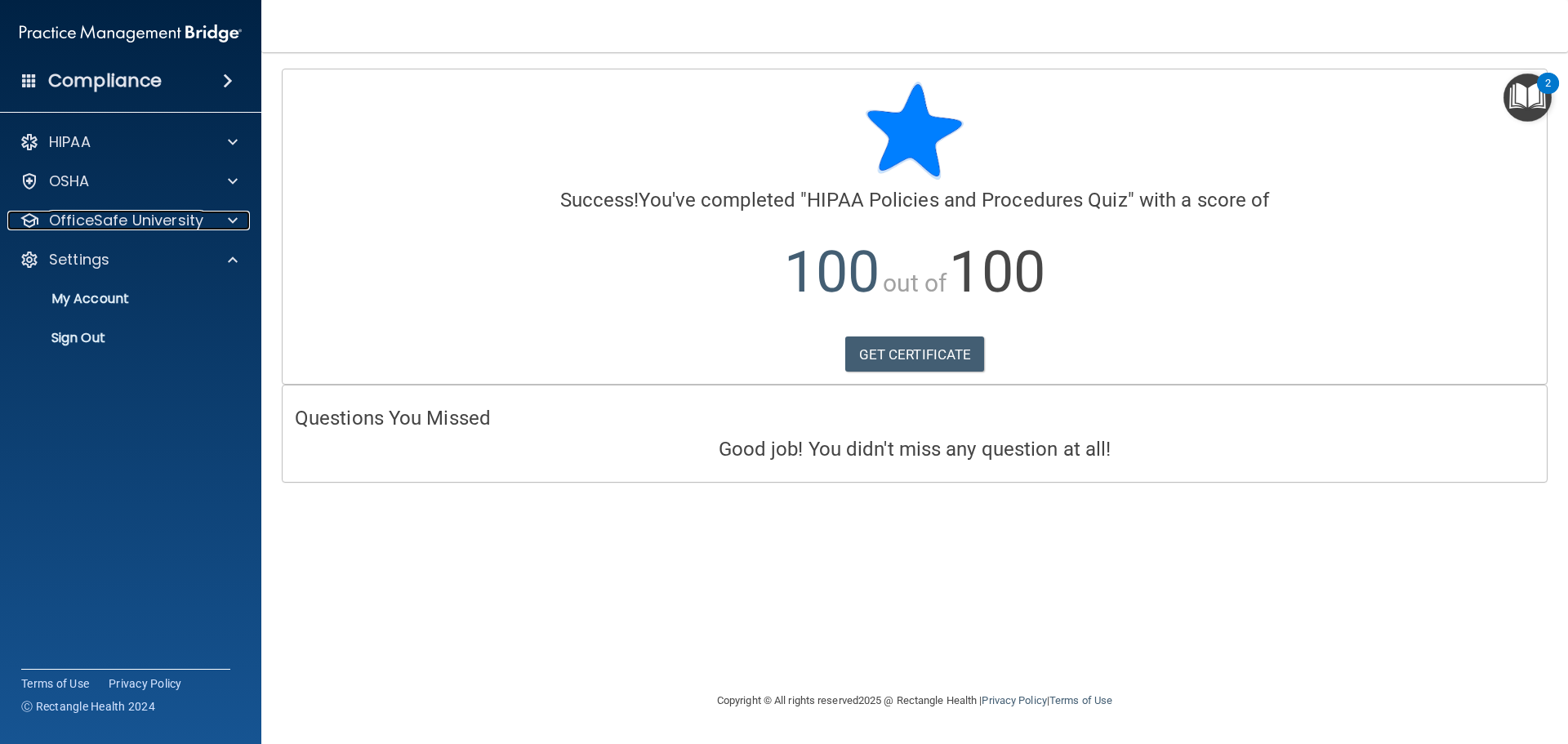 drag, startPoint x: 239, startPoint y: 217, endPoint x: 216, endPoint y: 250, distance: 40.22437 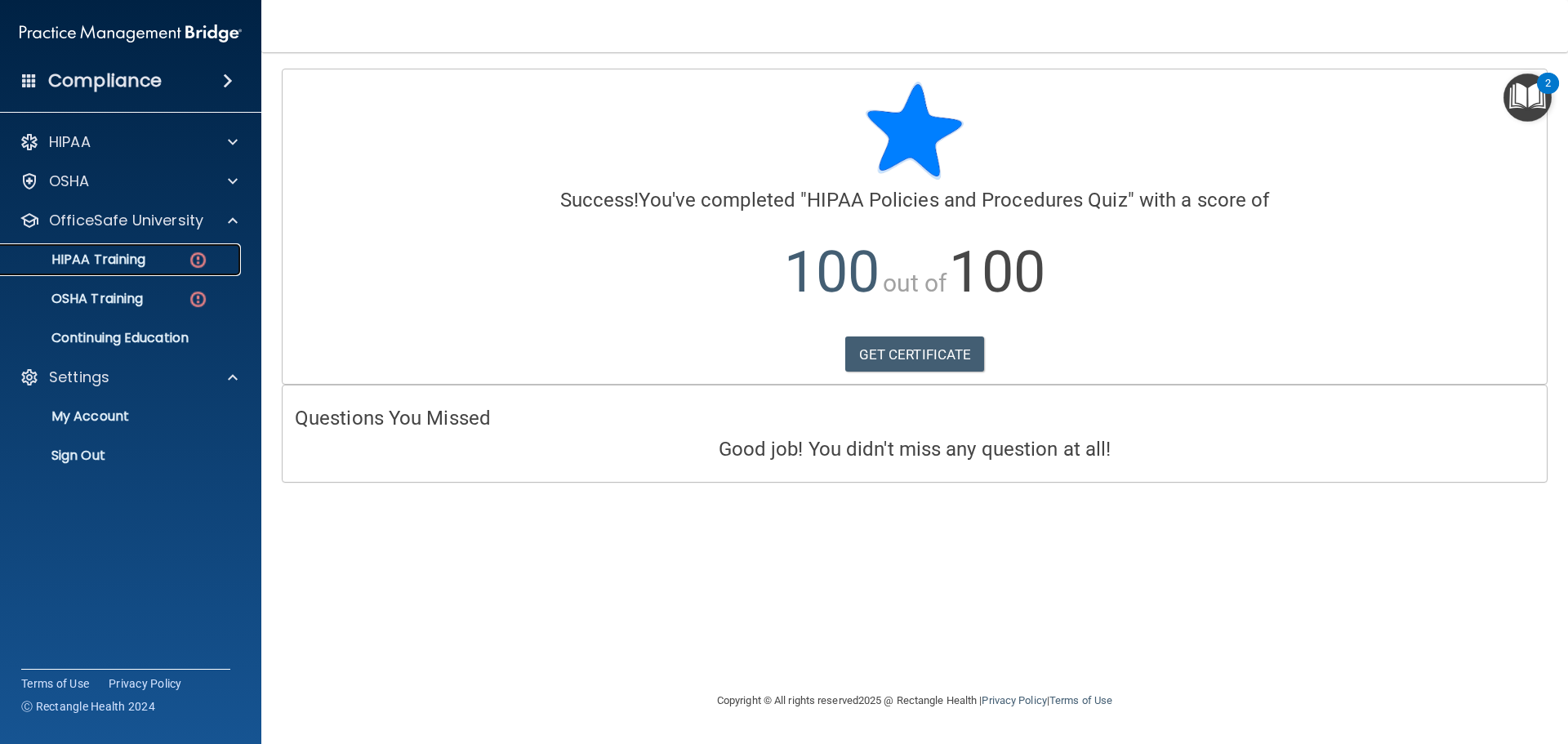 click on "HIPAA Training" at bounding box center [122, 260] 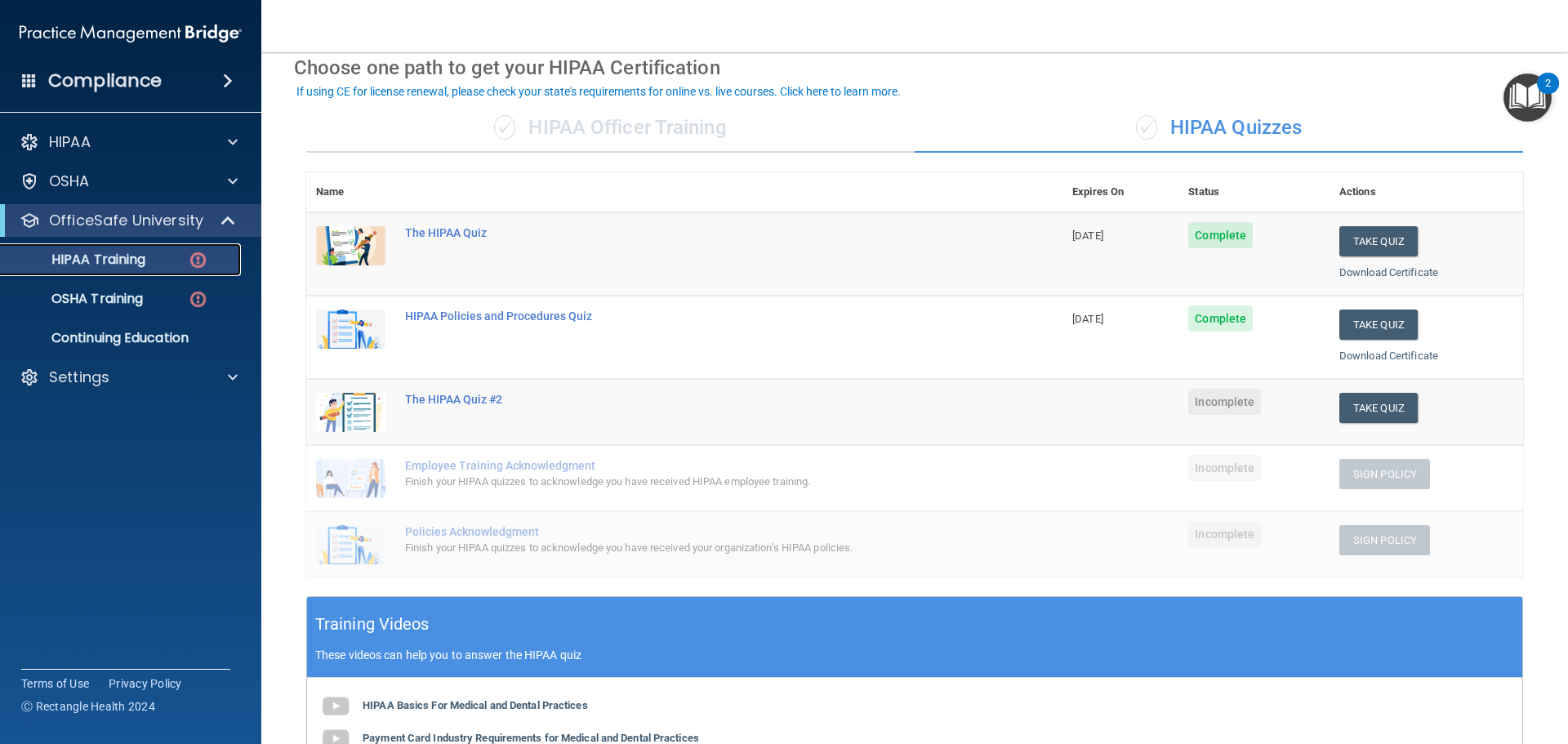 scroll, scrollTop: 82, scrollLeft: 0, axis: vertical 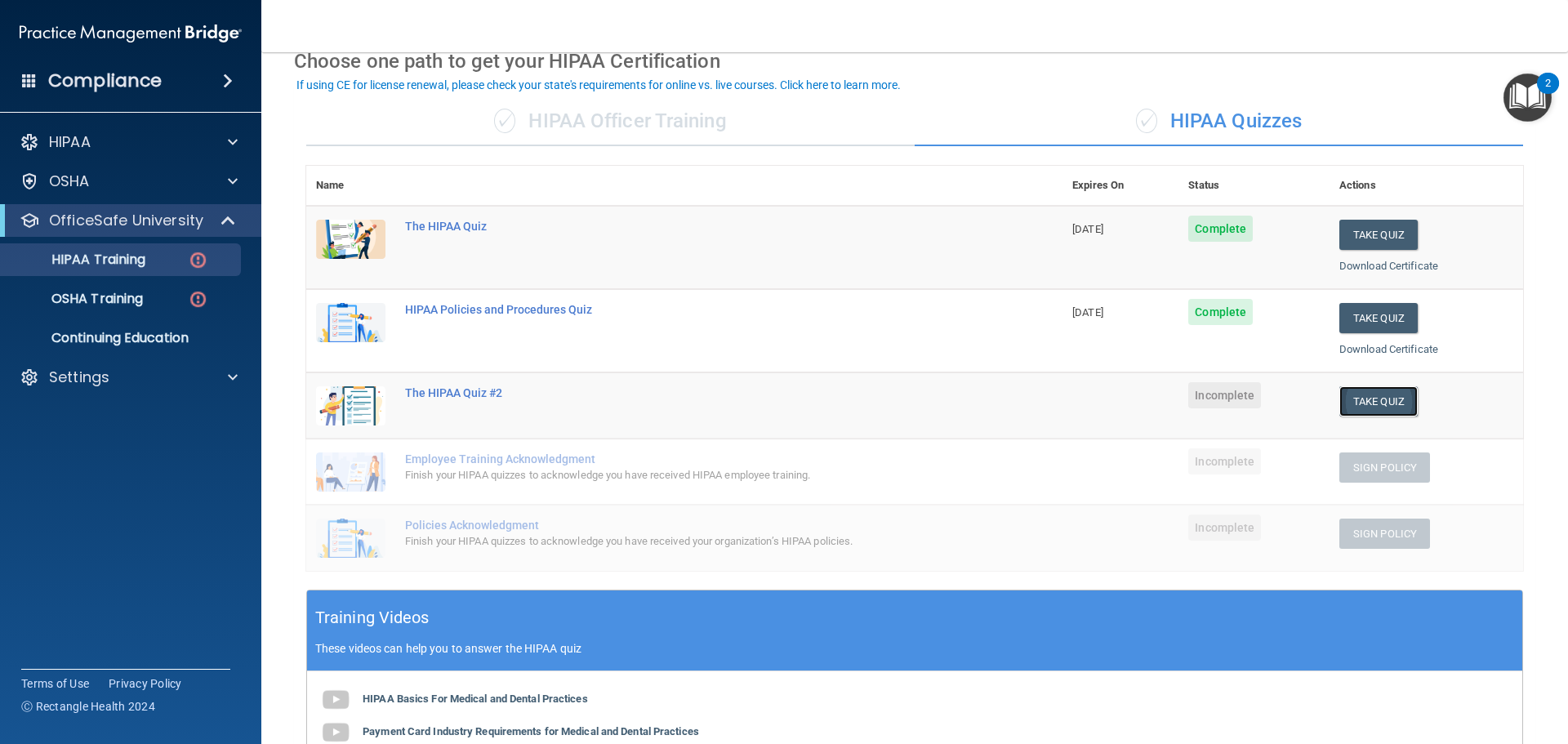 click on "Take Quiz" at bounding box center (1379, 401) 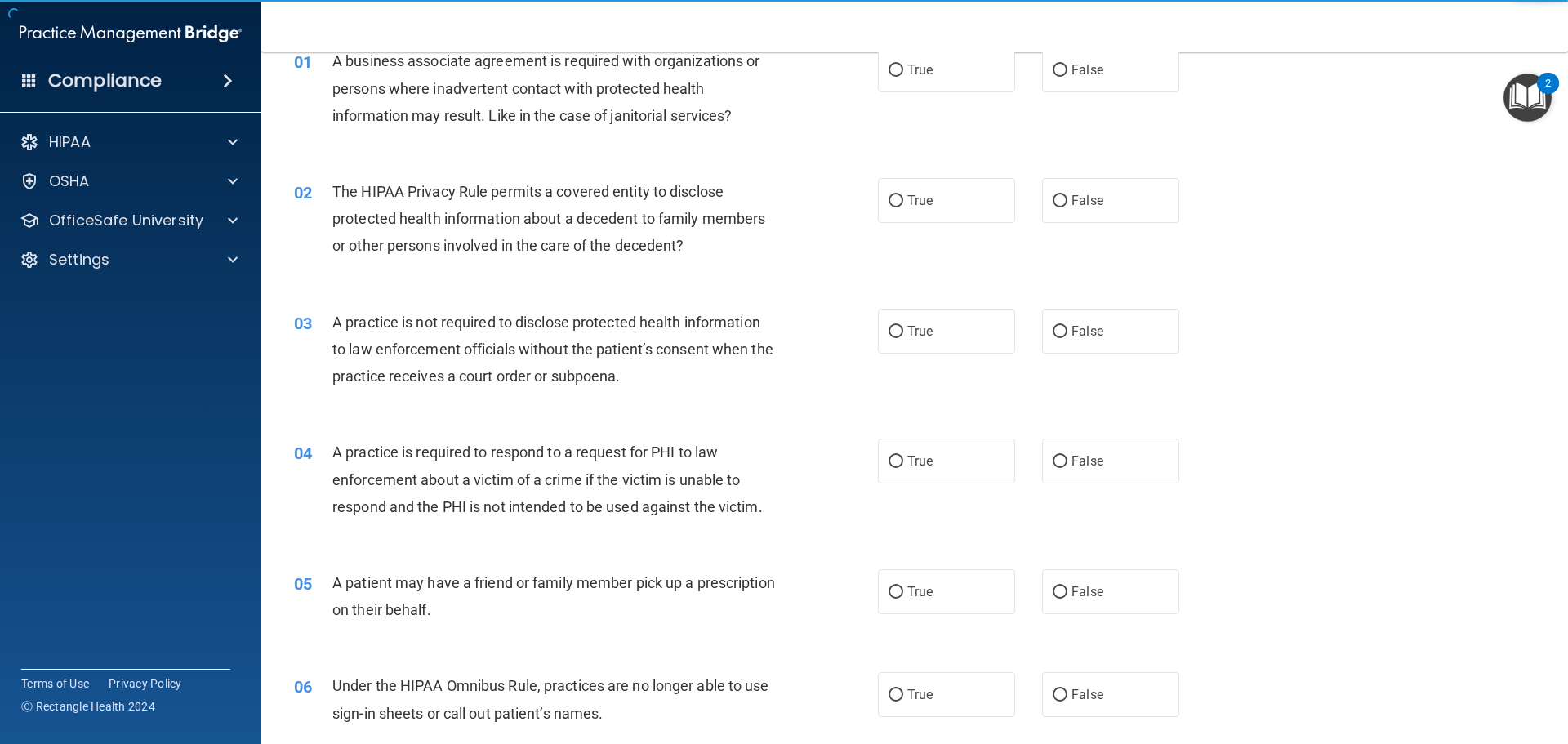 scroll, scrollTop: 0, scrollLeft: 0, axis: both 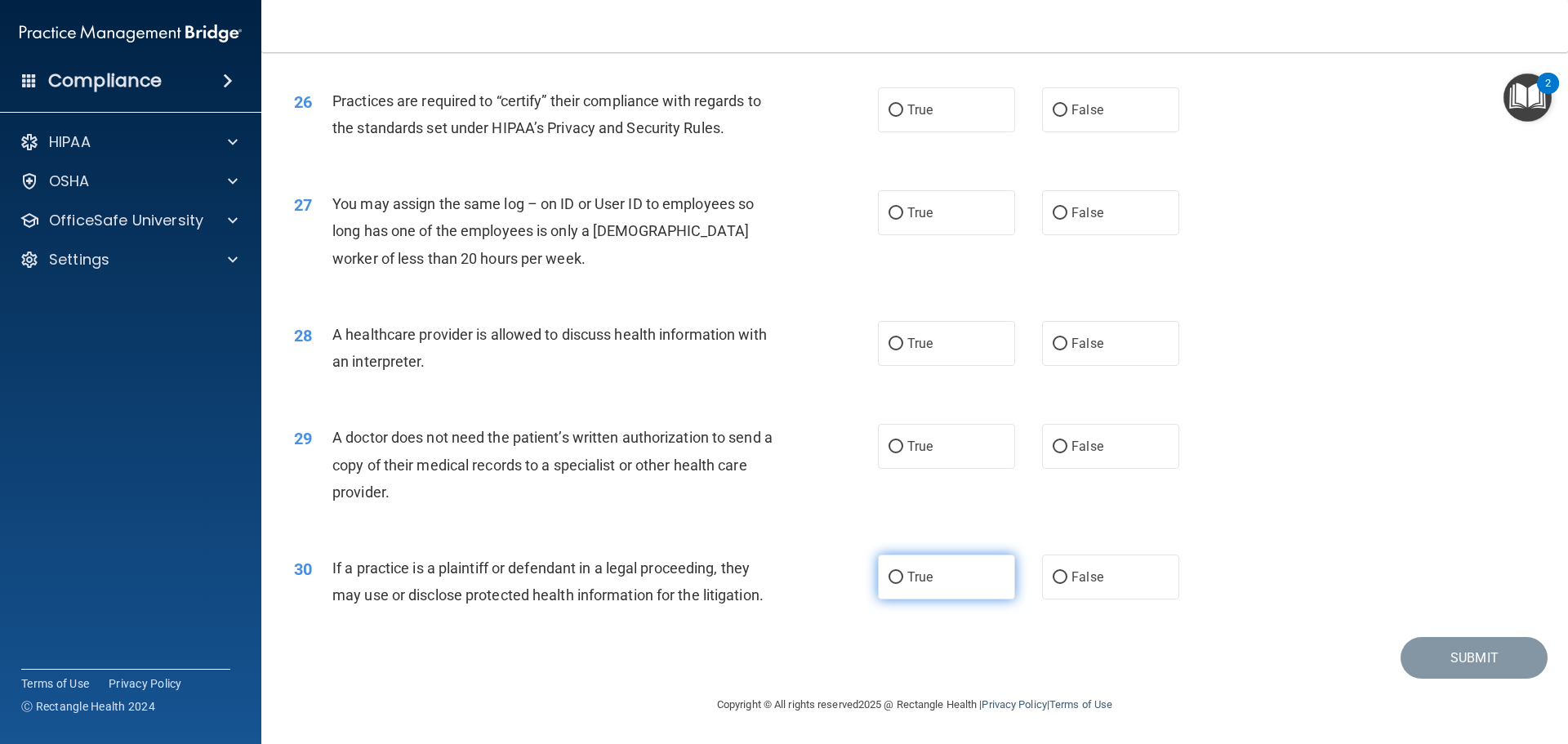 drag, startPoint x: 959, startPoint y: 577, endPoint x: 954, endPoint y: 556, distance: 21.58703 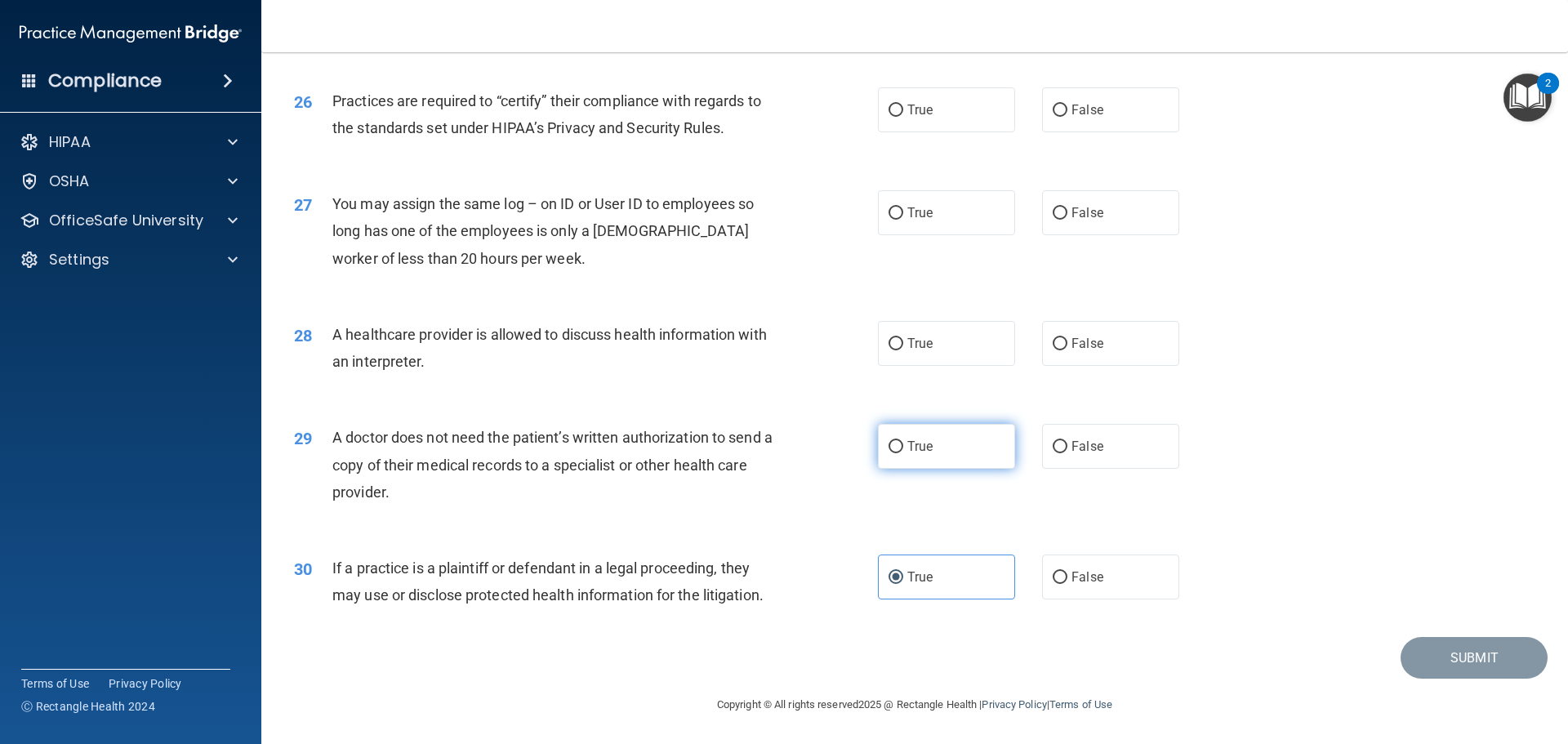 click on "True" at bounding box center (947, 446) 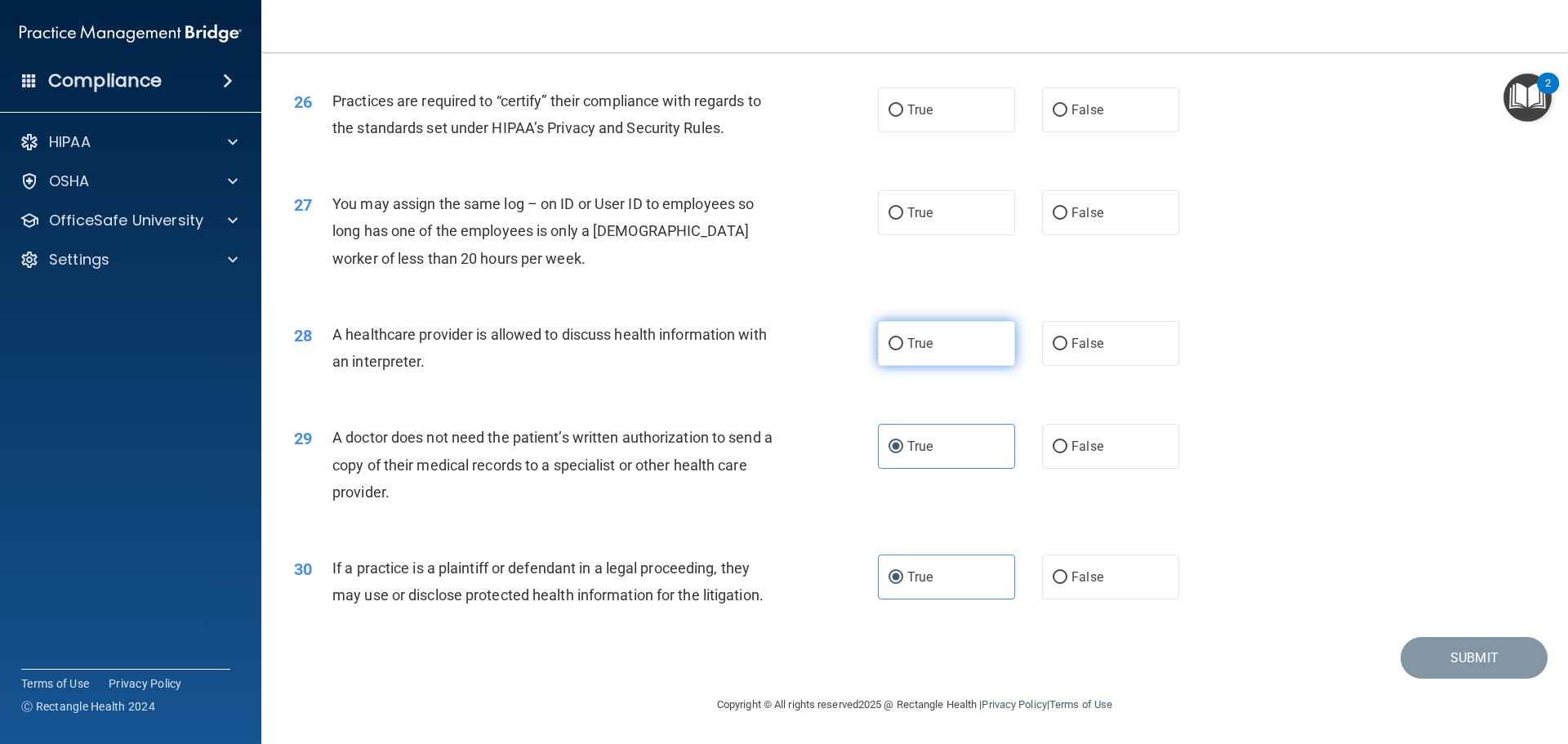 click on "True" at bounding box center [947, 343] 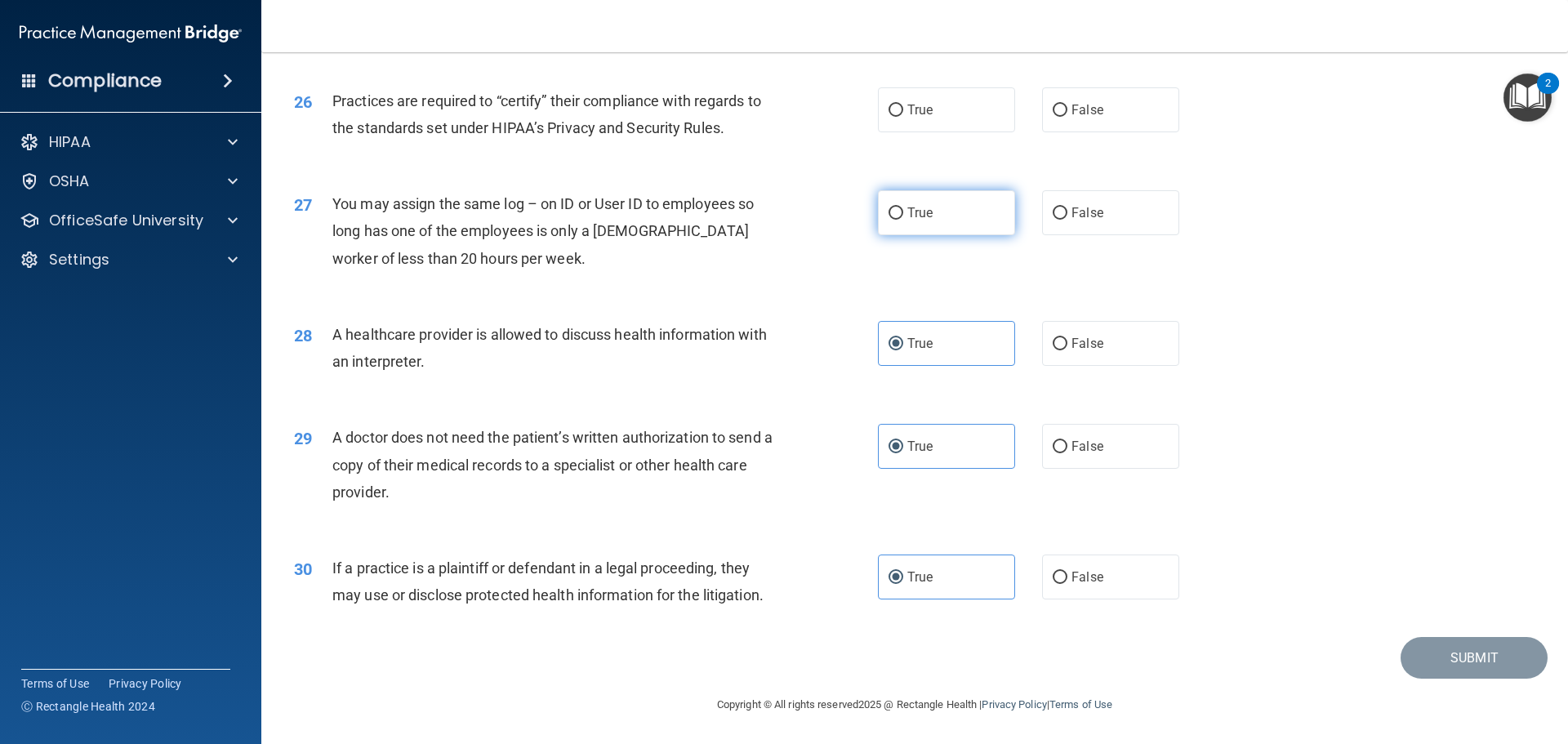 click on "True" at bounding box center [947, 212] 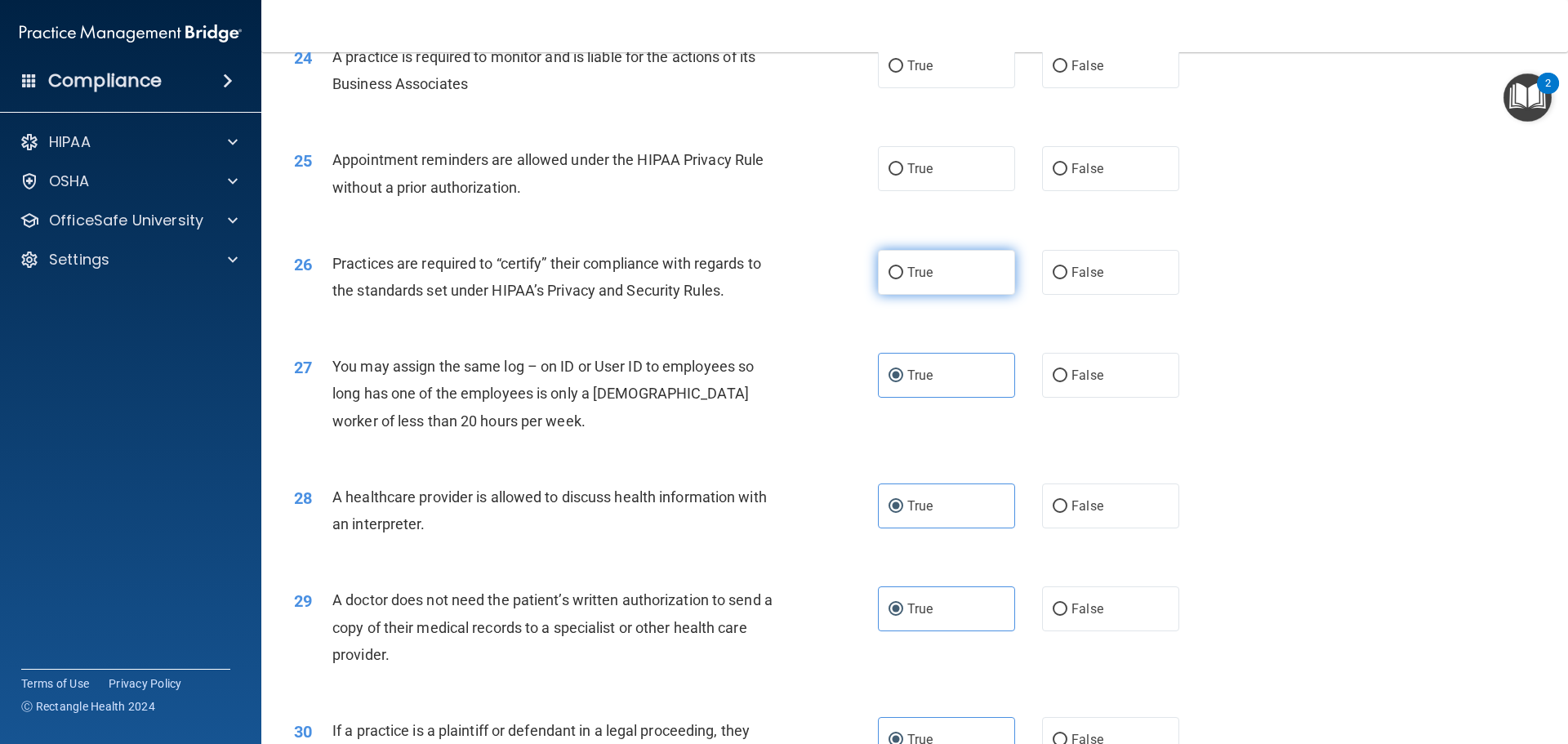 scroll, scrollTop: 2894, scrollLeft: 0, axis: vertical 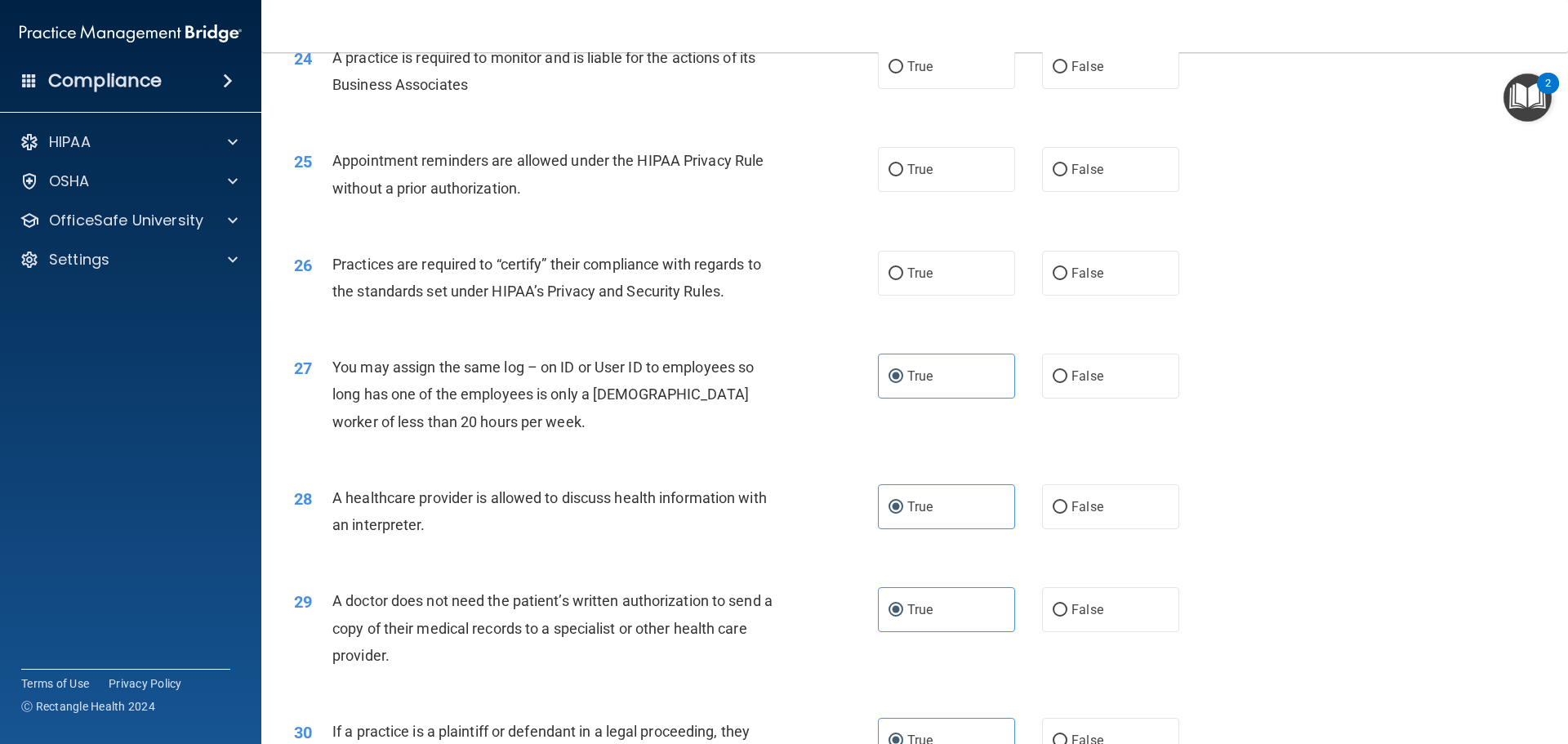 drag, startPoint x: 980, startPoint y: 289, endPoint x: 979, endPoint y: 245, distance: 44.01136 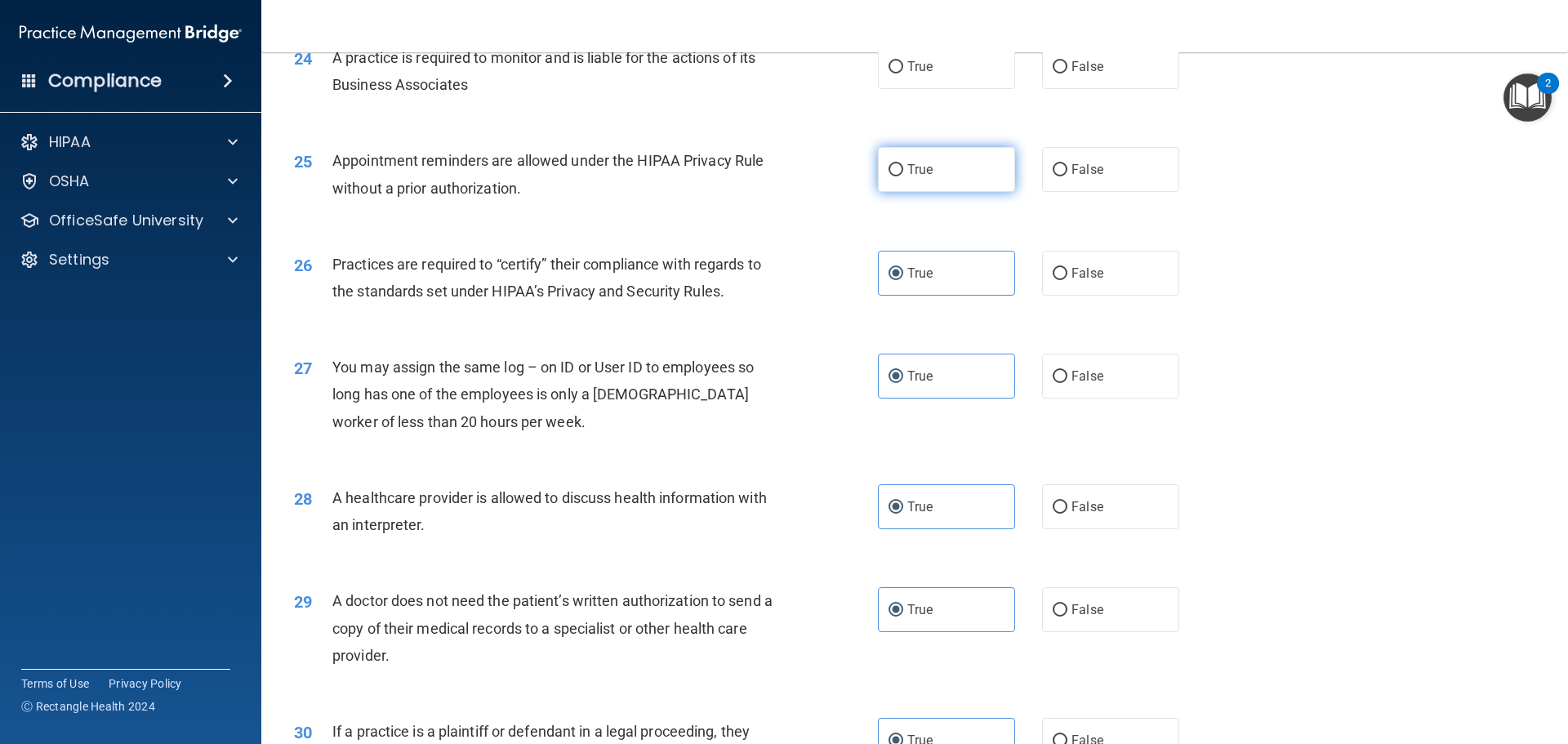 click on "True" at bounding box center (947, 169) 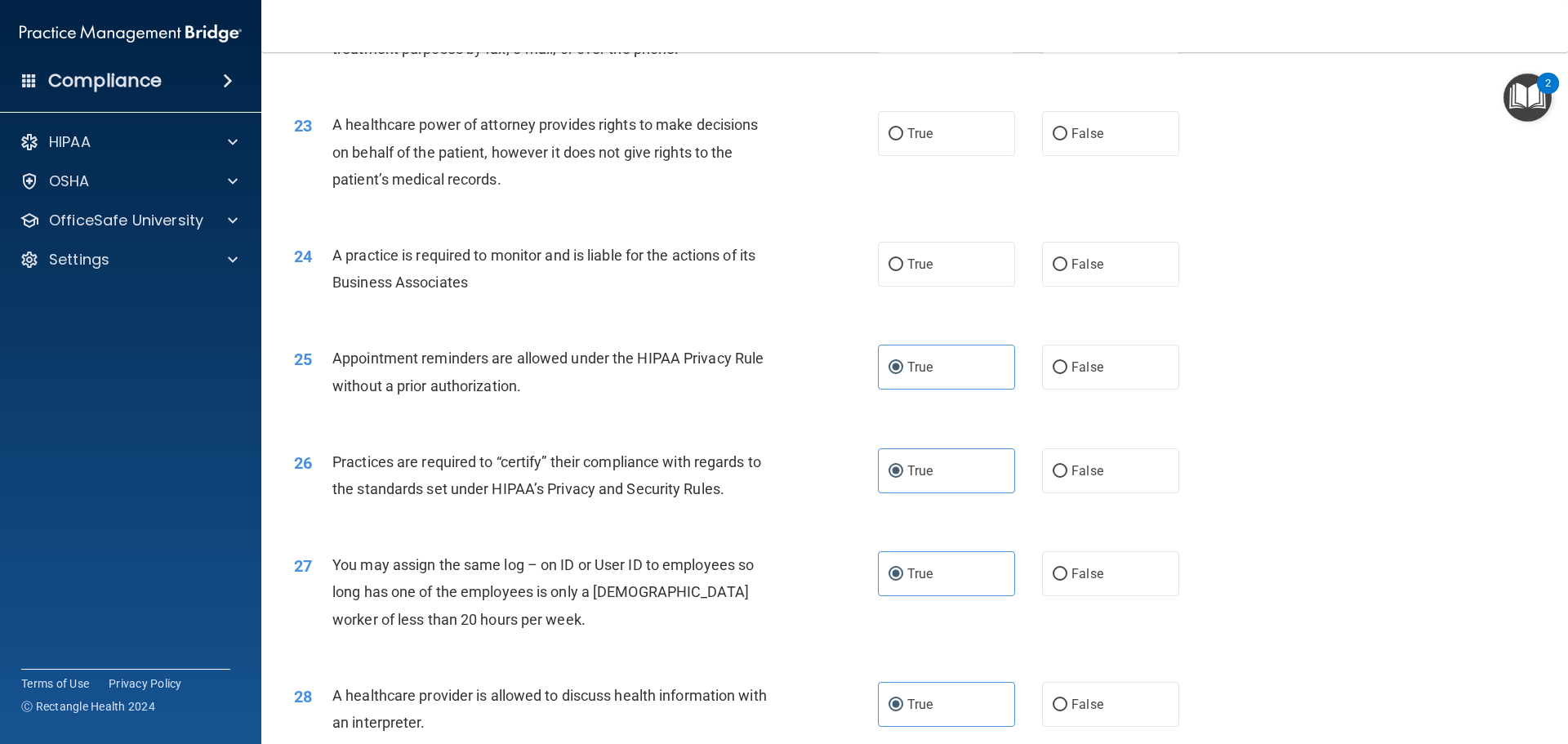 scroll, scrollTop: 2670, scrollLeft: 0, axis: vertical 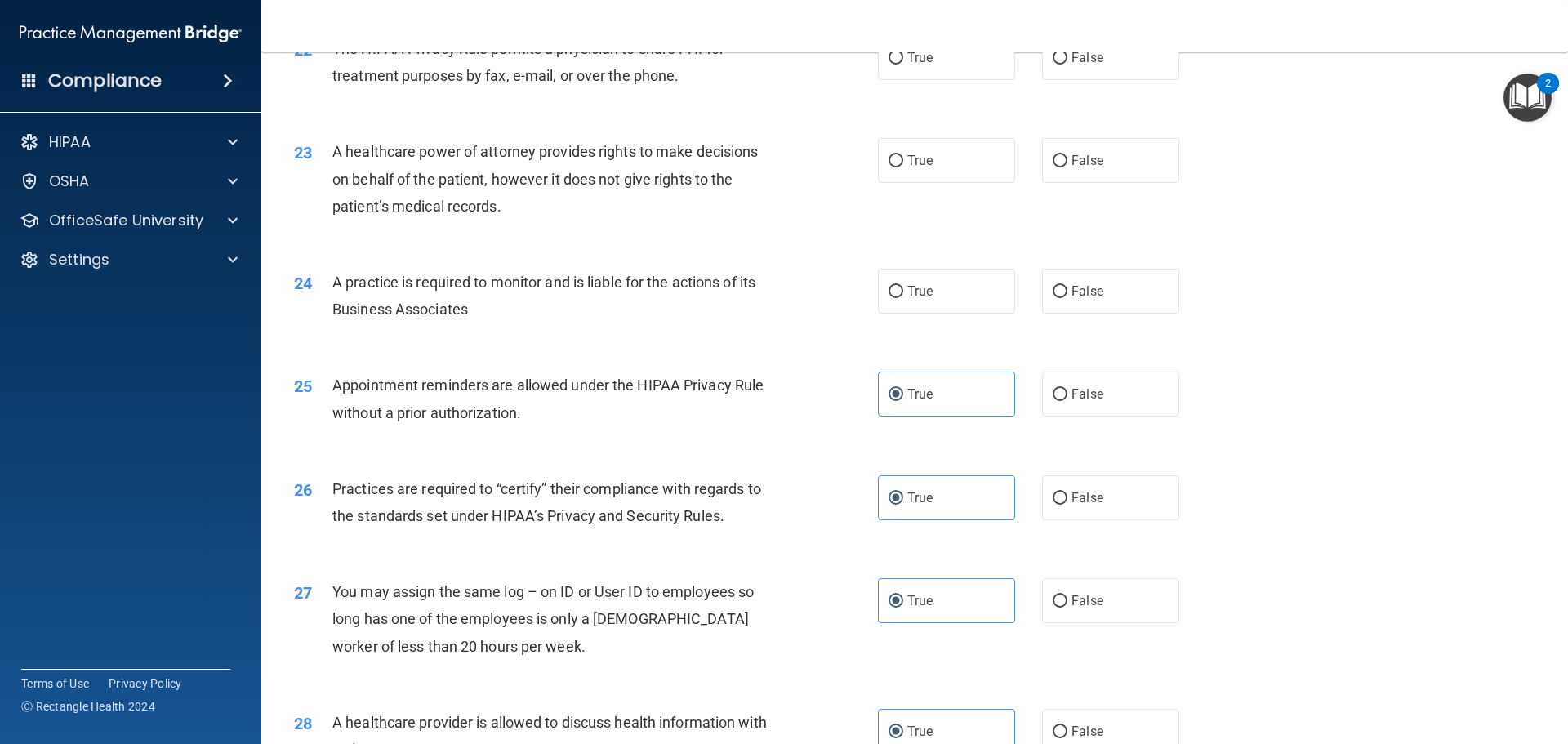 click on "24       A practice is required to monitor and is liable for the actions of its Business Associates                 True           False" at bounding box center [915, 300] 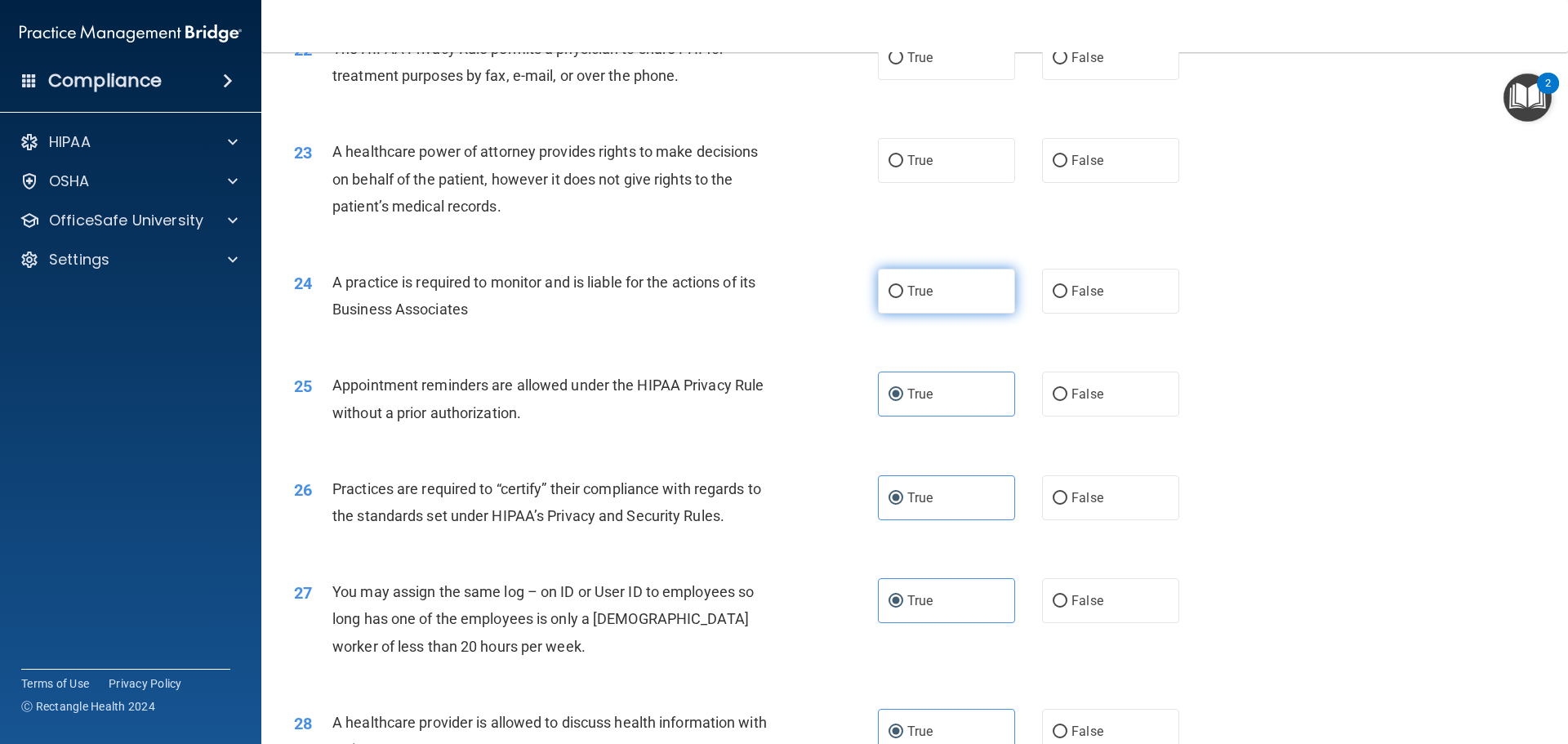 drag, startPoint x: 989, startPoint y: 308, endPoint x: 996, endPoint y: 280, distance: 28.86174 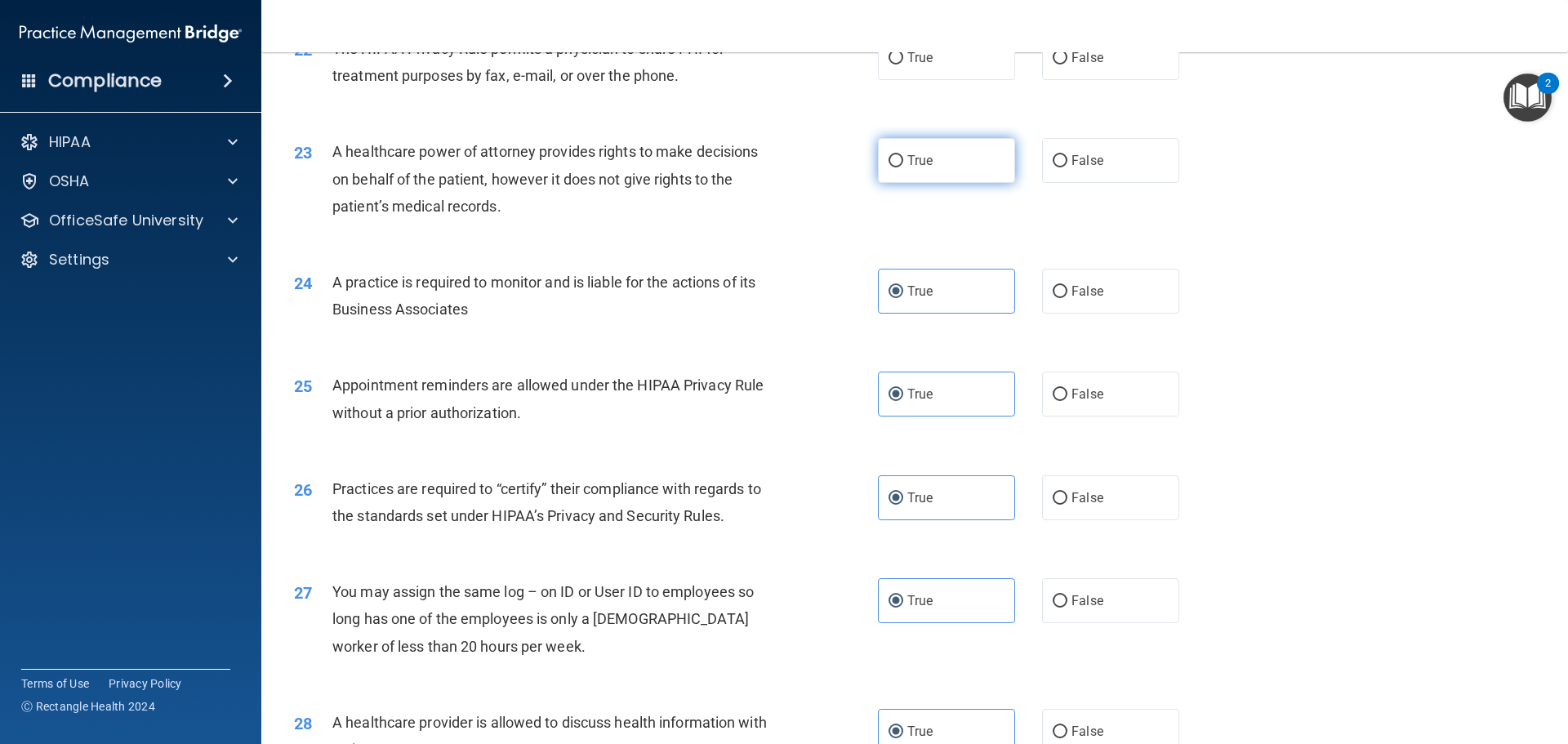 click on "True" at bounding box center [947, 160] 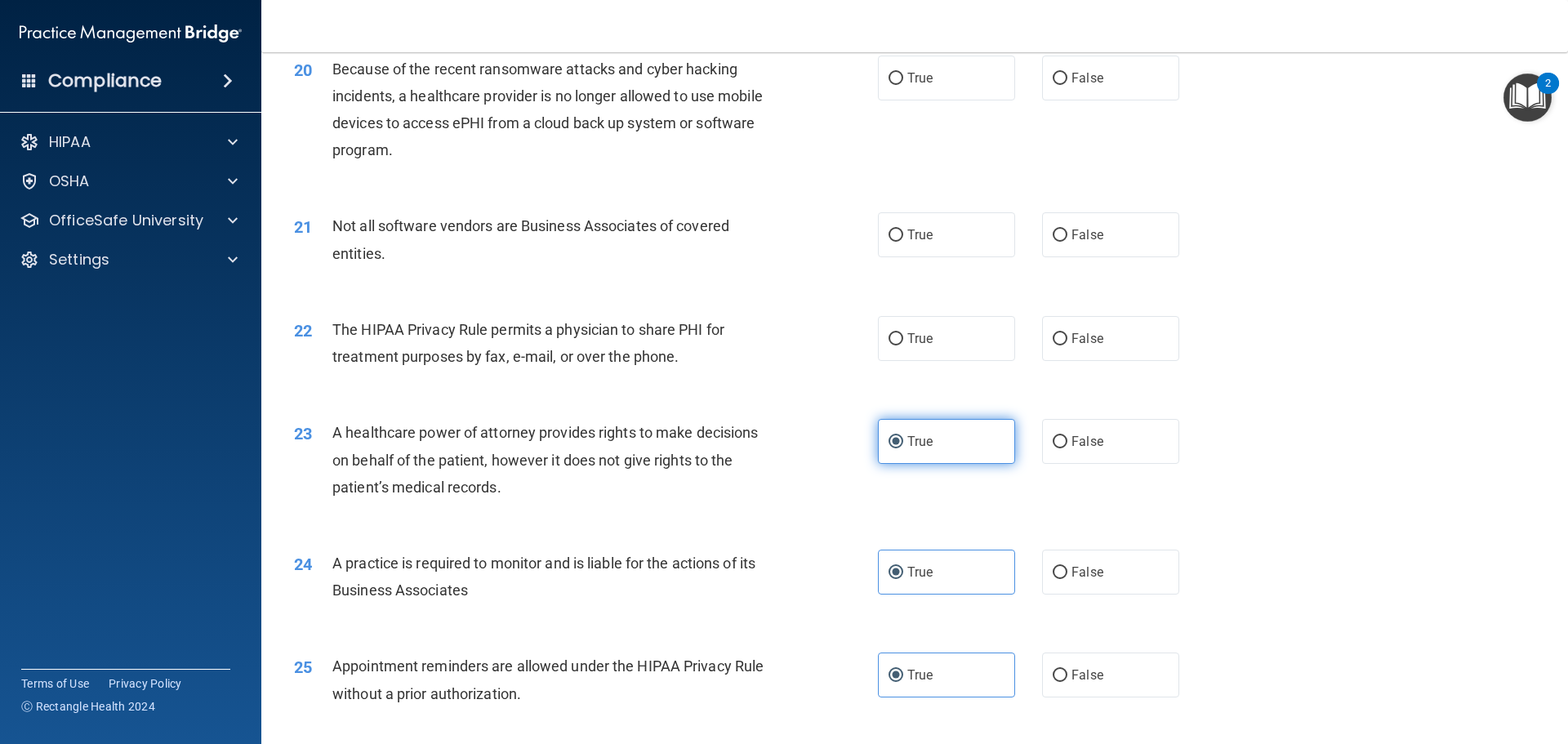 scroll, scrollTop: 2384, scrollLeft: 0, axis: vertical 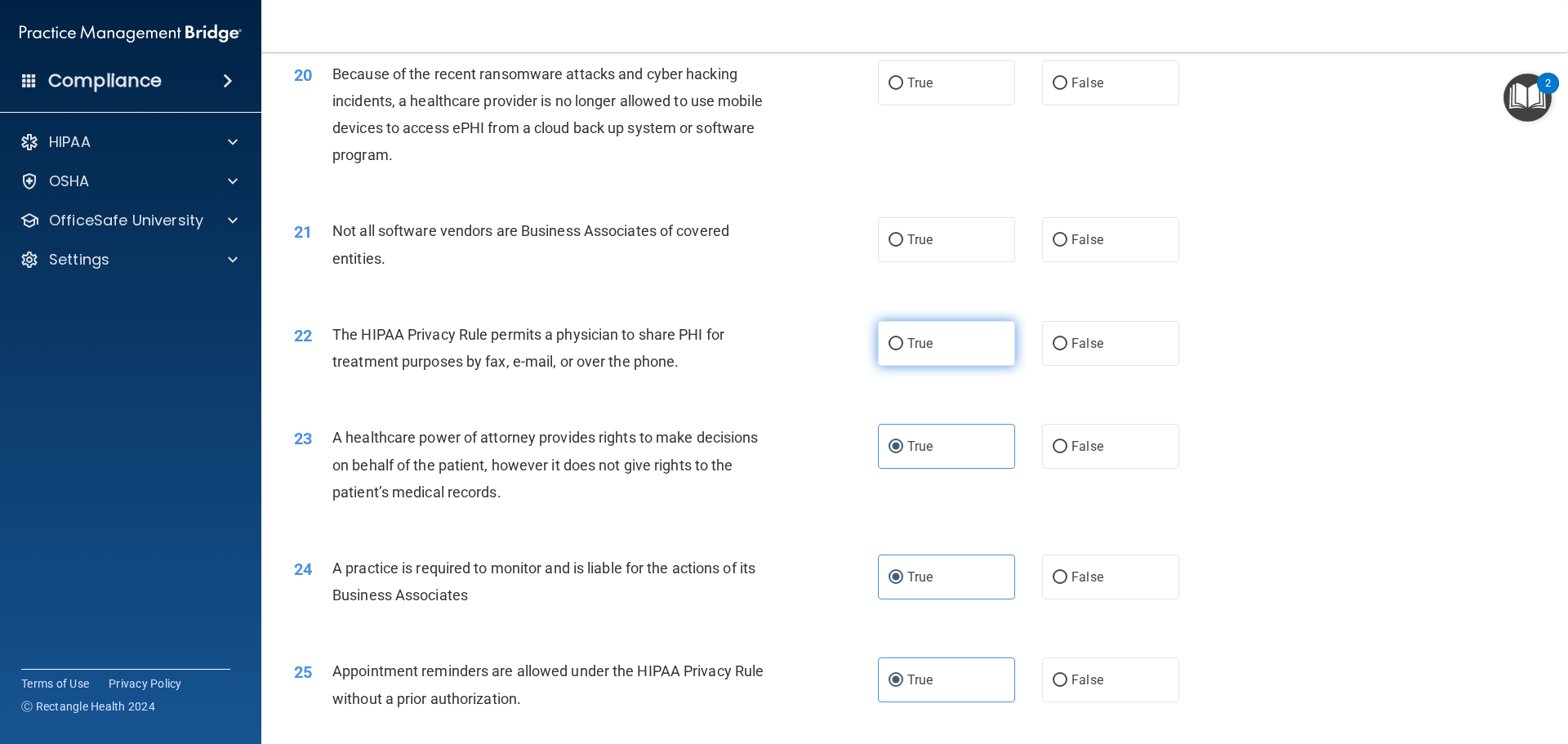 click on "True" at bounding box center (947, 343) 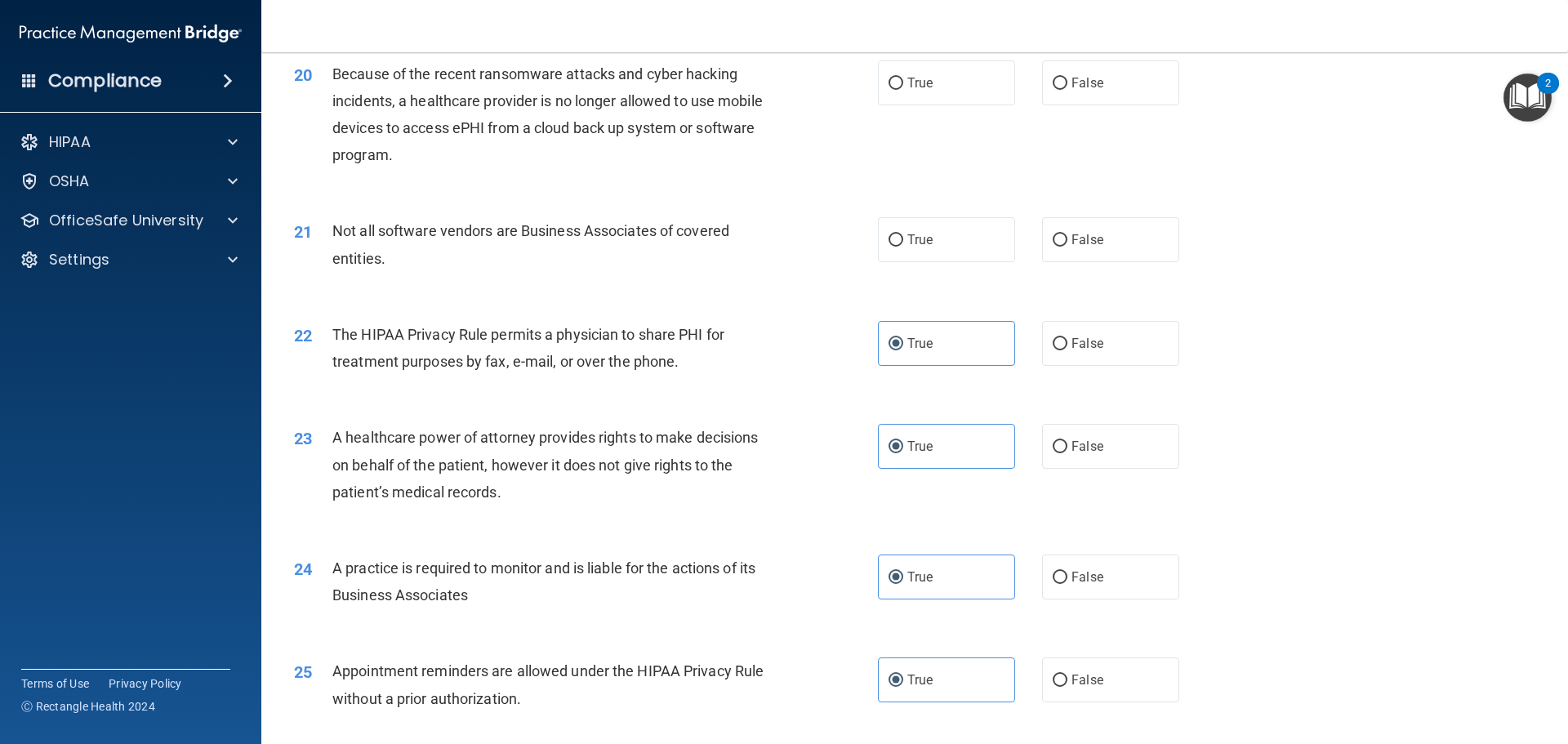 drag, startPoint x: 944, startPoint y: 246, endPoint x: 940, endPoint y: 214, distance: 32.249031 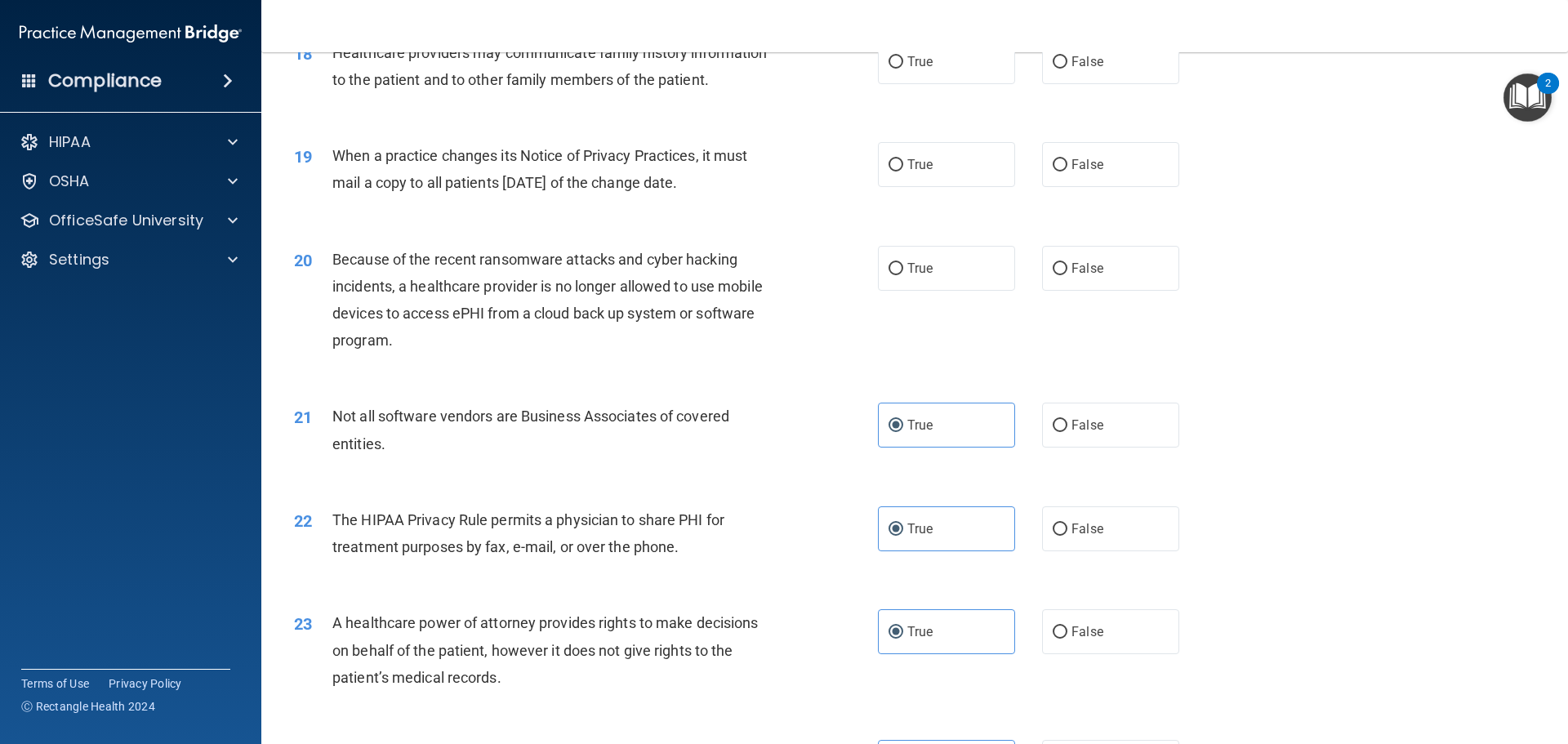 scroll, scrollTop: 2118, scrollLeft: 0, axis: vertical 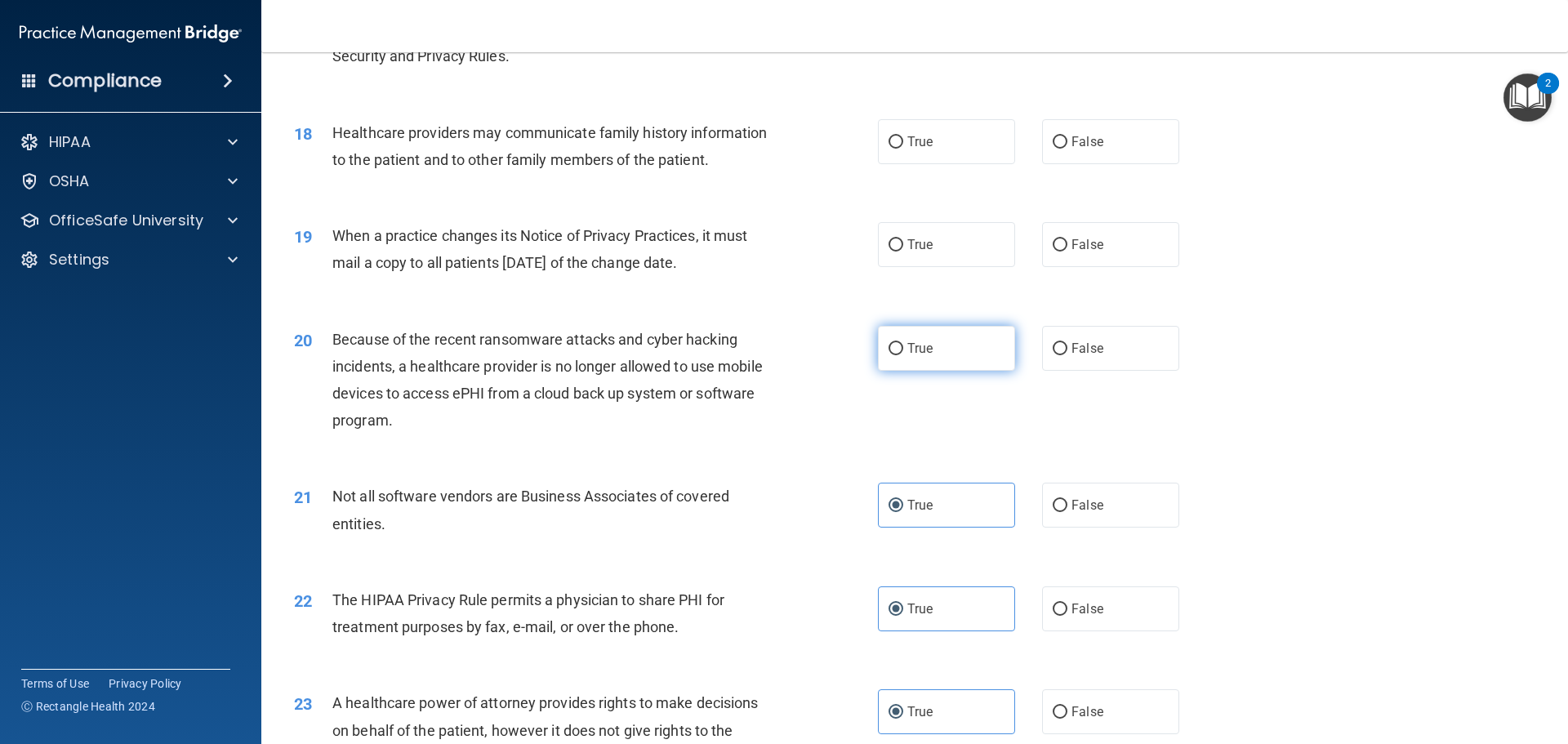 click on "20       Because of the recent ransomware attacks and cyber hacking incidents, a healthcare provider is no longer allowed to use mobile devices to access ePHI from a cloud back up system or software program.                 True           False" at bounding box center (915, 384) 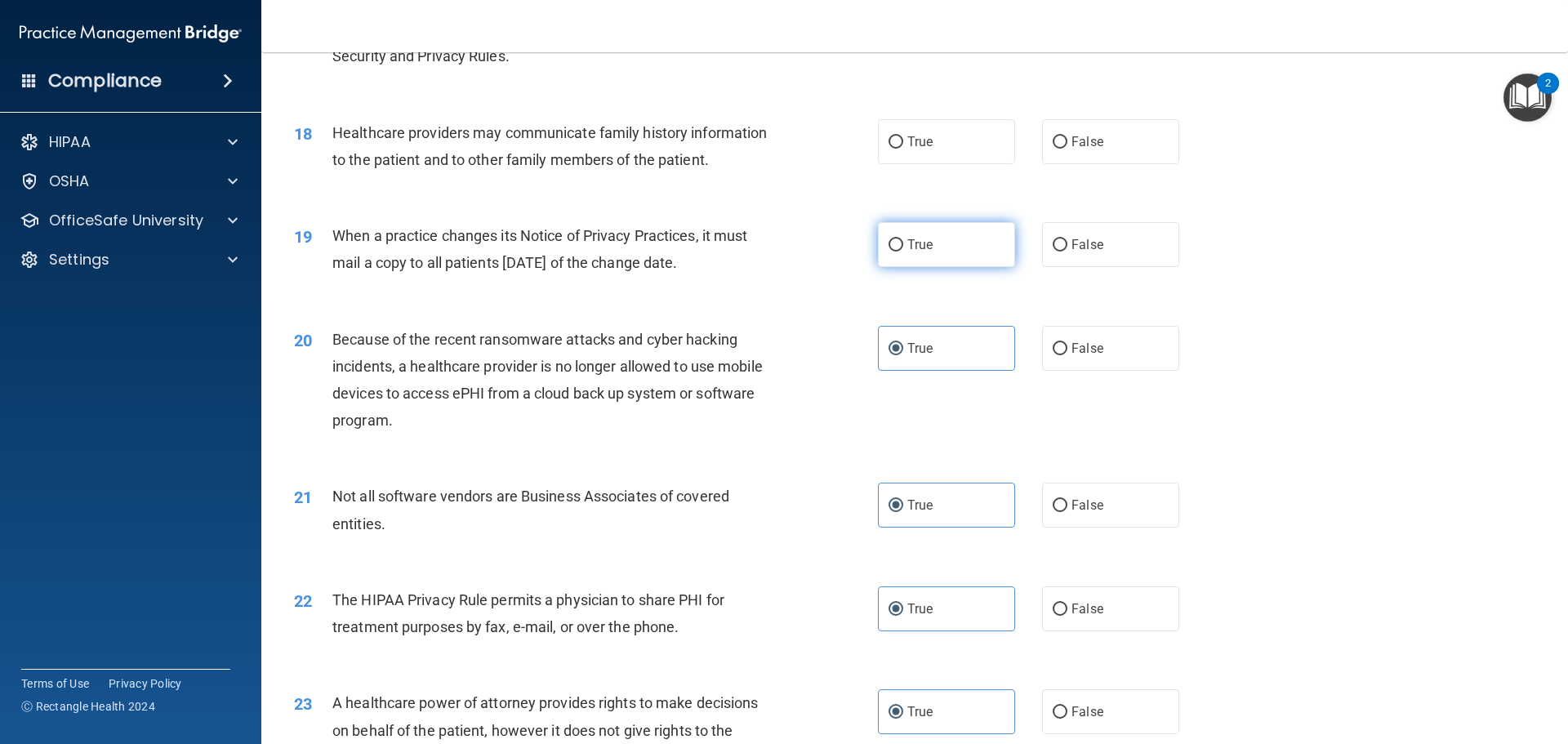 click on "True" at bounding box center [947, 244] 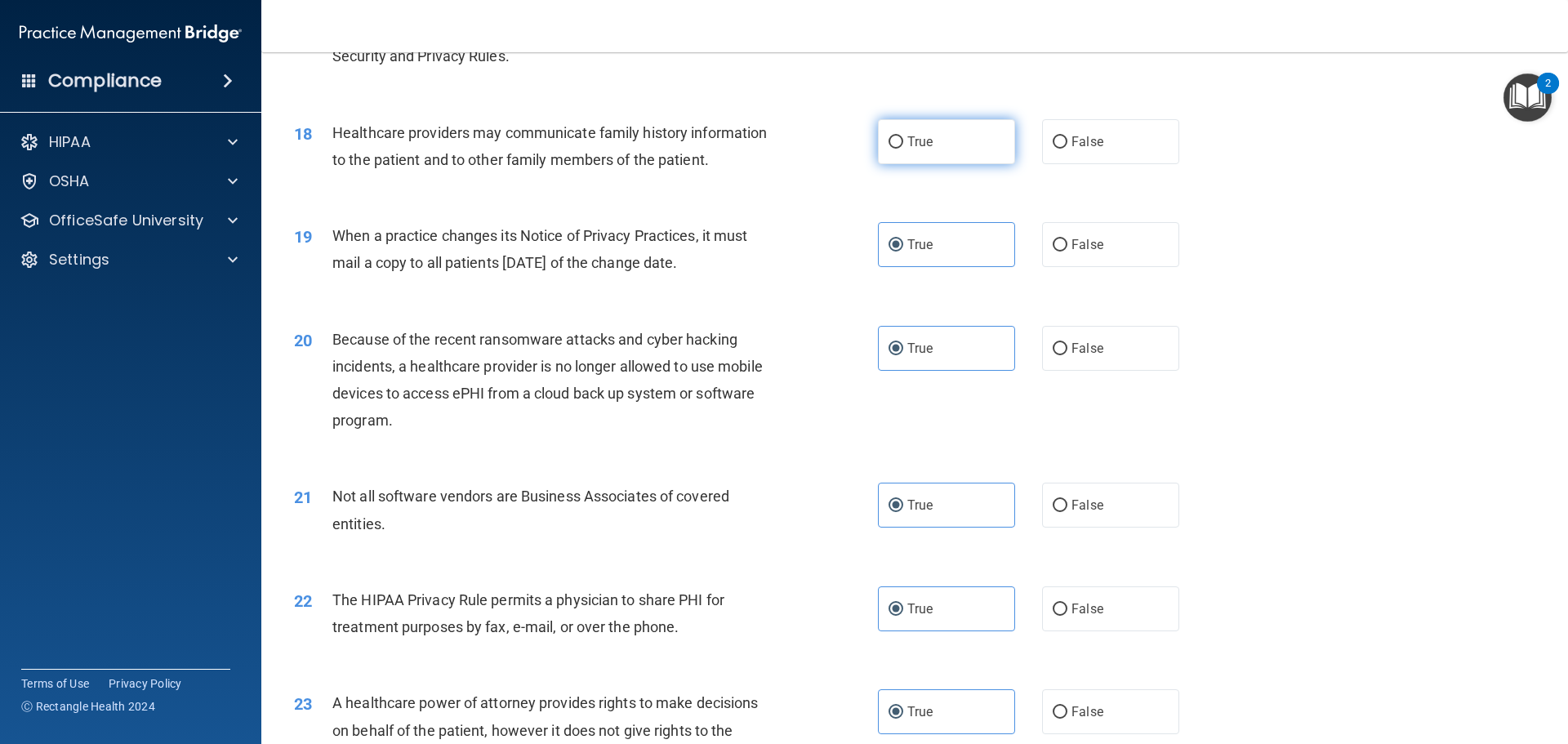 click on "True" at bounding box center (947, 141) 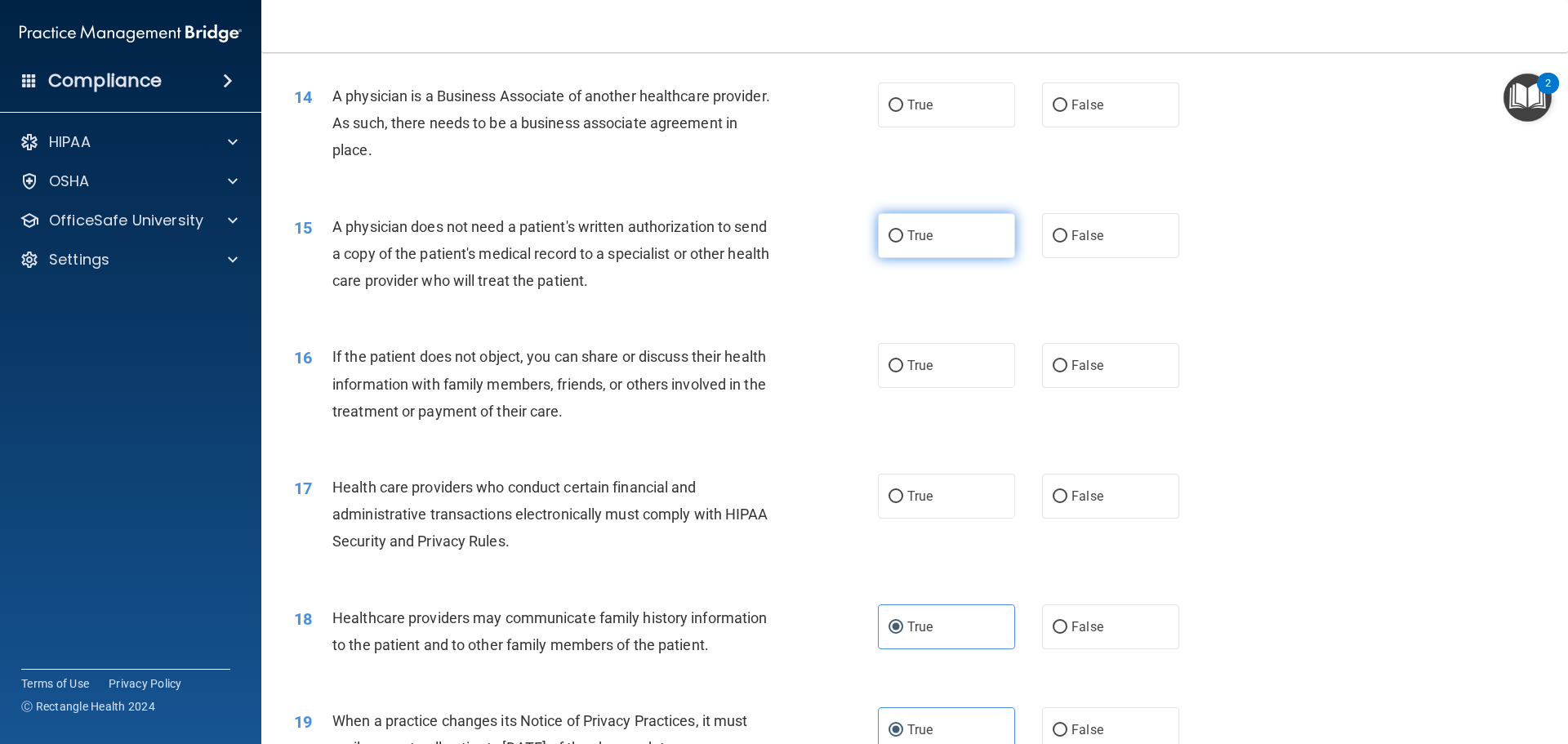 scroll, scrollTop: 1588, scrollLeft: 0, axis: vertical 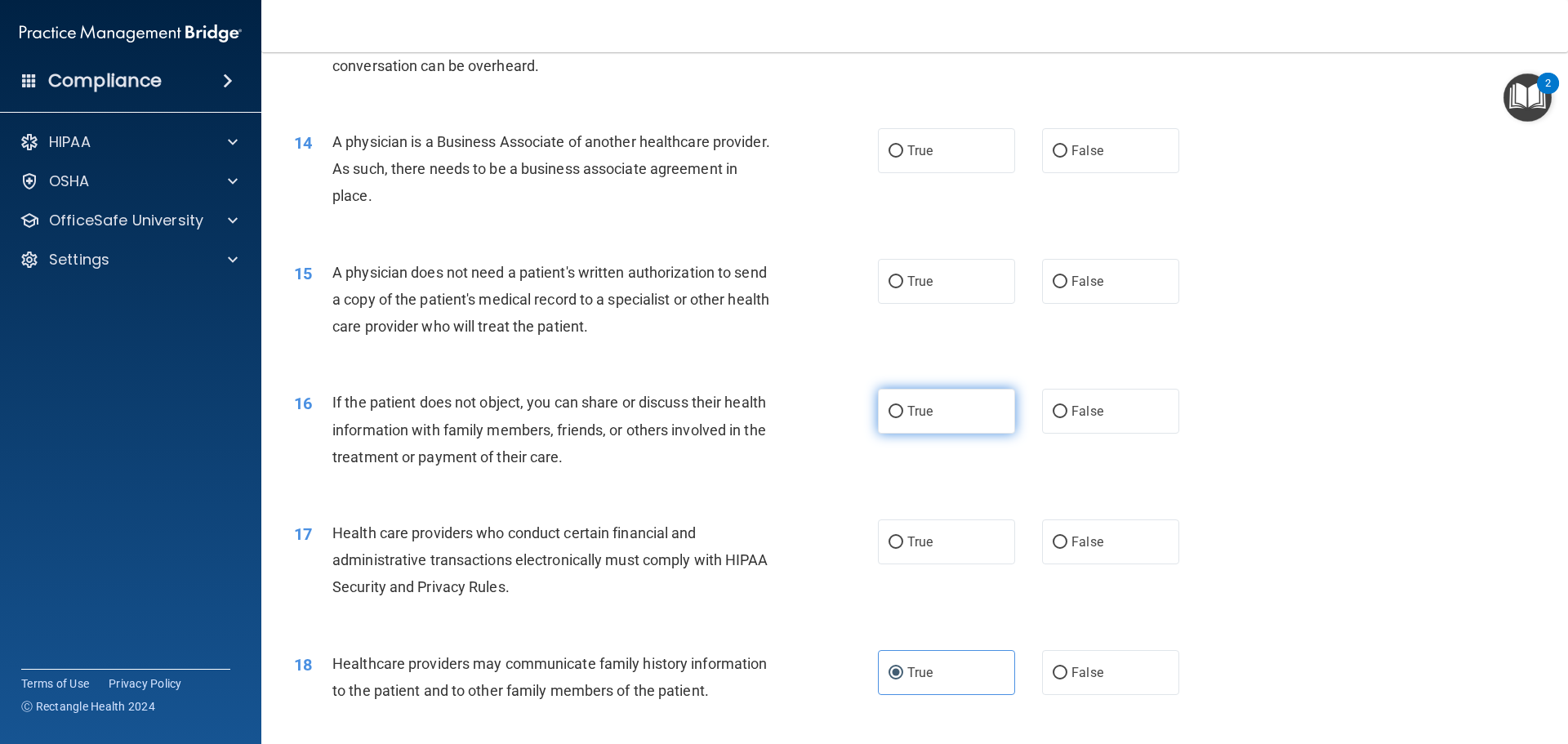 click on "True" at bounding box center [947, 411] 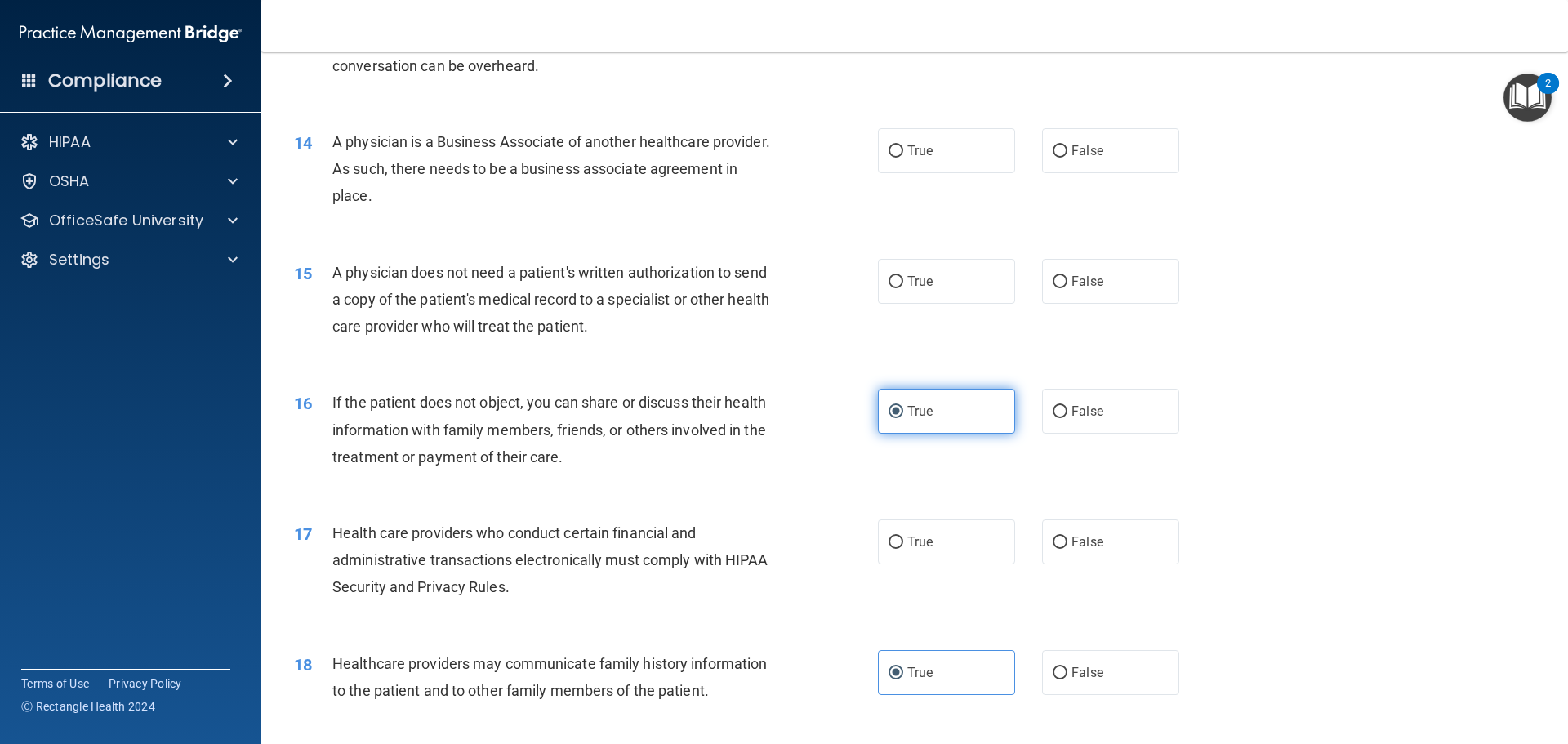 drag, startPoint x: 946, startPoint y: 543, endPoint x: 930, endPoint y: 399, distance: 144.88616 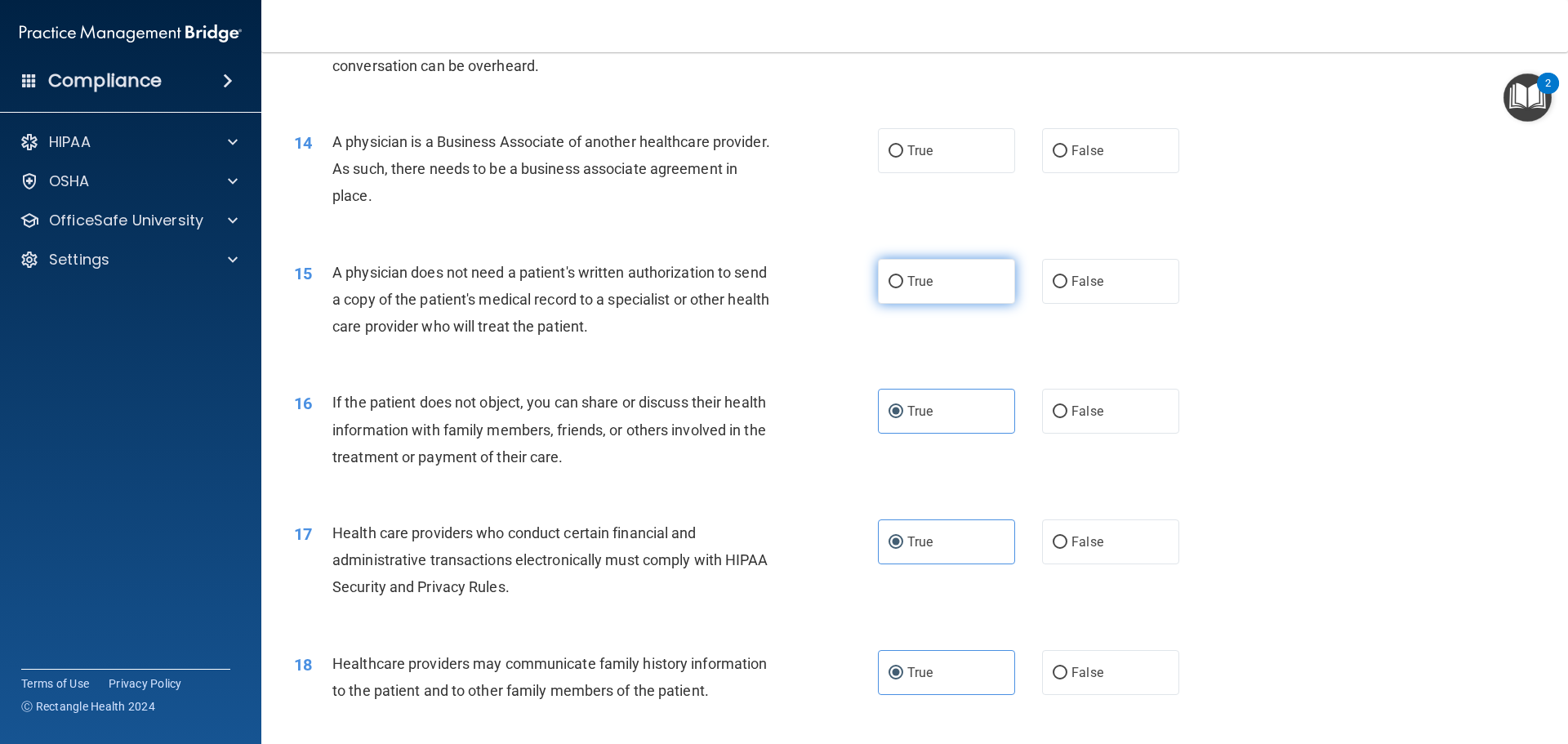 click on "True" at bounding box center (947, 281) 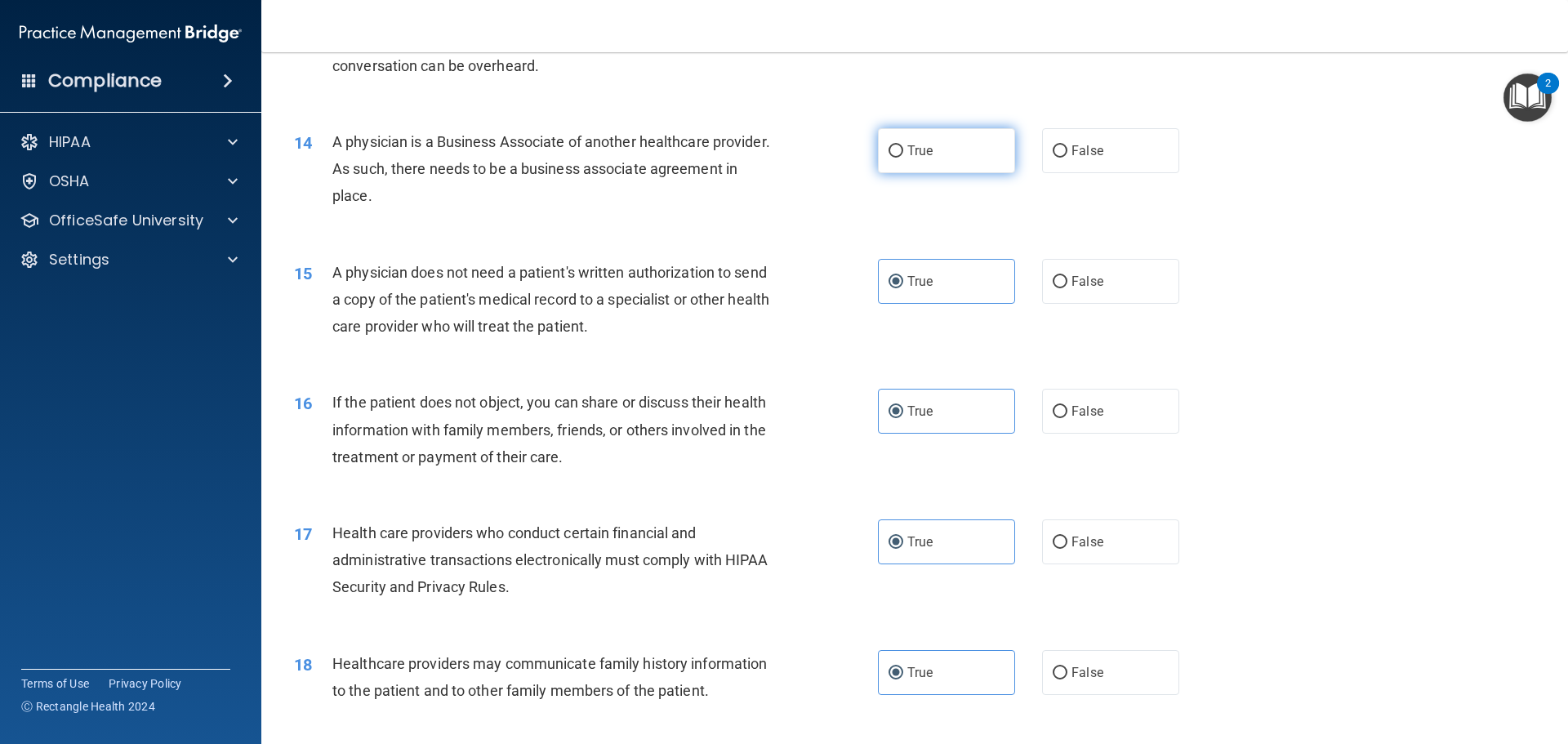 click on "True" at bounding box center [947, 150] 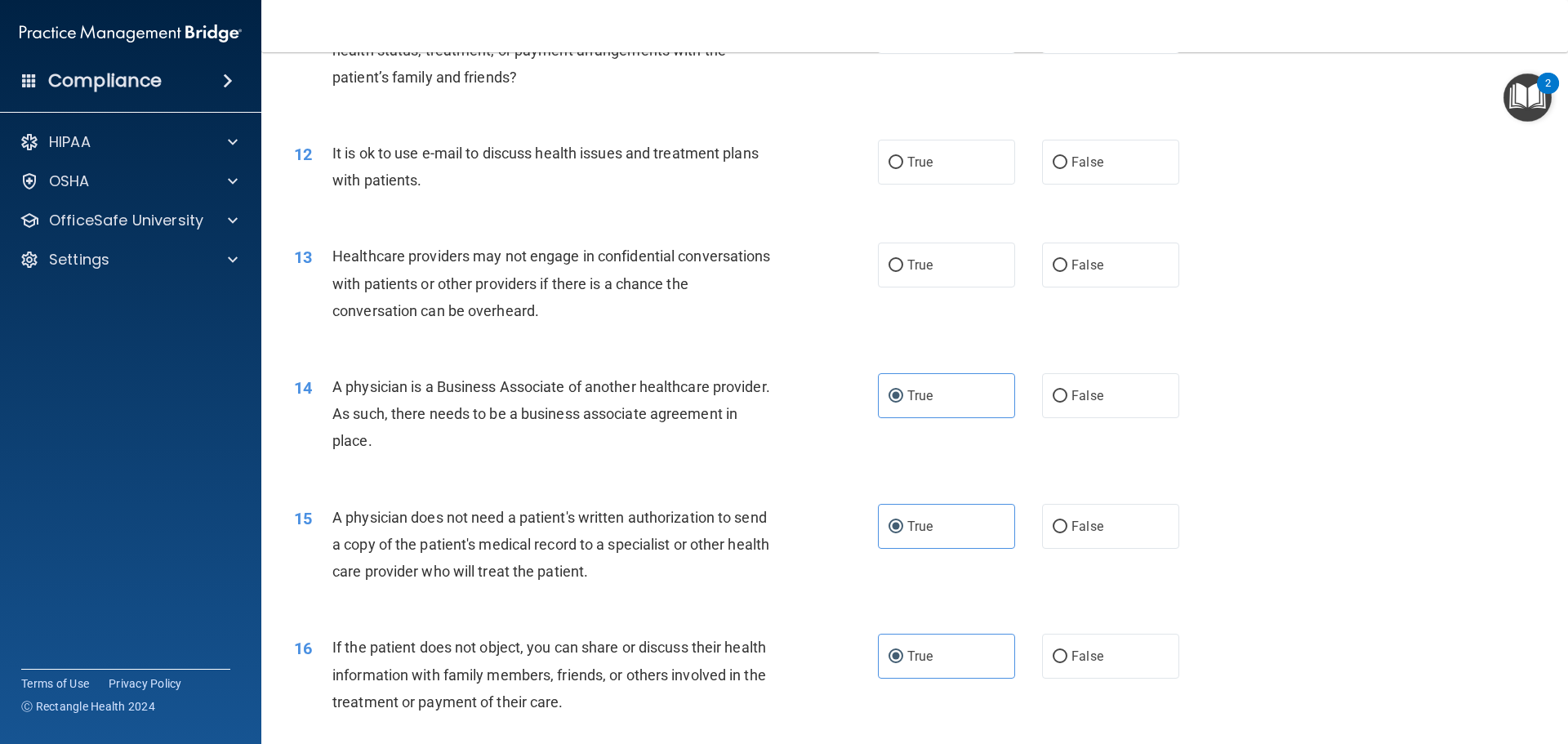 scroll, scrollTop: 1261, scrollLeft: 0, axis: vertical 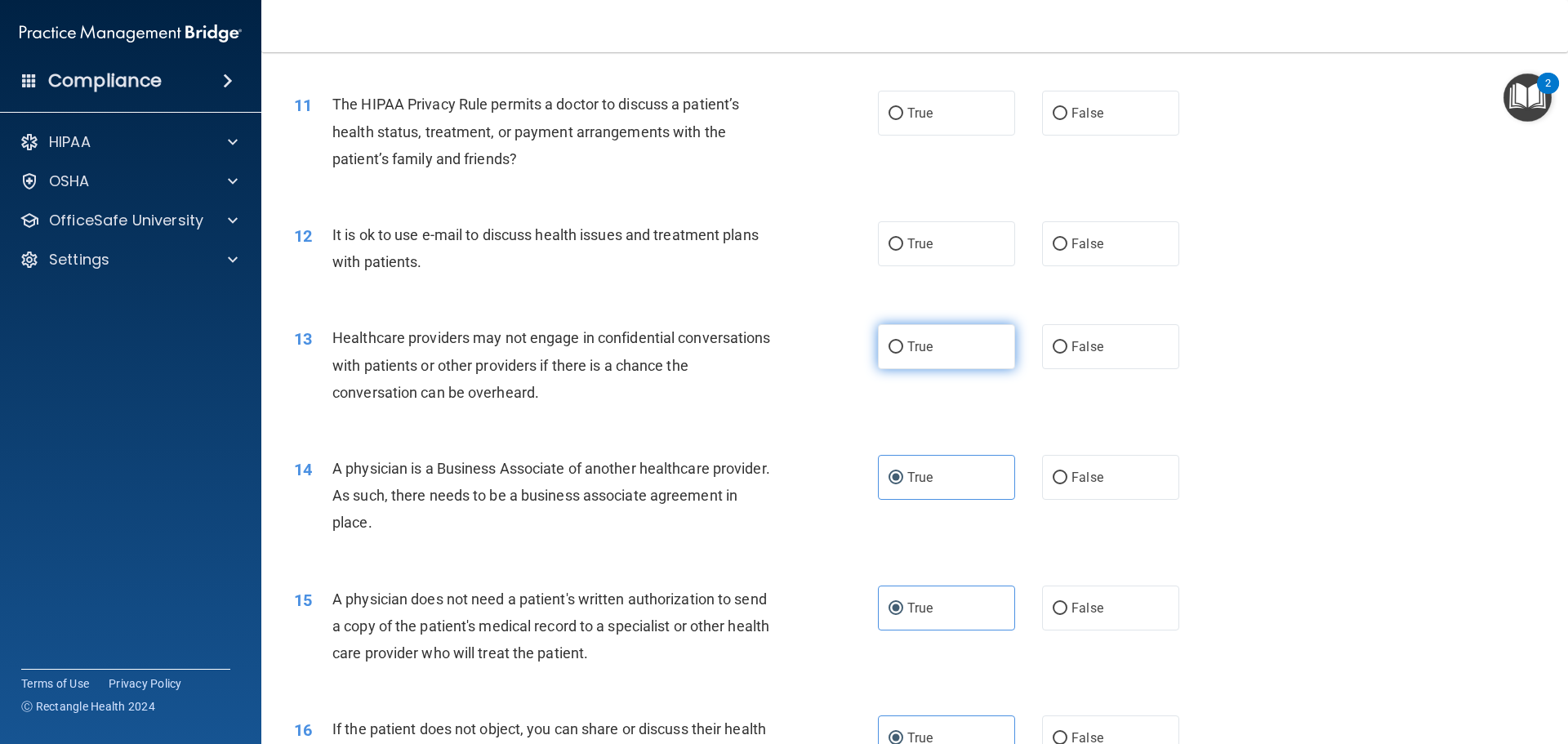 drag, startPoint x: 938, startPoint y: 359, endPoint x: 938, endPoint y: 347, distance: 12 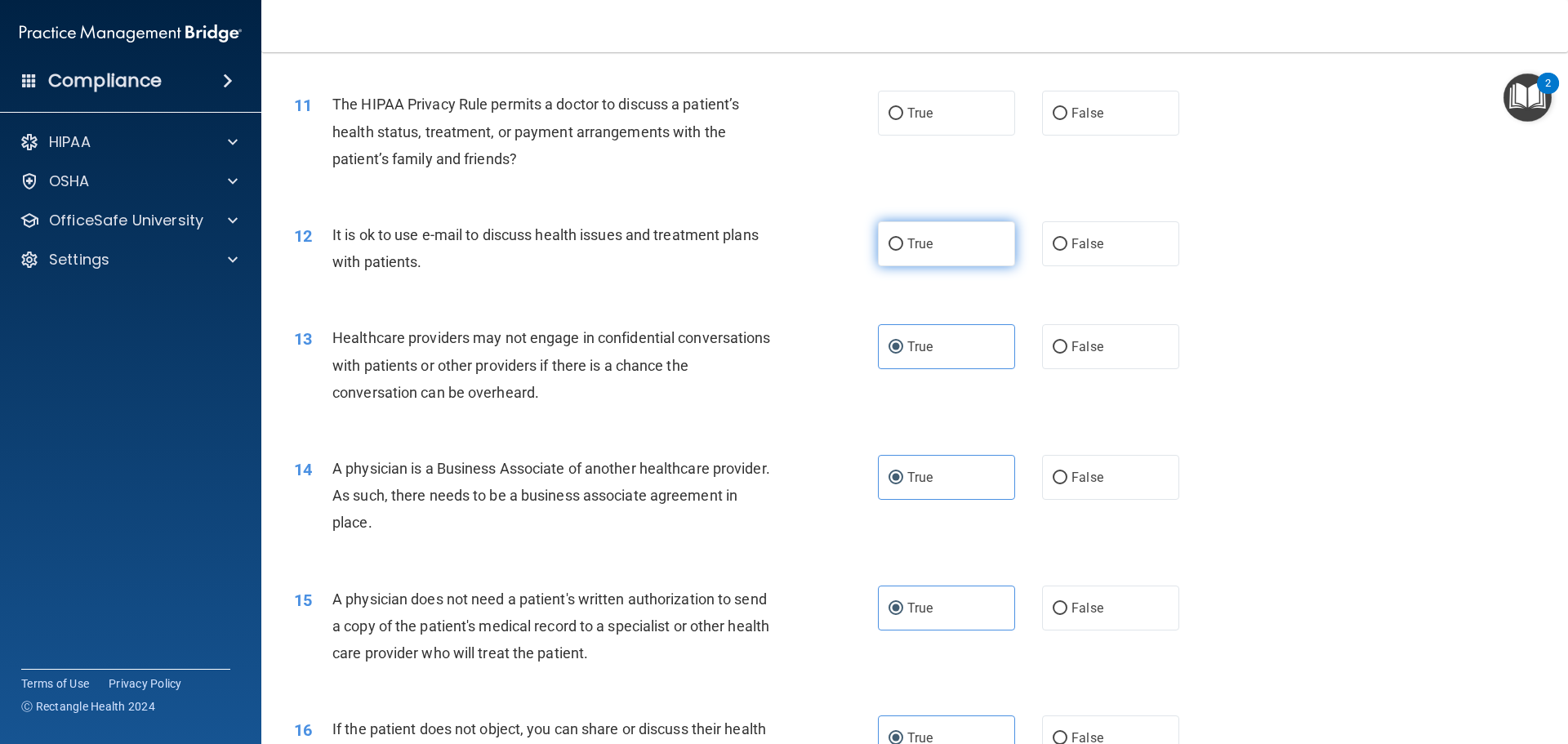 click on "True" at bounding box center [947, 243] 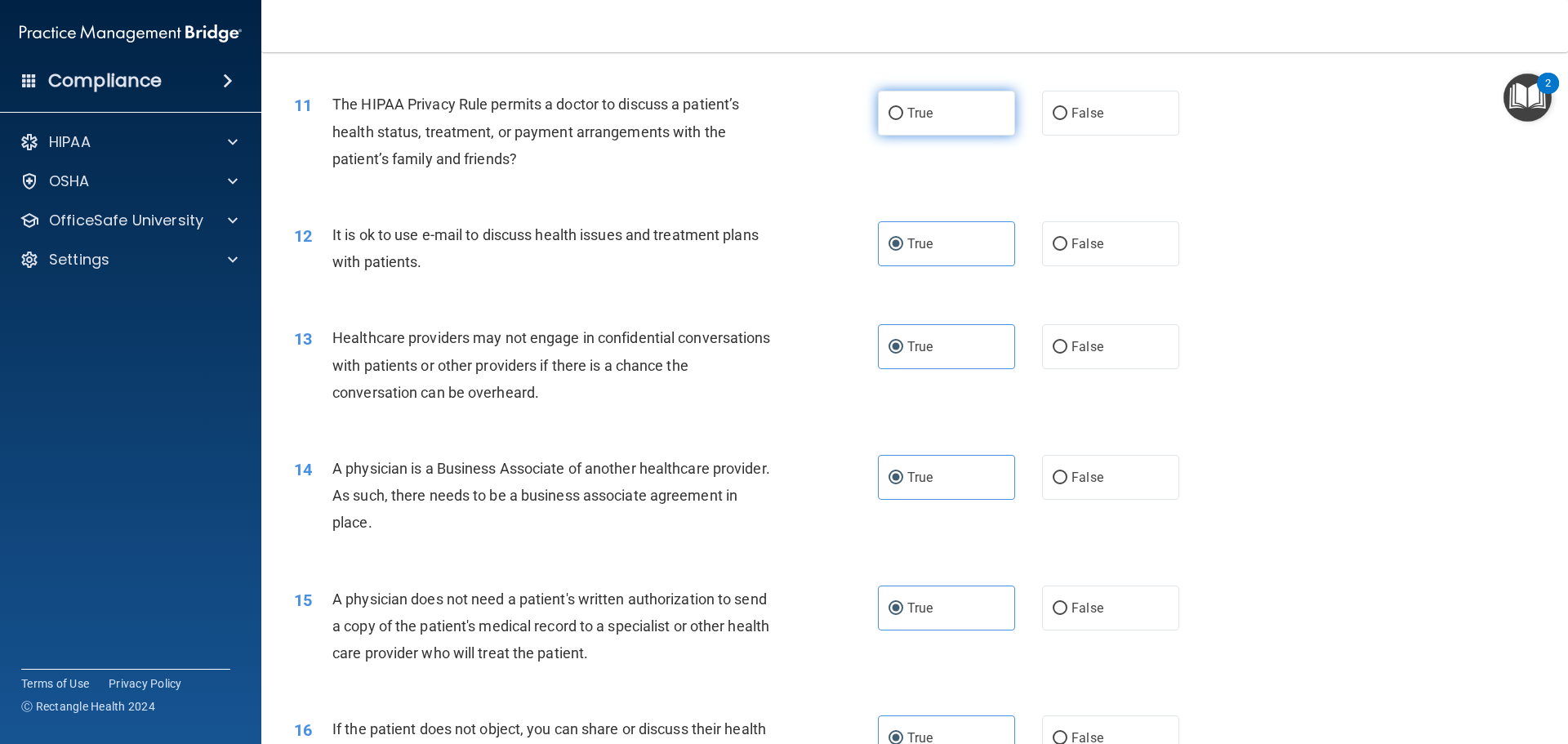 click on "True" at bounding box center [947, 113] 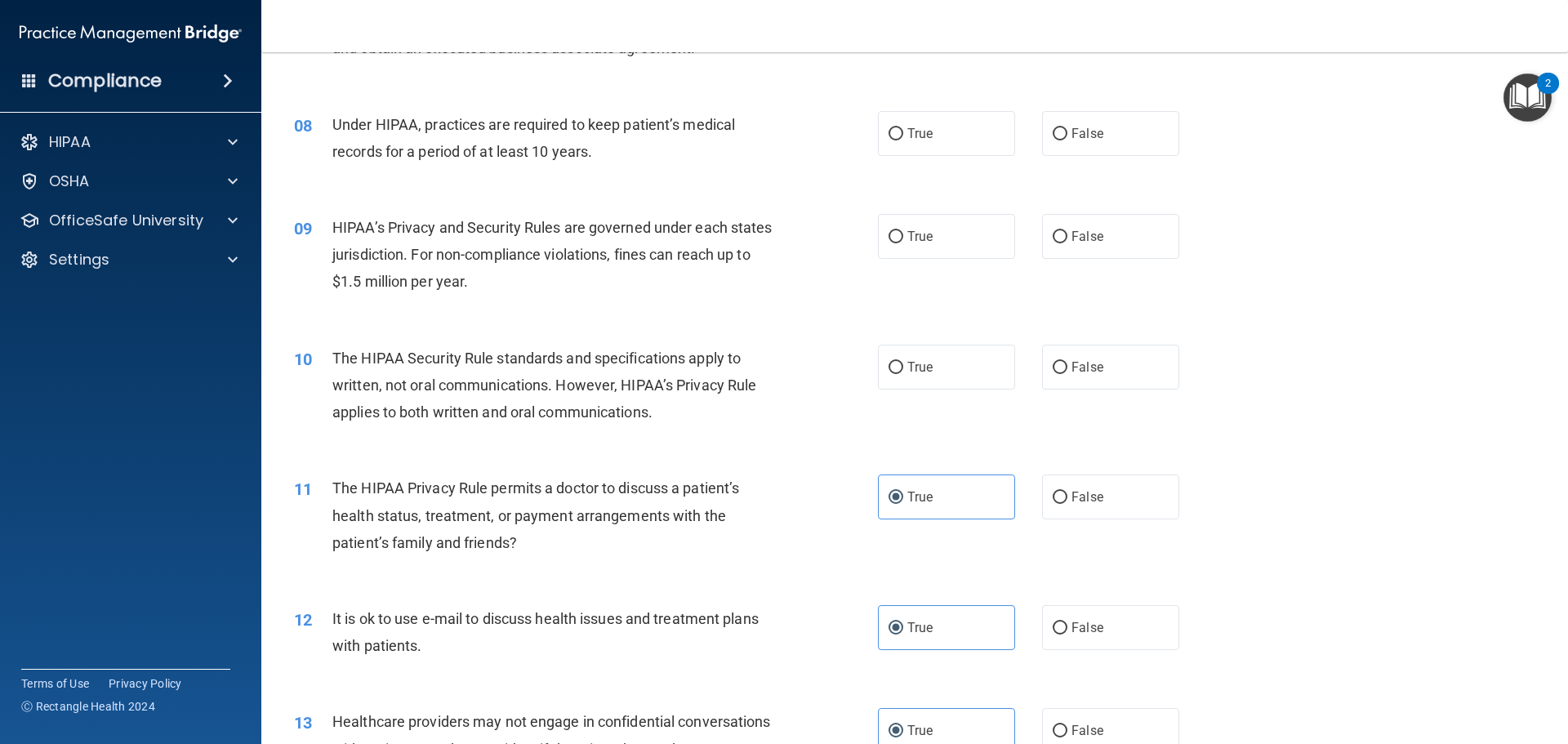 scroll, scrollTop: 873, scrollLeft: 0, axis: vertical 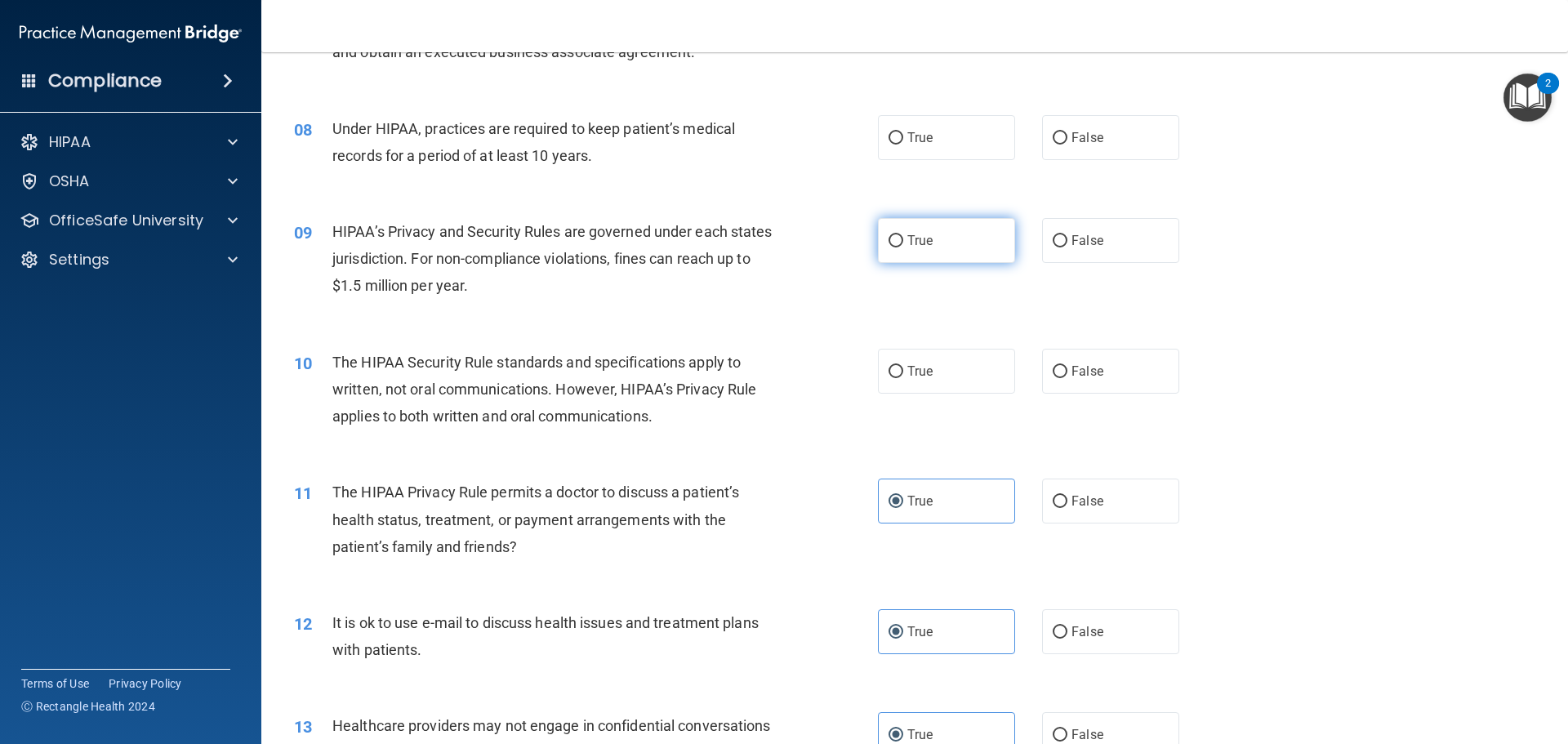 drag, startPoint x: 951, startPoint y: 370, endPoint x: 937, endPoint y: 243, distance: 127.76932 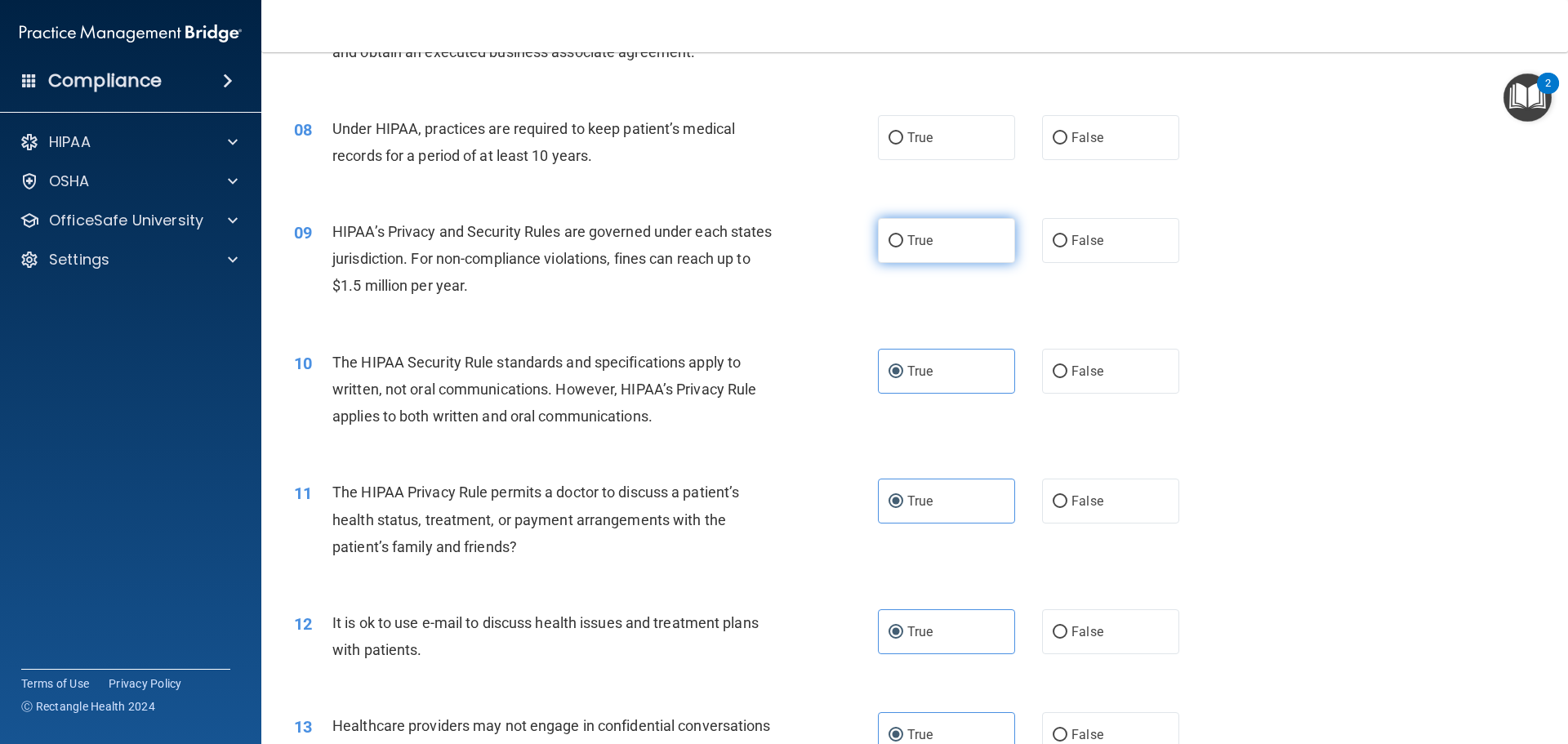 click on "True" at bounding box center [947, 240] 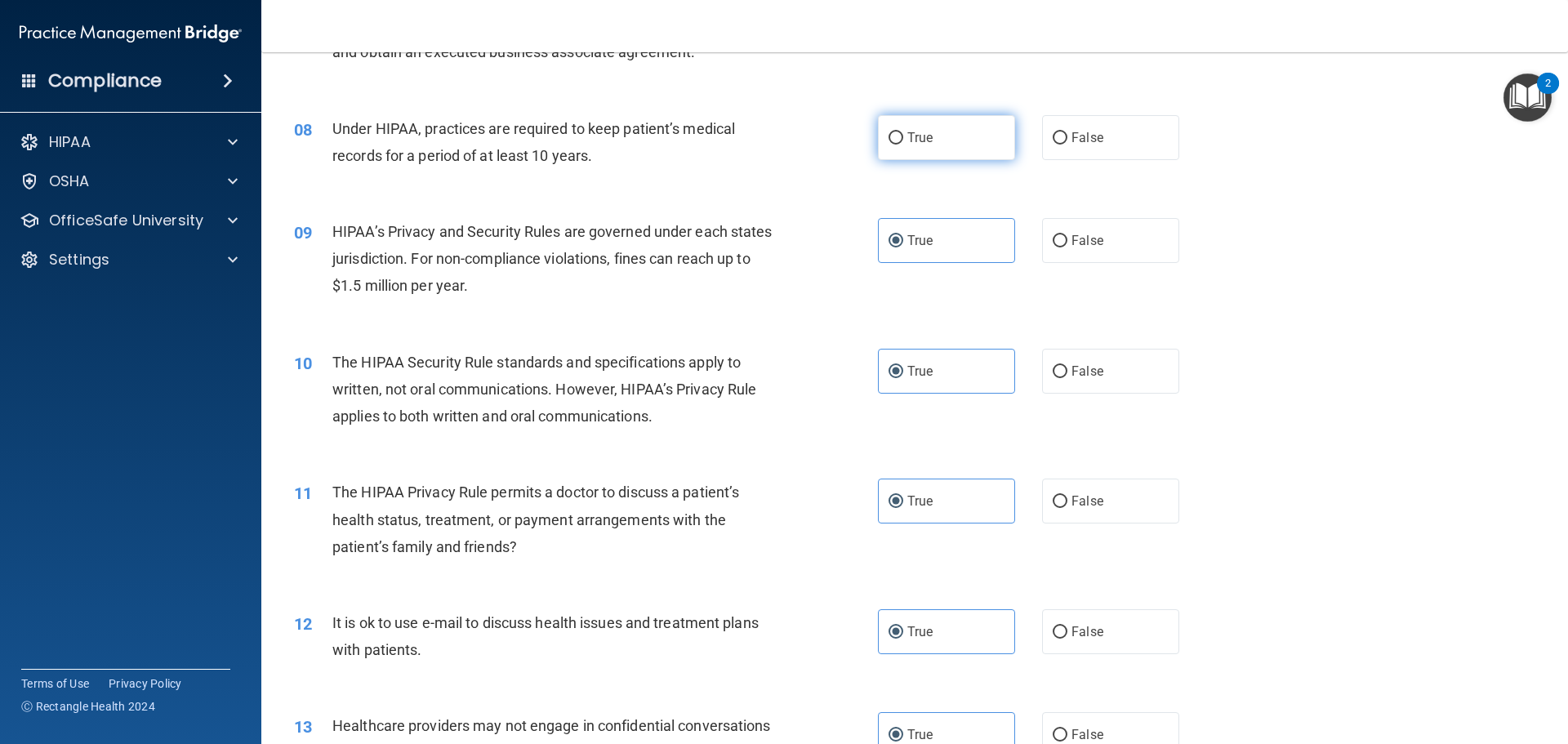 click on "True" at bounding box center [947, 137] 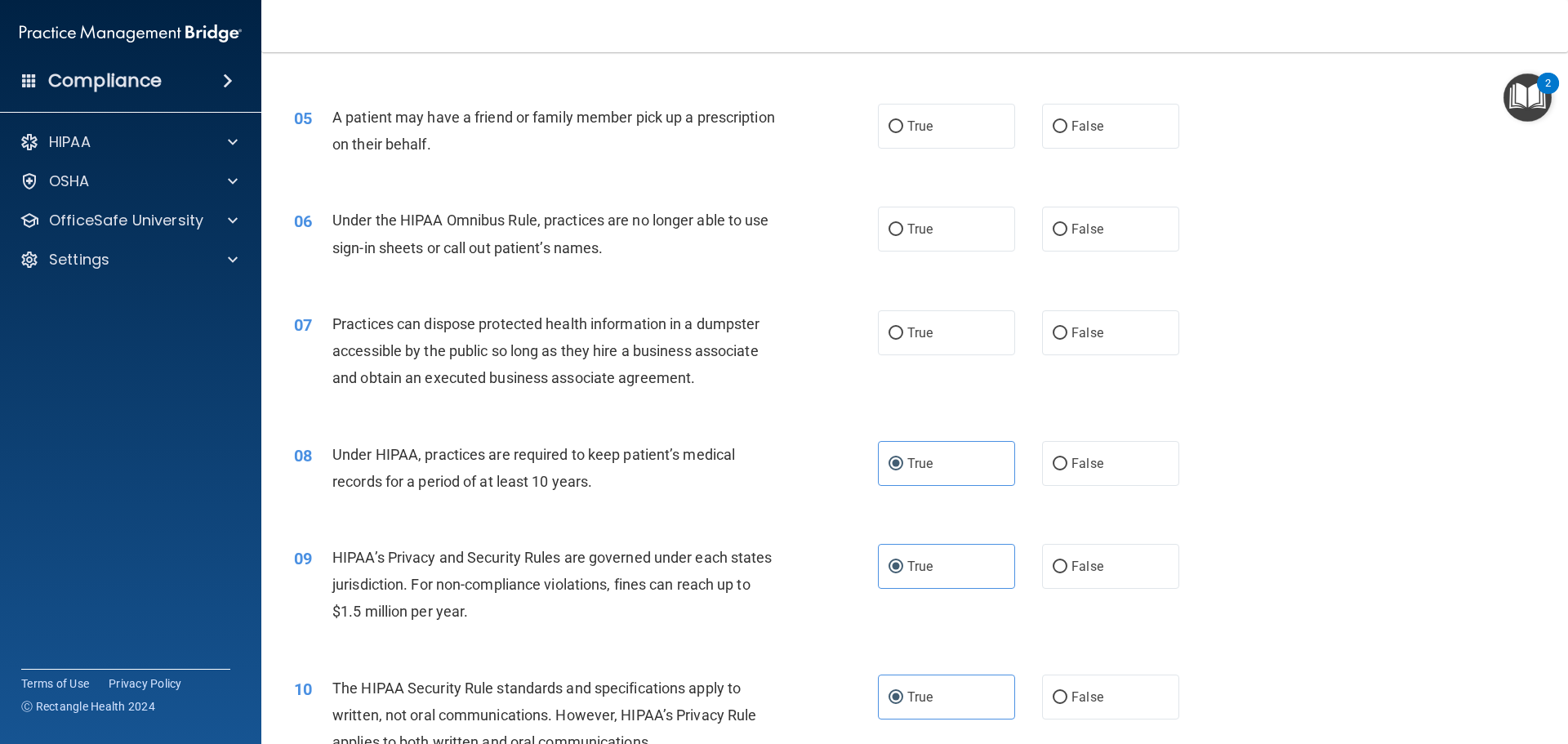 scroll, scrollTop: 546, scrollLeft: 0, axis: vertical 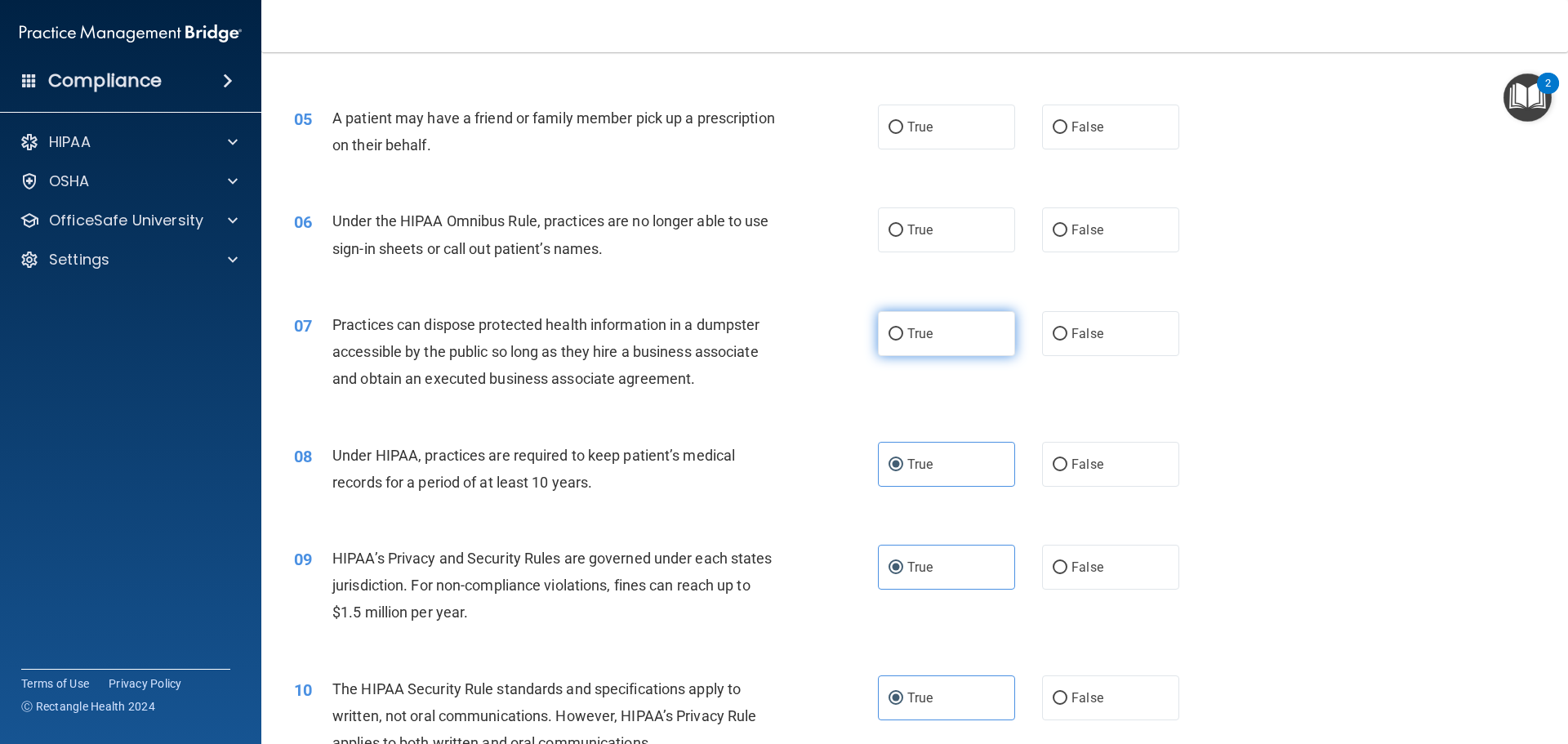 click on "True" at bounding box center [947, 333] 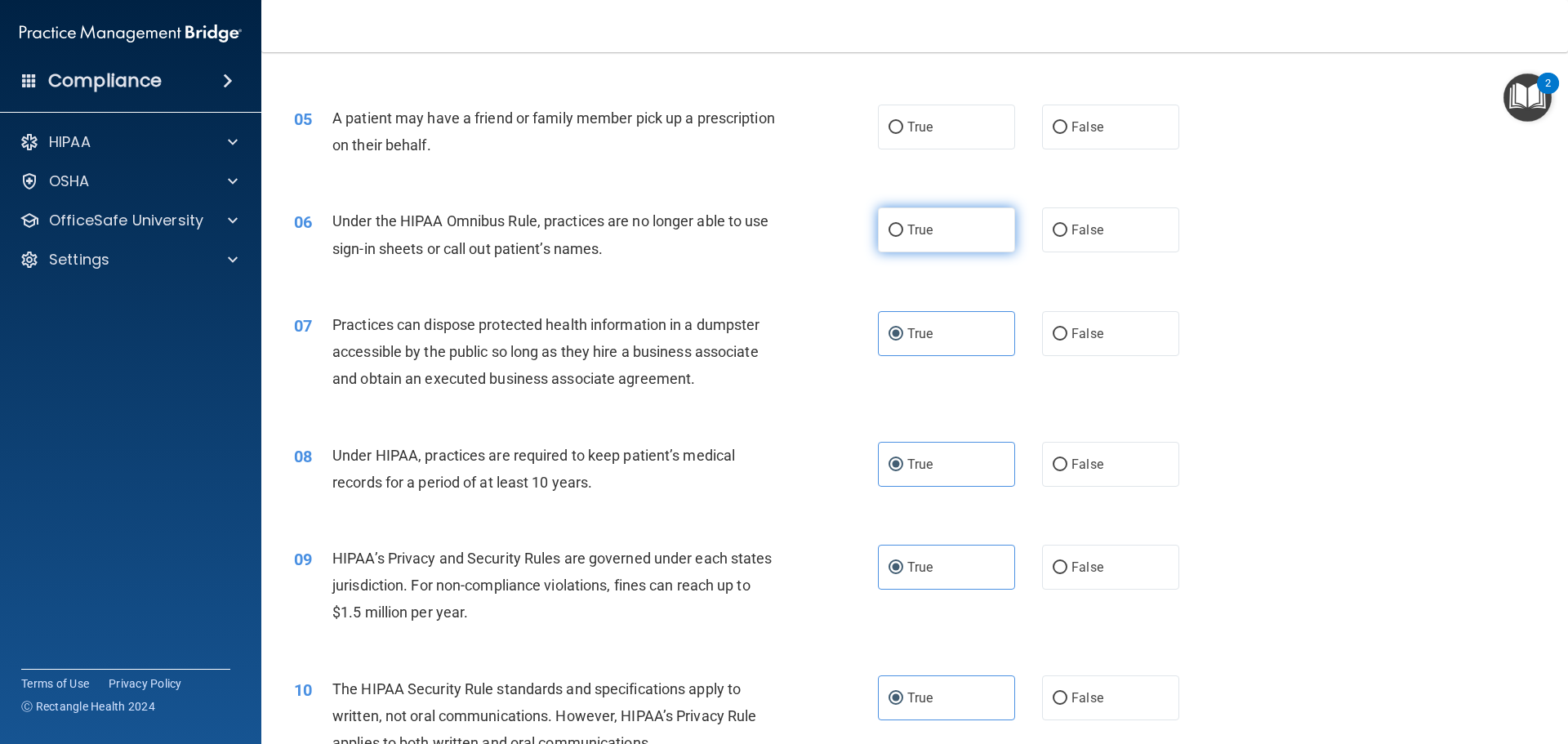drag, startPoint x: 953, startPoint y: 247, endPoint x: 966, endPoint y: 150, distance: 97.8673 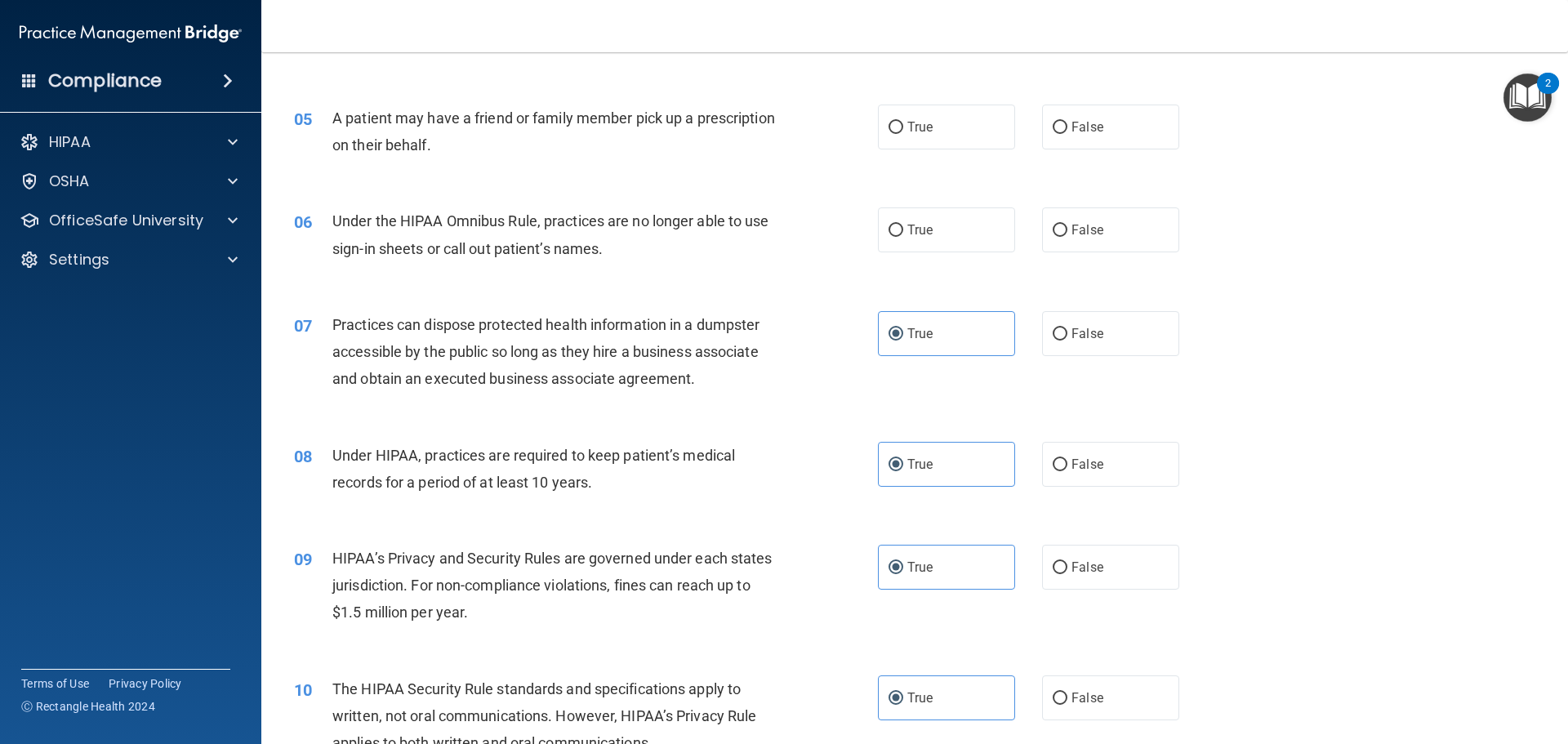 click on "True" at bounding box center [896, 230] 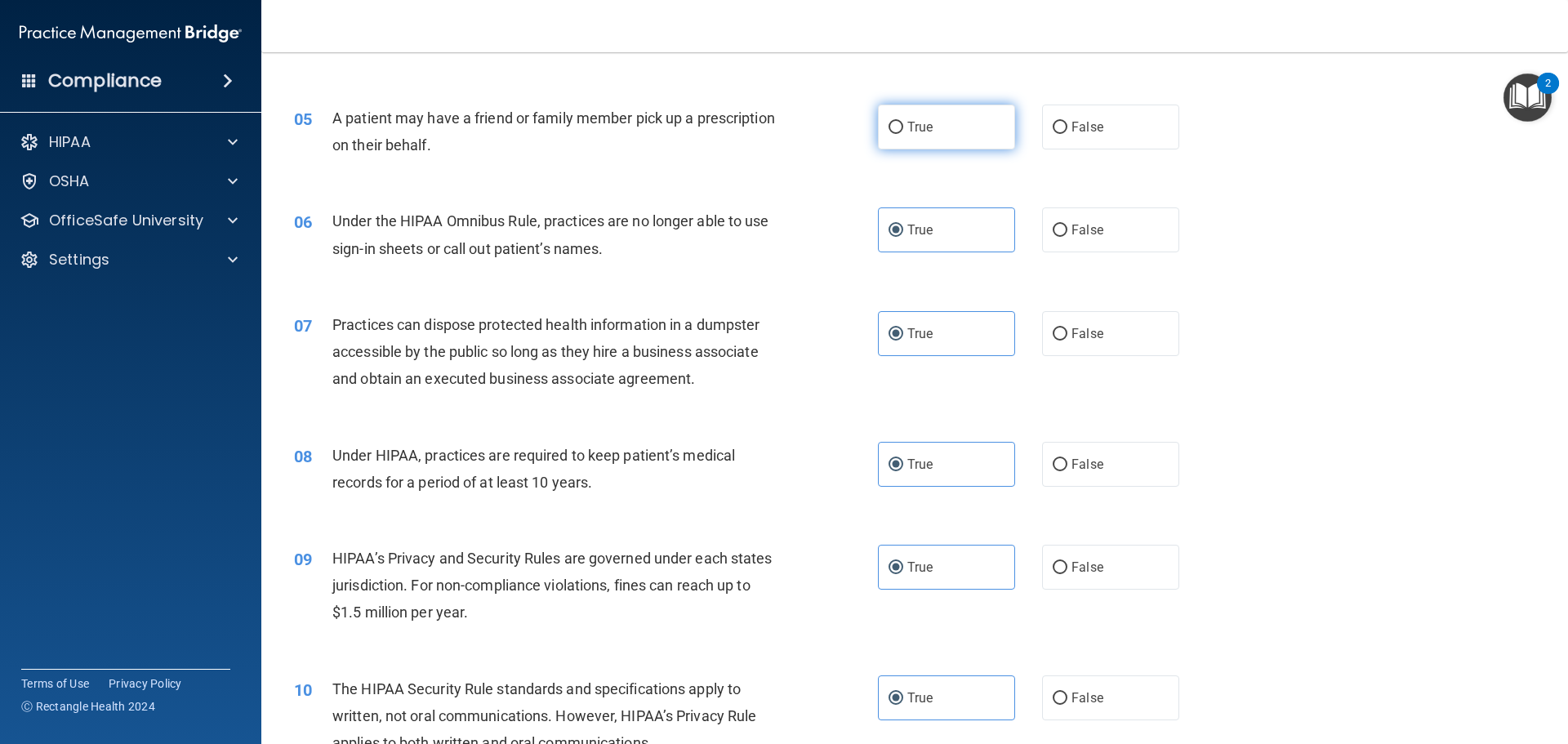 click on "True" at bounding box center (947, 127) 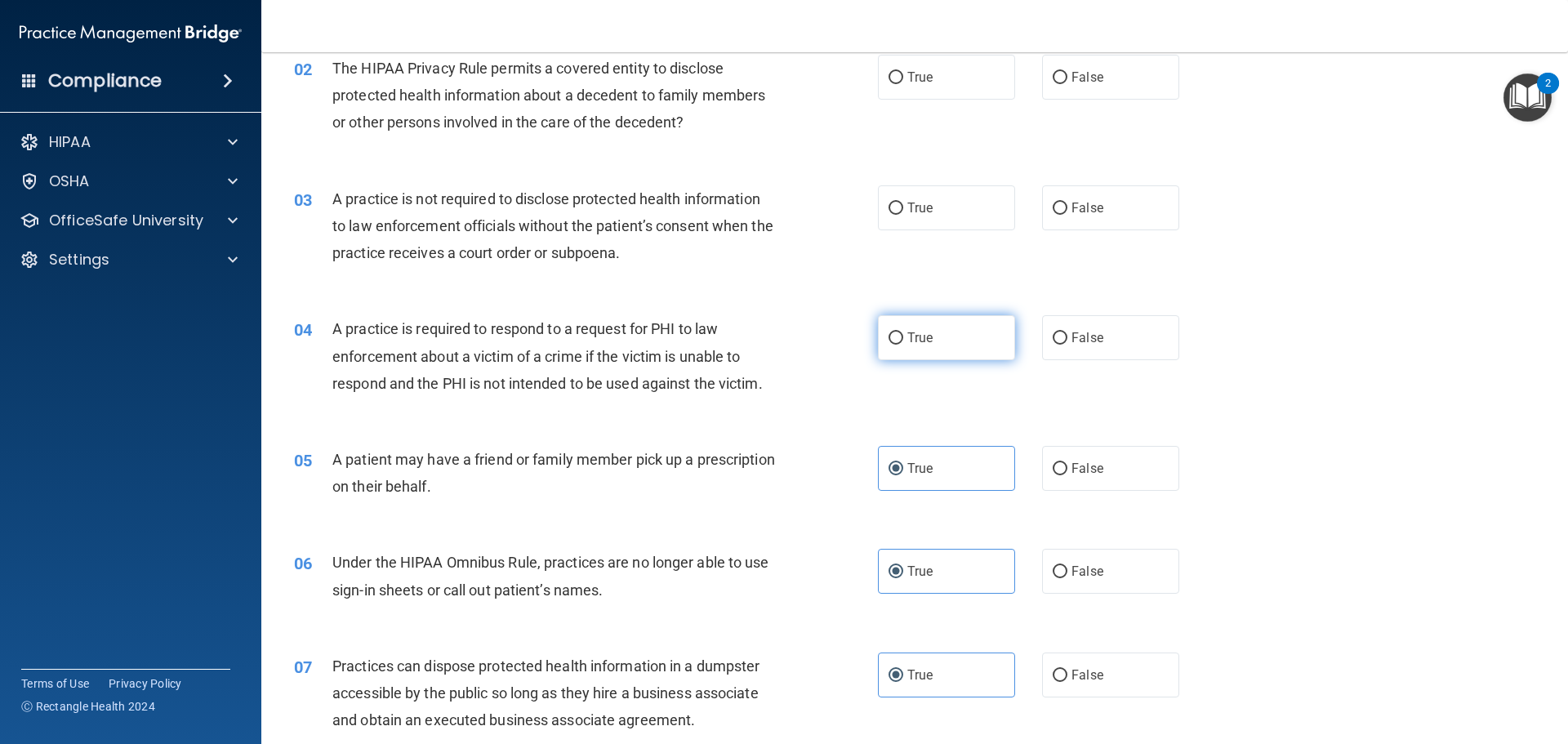 scroll, scrollTop: 199, scrollLeft: 0, axis: vertical 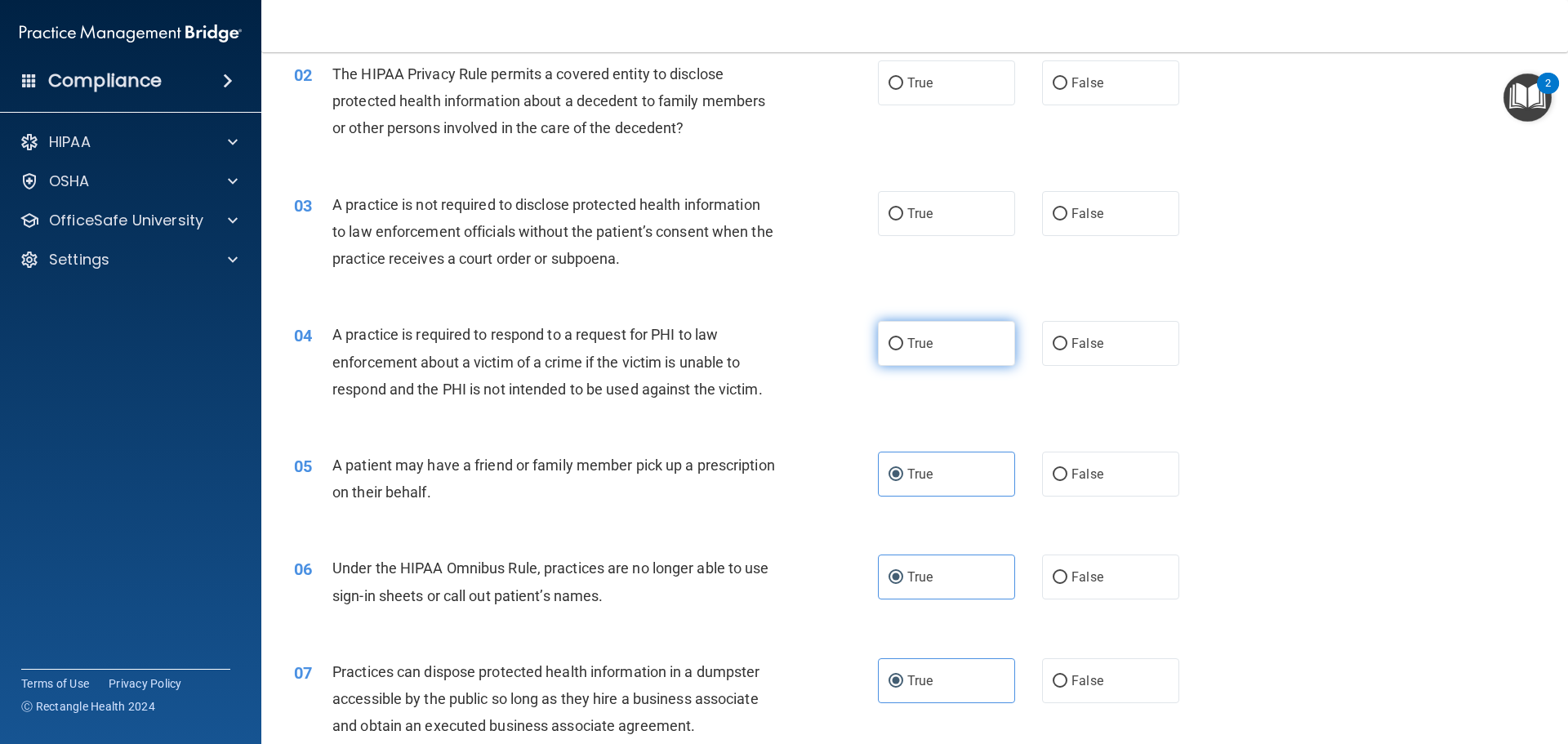 click on "04       A practice is required to respond to a request for PHI to law enforcement about a victim of a crime if the victim is unable to respond and the PHI is not intended to be used against the victim.                 True           False" at bounding box center [915, 366] 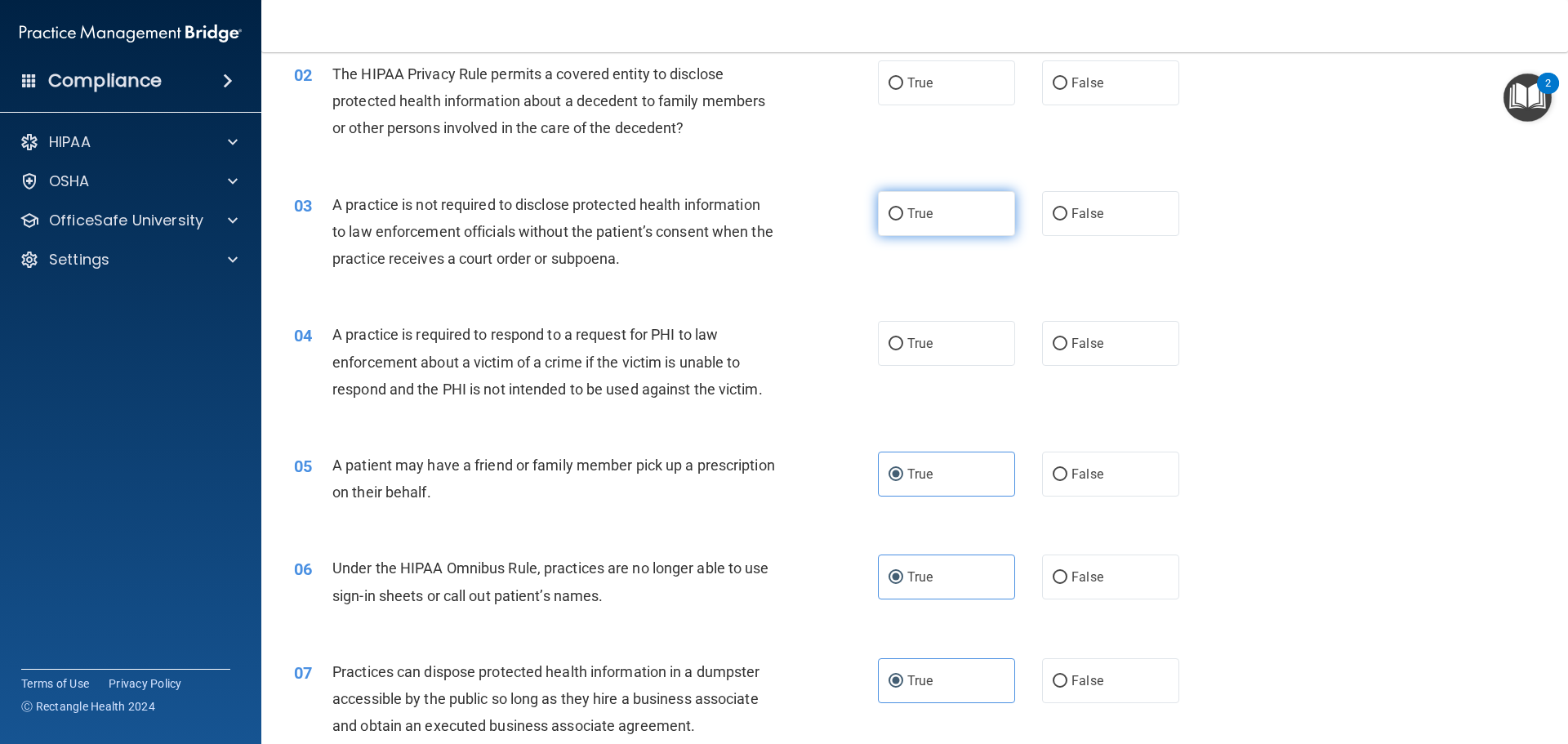 click on "True" at bounding box center (947, 213) 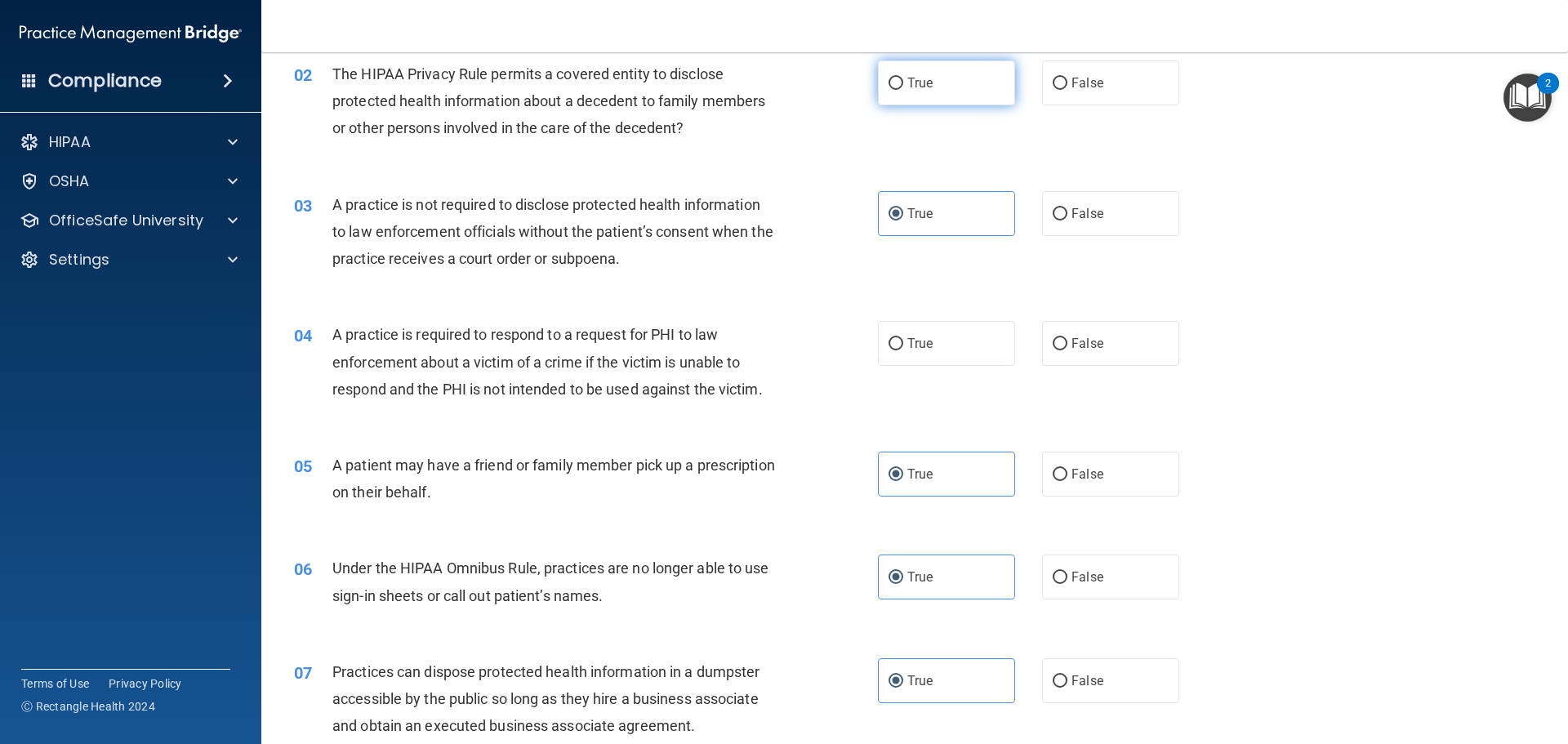 click on "True" at bounding box center (947, 82) 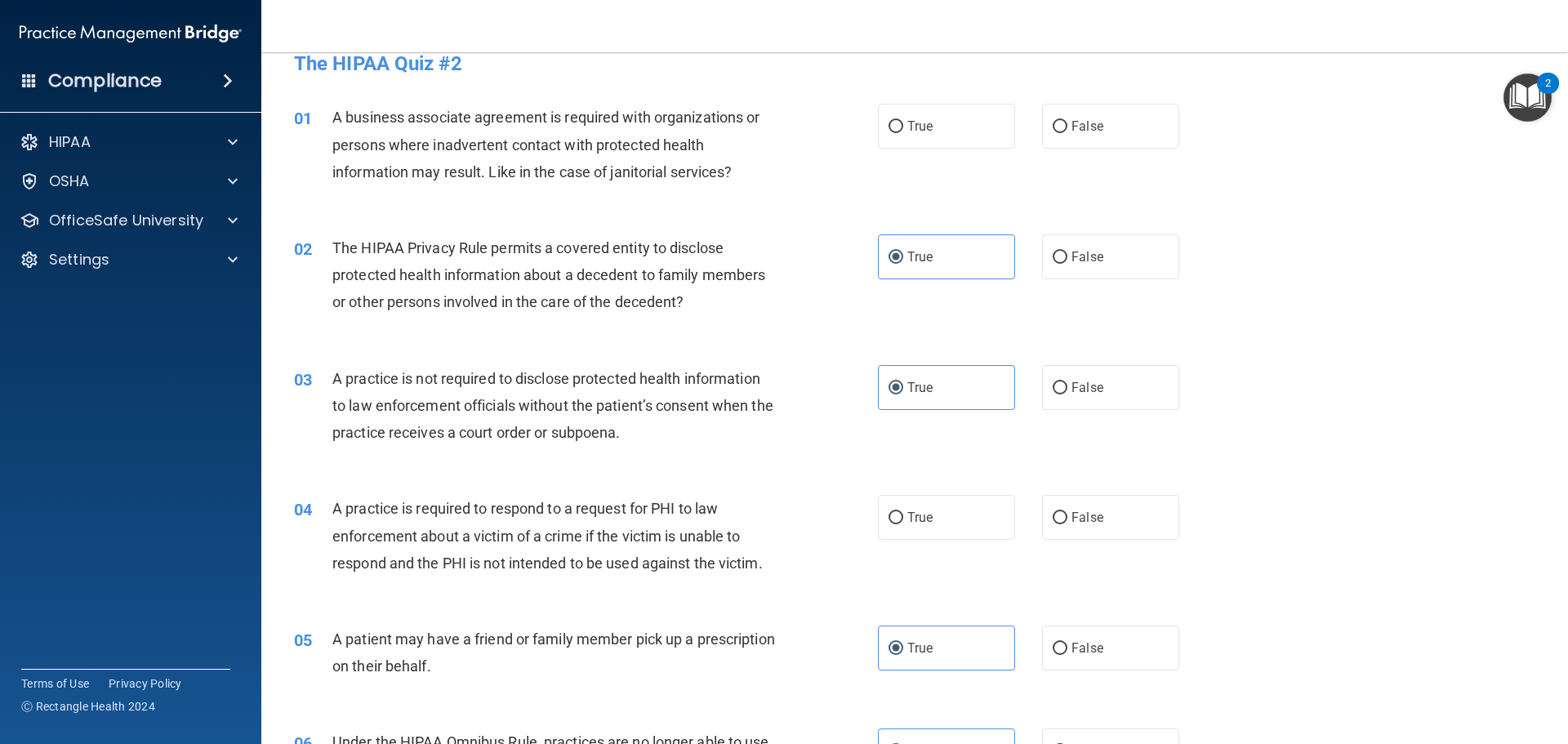scroll, scrollTop: 0, scrollLeft: 0, axis: both 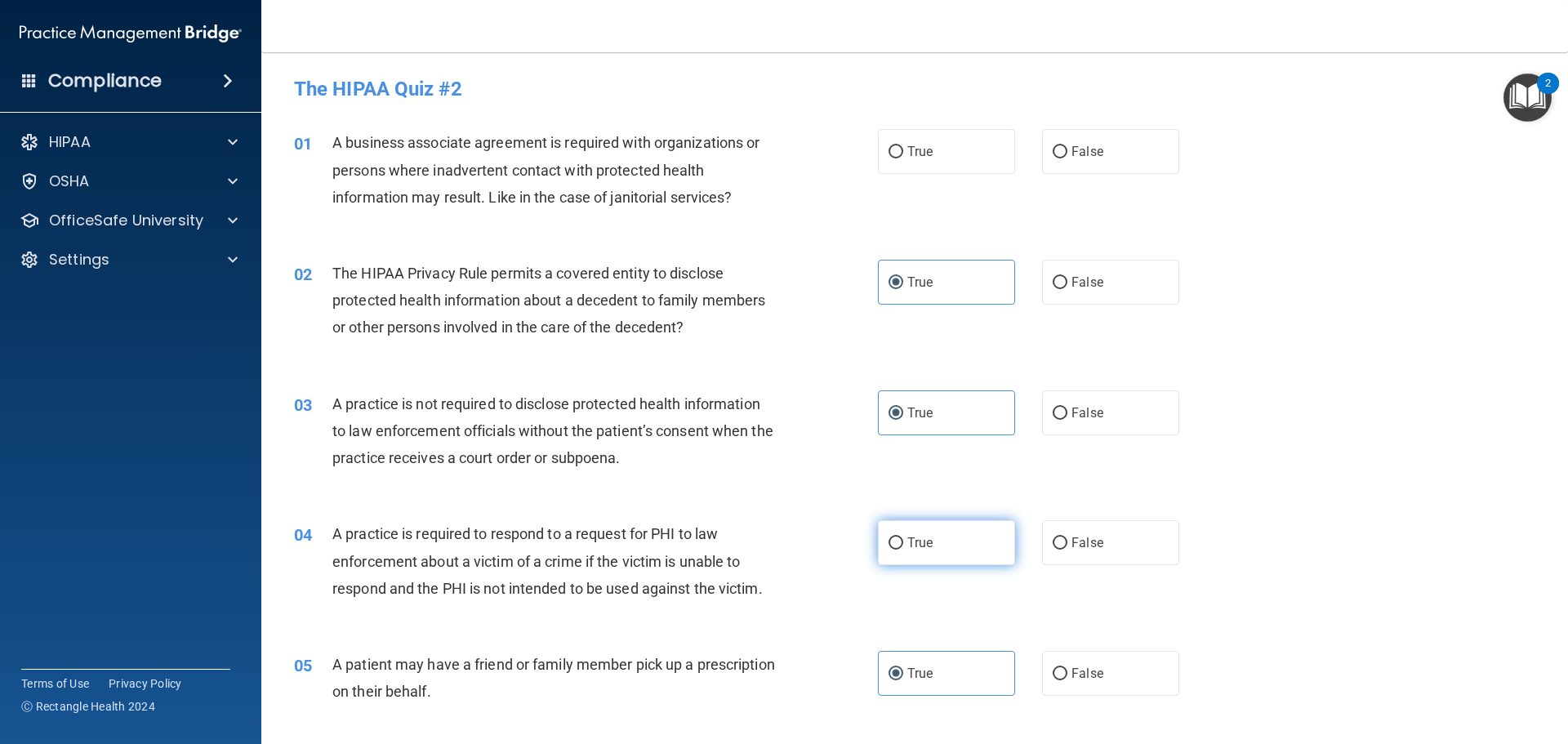 click on "True" at bounding box center (947, 542) 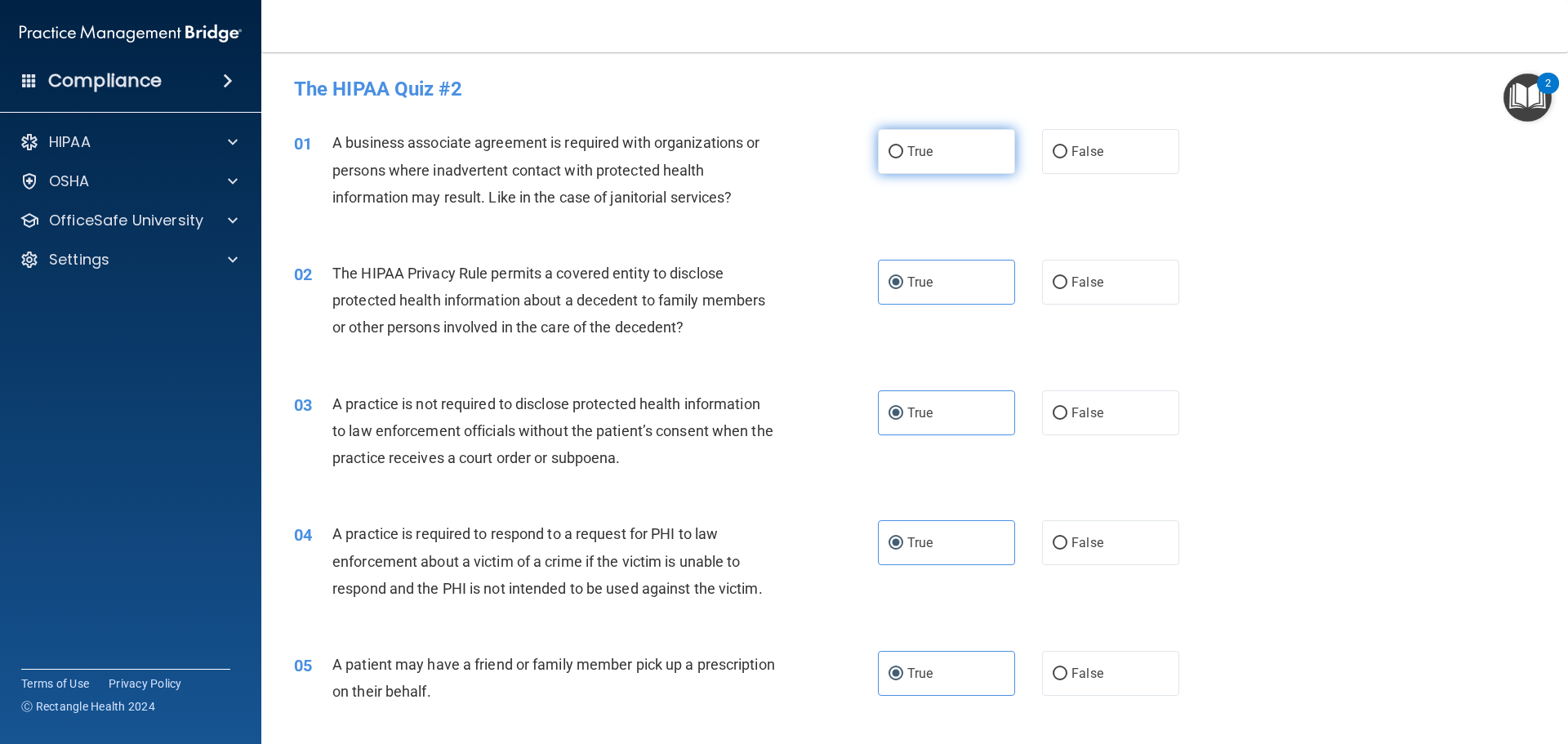 click on "True" at bounding box center (947, 151) 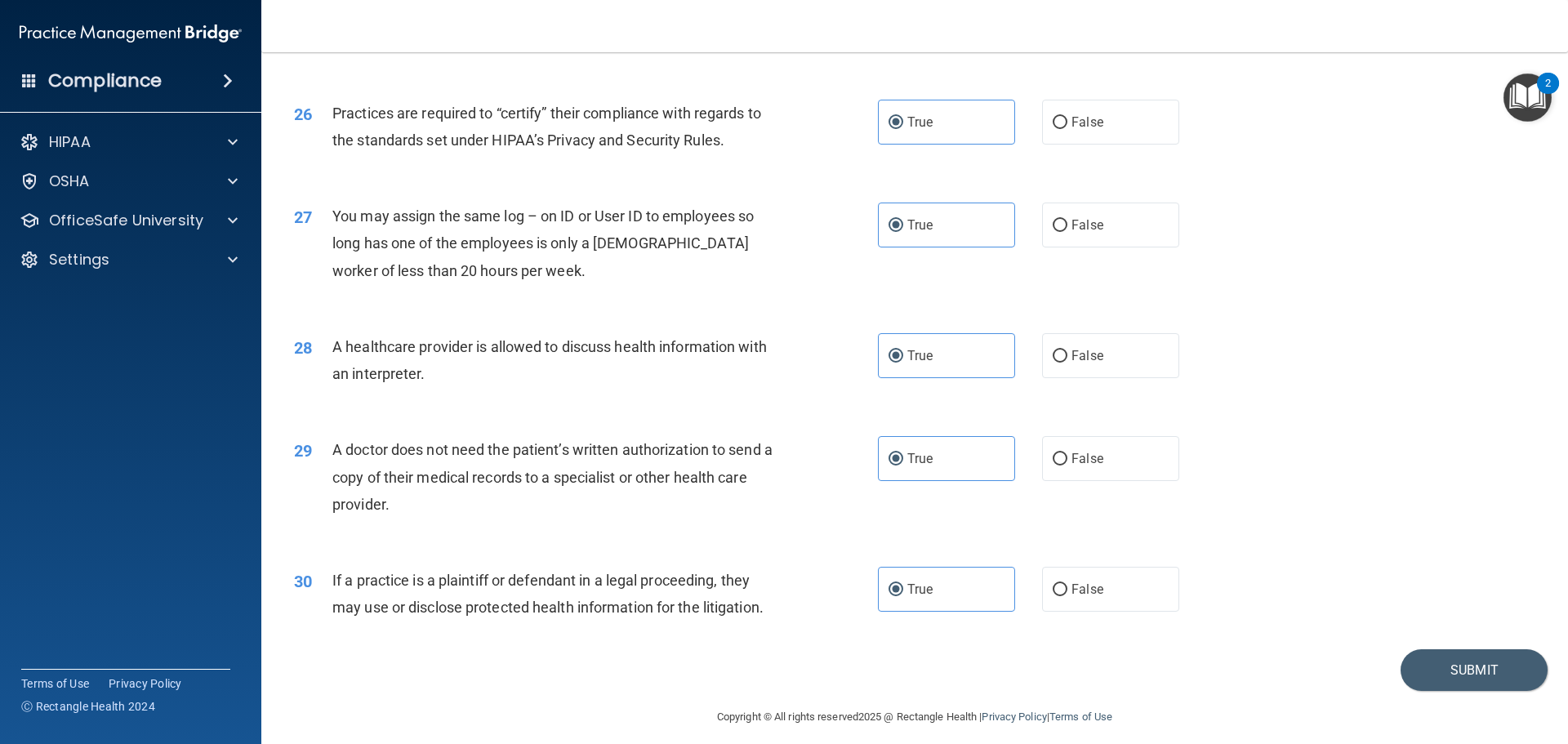 scroll, scrollTop: 3058, scrollLeft: 0, axis: vertical 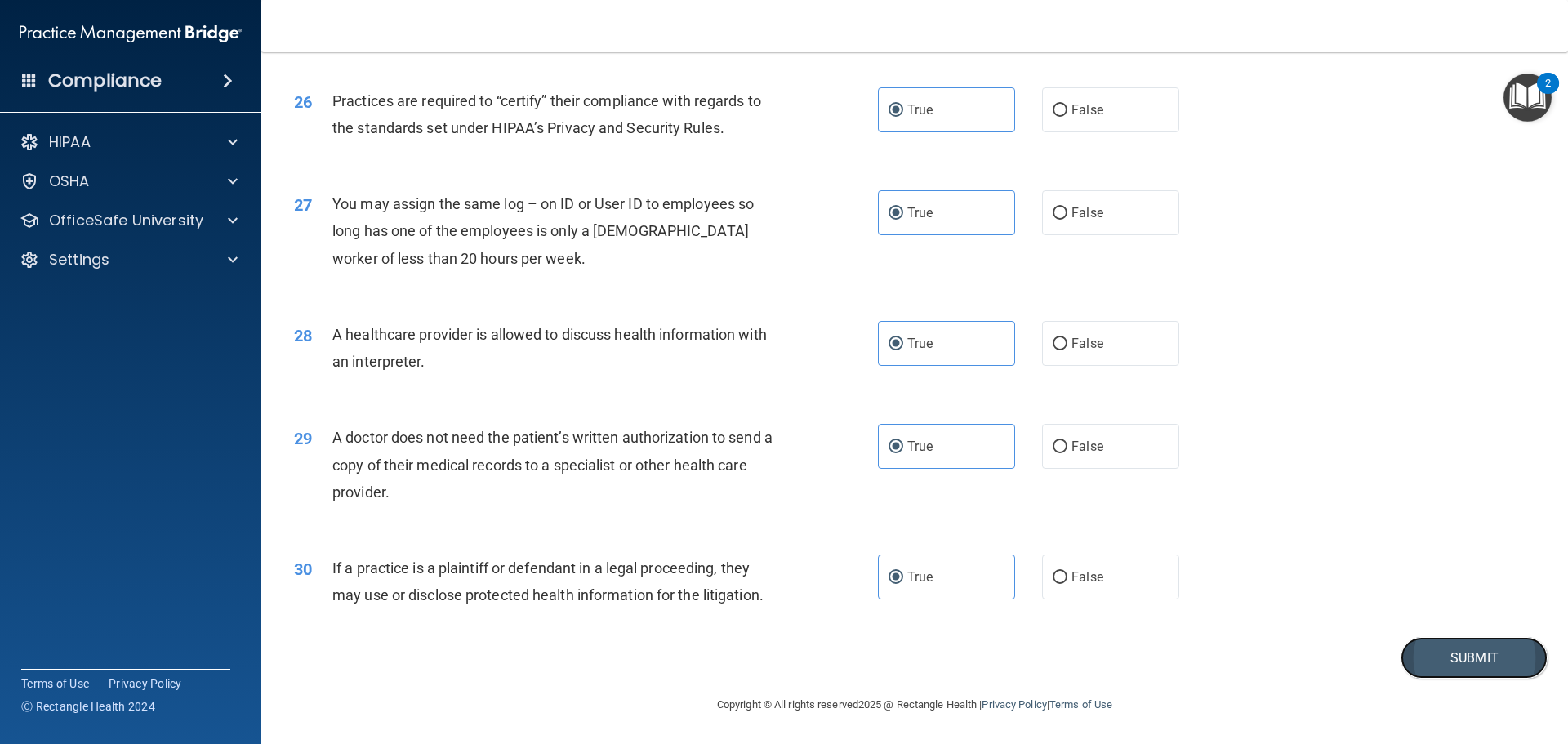 click on "Submit" at bounding box center (1474, 657) 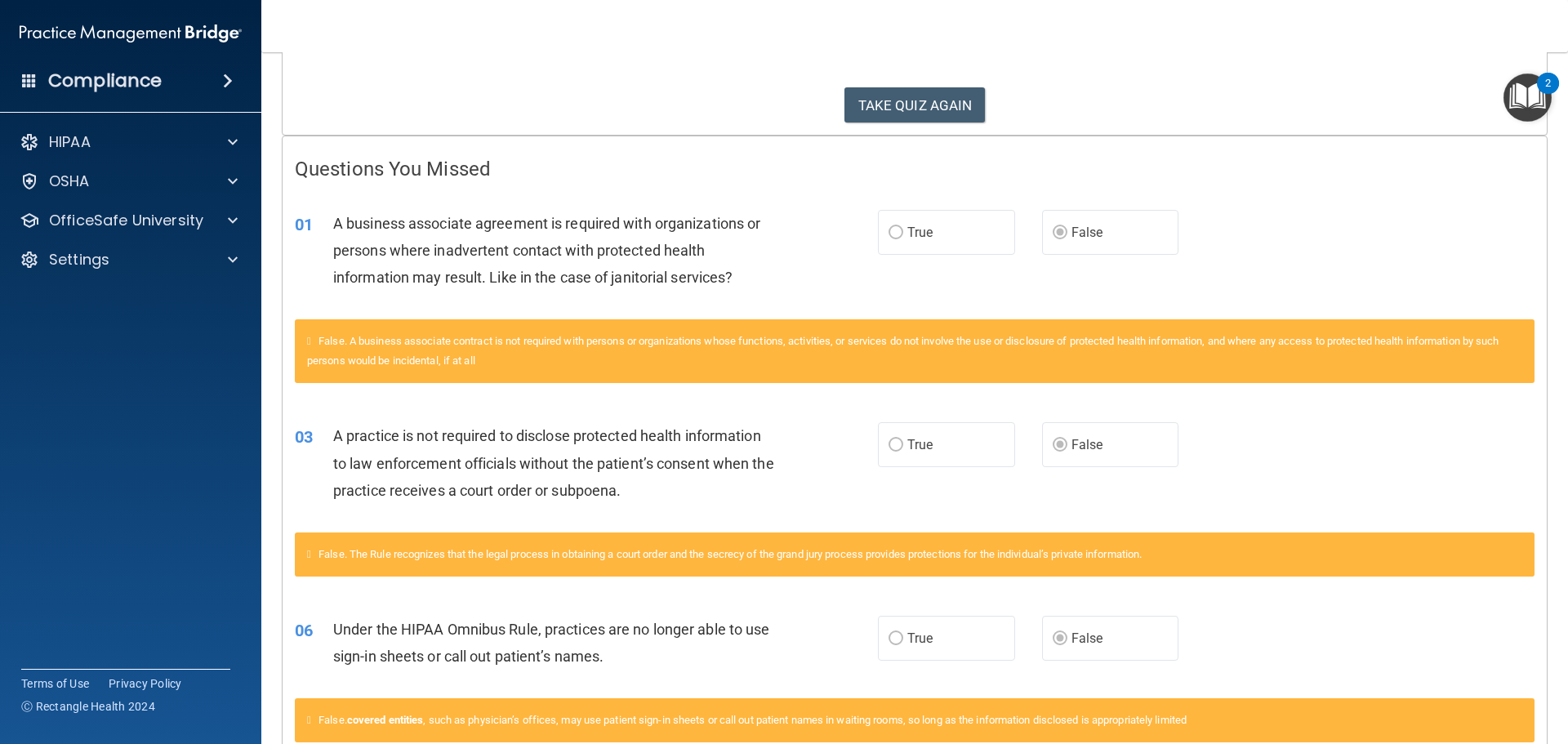 scroll, scrollTop: 239, scrollLeft: 0, axis: vertical 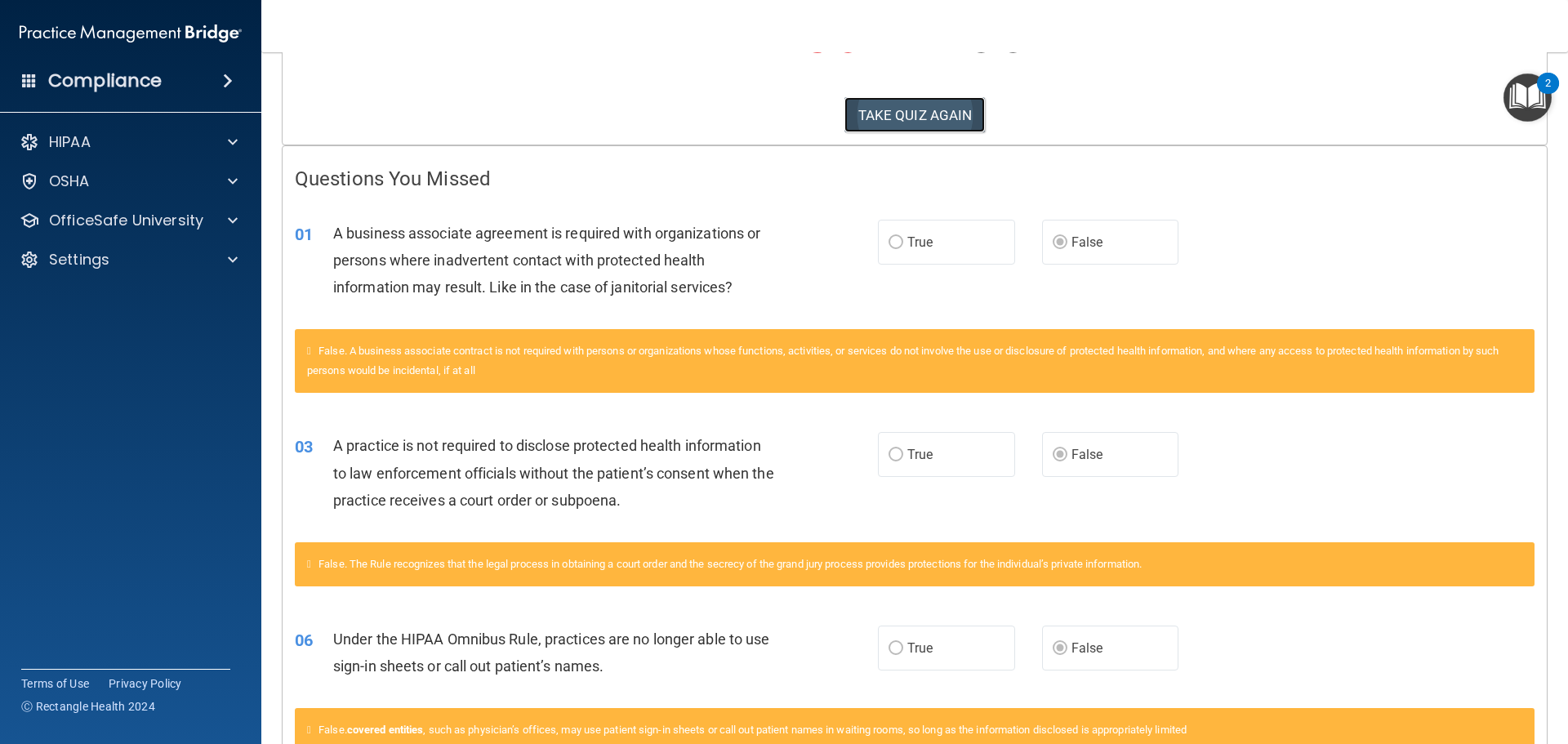 click on "TAKE QUIZ AGAIN" at bounding box center (915, 115) 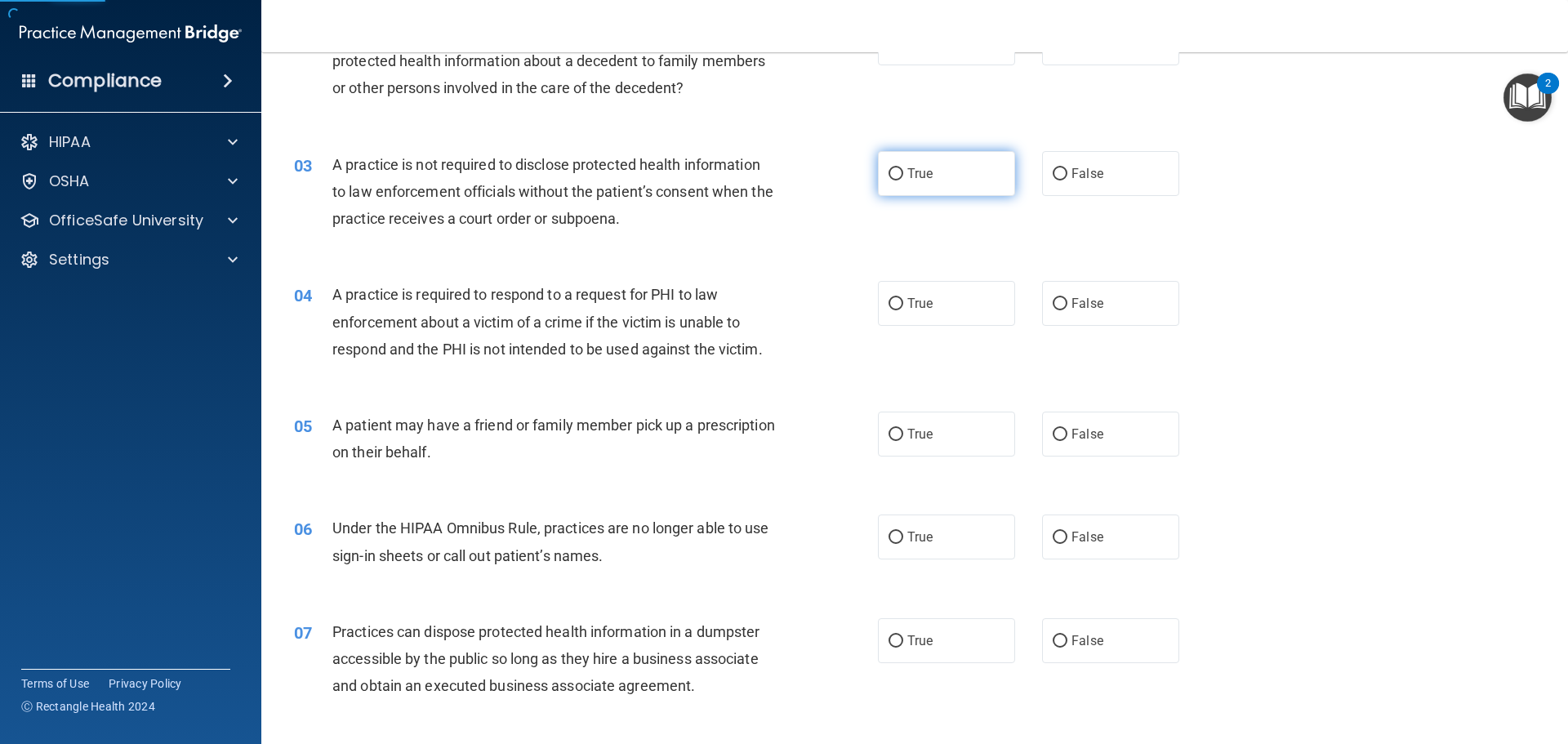 scroll, scrollTop: 0, scrollLeft: 0, axis: both 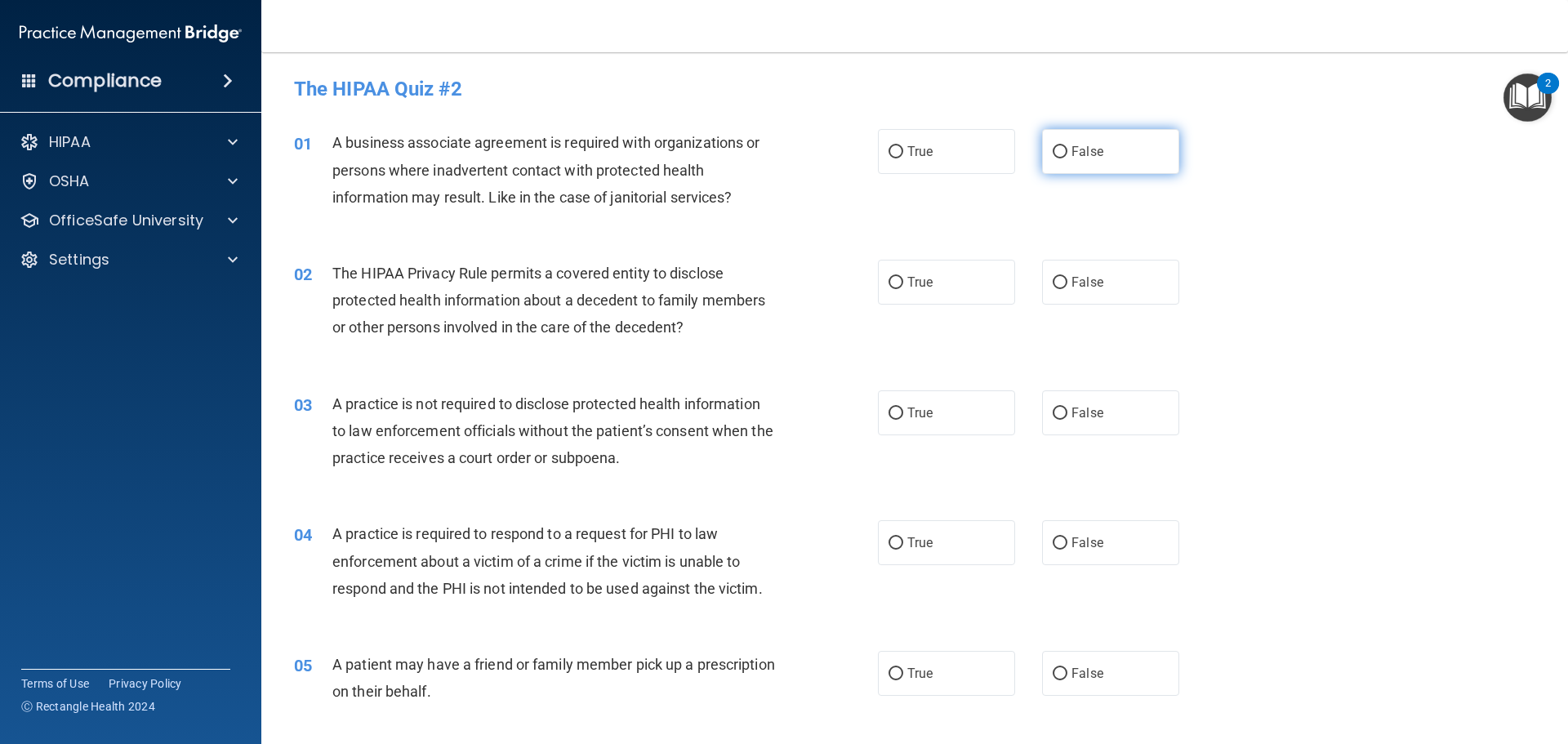 click on "False" at bounding box center [1111, 151] 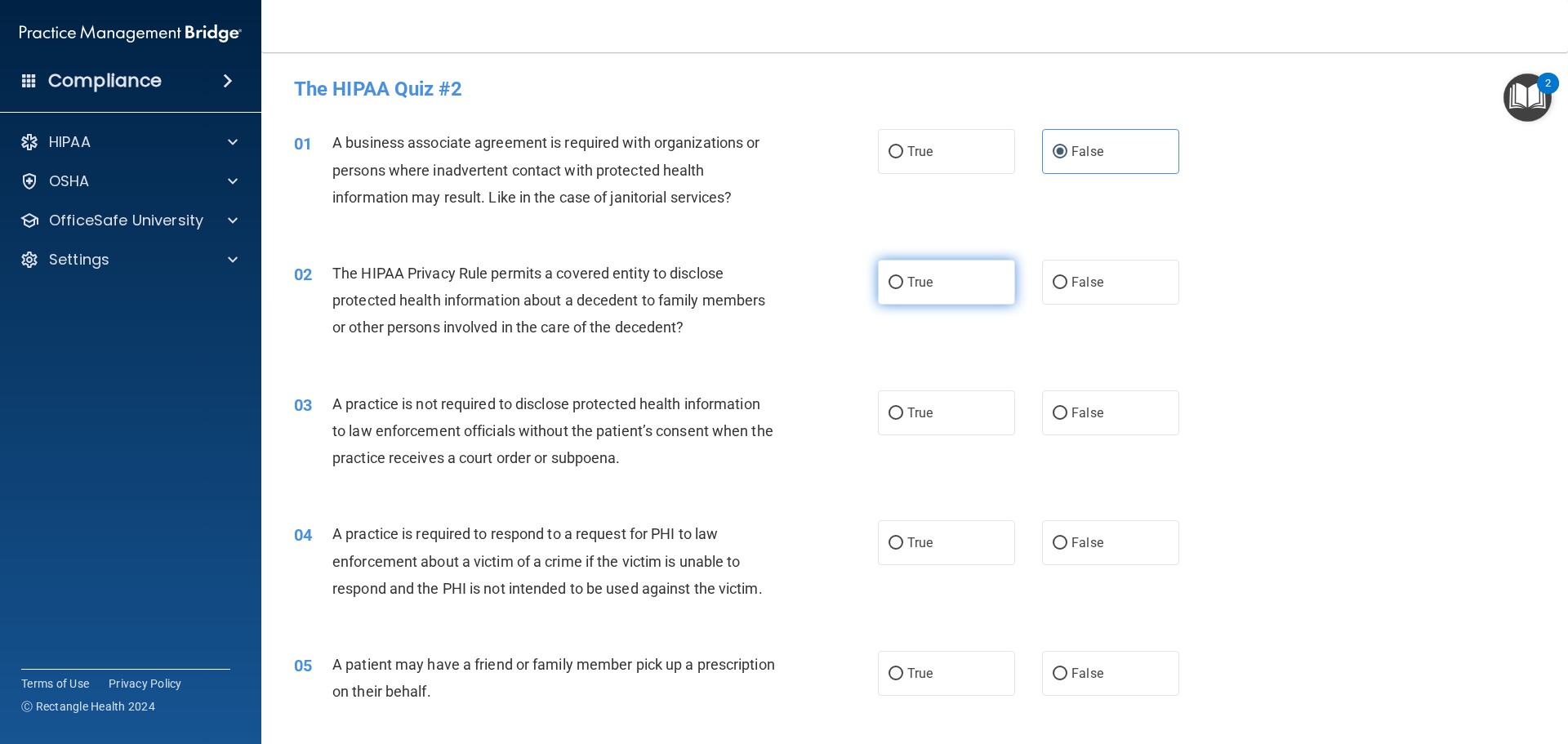 click on "True" at bounding box center [947, 282] 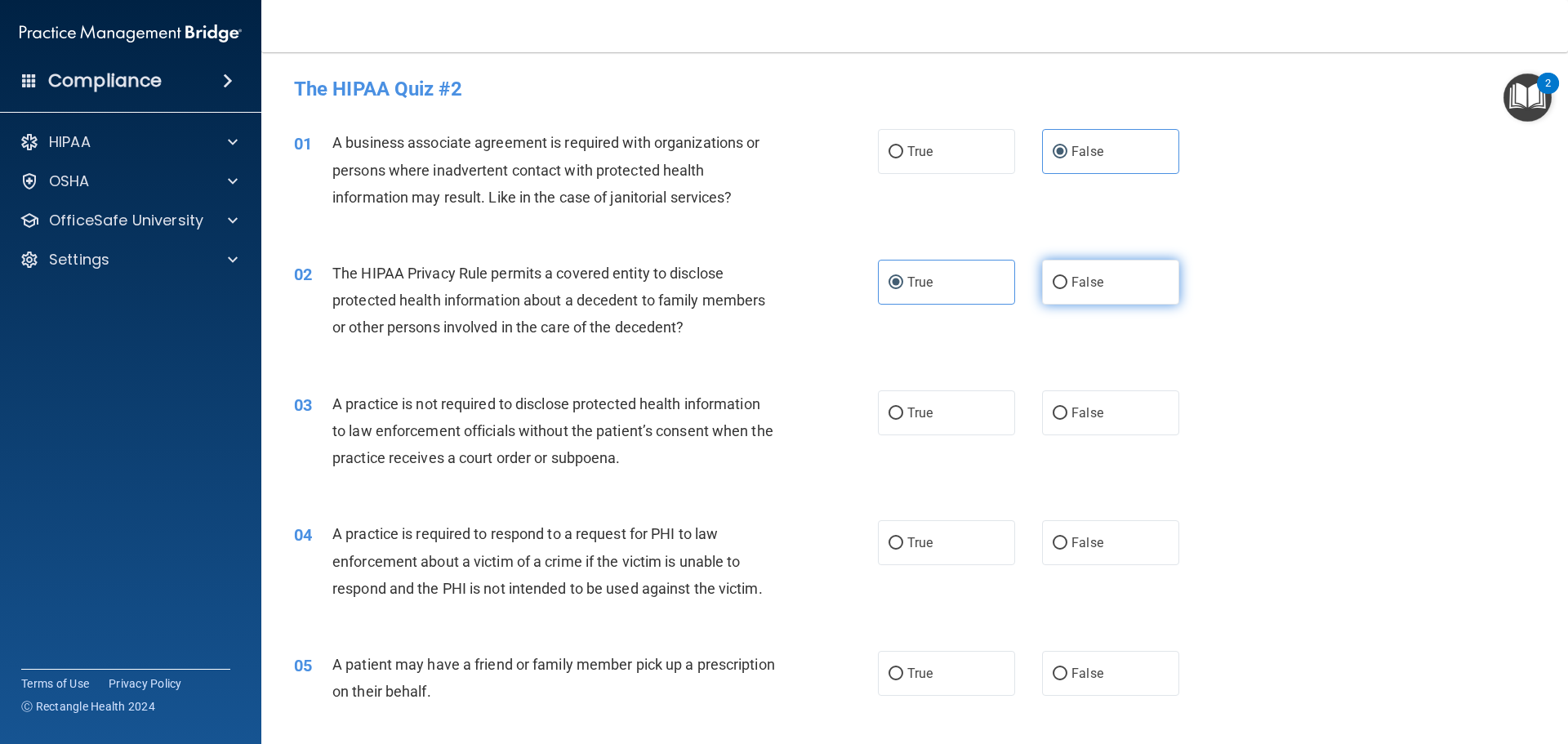 click on "False" at bounding box center (1087, 282) 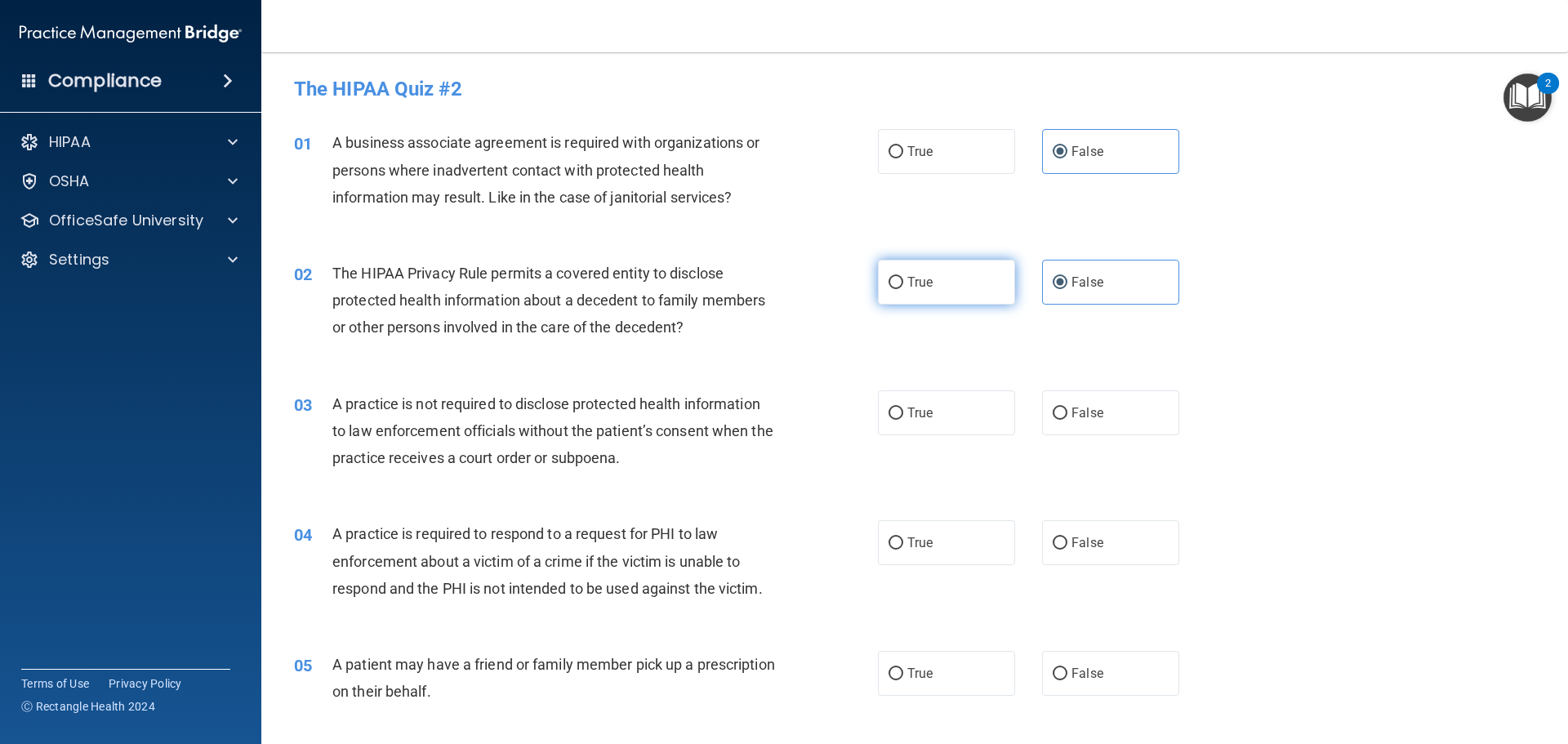 click on "True" at bounding box center (947, 282) 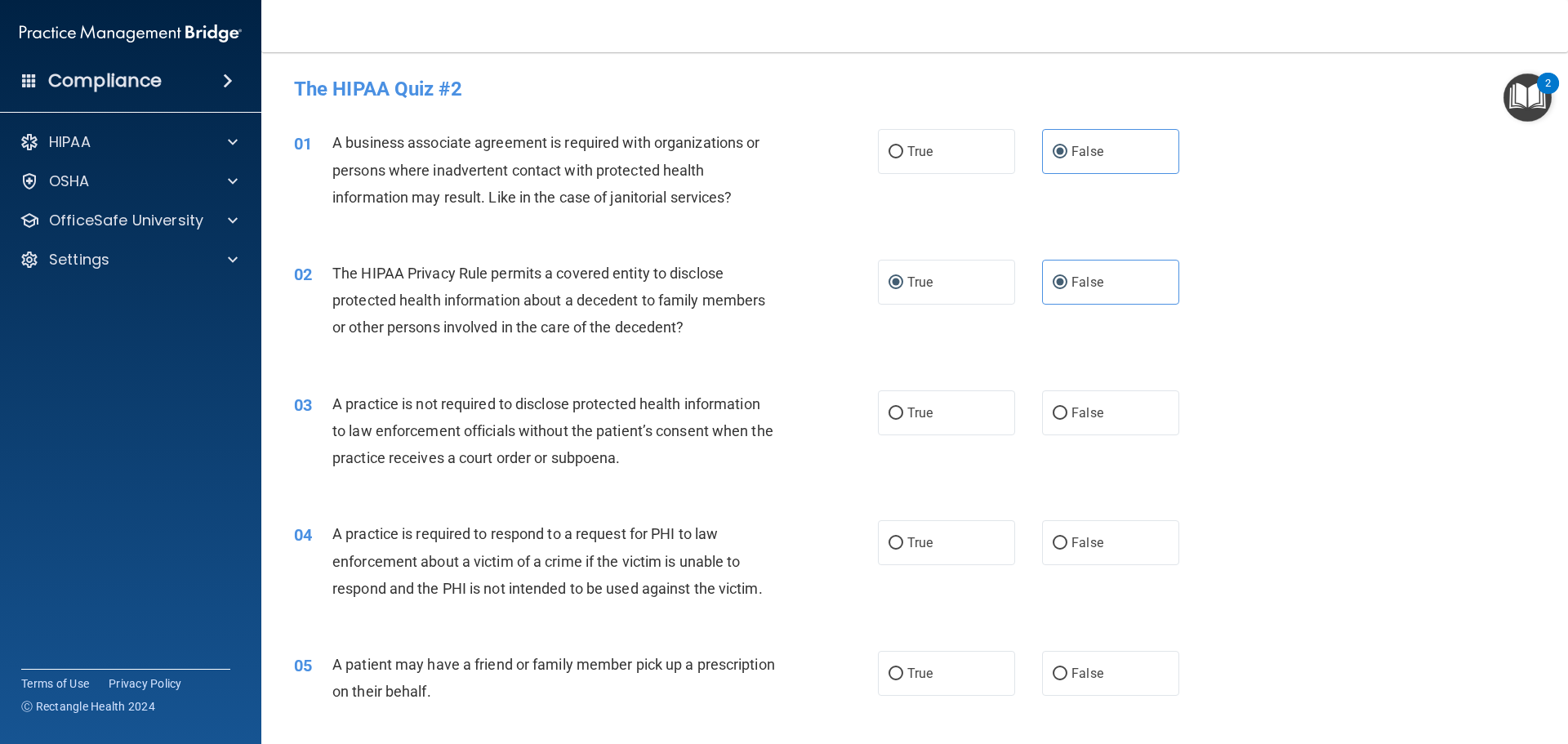 radio on "false" 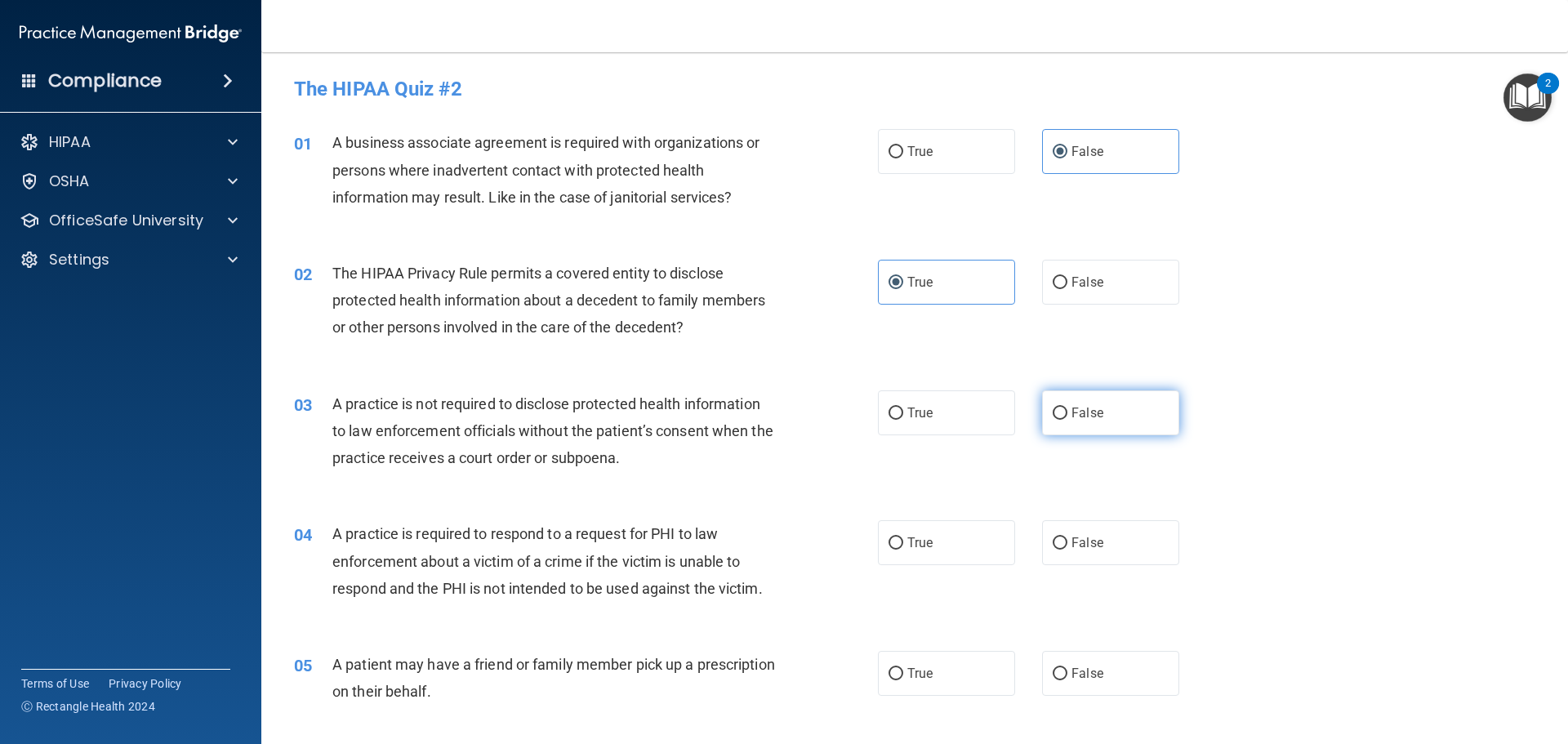 click on "False" at bounding box center [1111, 412] 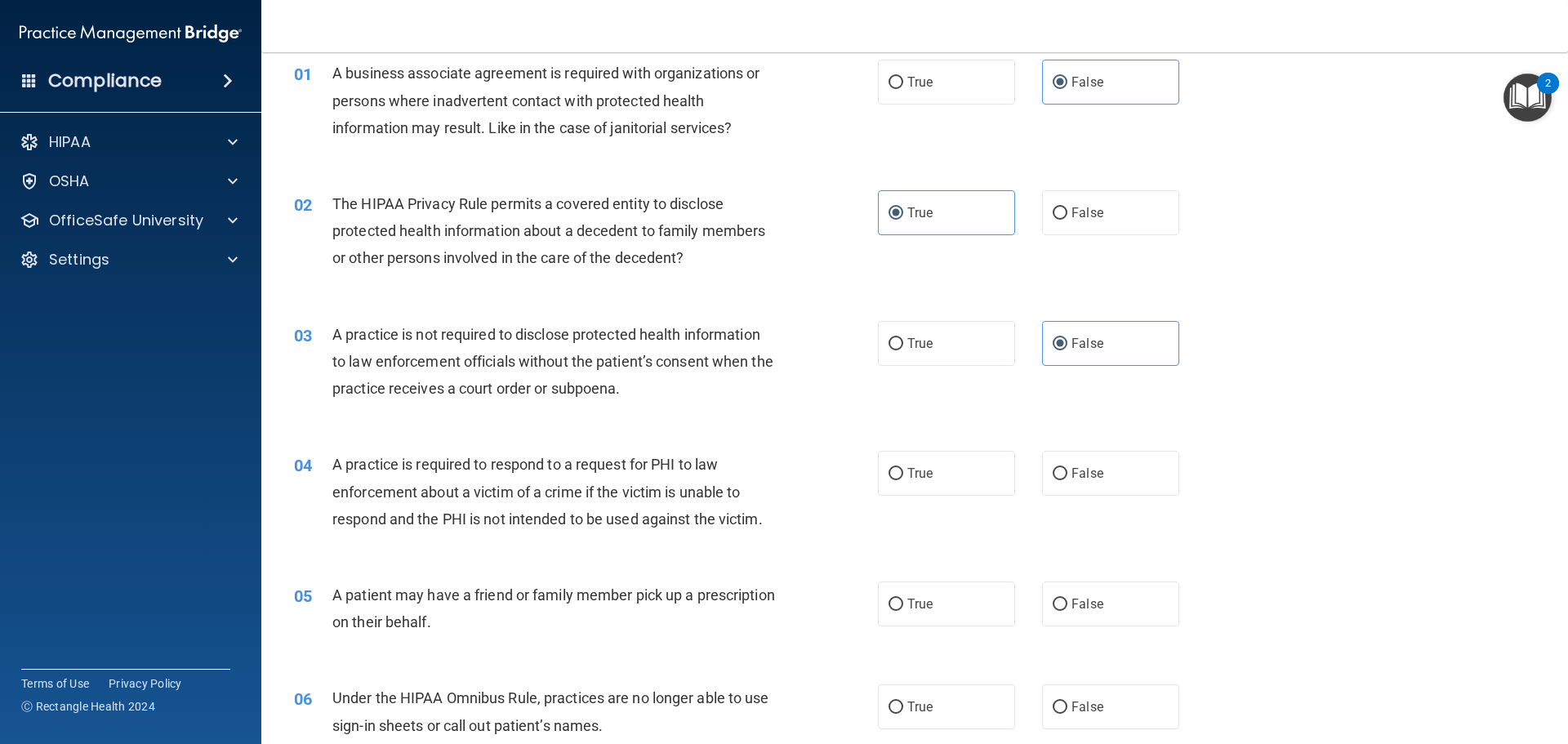 scroll, scrollTop: 82, scrollLeft: 0, axis: vertical 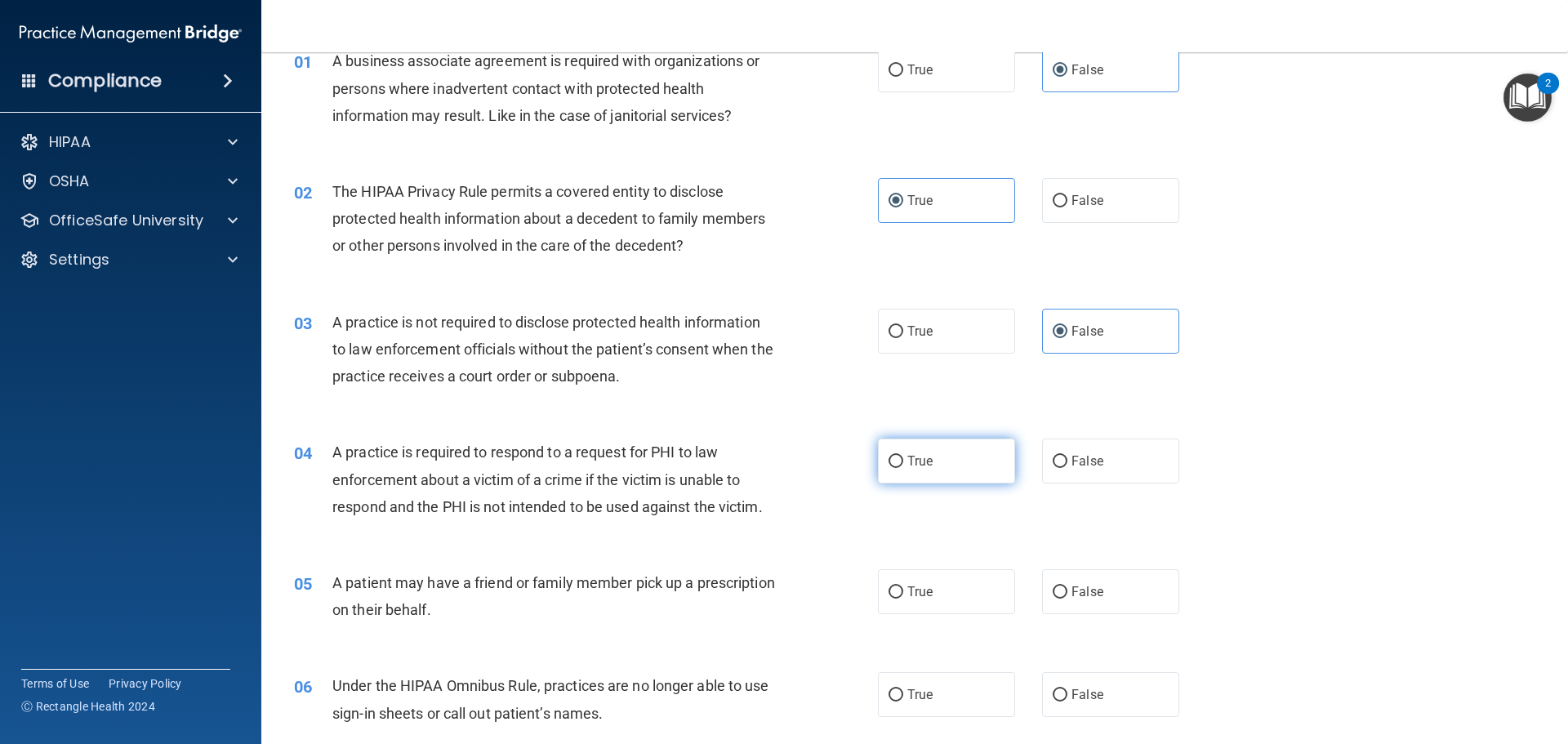 click on "True" at bounding box center (947, 461) 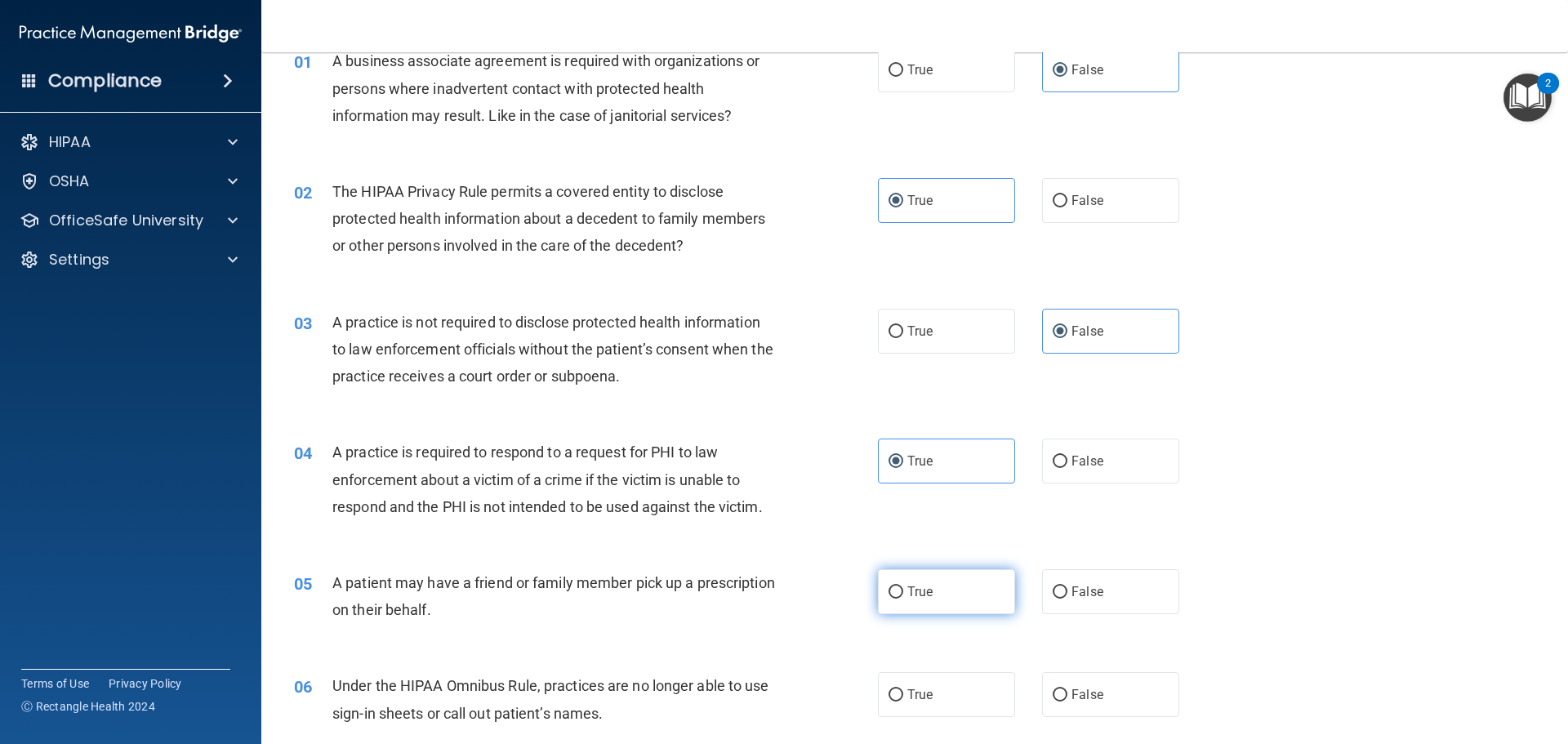 click on "True" at bounding box center [947, 591] 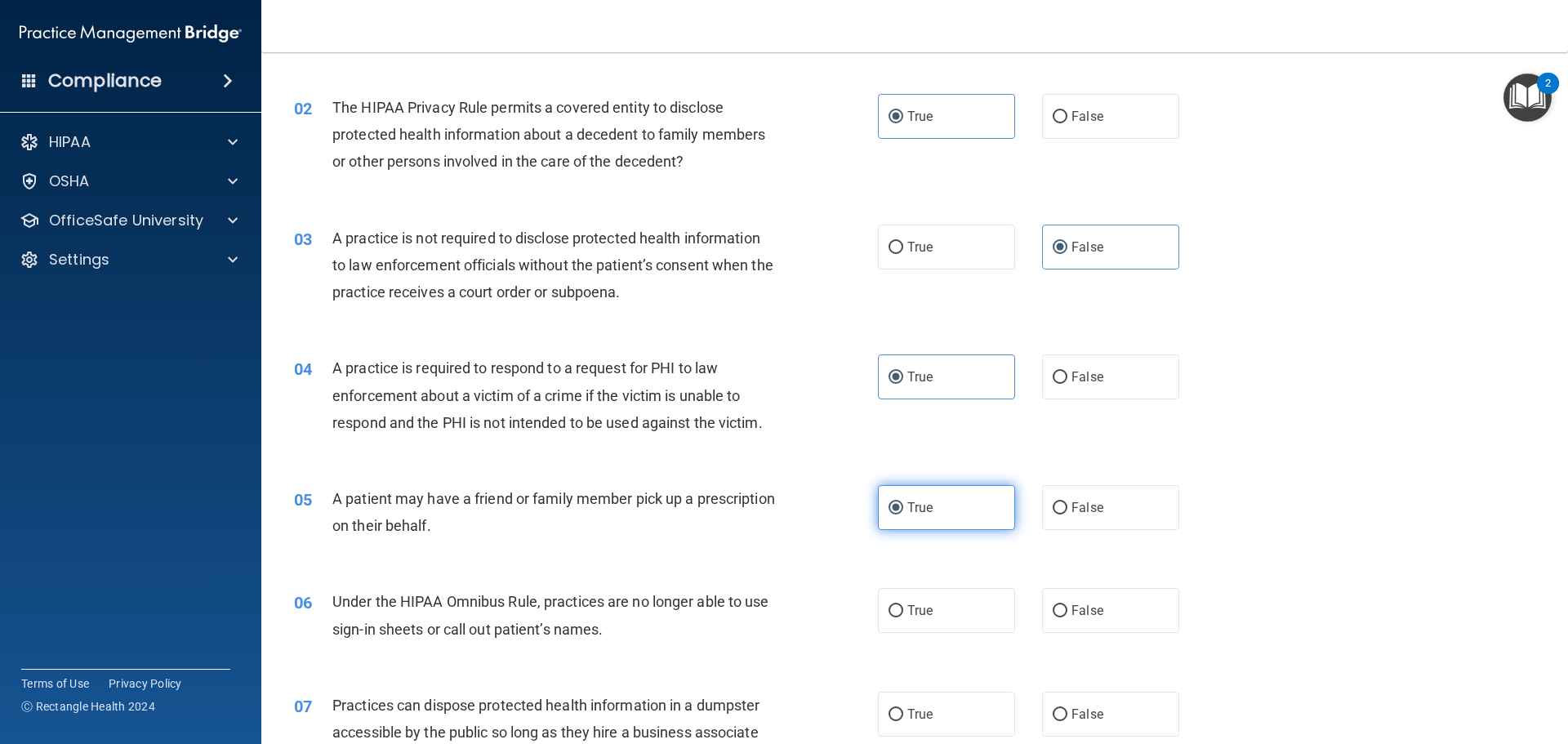 scroll, scrollTop: 204, scrollLeft: 0, axis: vertical 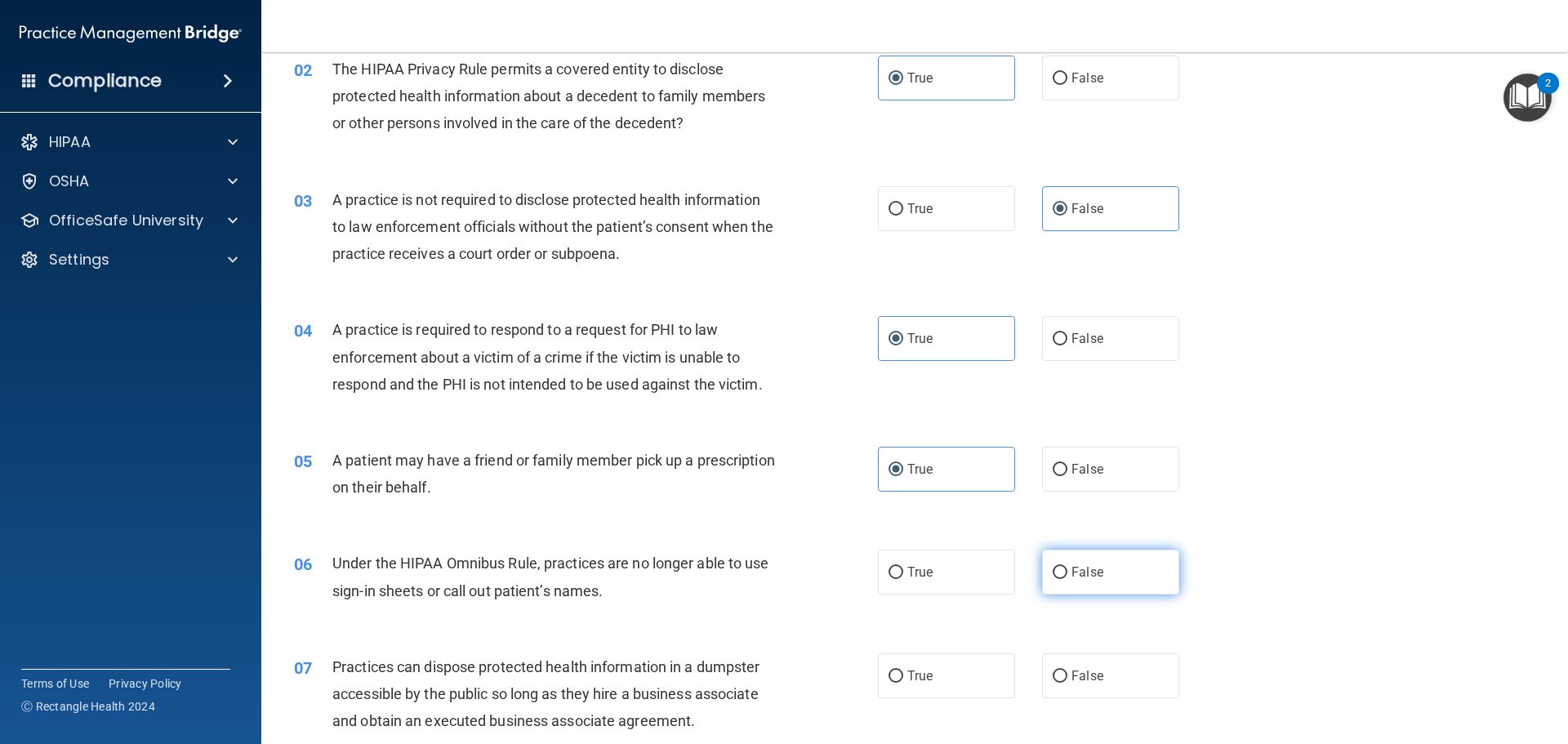 click on "False" at bounding box center (1111, 572) 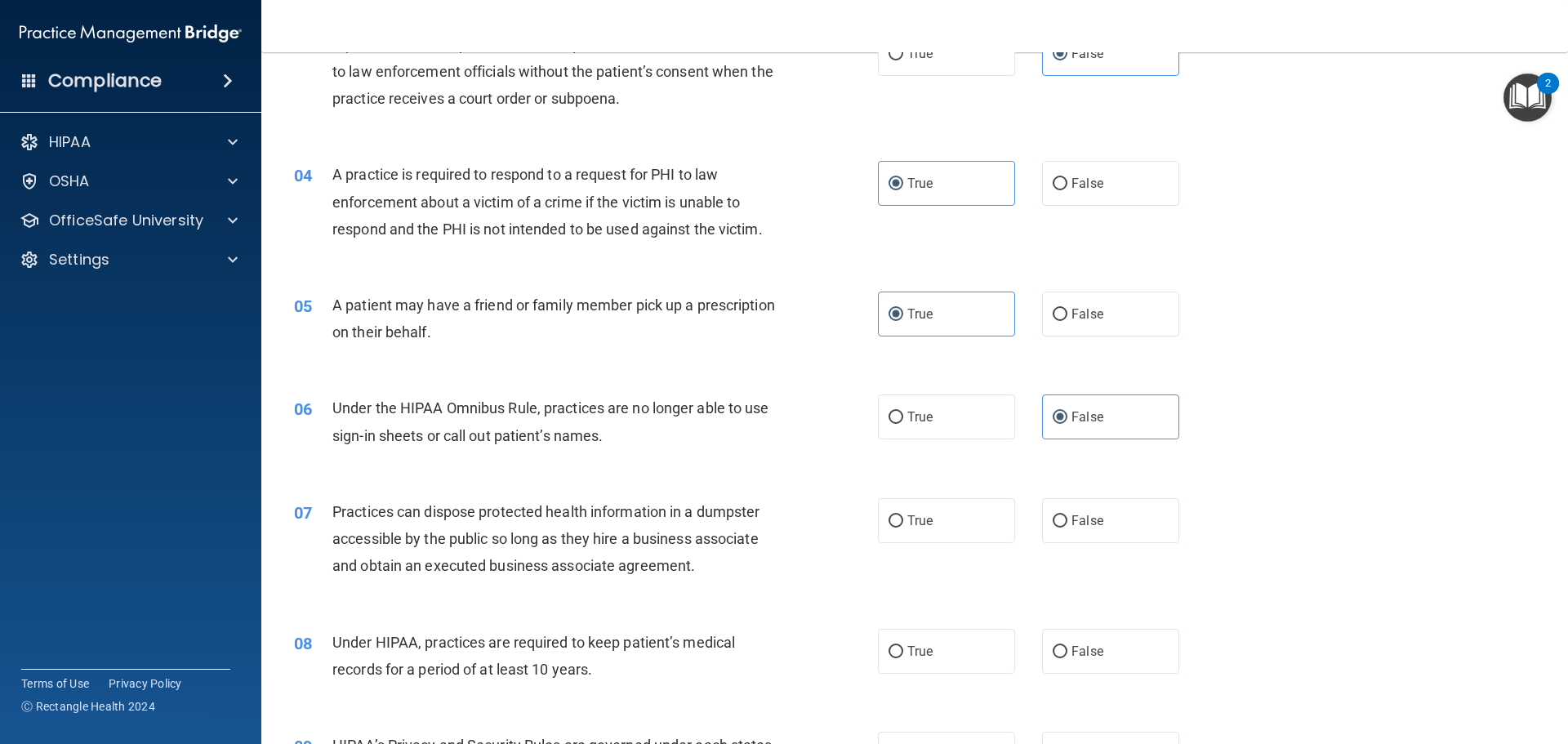 scroll, scrollTop: 368, scrollLeft: 0, axis: vertical 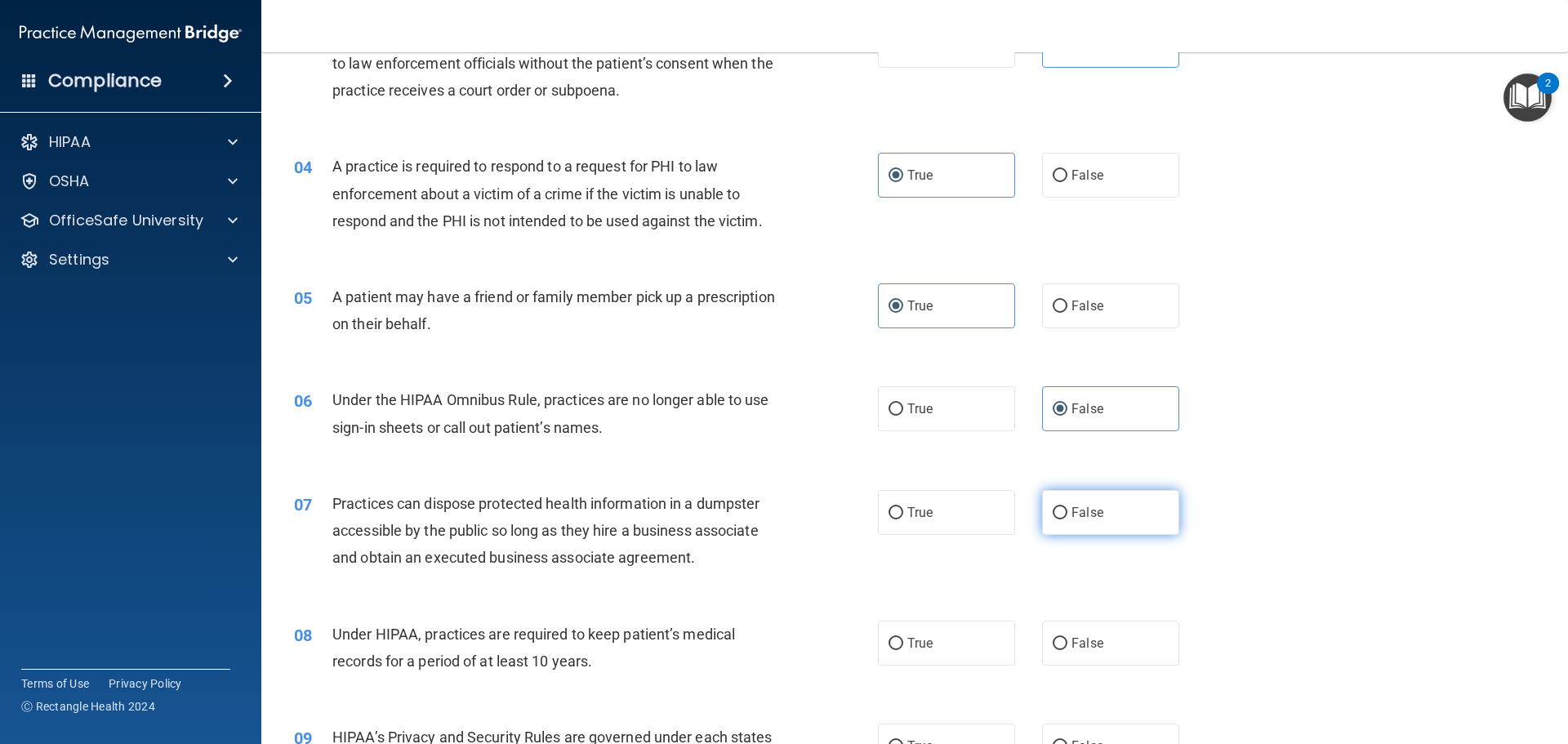 click on "False" at bounding box center (1111, 512) 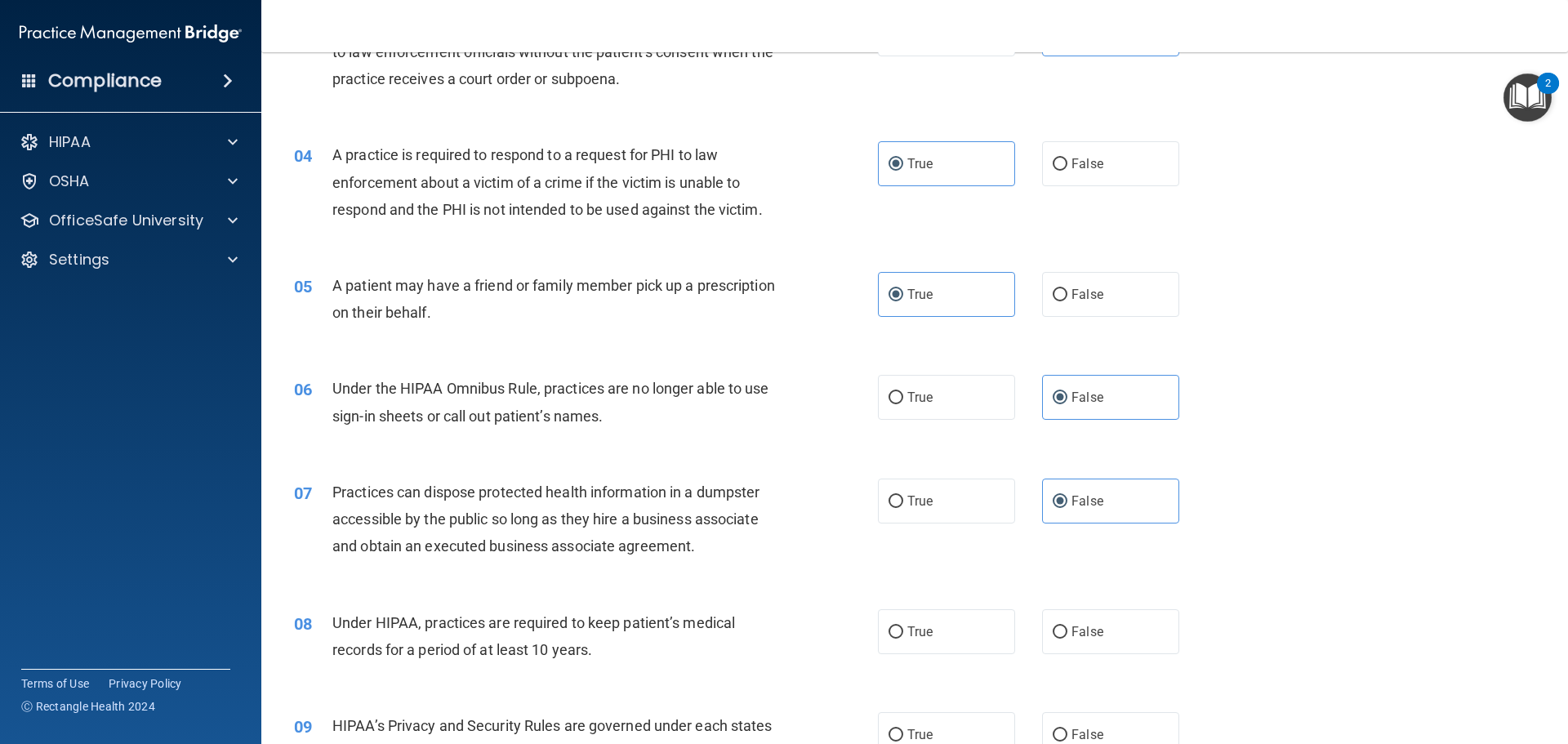 scroll, scrollTop: 388, scrollLeft: 0, axis: vertical 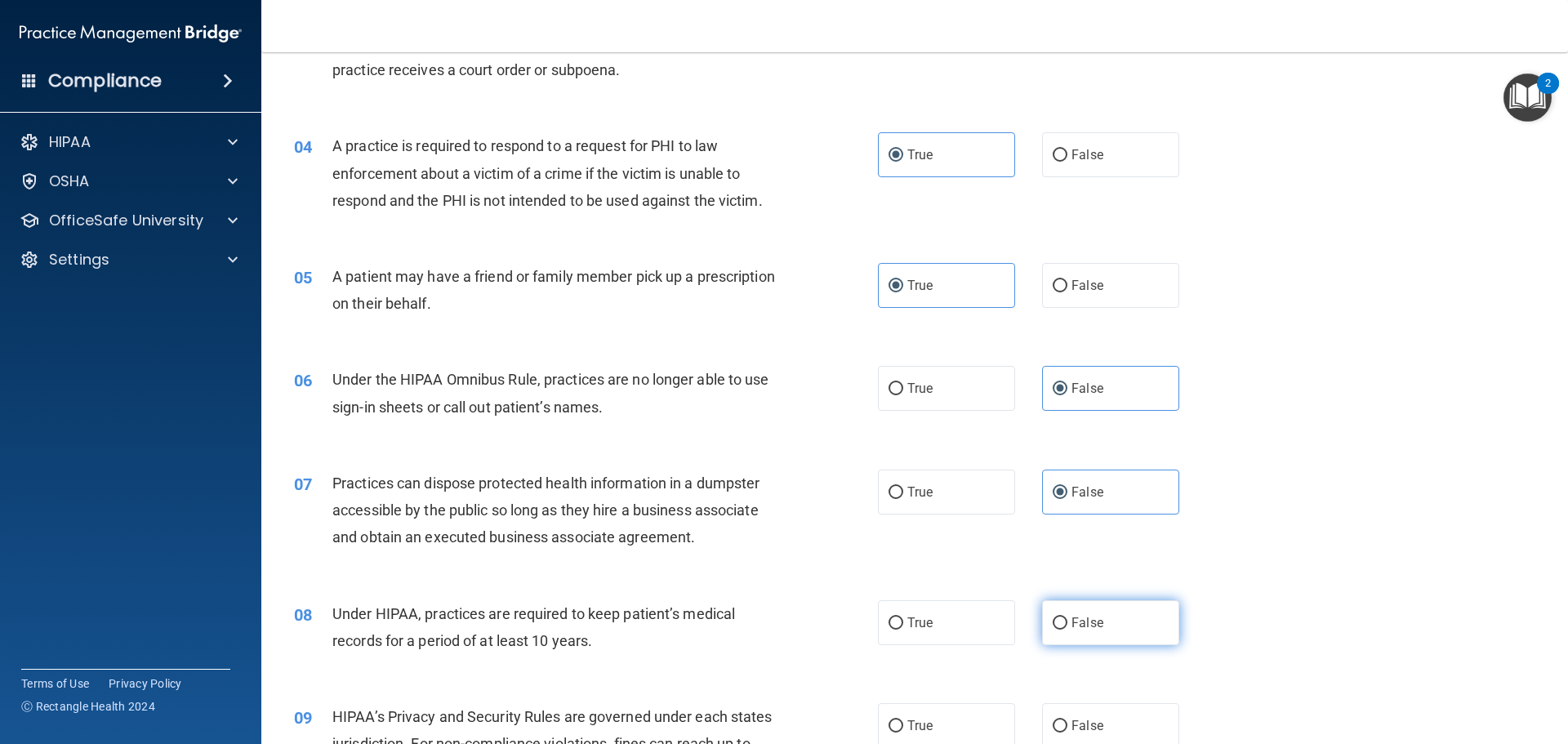 click on "False" at bounding box center [1111, 622] 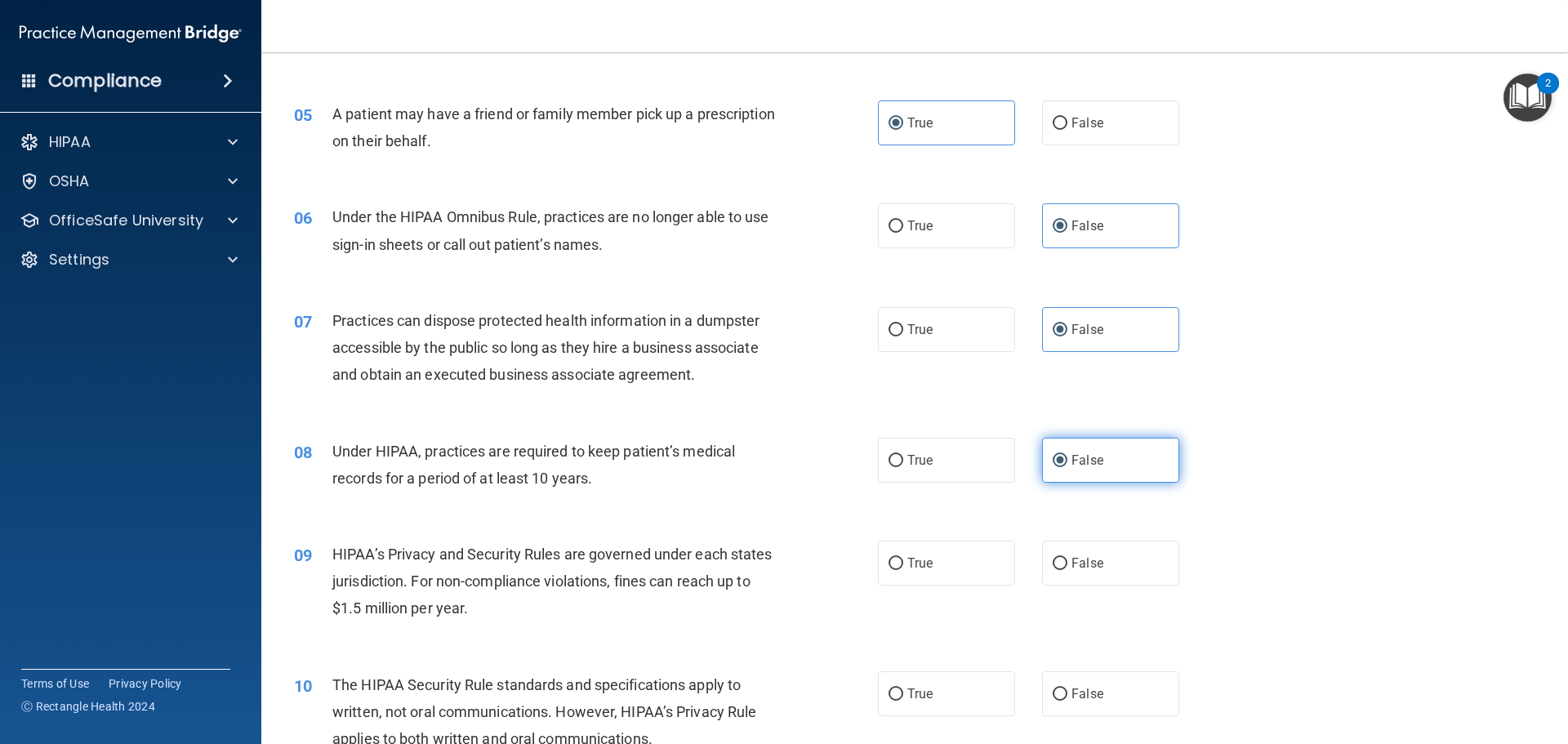scroll, scrollTop: 592, scrollLeft: 0, axis: vertical 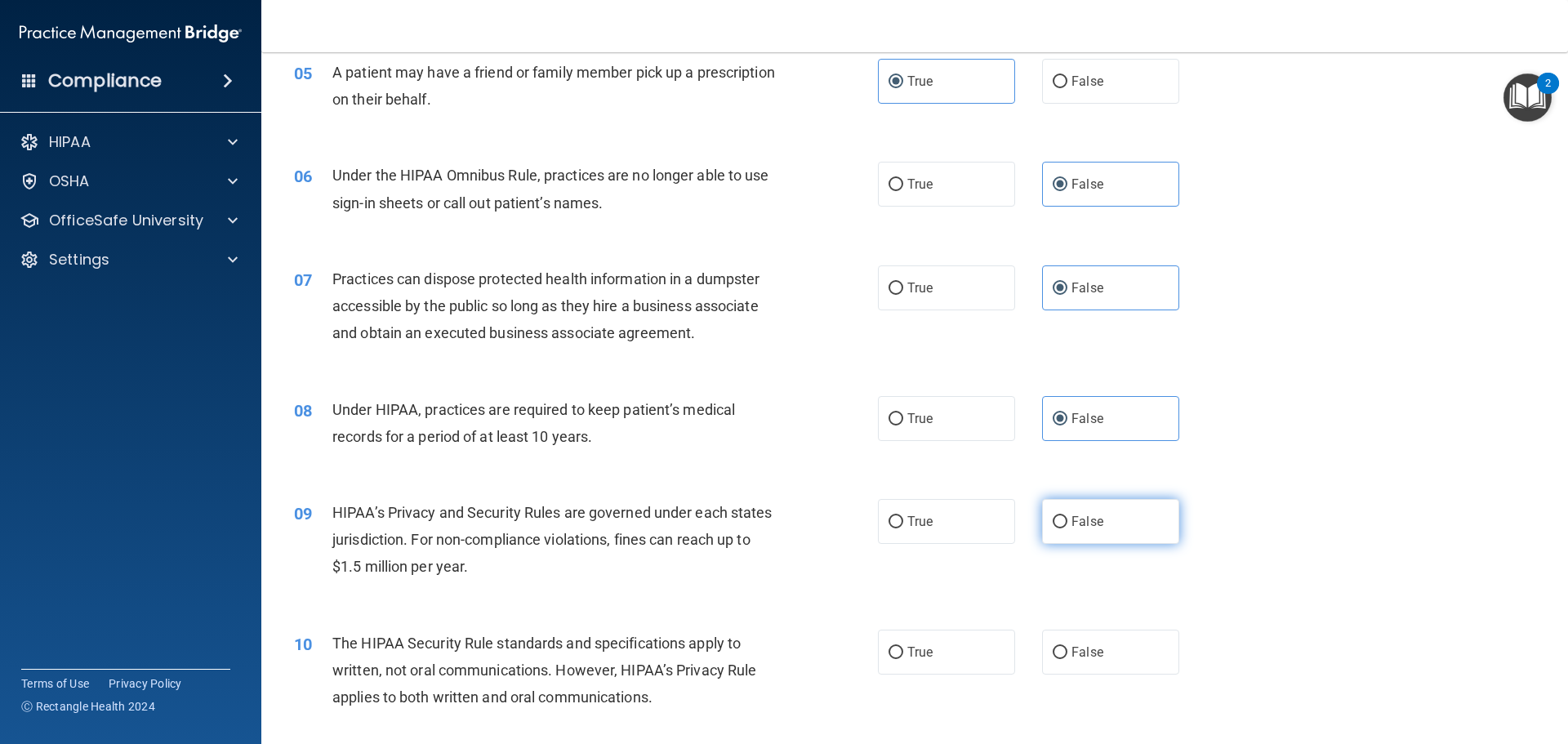 click on "False" at bounding box center [1111, 521] 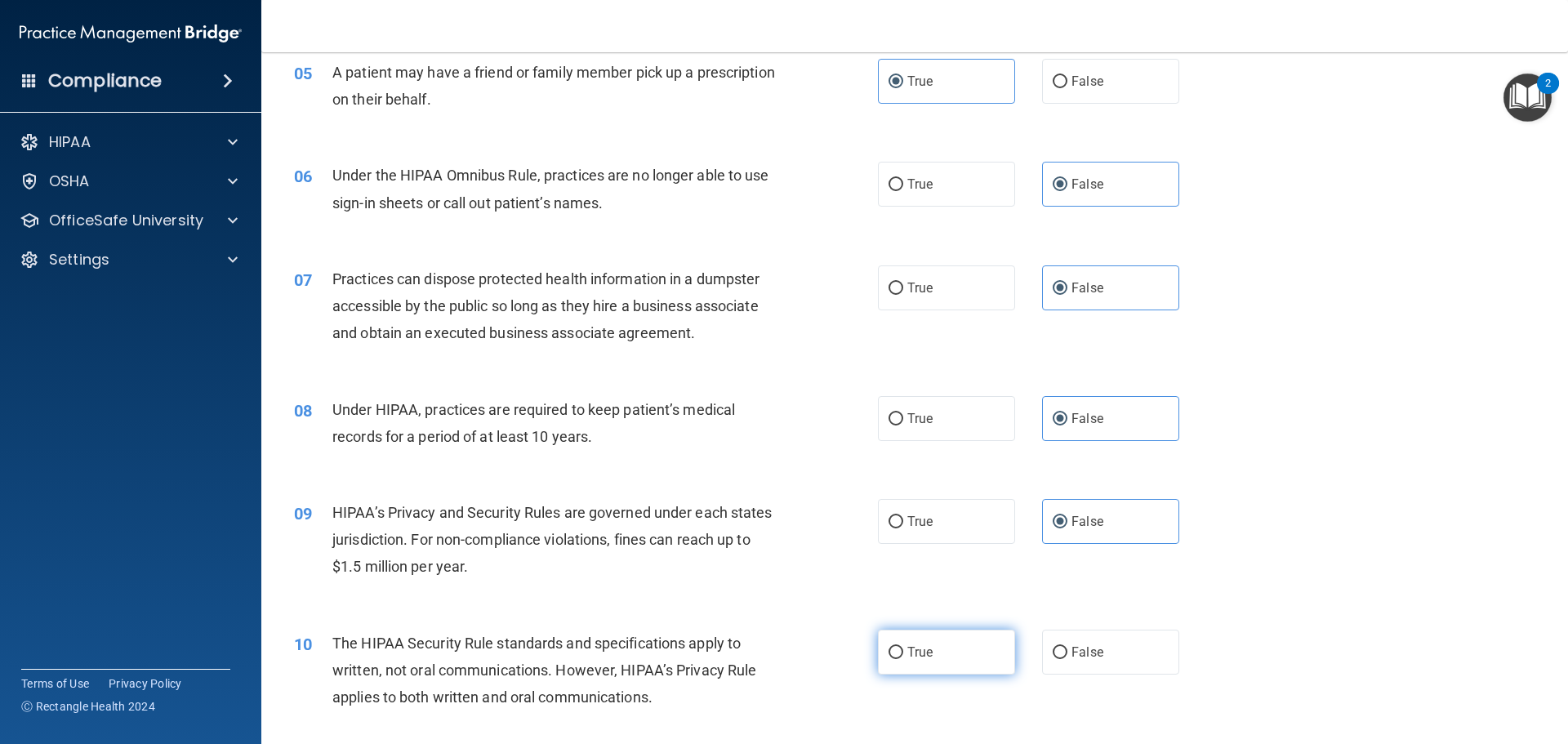 click on "True" at bounding box center (947, 652) 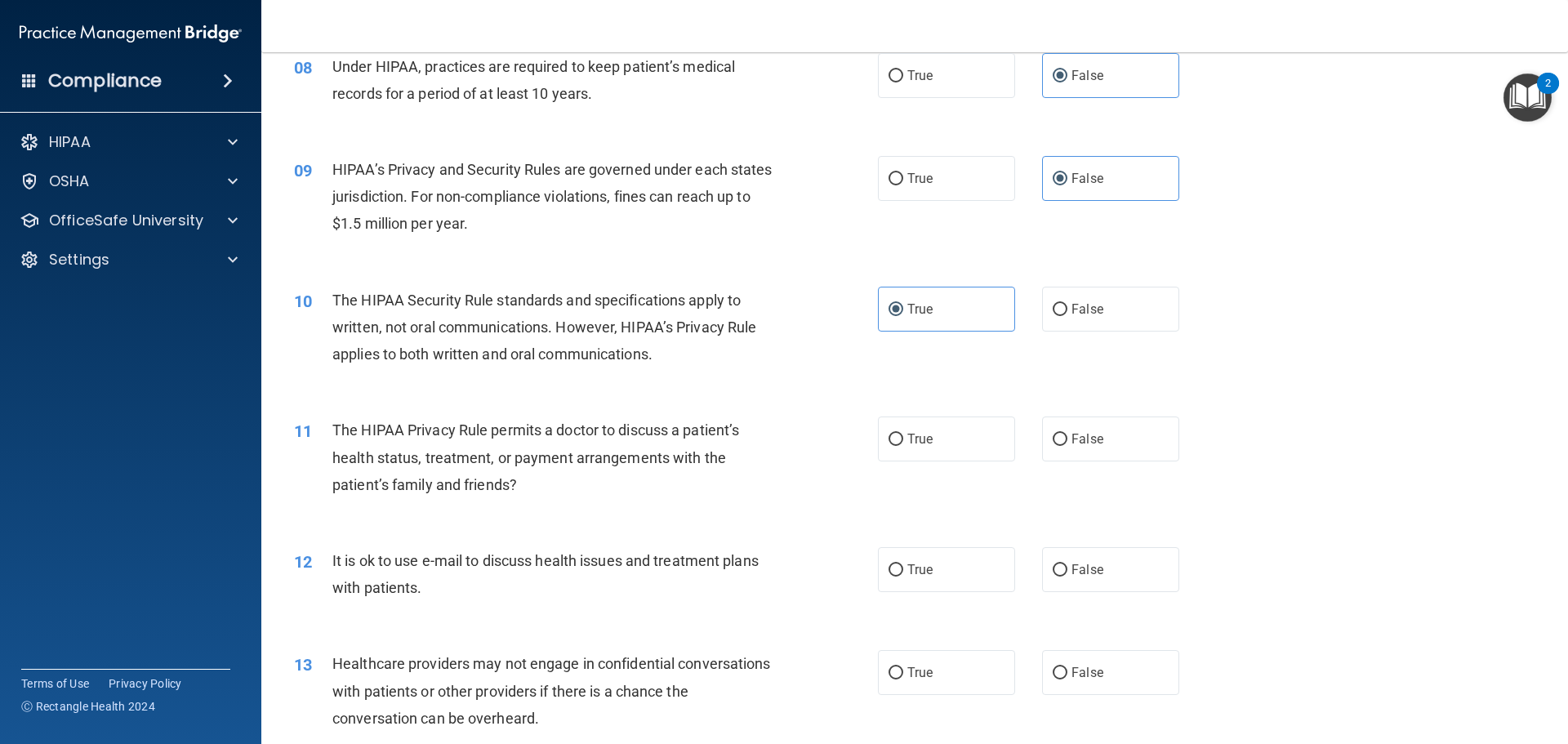 scroll, scrollTop: 939, scrollLeft: 0, axis: vertical 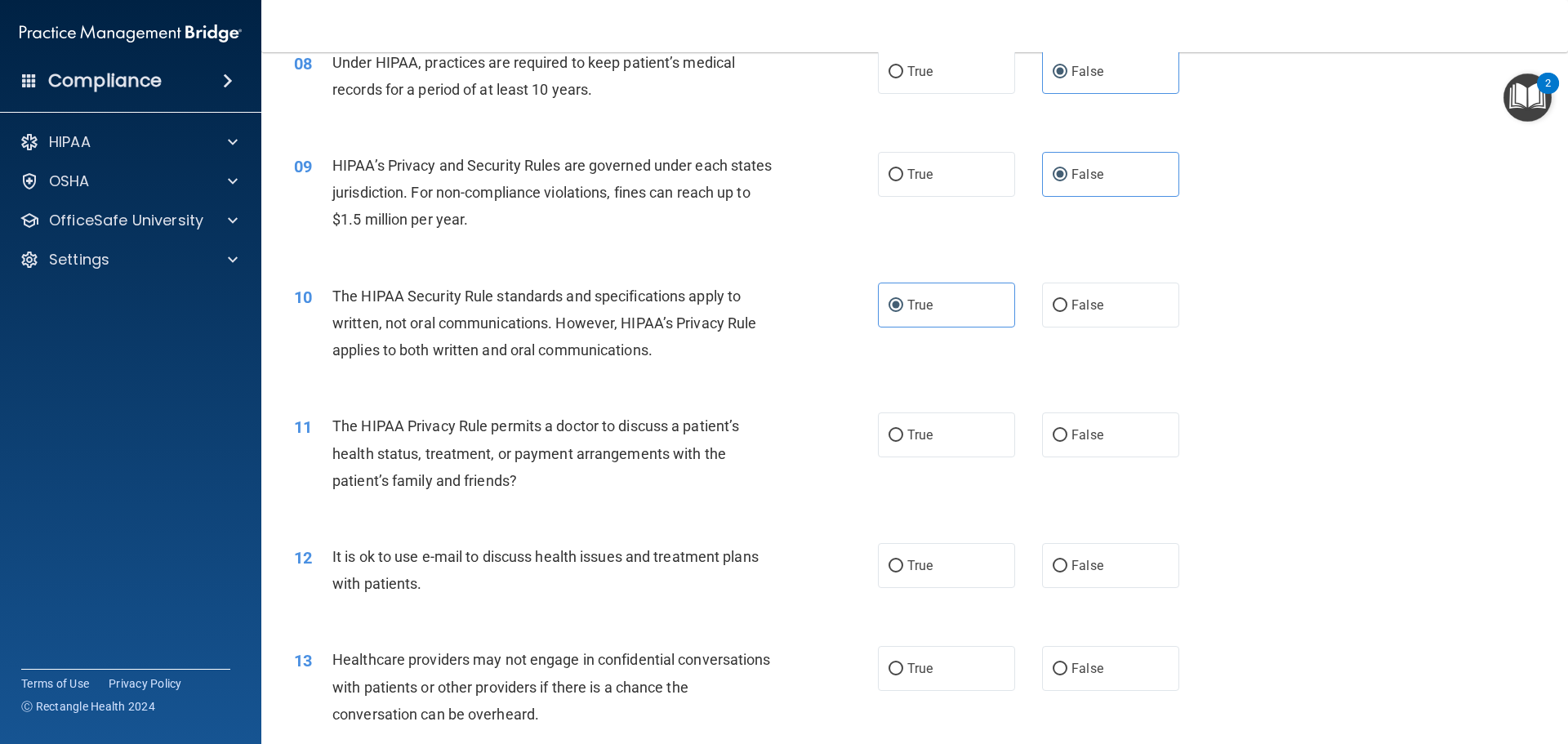 drag, startPoint x: 971, startPoint y: 434, endPoint x: 959, endPoint y: 488, distance: 55.31727 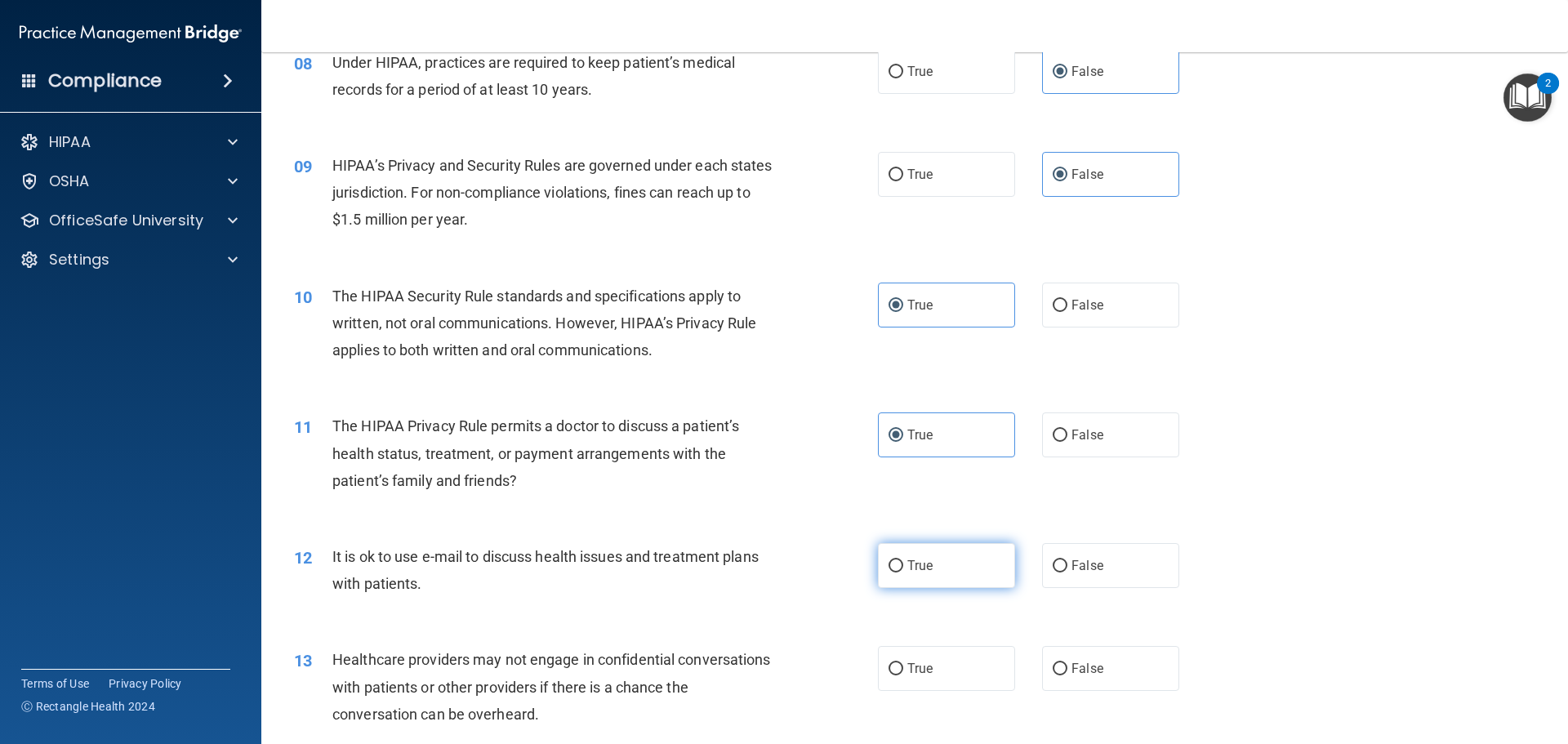 click on "True" at bounding box center (947, 565) 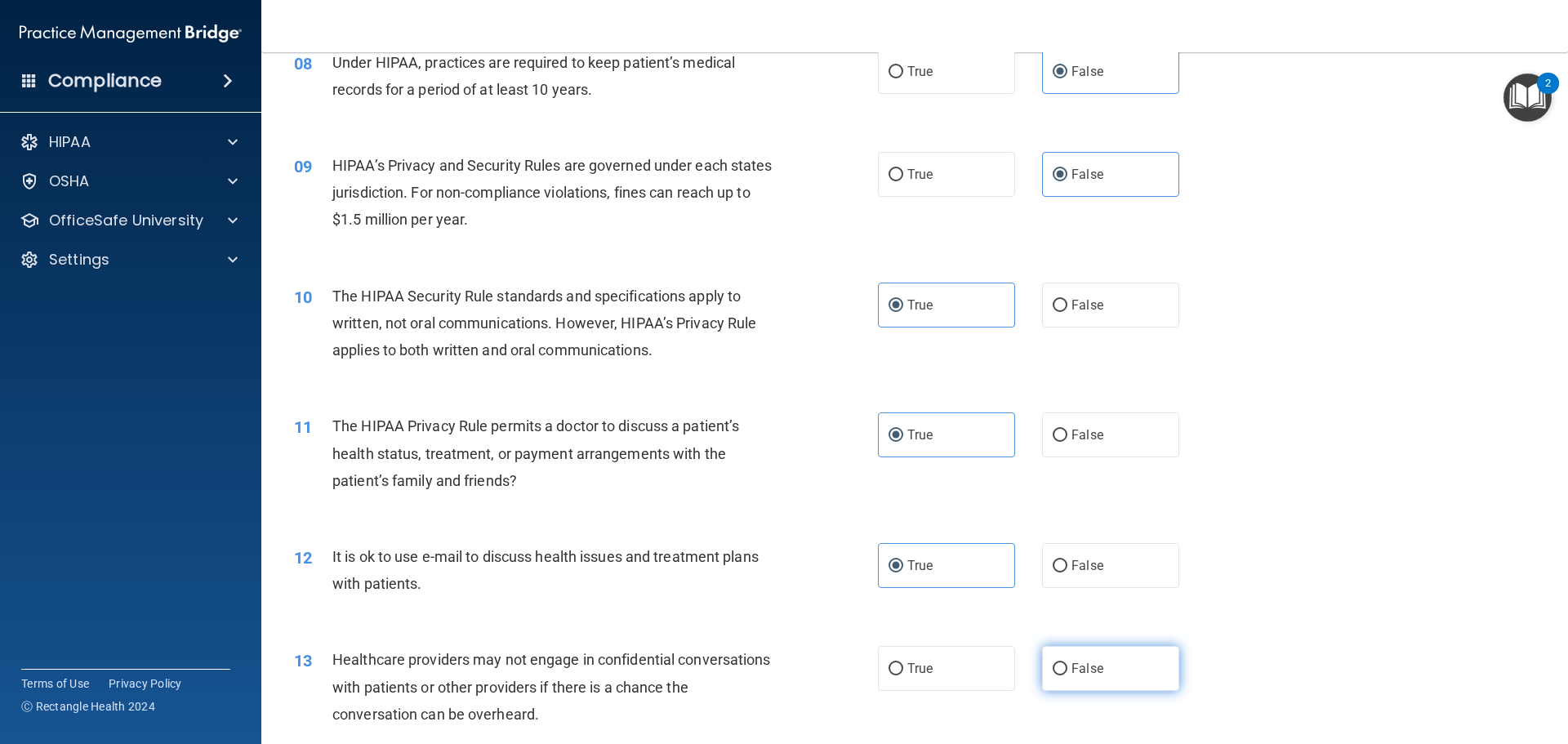 click on "False" at bounding box center [1087, 668] 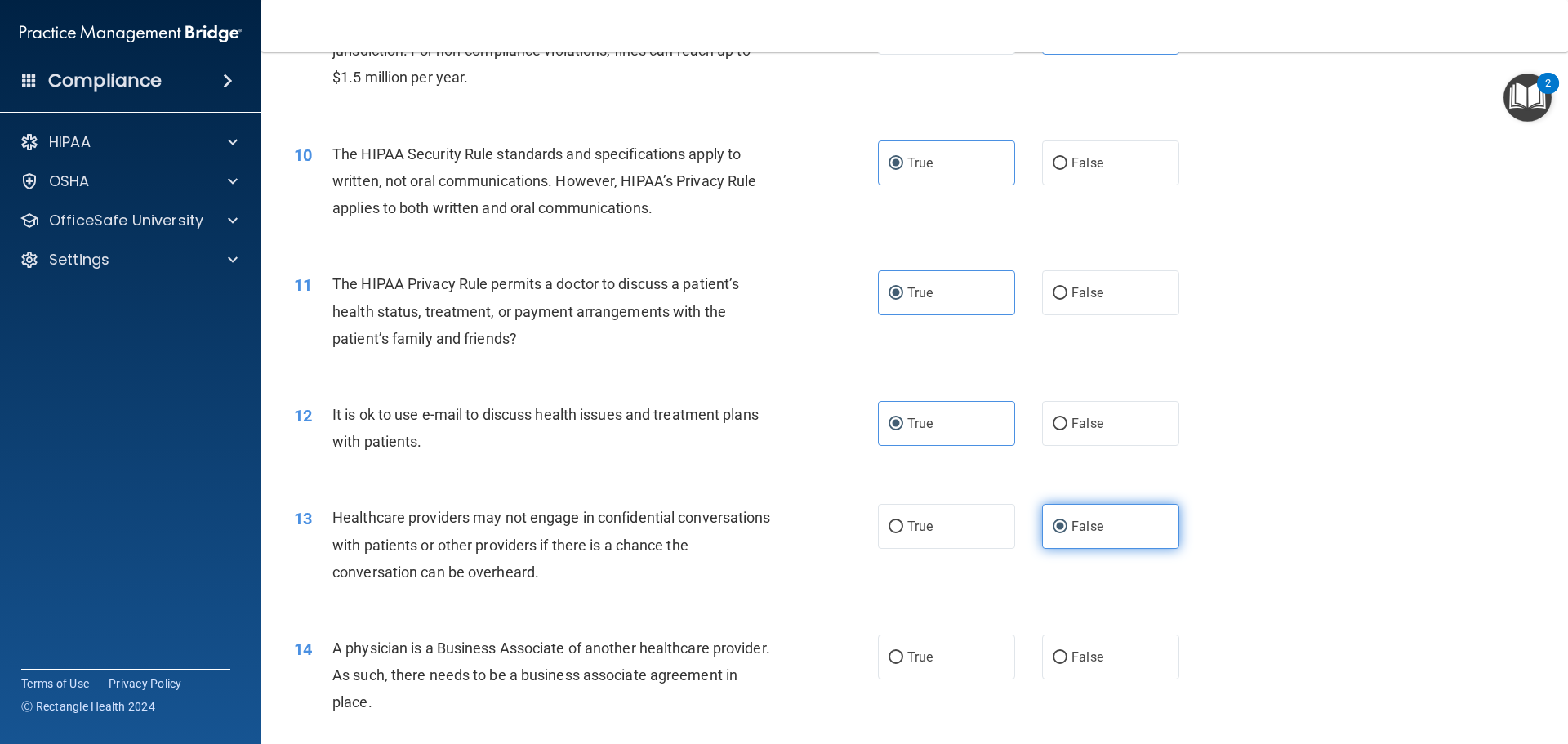 scroll, scrollTop: 1082, scrollLeft: 0, axis: vertical 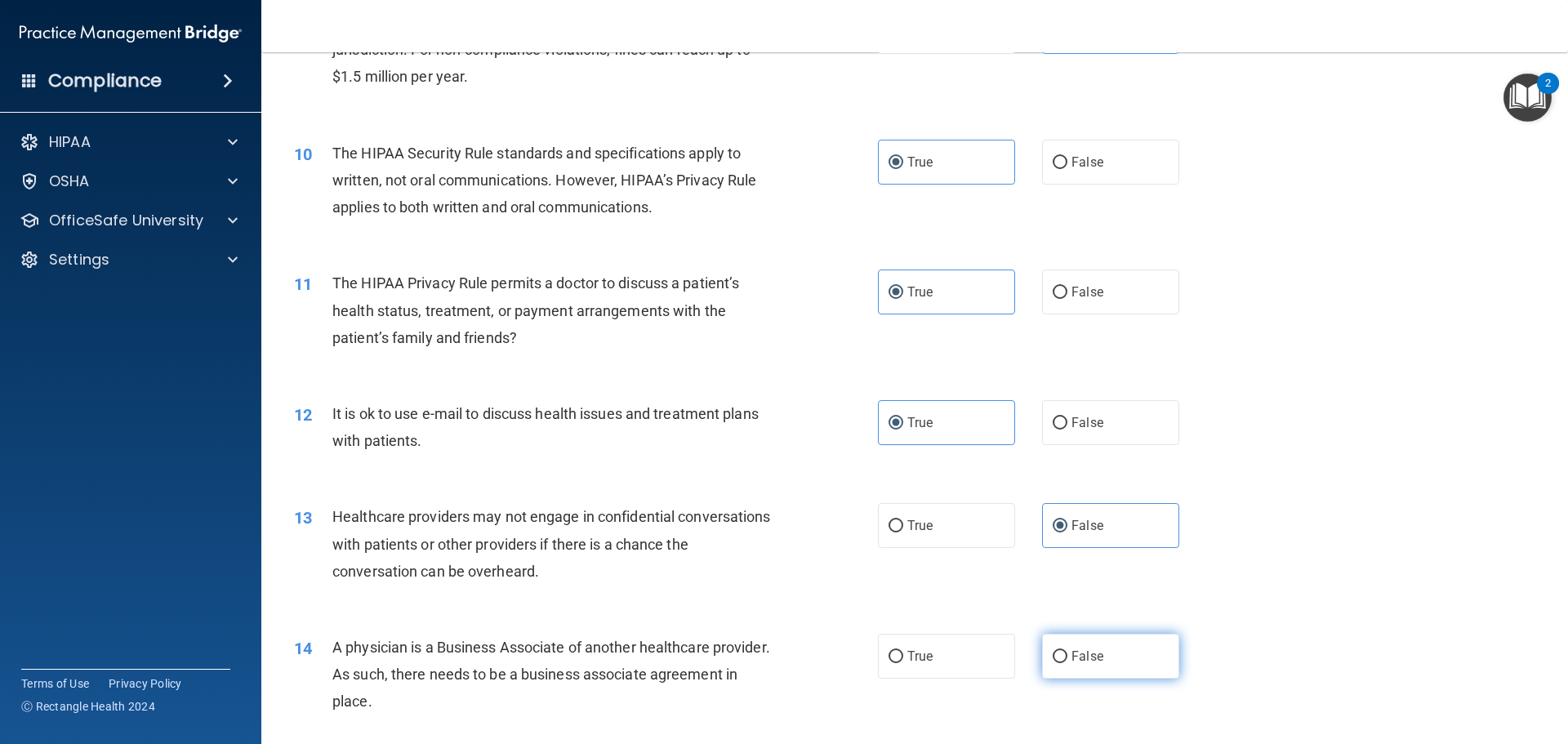 click on "False" at bounding box center [1111, 656] 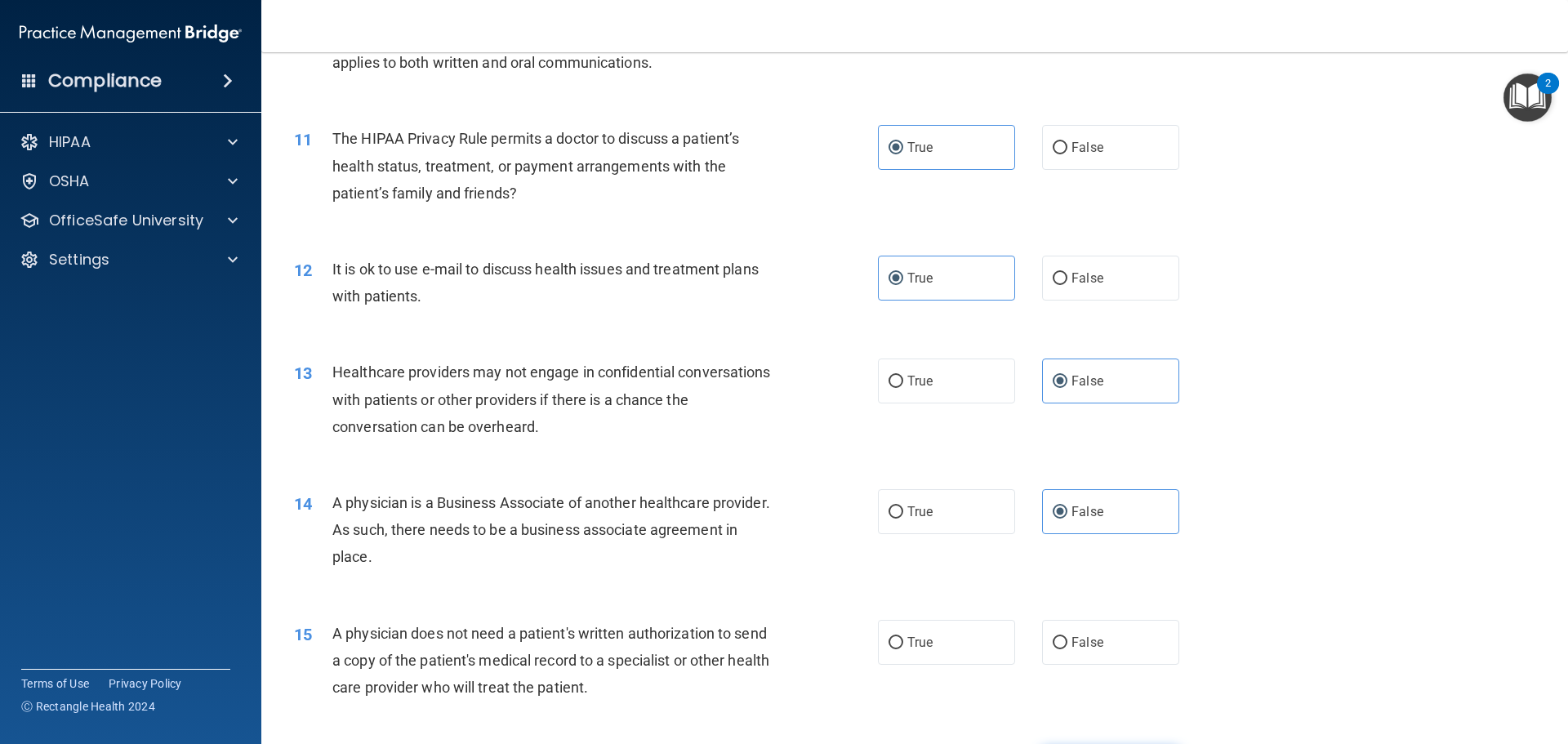 scroll, scrollTop: 1307, scrollLeft: 0, axis: vertical 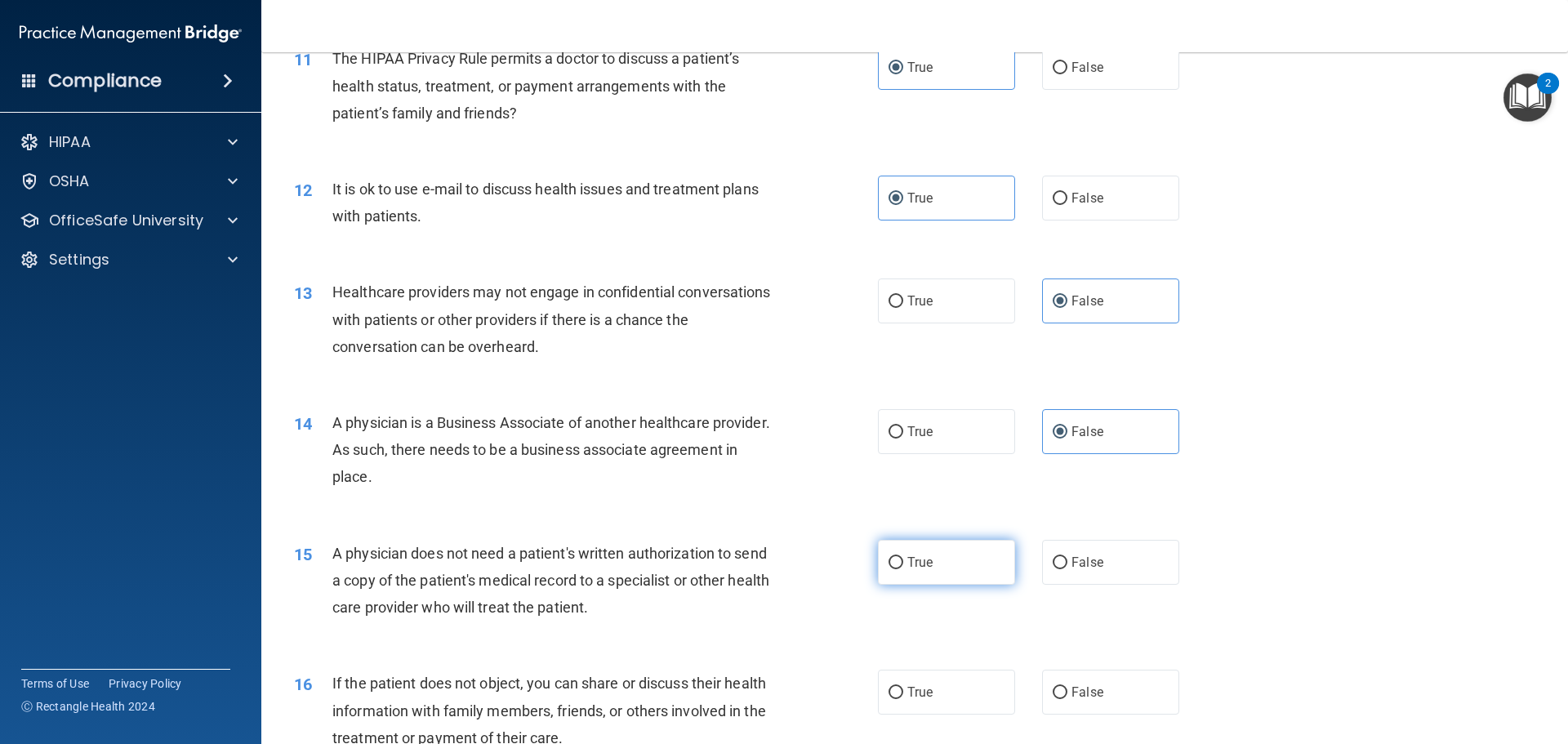 click on "True" at bounding box center [920, 562] 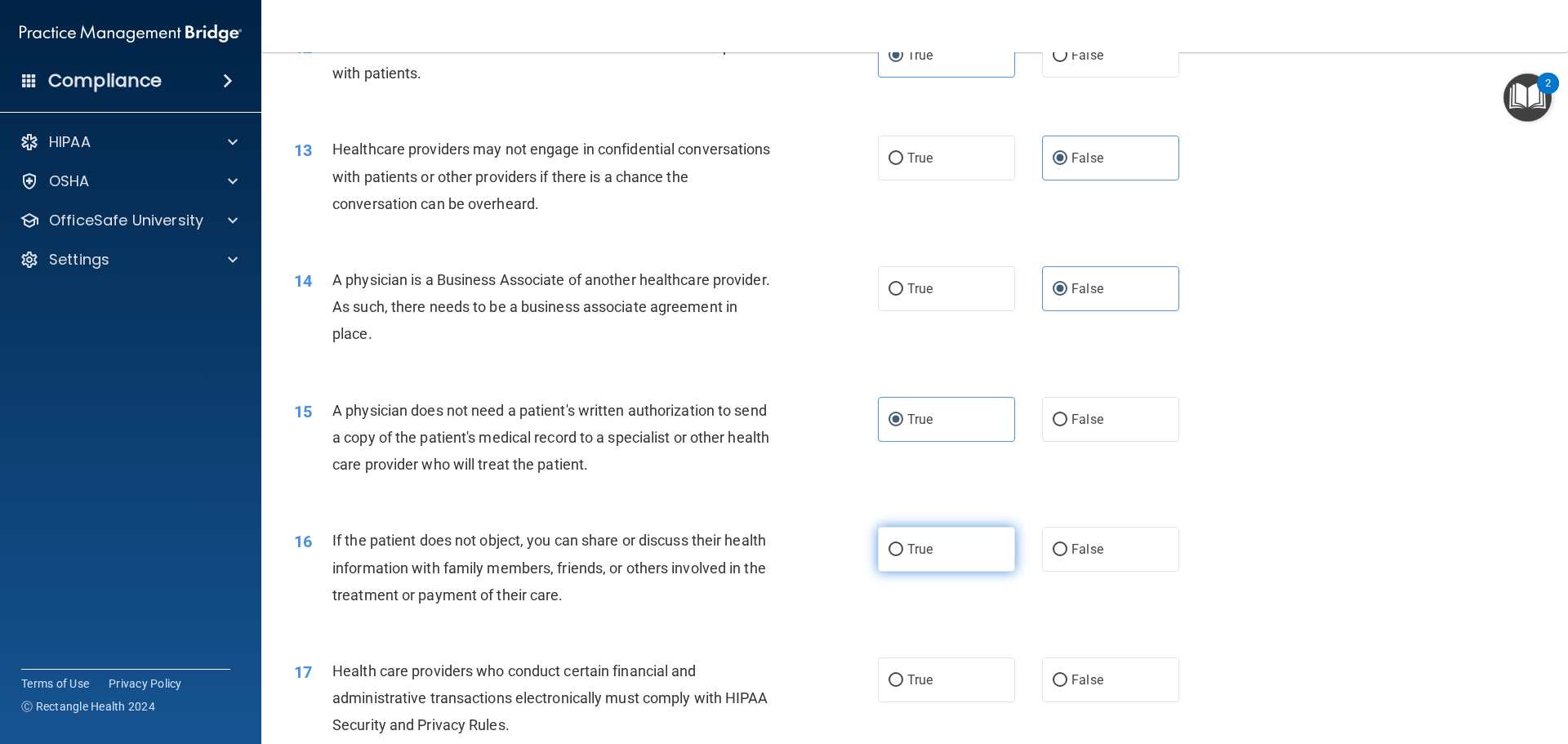 click on "True" at bounding box center [920, 549] 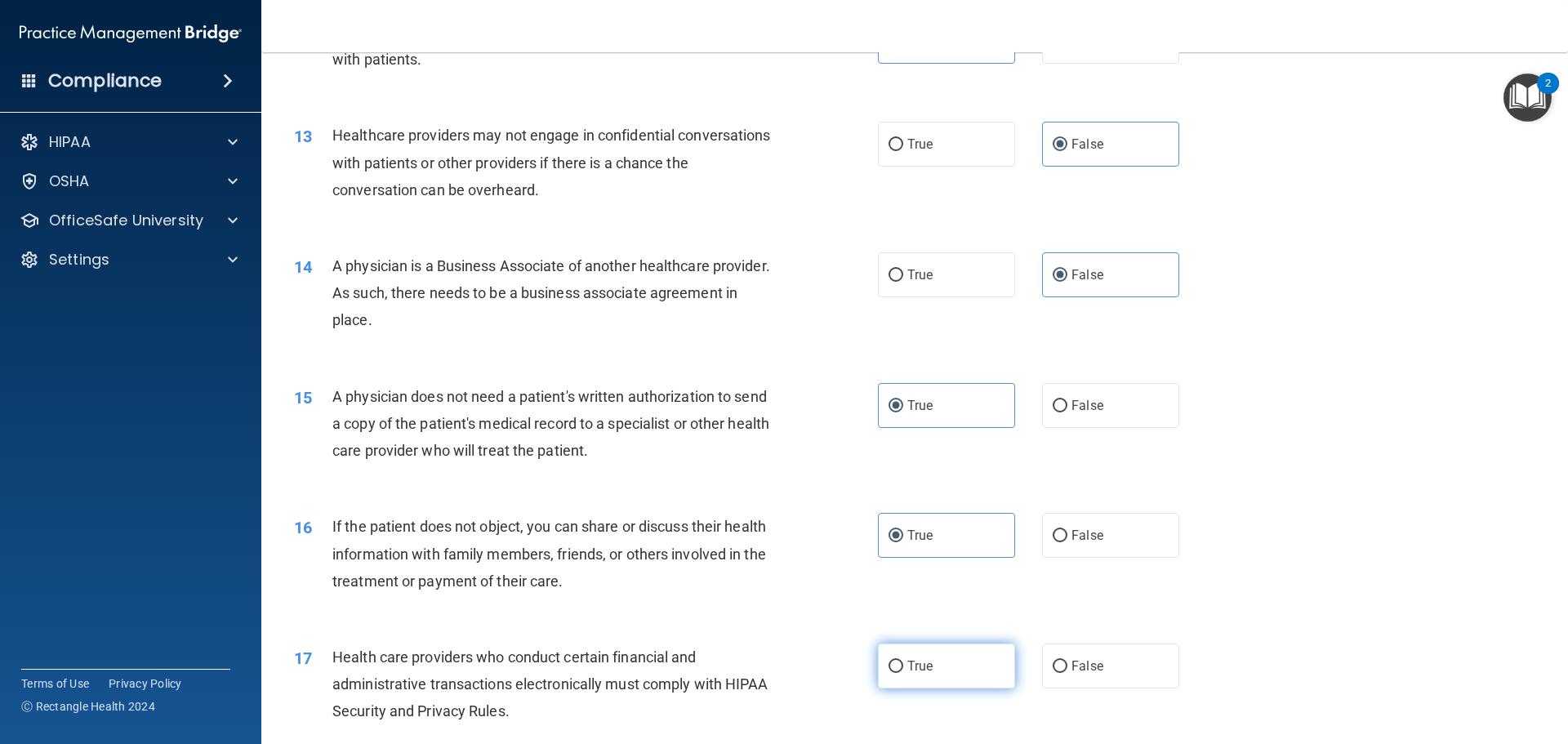 scroll, scrollTop: 1490, scrollLeft: 0, axis: vertical 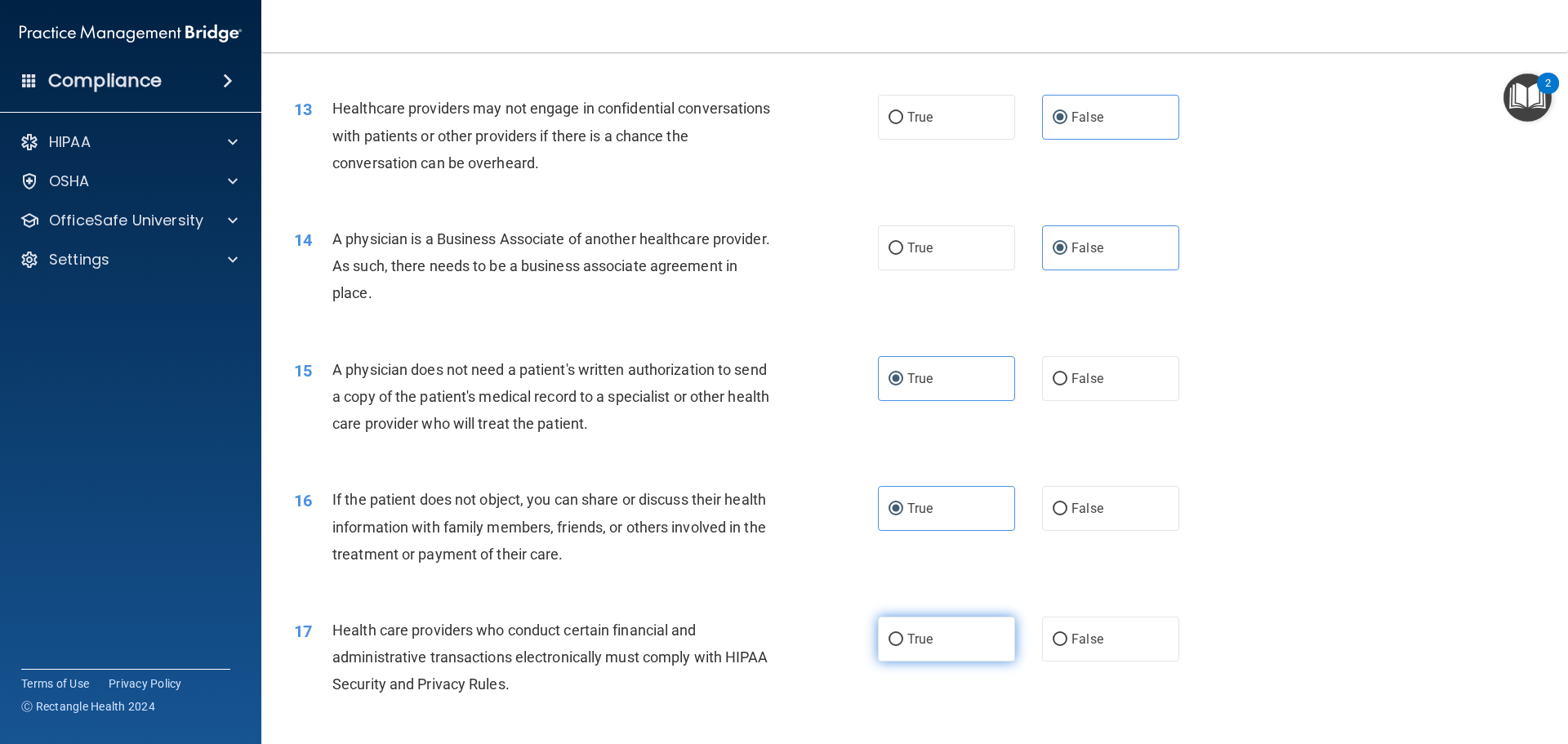click on "True" at bounding box center (947, 639) 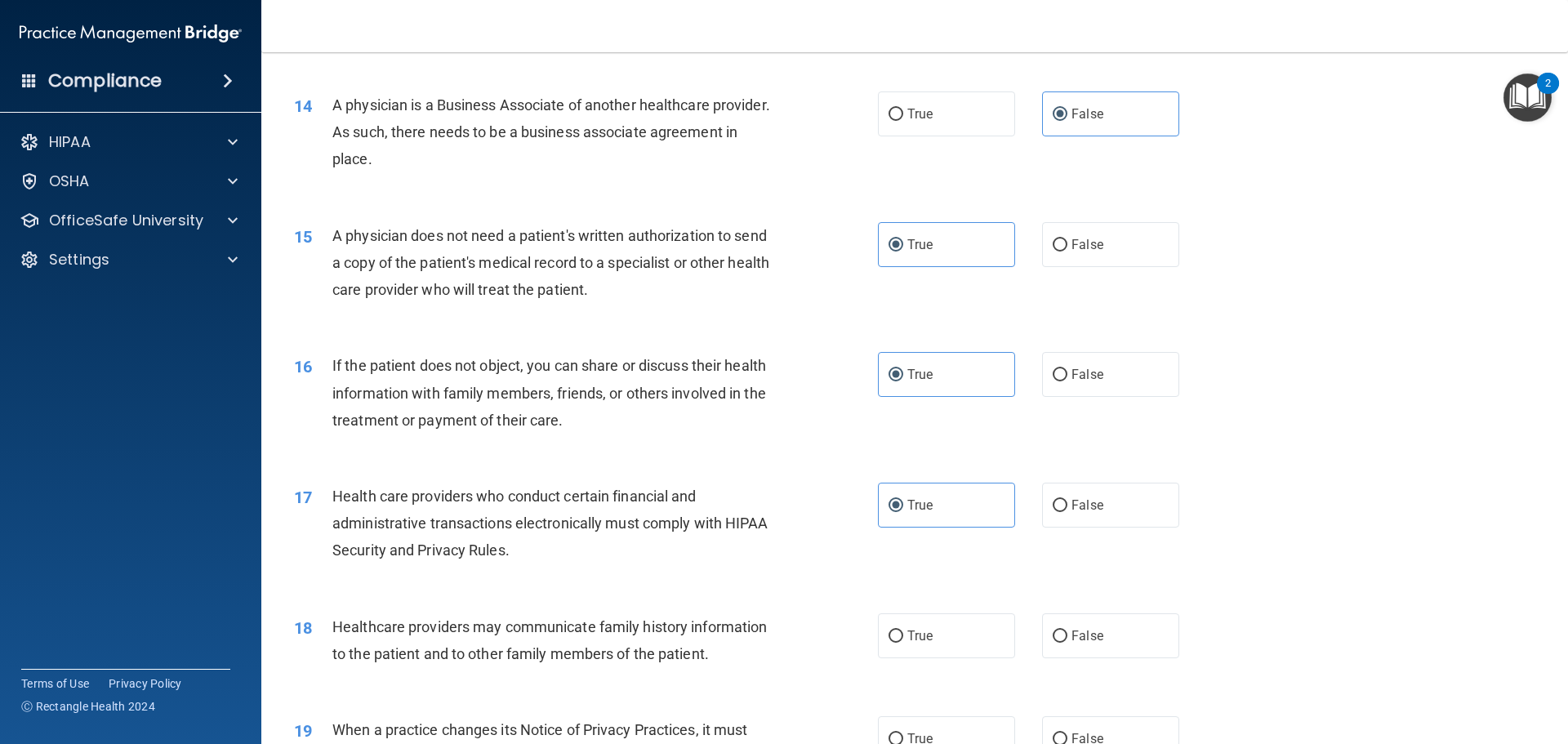 scroll, scrollTop: 1654, scrollLeft: 0, axis: vertical 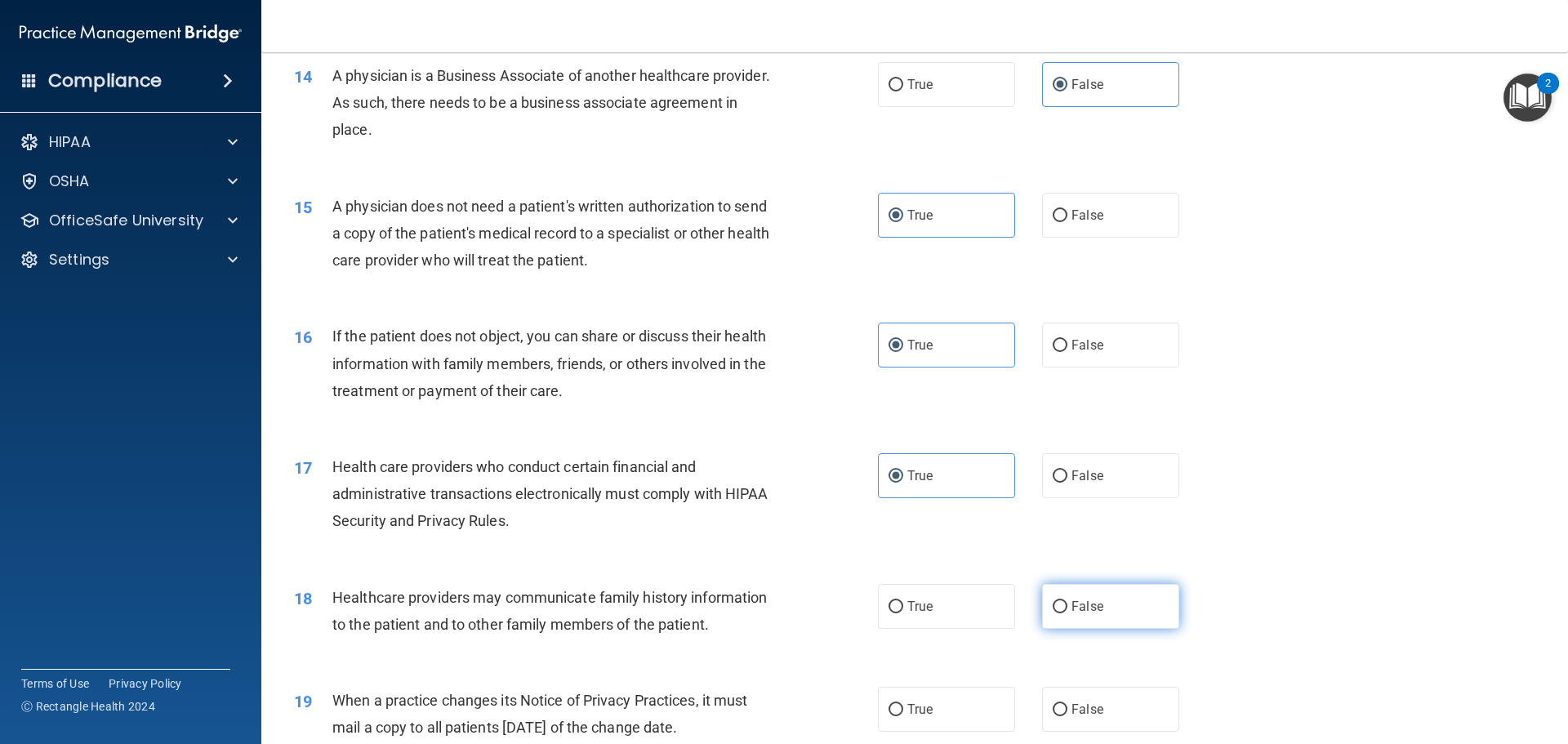 click on "False" at bounding box center [1087, 606] 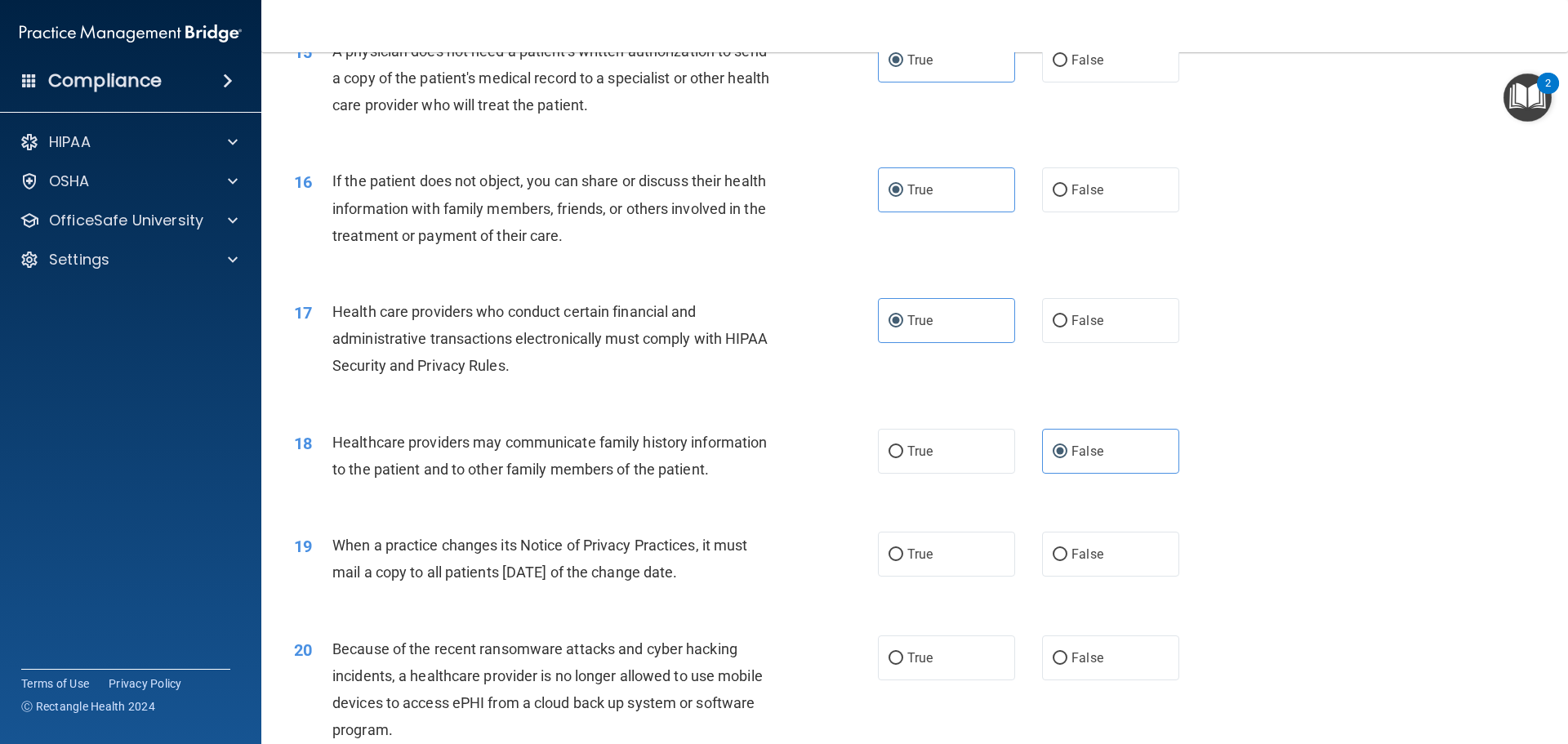 scroll, scrollTop: 1817, scrollLeft: 0, axis: vertical 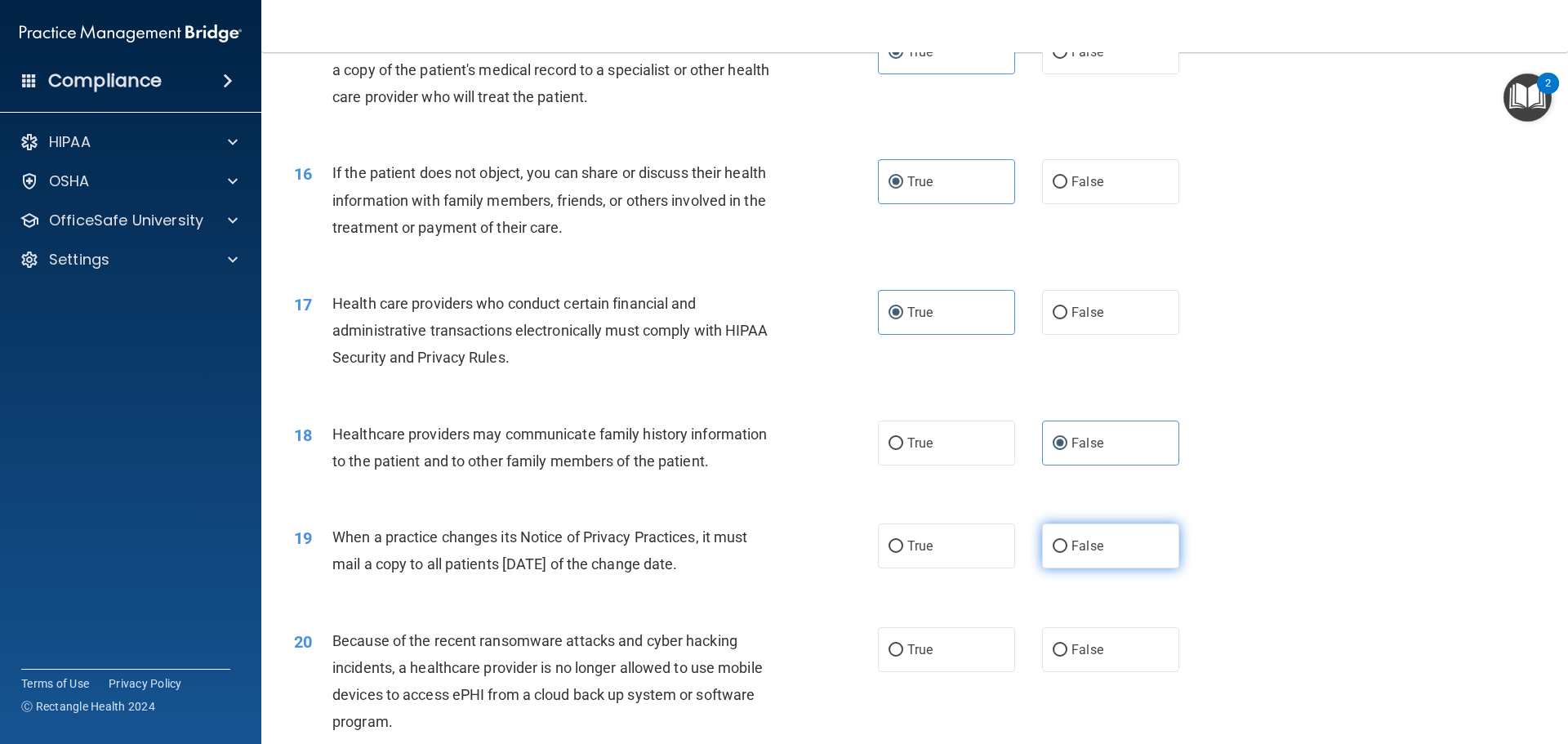 click on "False" at bounding box center (1111, 546) 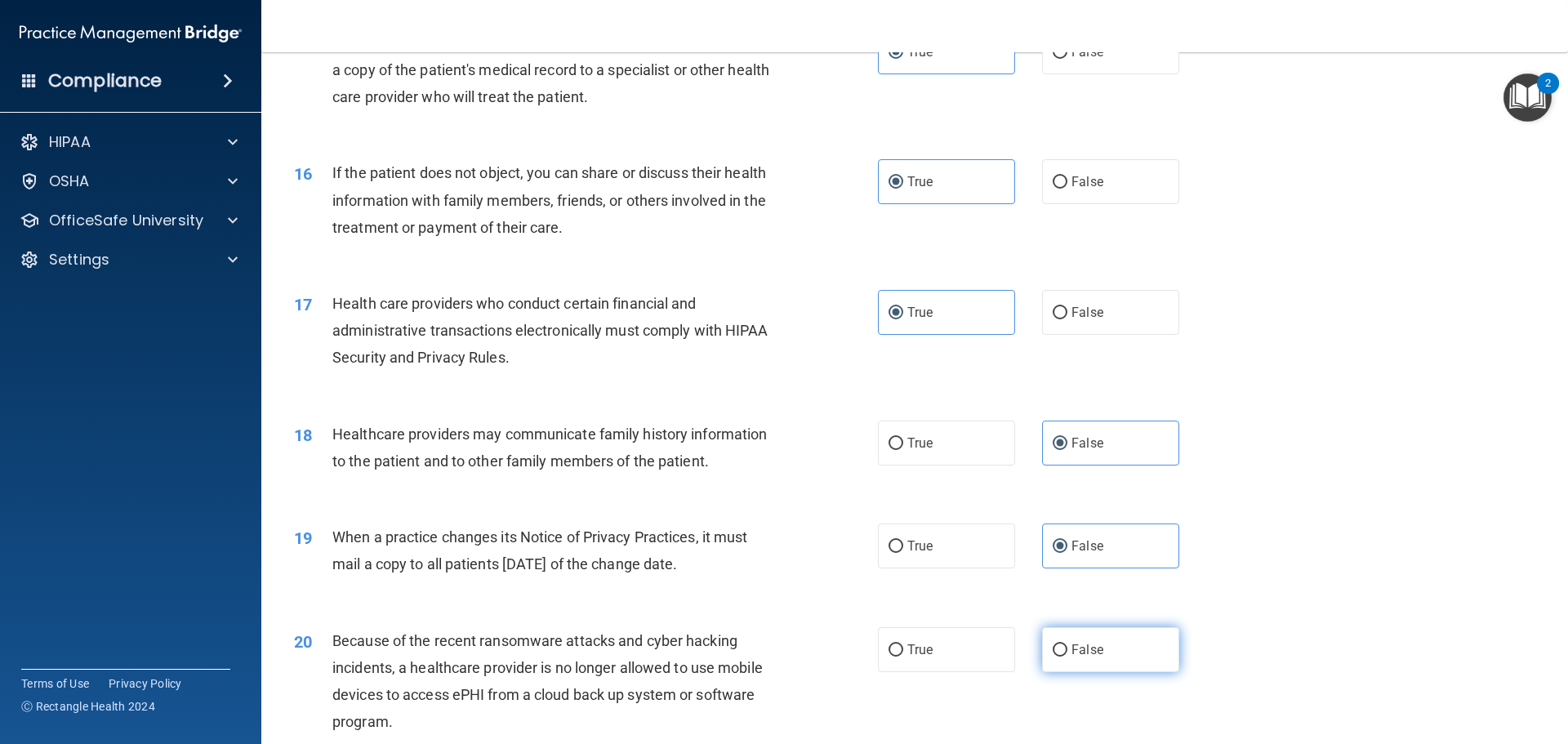 click on "False" at bounding box center (1111, 649) 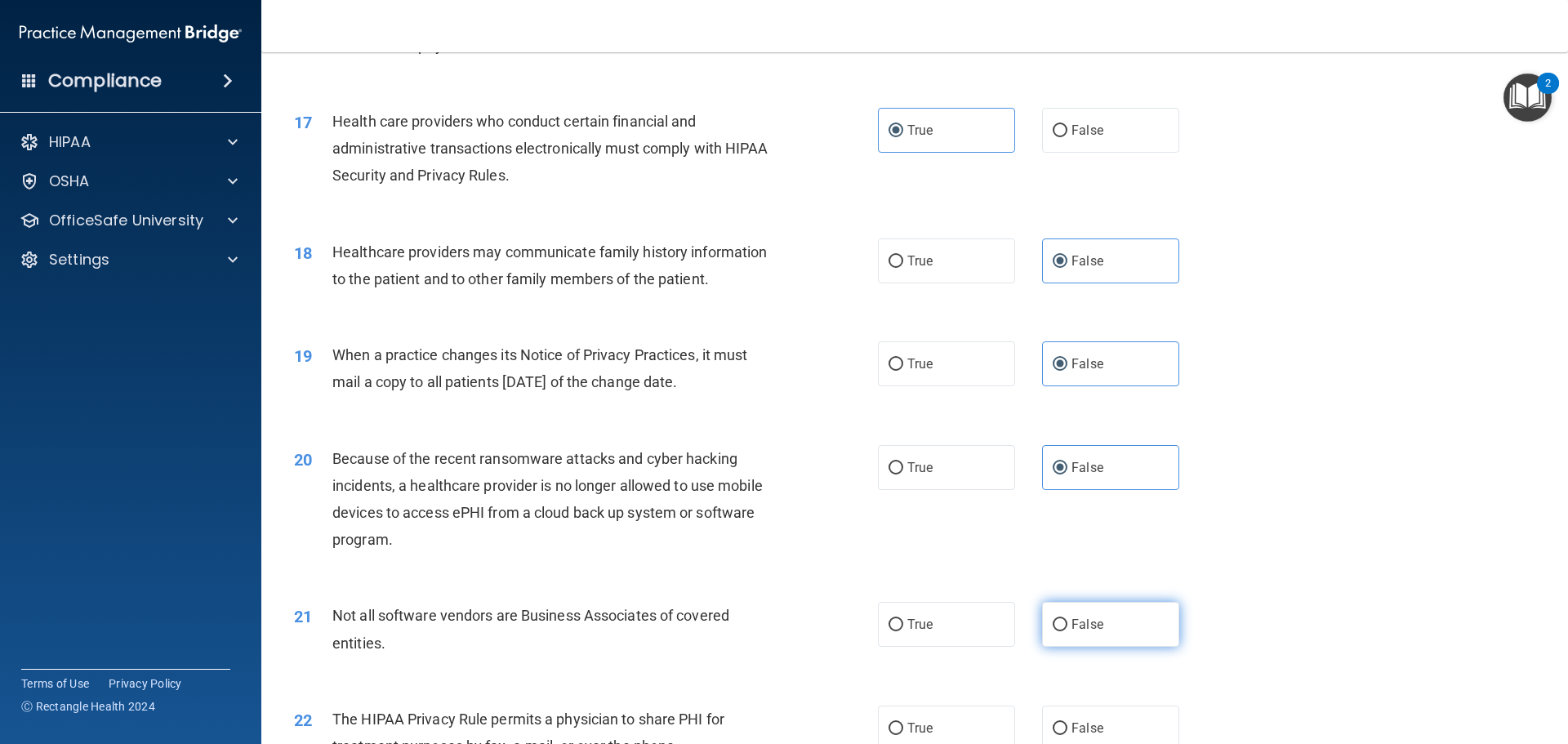 scroll, scrollTop: 2001, scrollLeft: 0, axis: vertical 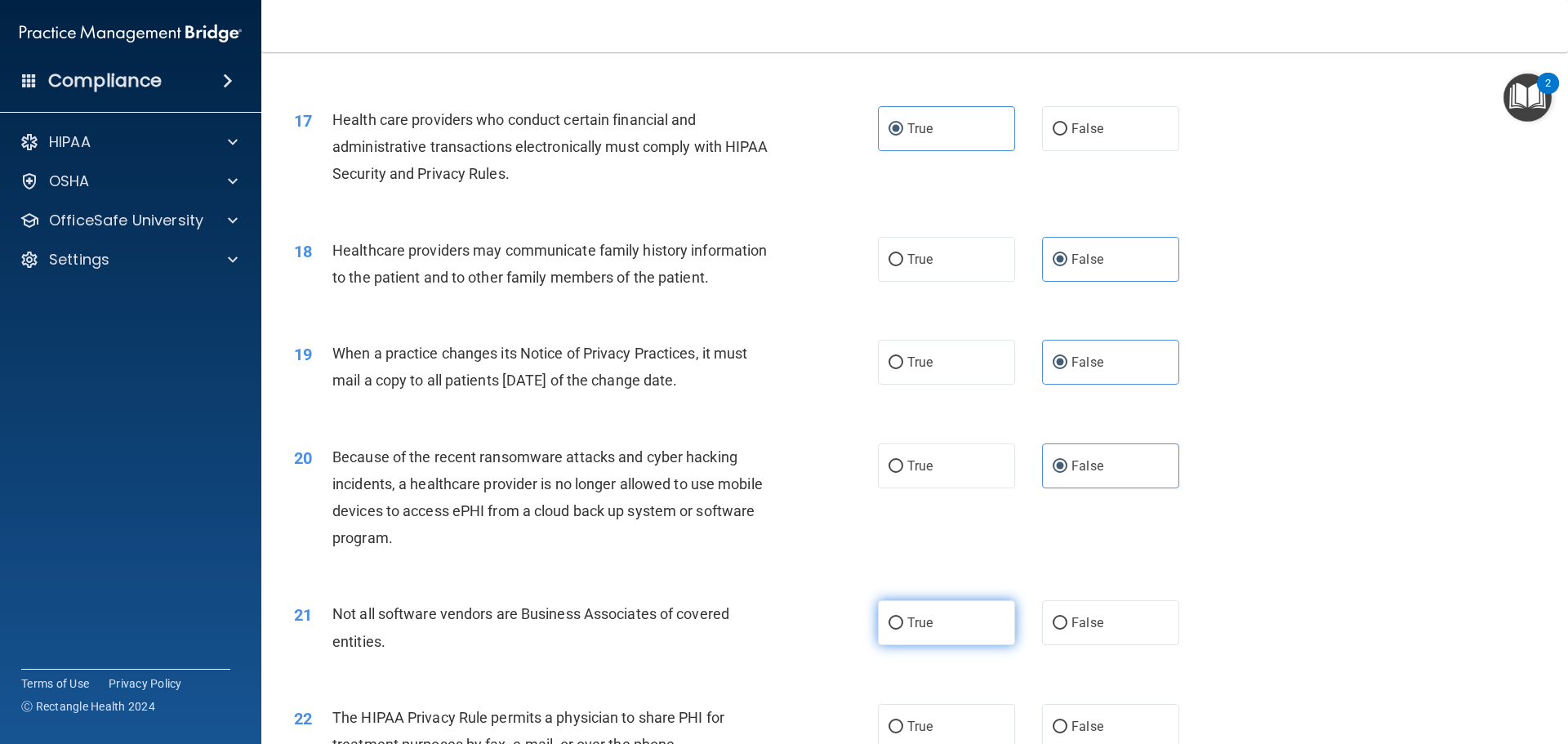 click on "True" at bounding box center [947, 622] 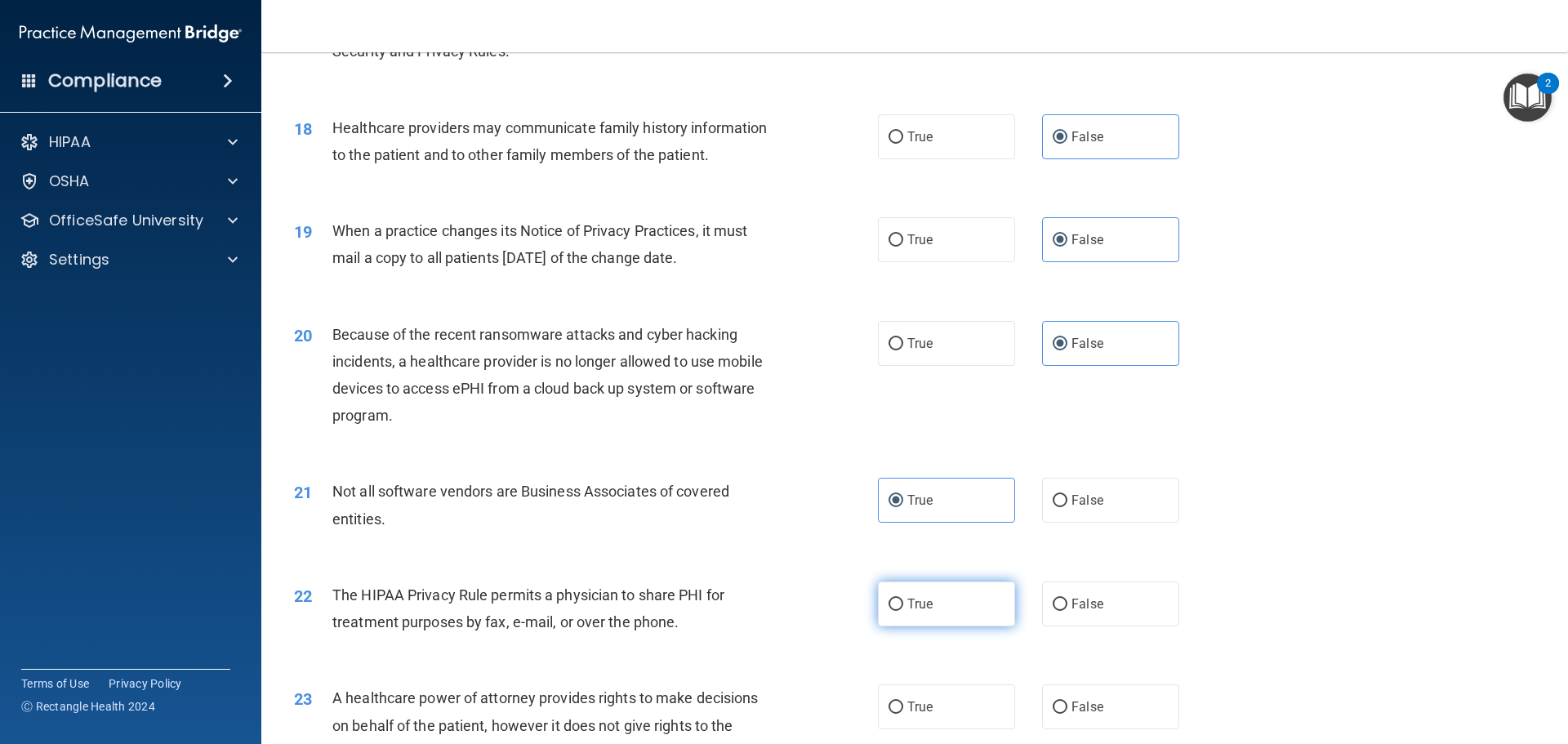 drag, startPoint x: 969, startPoint y: 609, endPoint x: 961, endPoint y: 610, distance: 8.062258 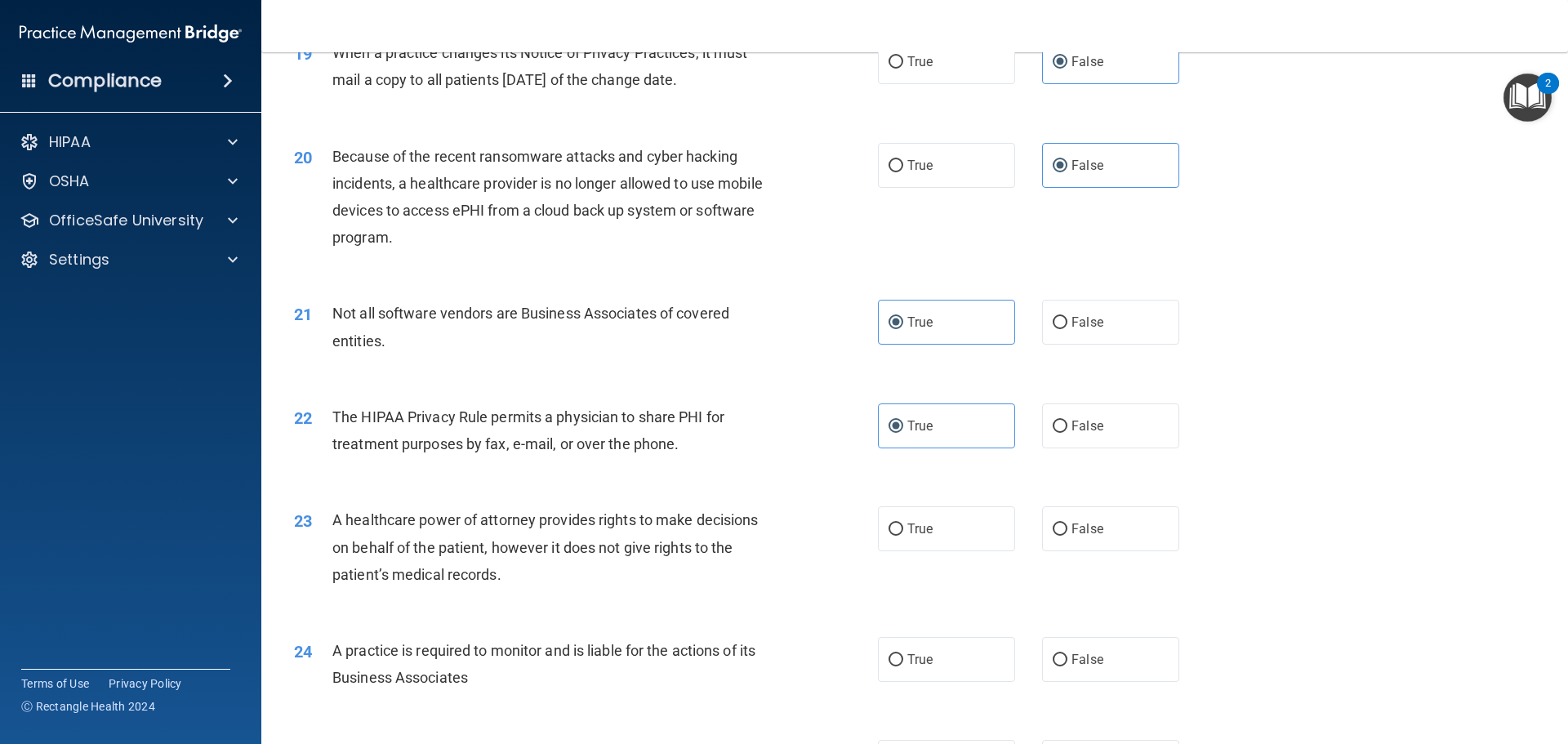 scroll, scrollTop: 2307, scrollLeft: 0, axis: vertical 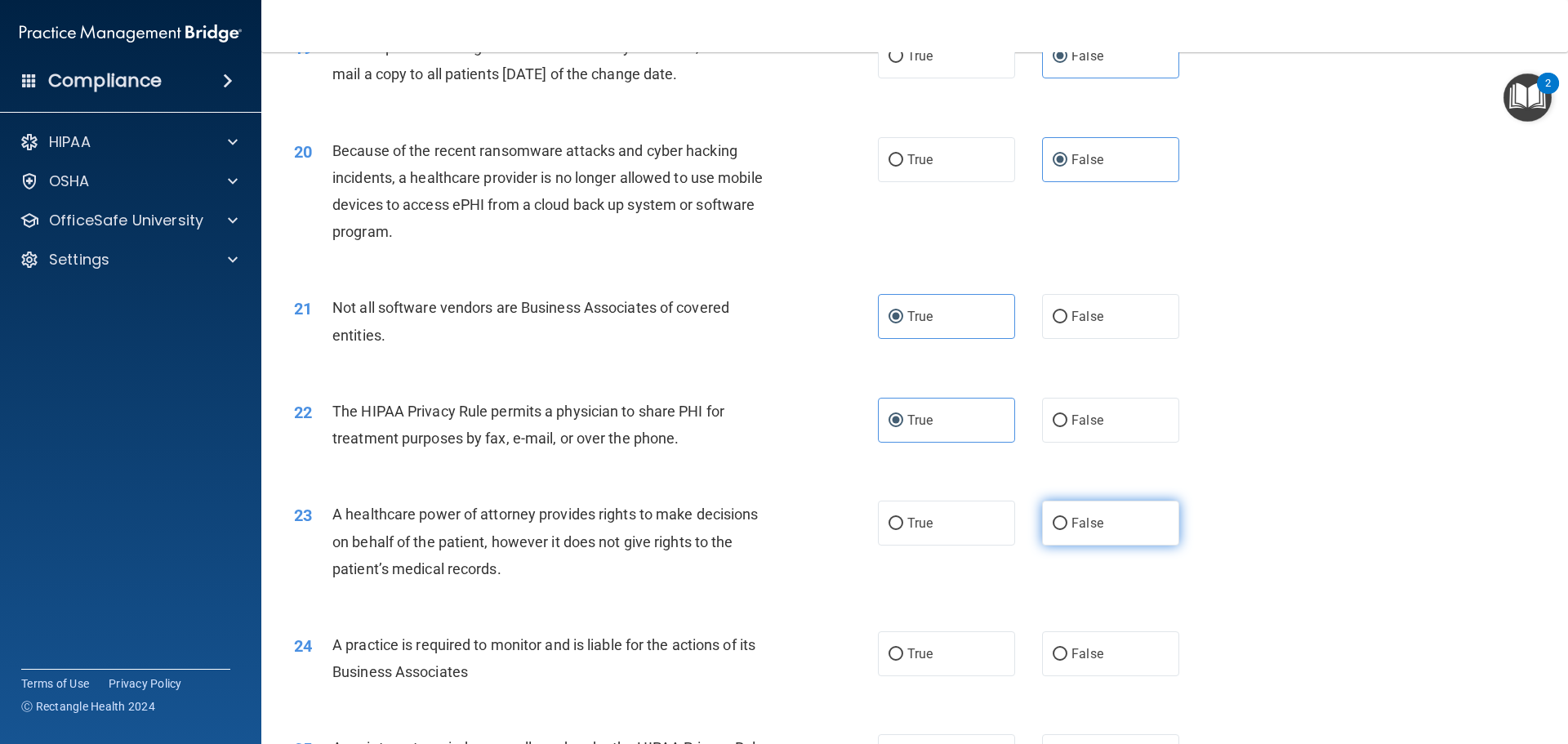 click on "False" at bounding box center (1111, 523) 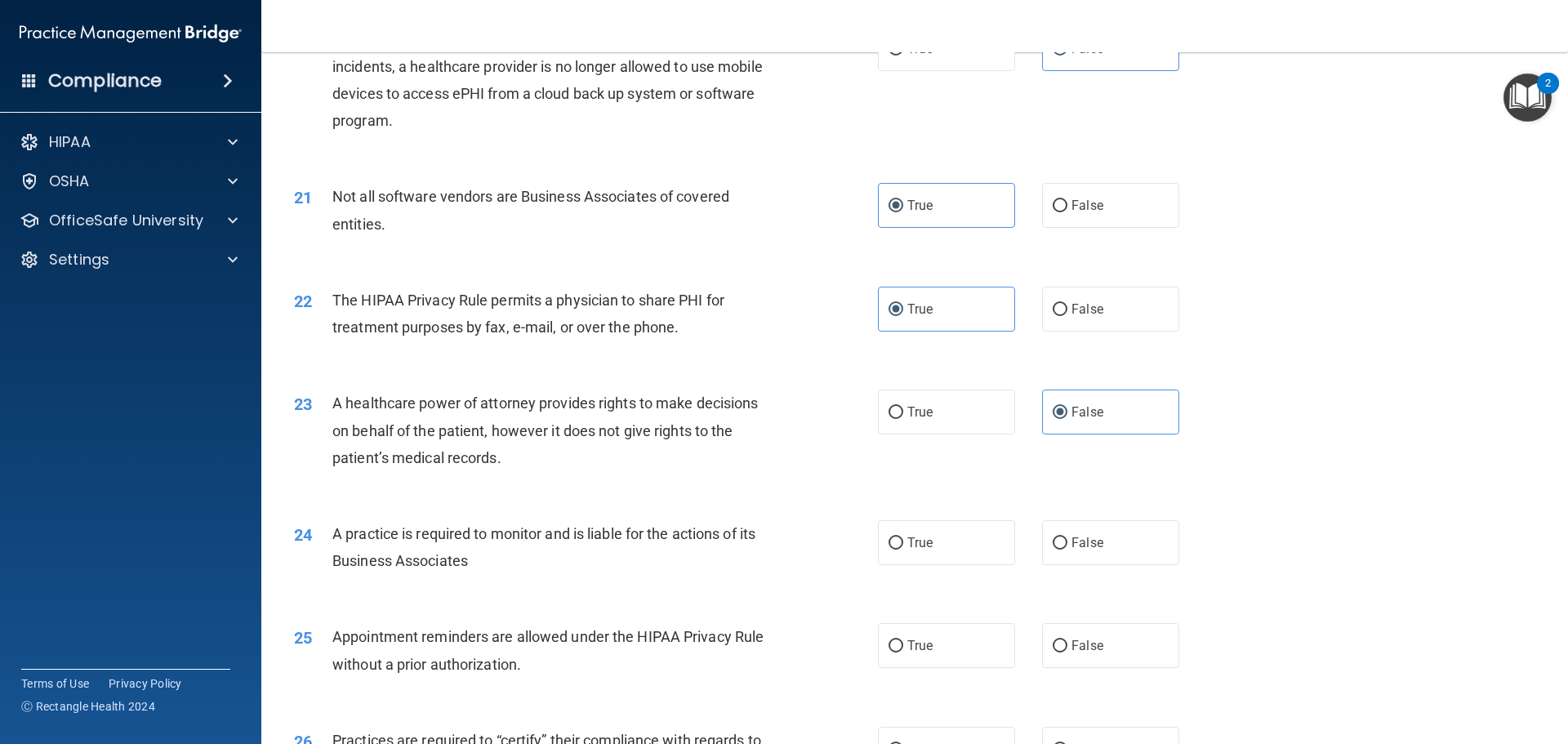 scroll, scrollTop: 2430, scrollLeft: 0, axis: vertical 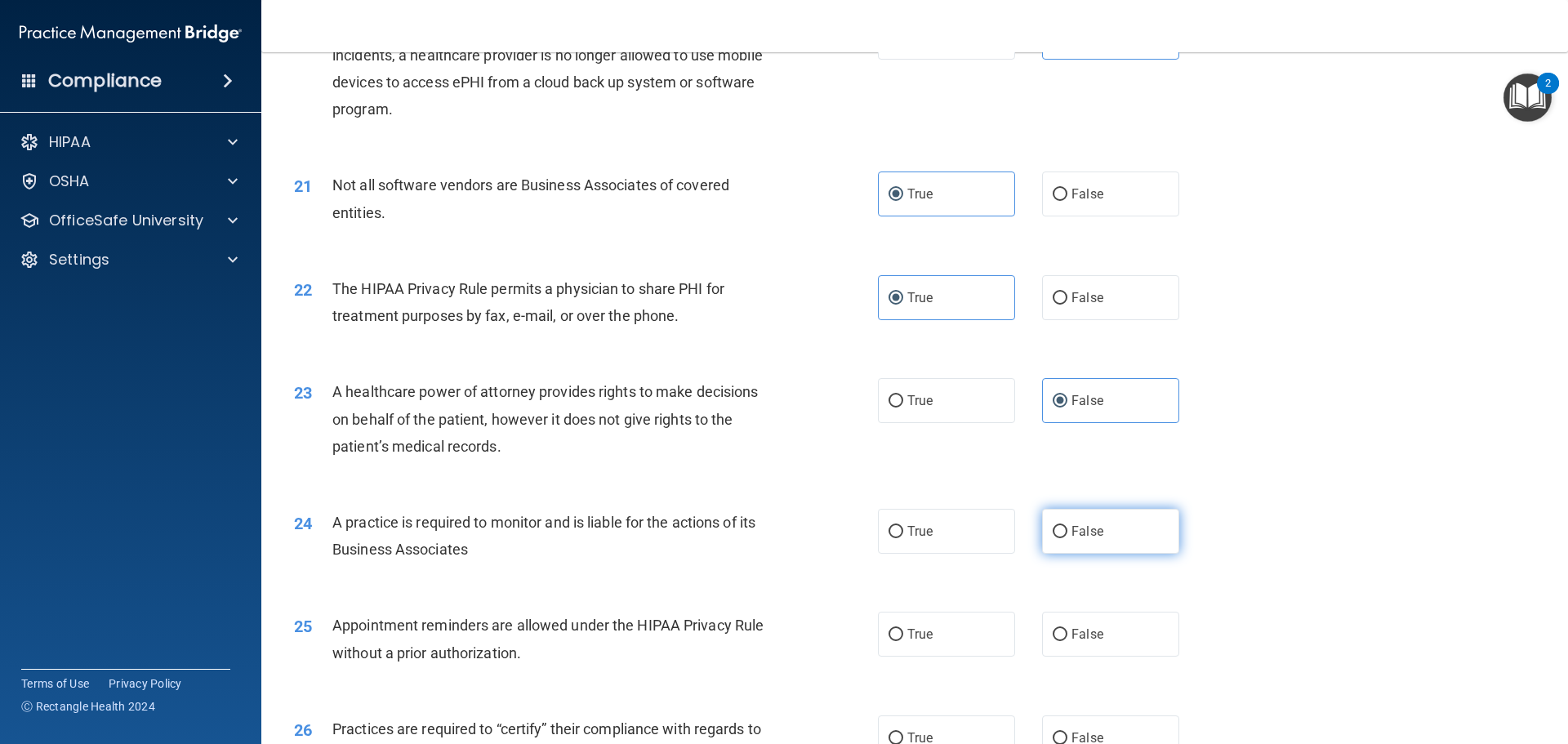 click on "False" at bounding box center [1087, 531] 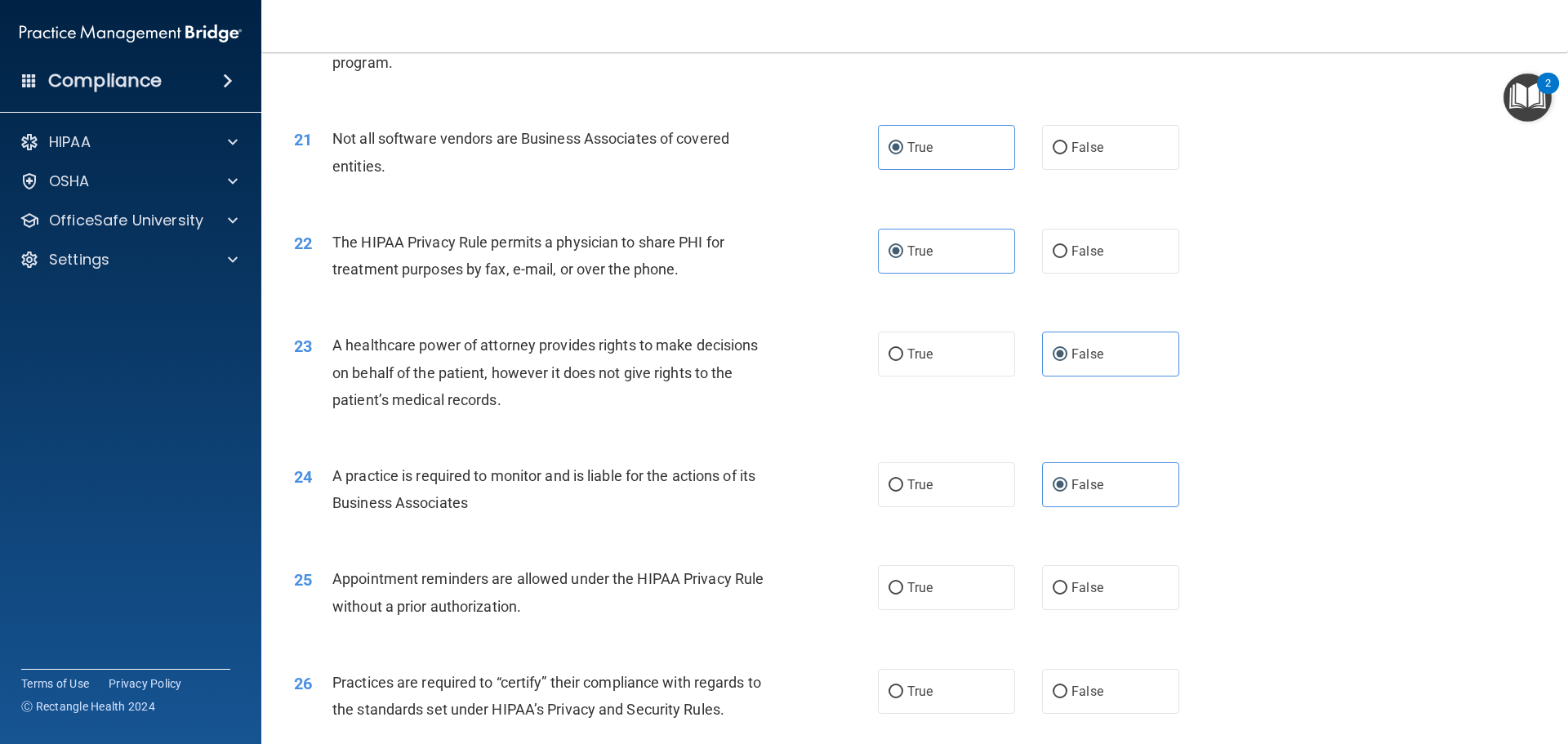 scroll, scrollTop: 2511, scrollLeft: 0, axis: vertical 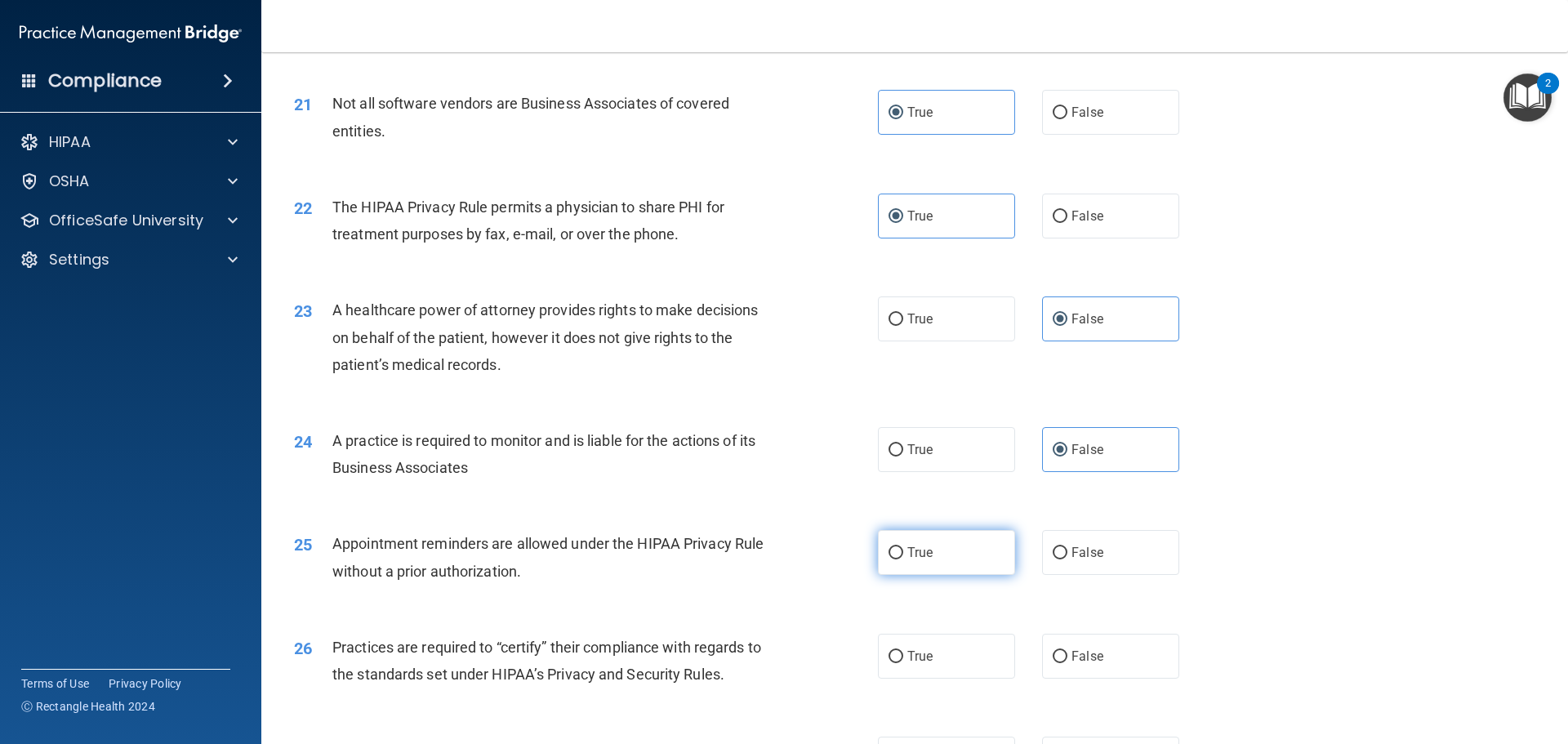 click on "True" at bounding box center [947, 552] 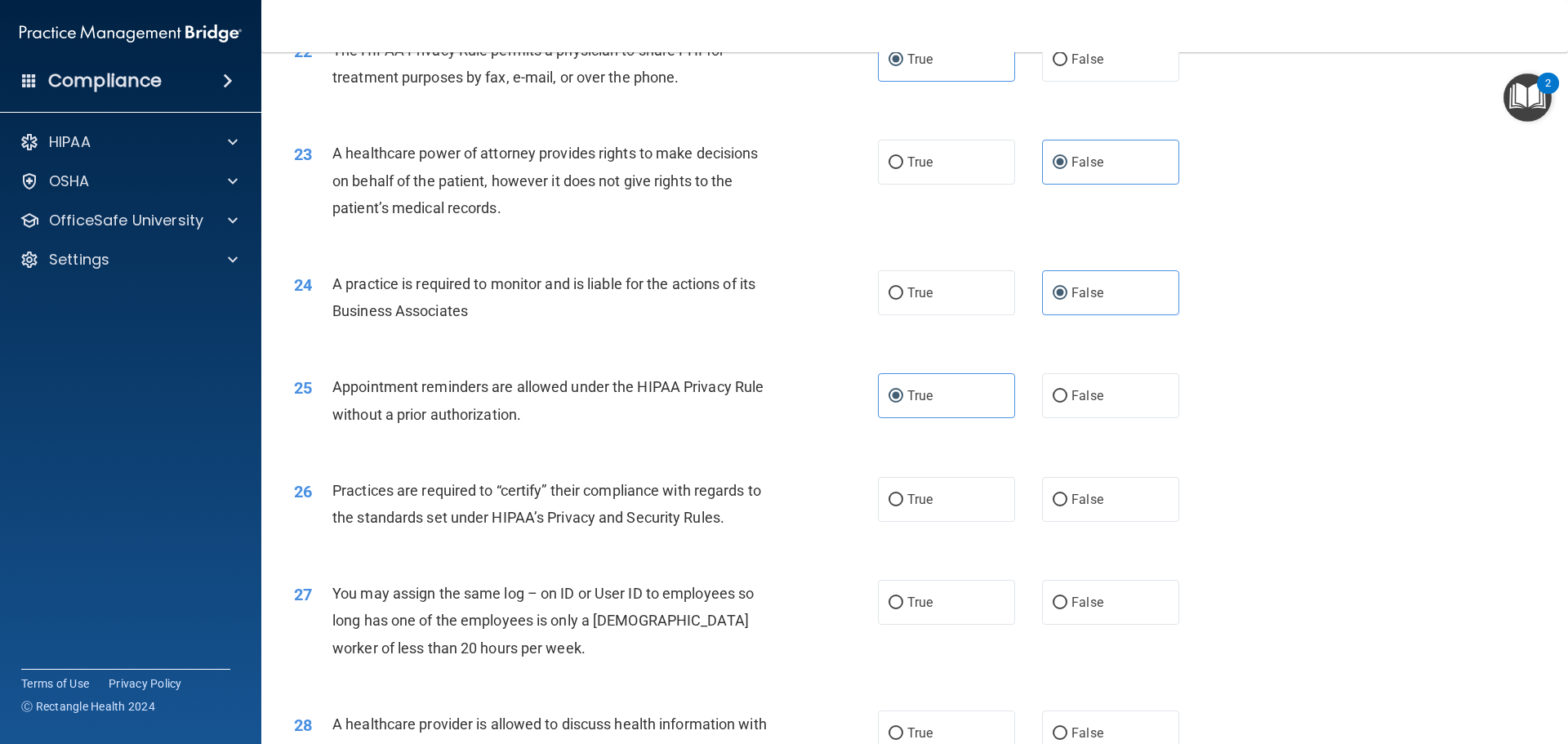 scroll, scrollTop: 2715, scrollLeft: 0, axis: vertical 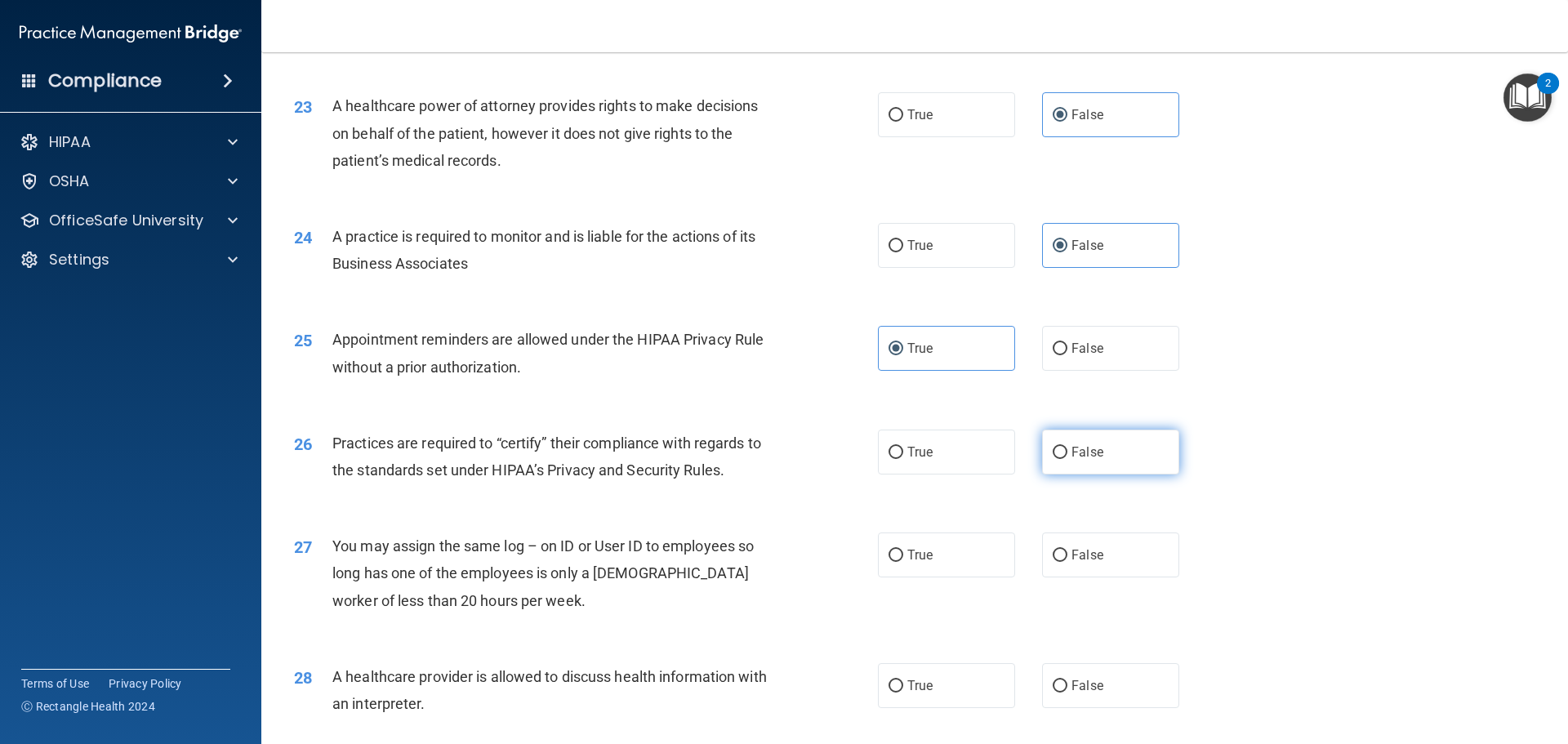 click on "False" at bounding box center (1111, 452) 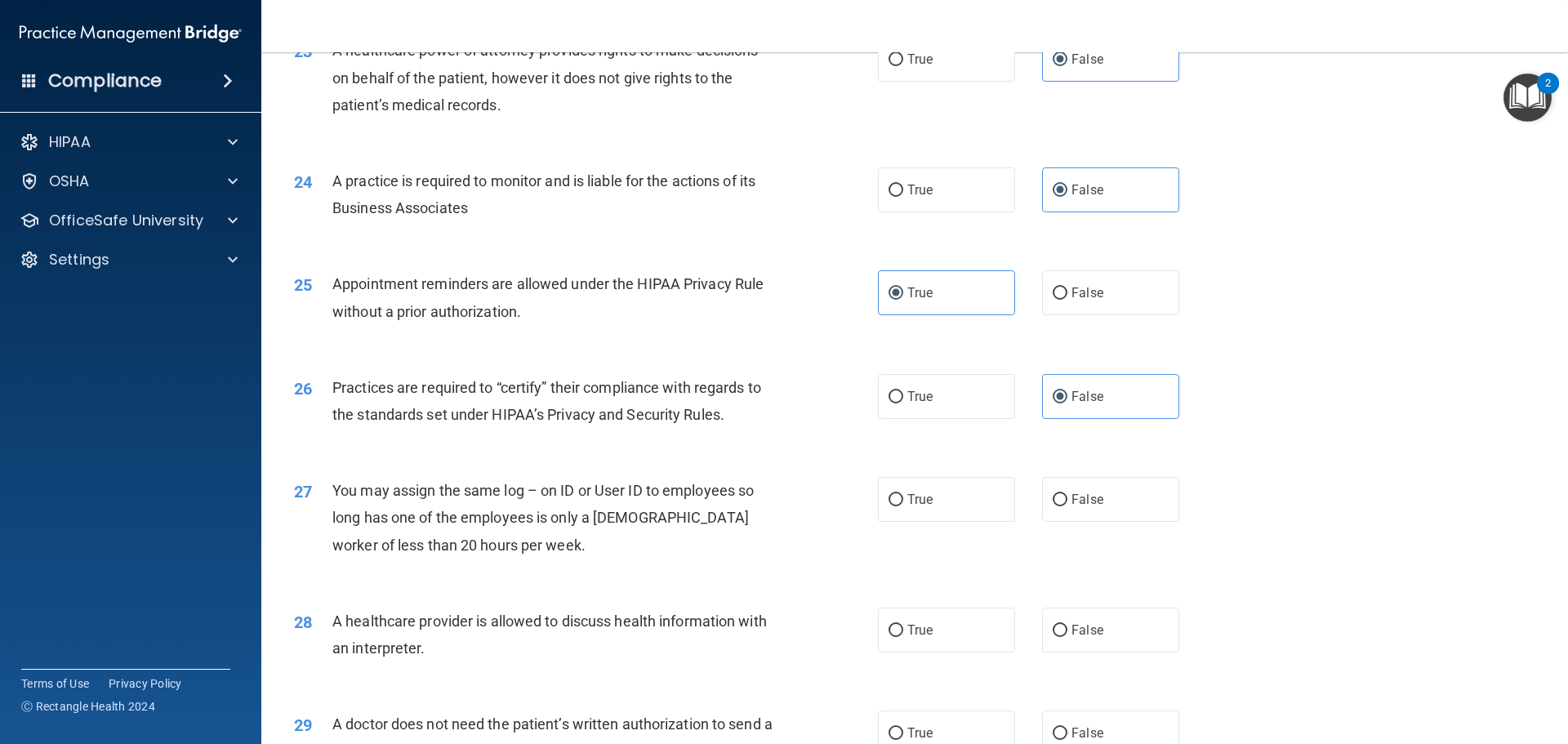 scroll, scrollTop: 2777, scrollLeft: 0, axis: vertical 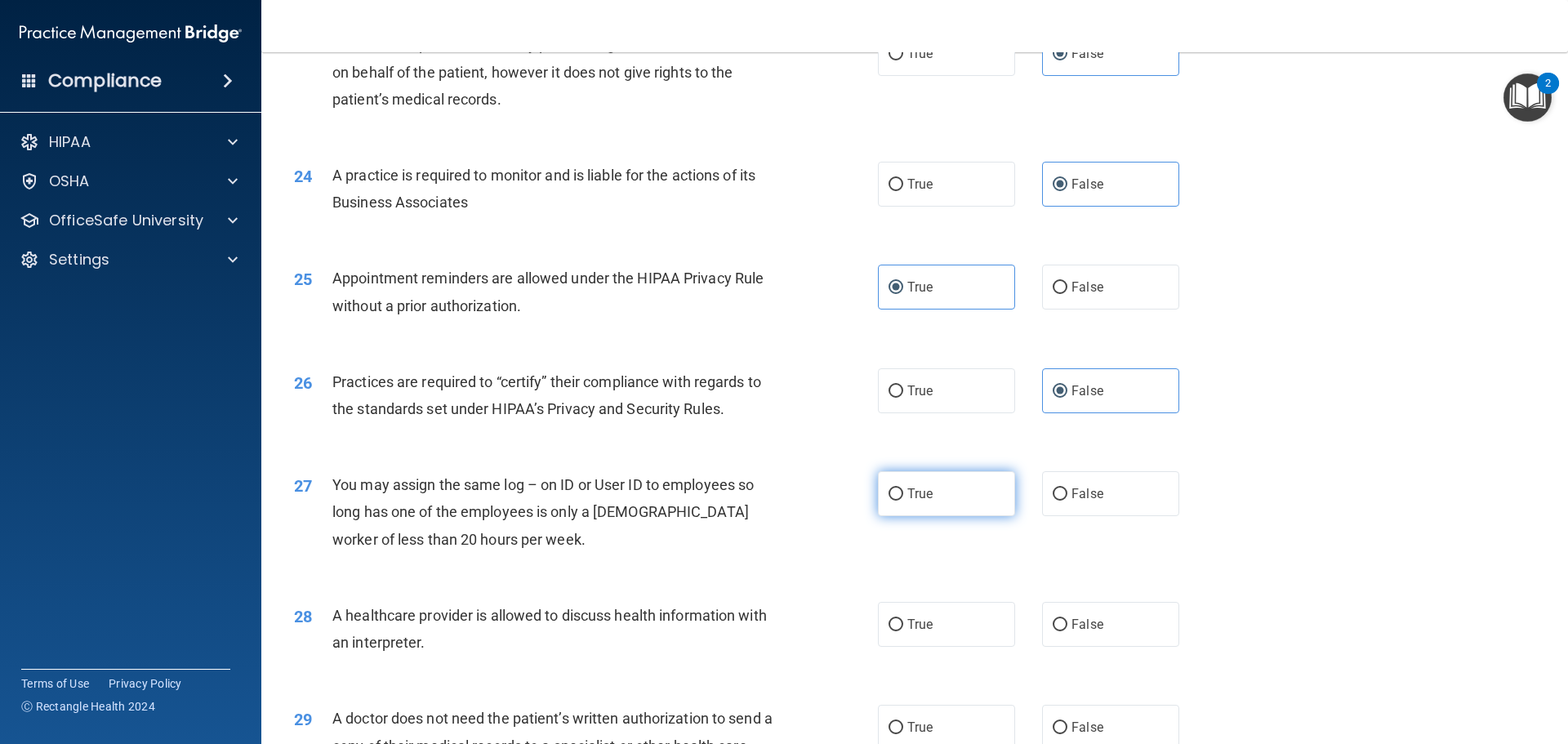 click on "True" at bounding box center [947, 493] 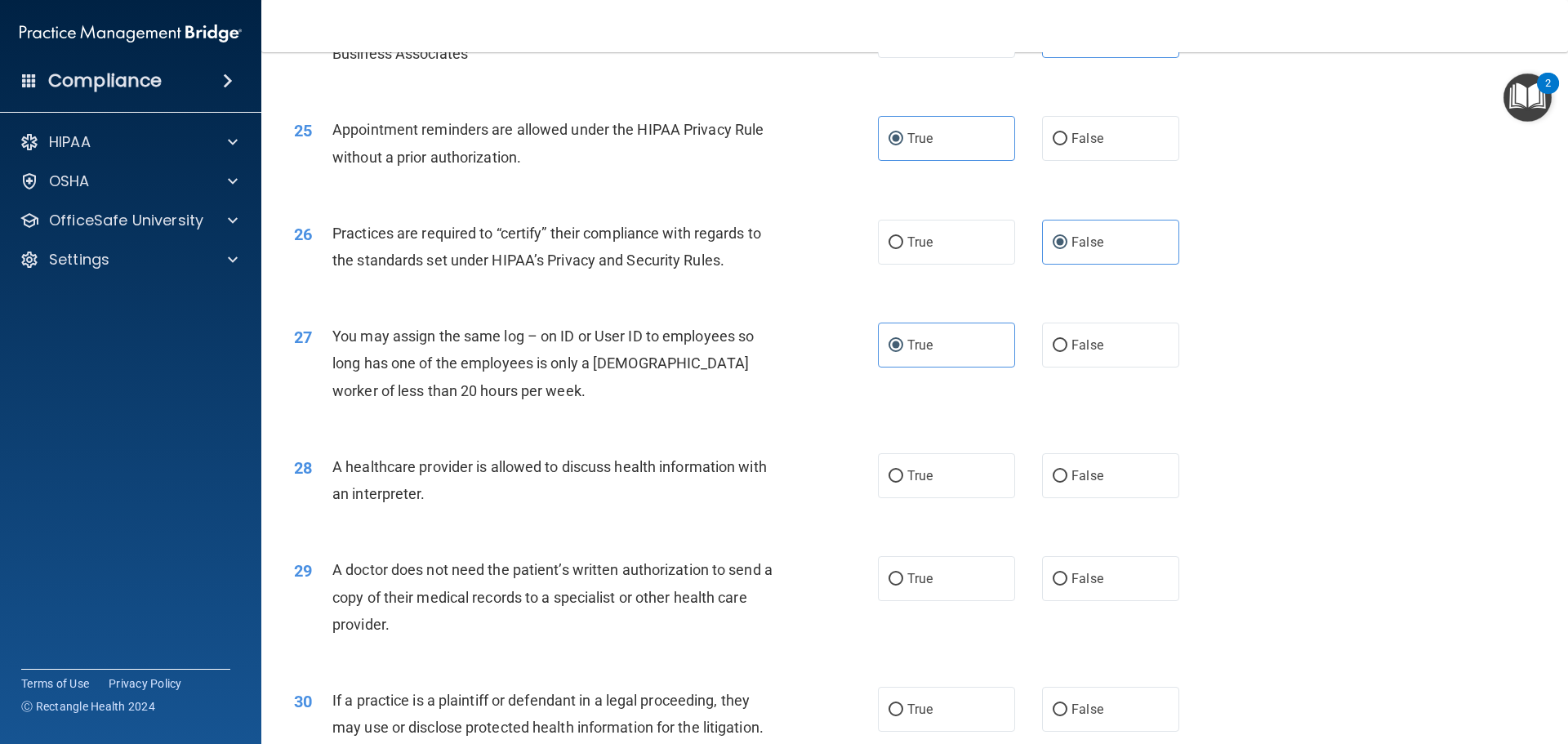 scroll, scrollTop: 2960, scrollLeft: 0, axis: vertical 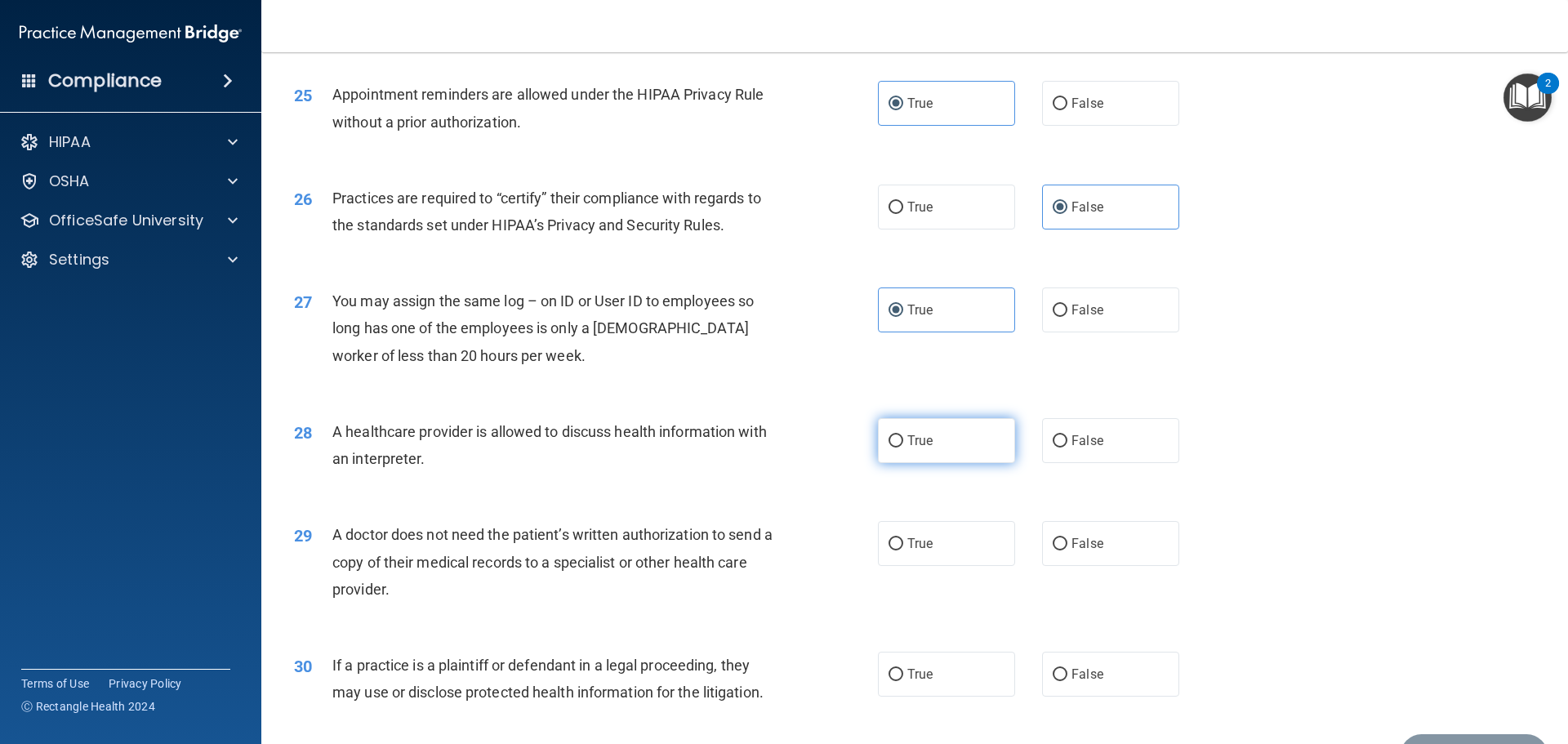 click on "True" at bounding box center [947, 440] 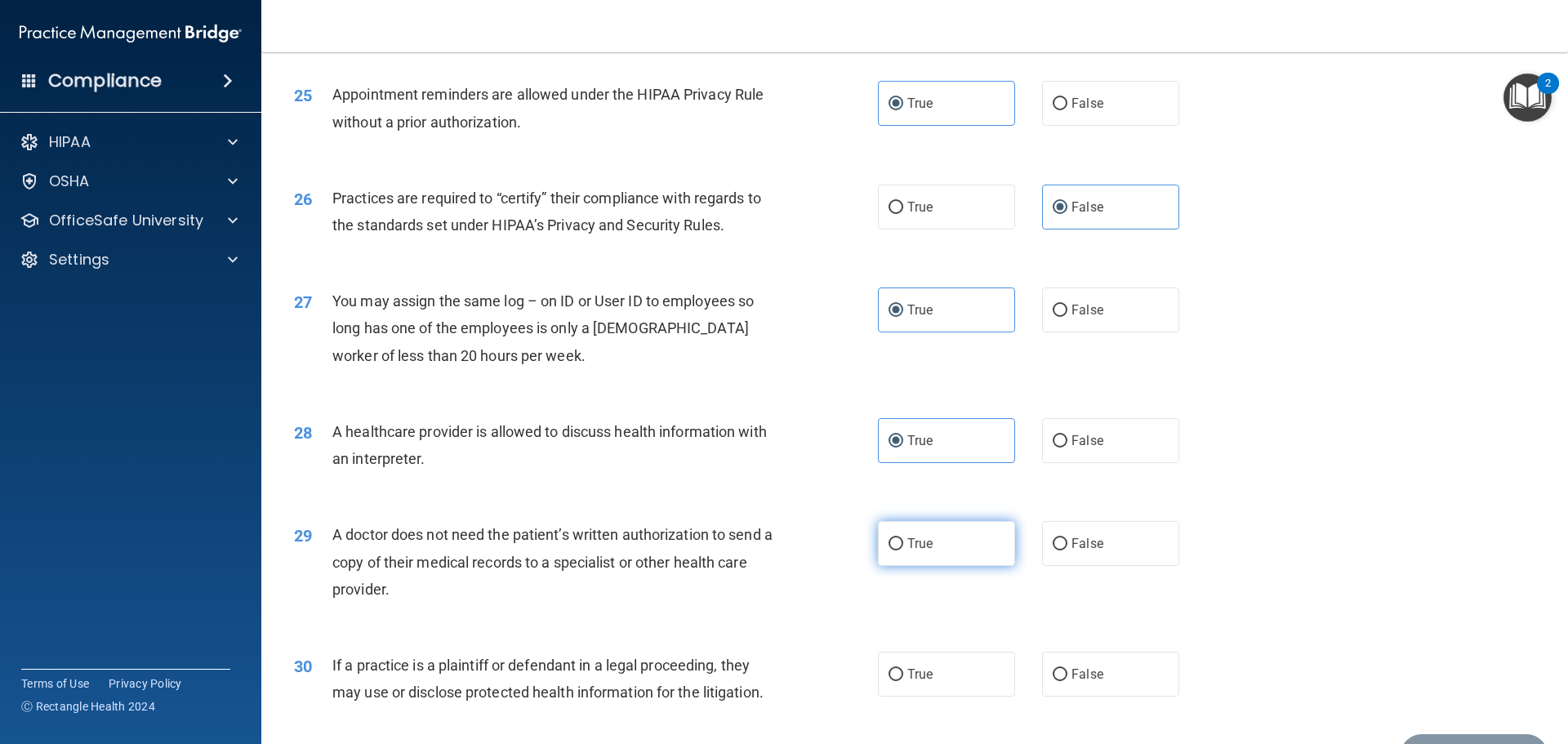 click on "True" at bounding box center (920, 543) 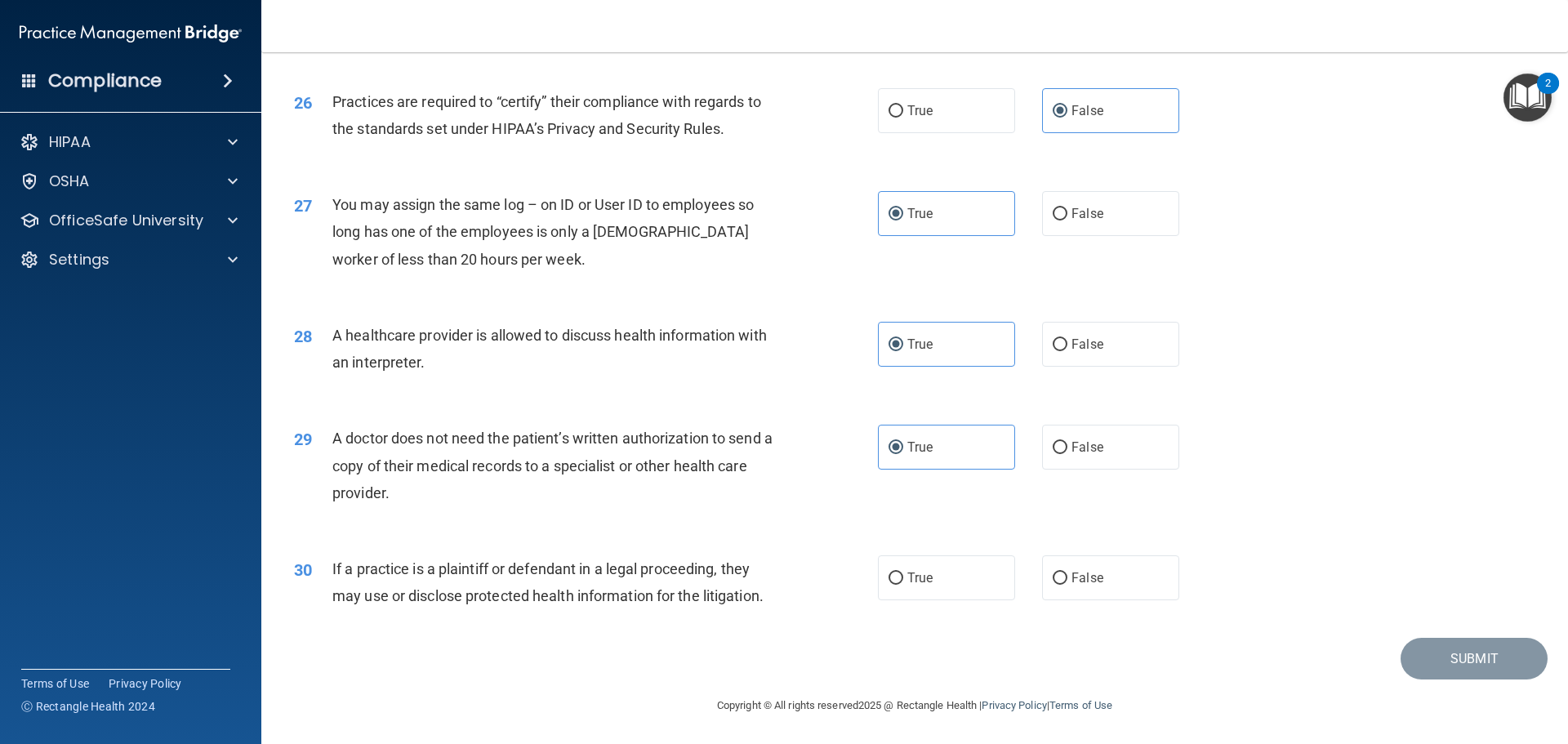 scroll, scrollTop: 3058, scrollLeft: 0, axis: vertical 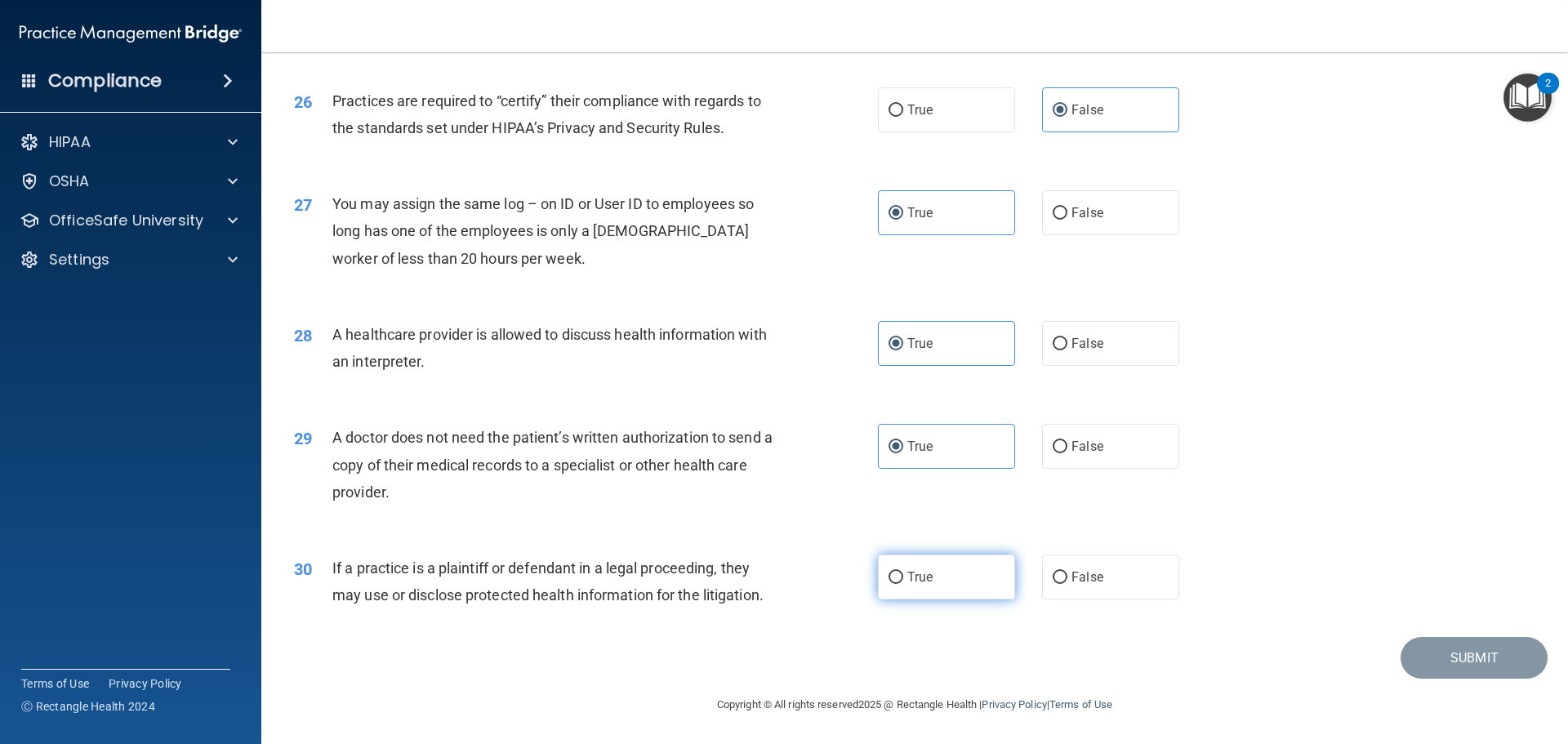 click on "True" 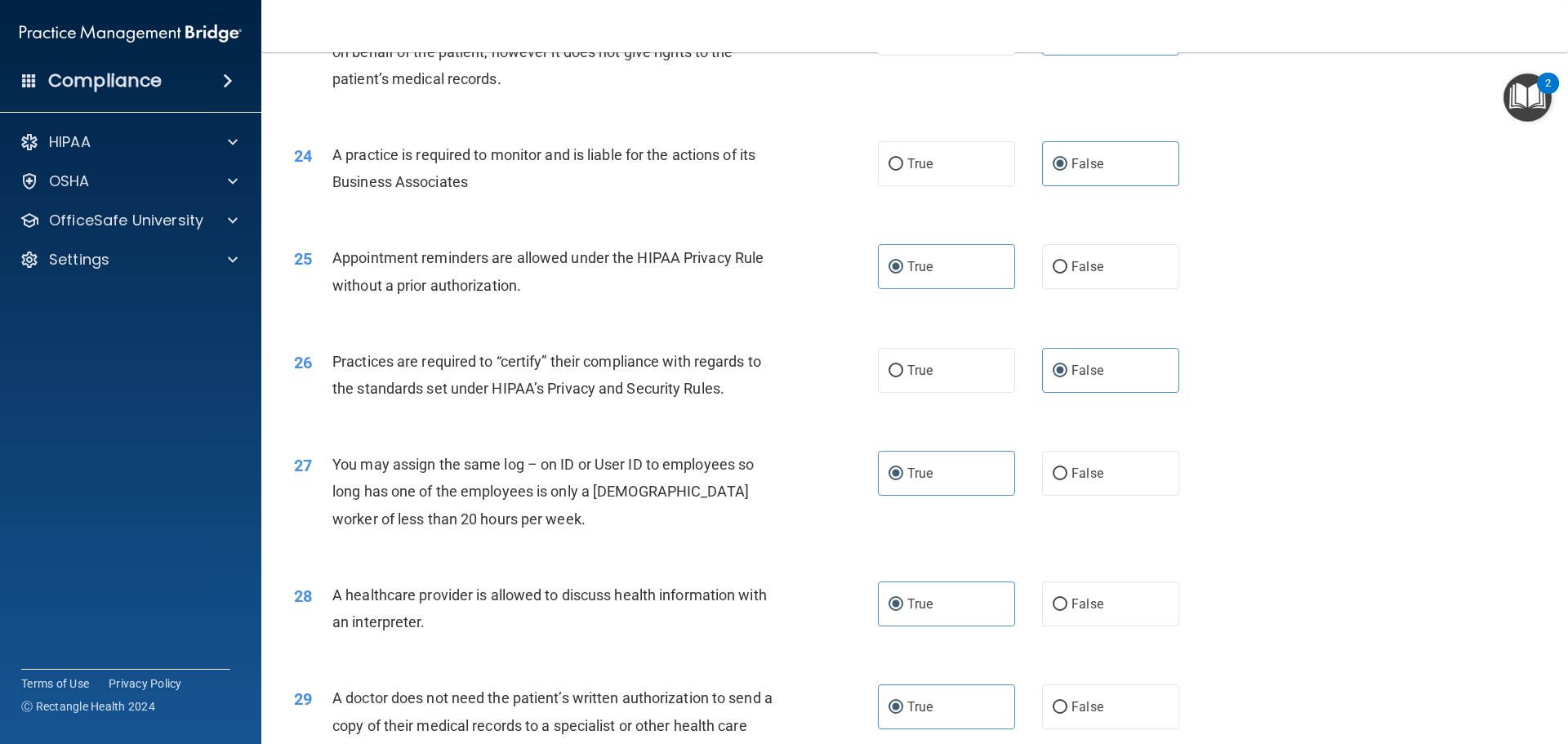 scroll, scrollTop: 3058, scrollLeft: 0, axis: vertical 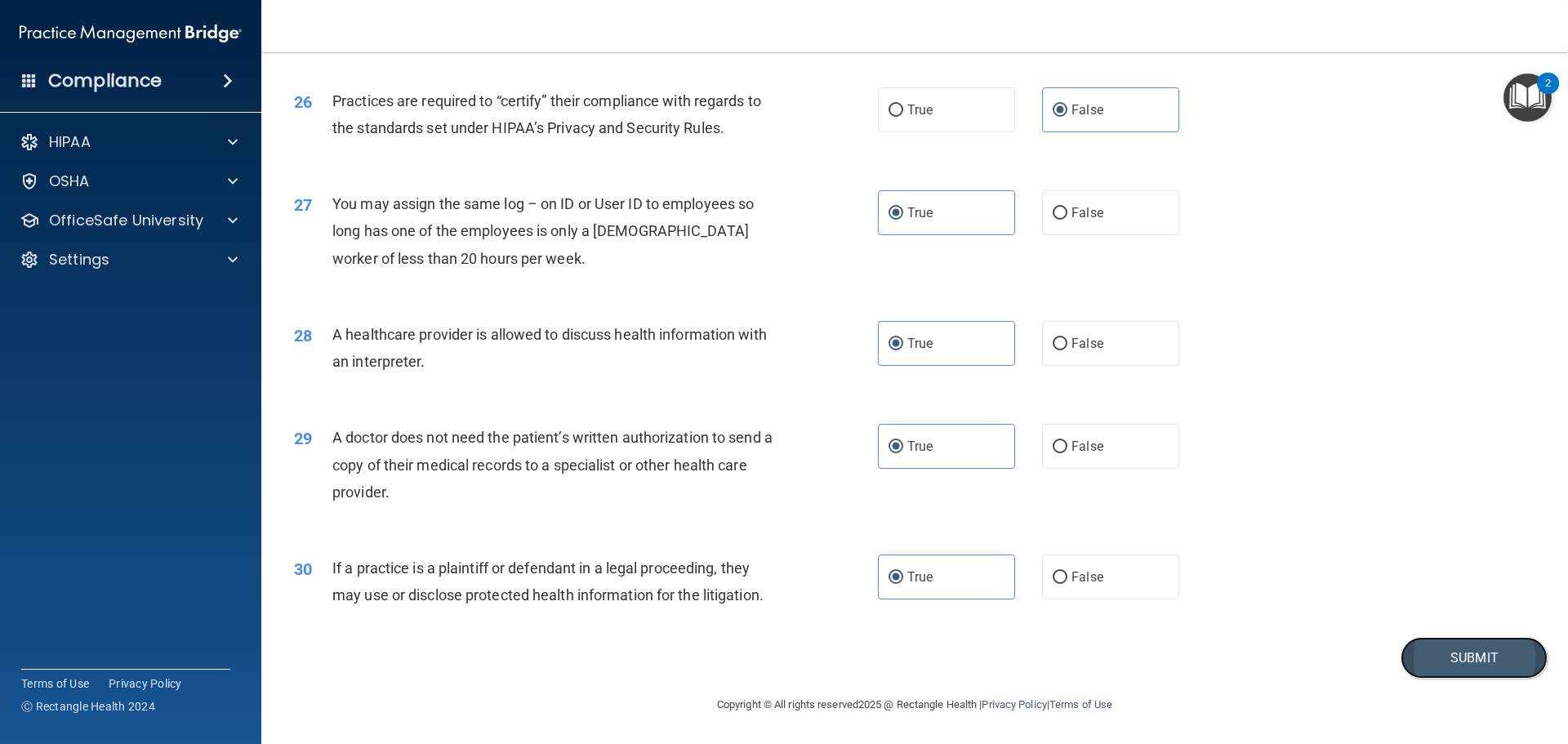 click on "Submit" at bounding box center [1474, 657] 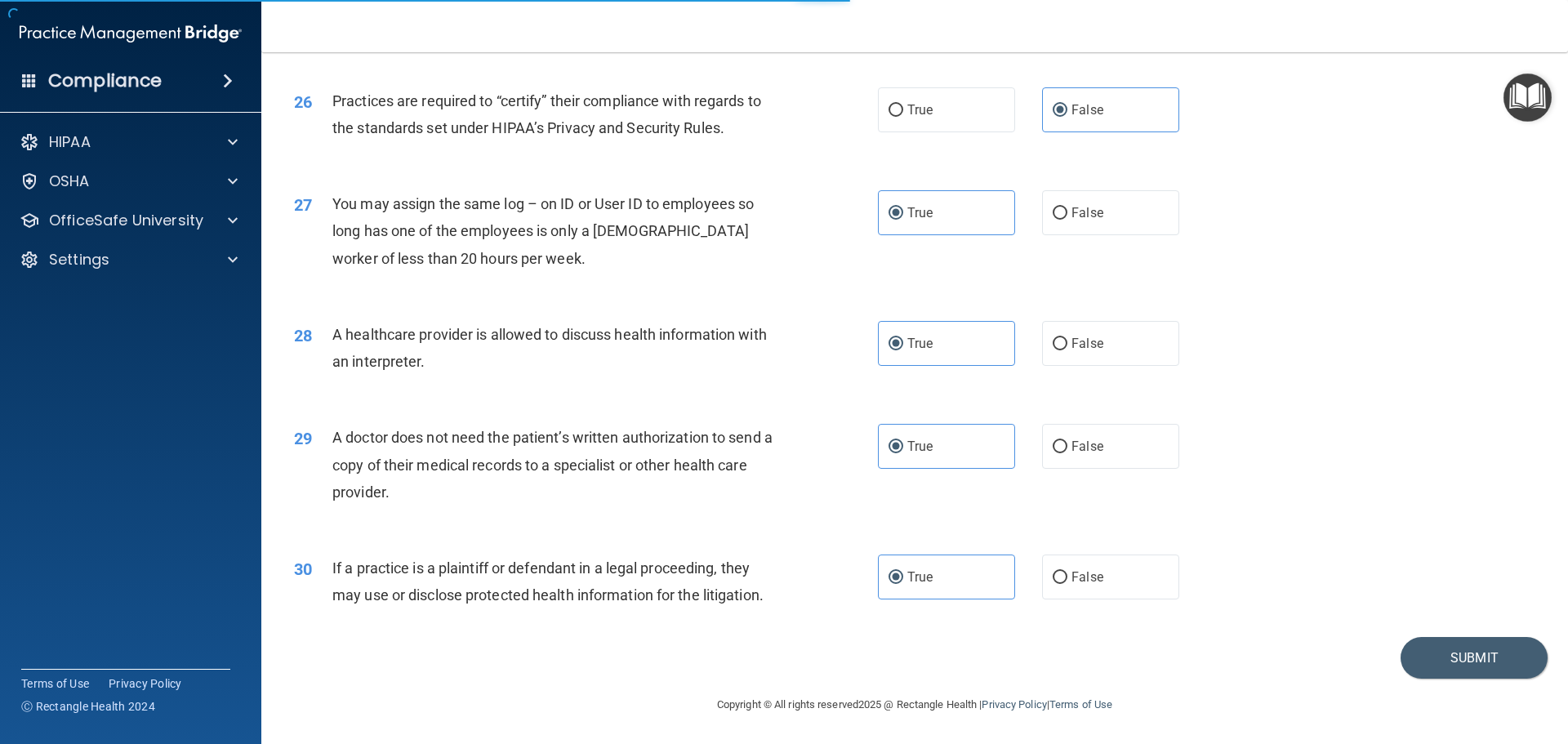 scroll, scrollTop: 0, scrollLeft: 0, axis: both 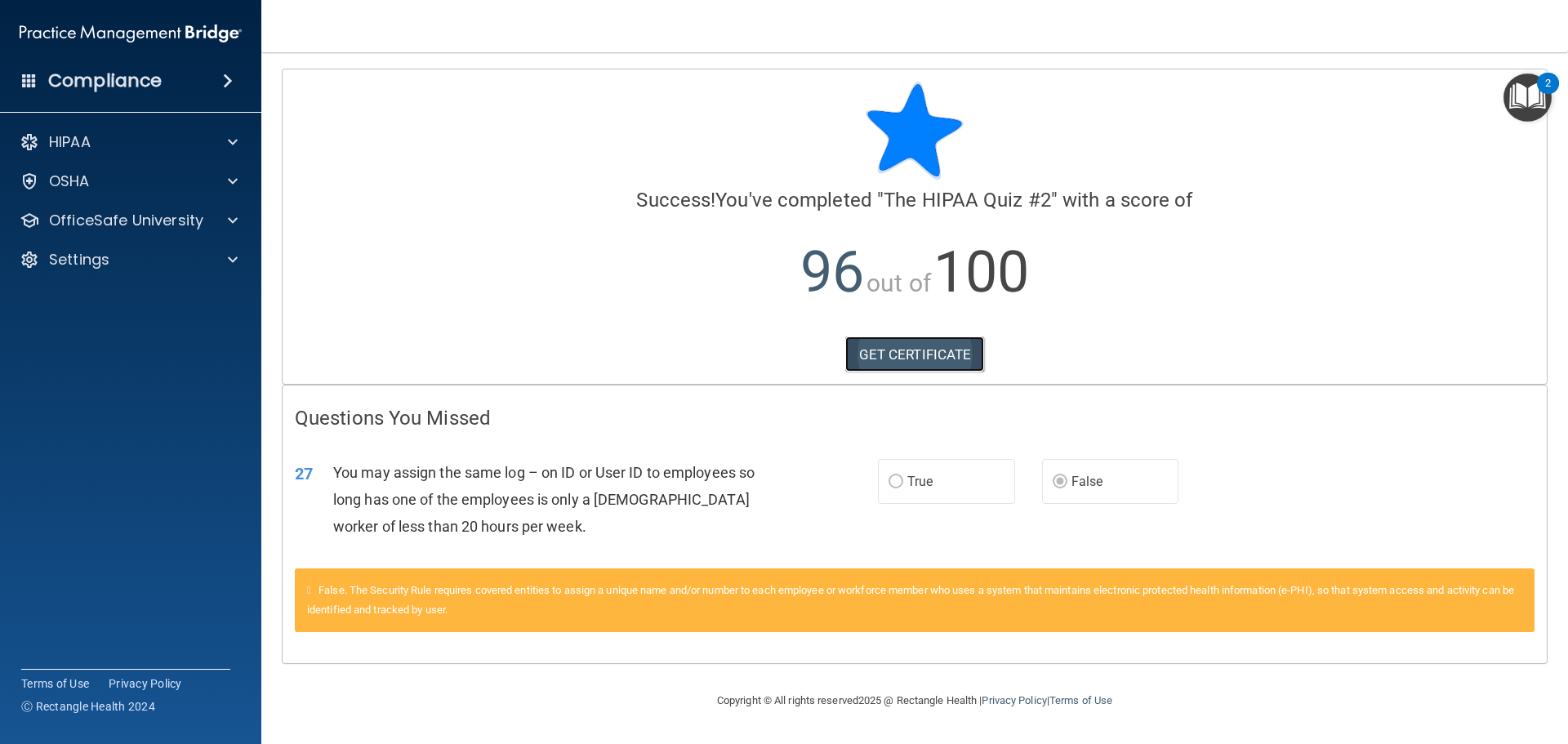 click on "GET CERTIFICATE" at bounding box center [915, 354] 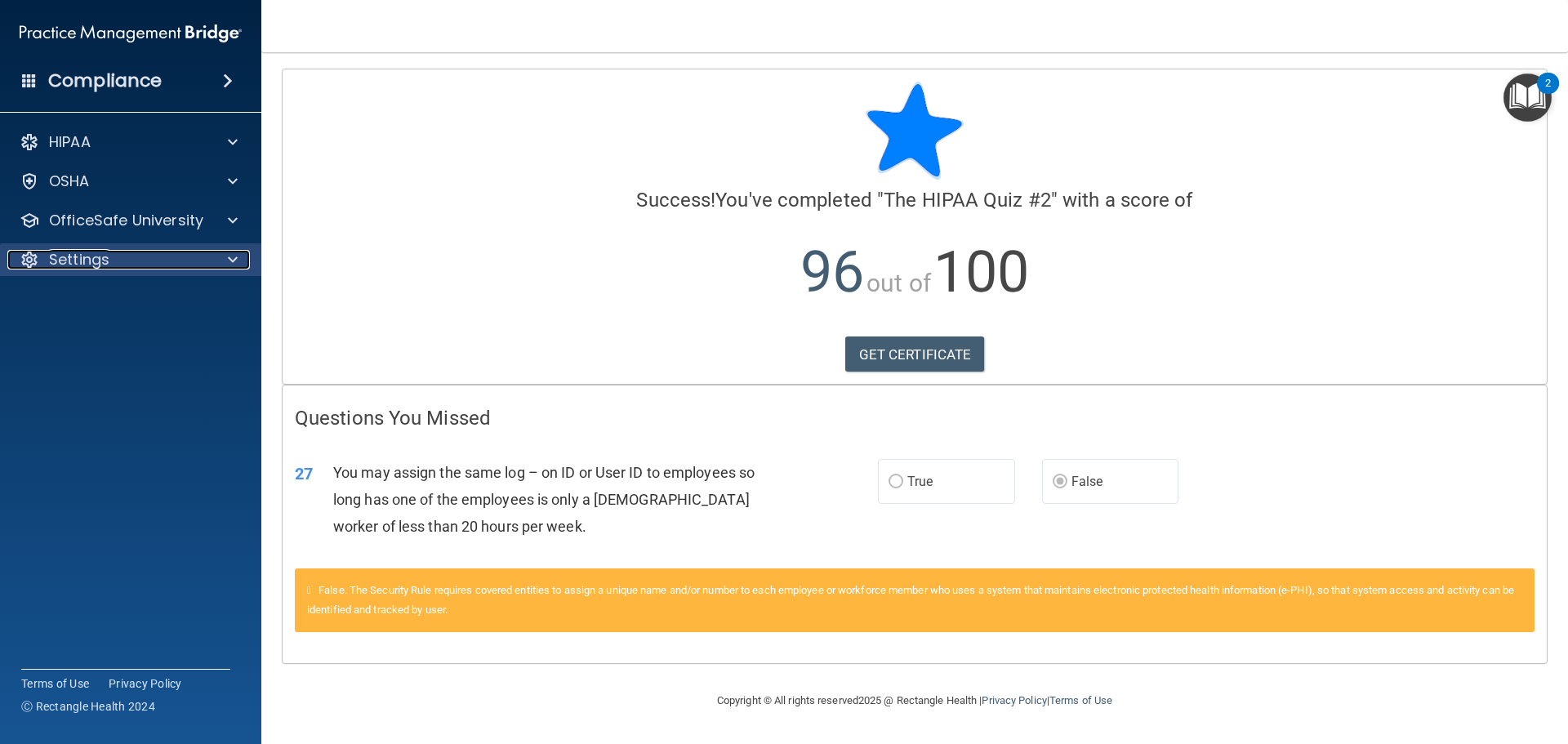 click on "Settings" at bounding box center [109, 260] 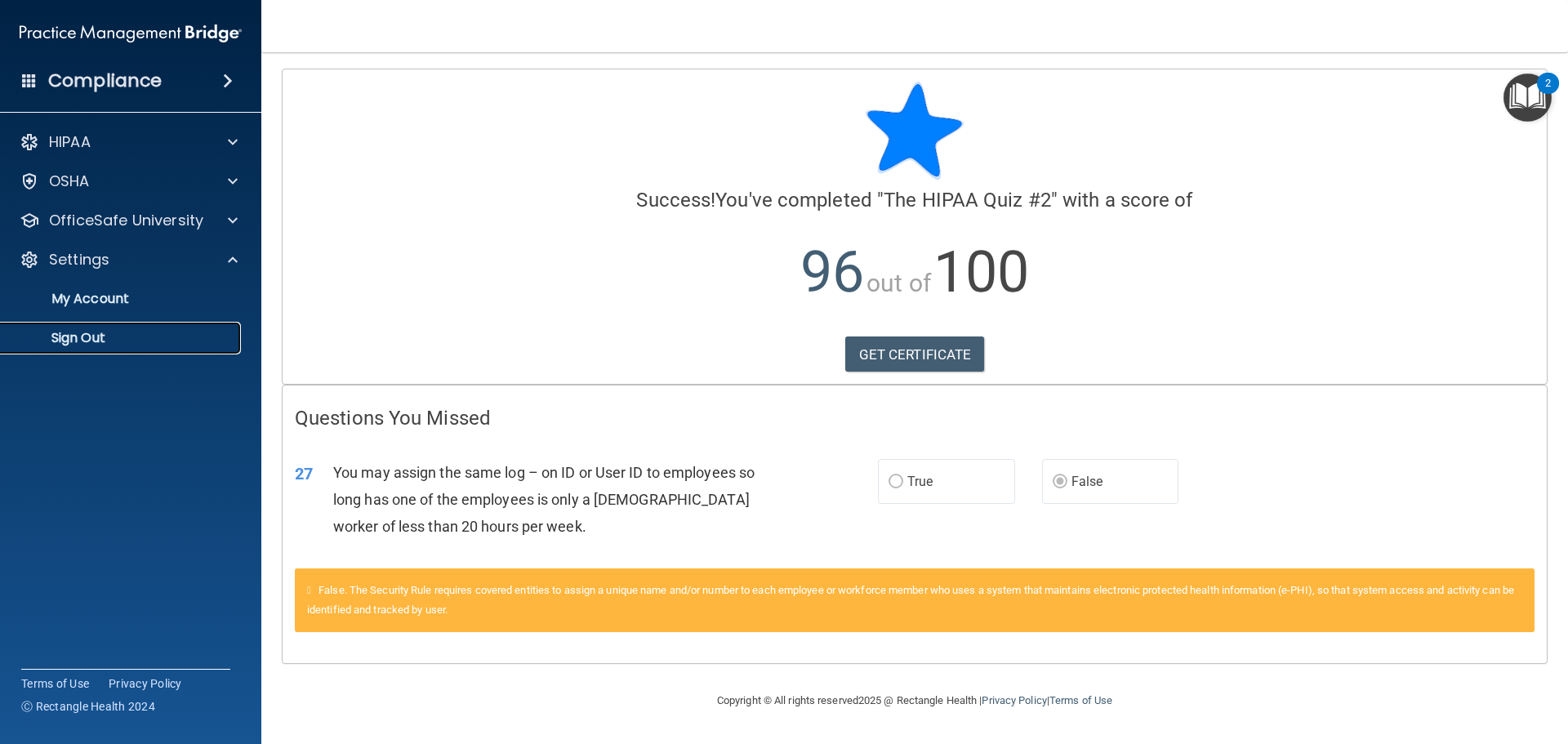 click on "Sign Out" at bounding box center [112, 338] 